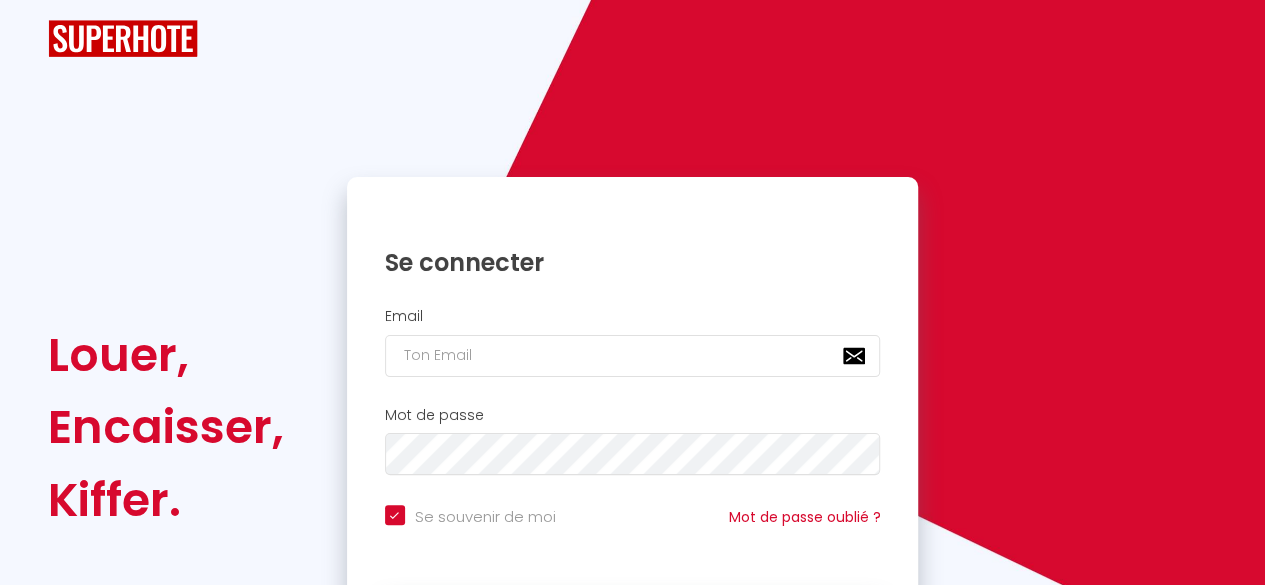 scroll, scrollTop: 151, scrollLeft: 0, axis: vertical 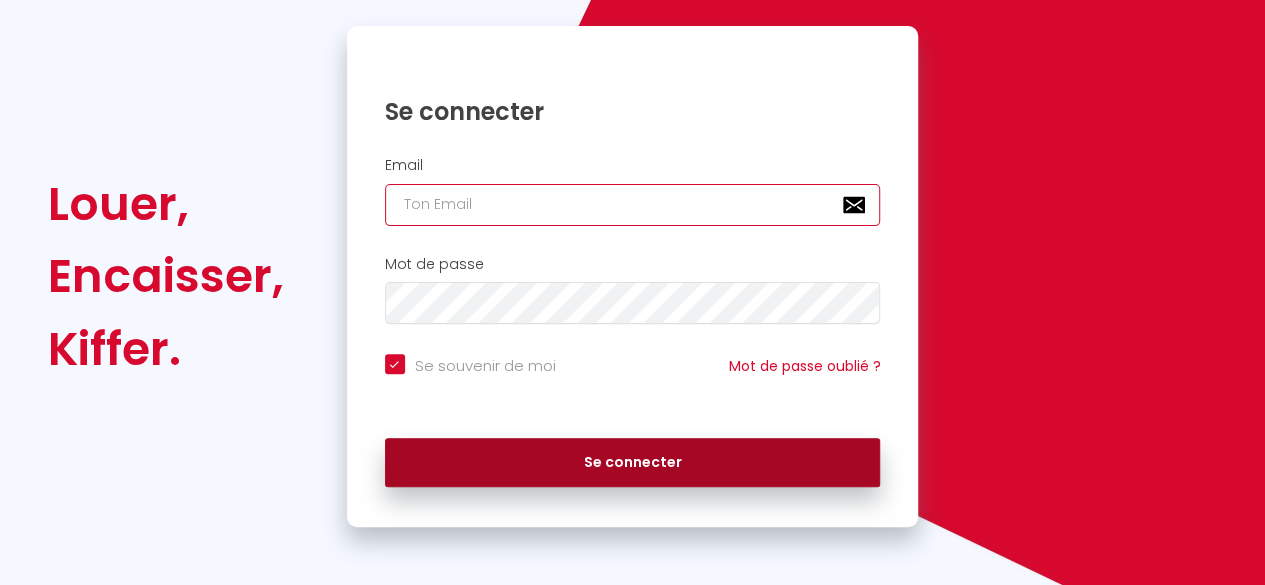 type on "[EMAIL_ADDRESS][DOMAIN_NAME]" 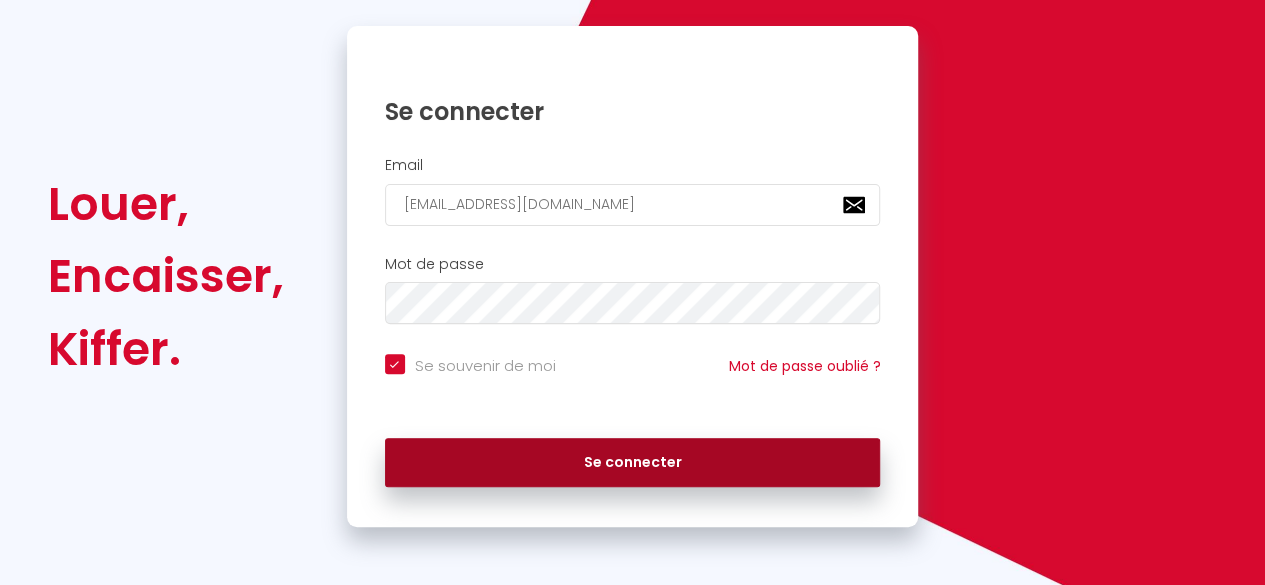 click on "Se connecter" at bounding box center (633, 463) 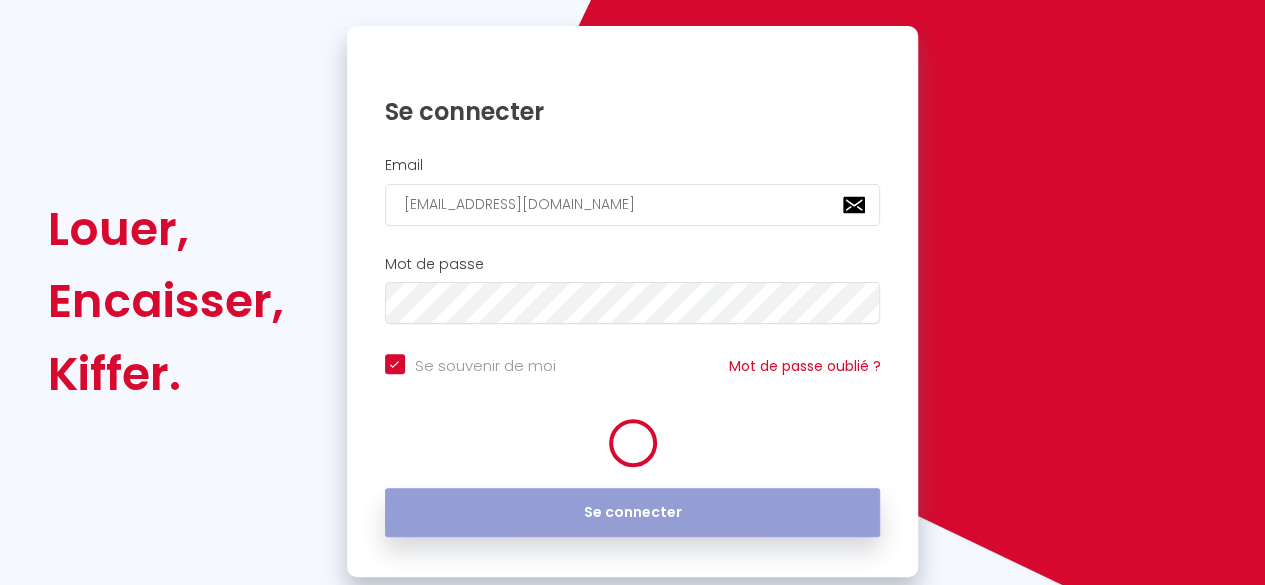 checkbox on "true" 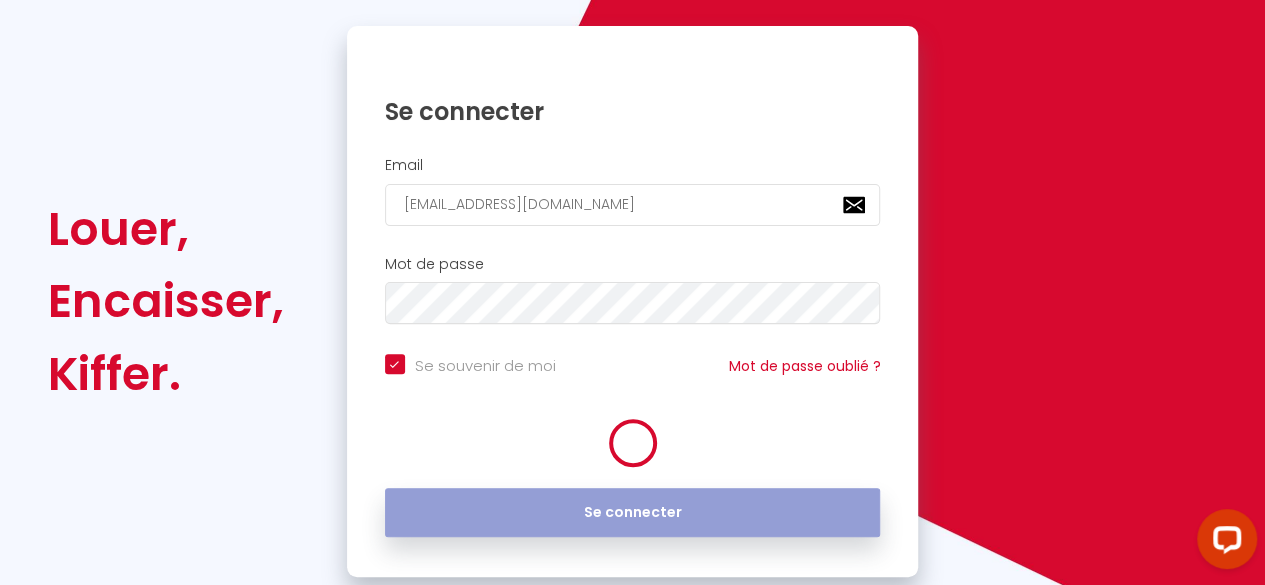 scroll, scrollTop: 0, scrollLeft: 0, axis: both 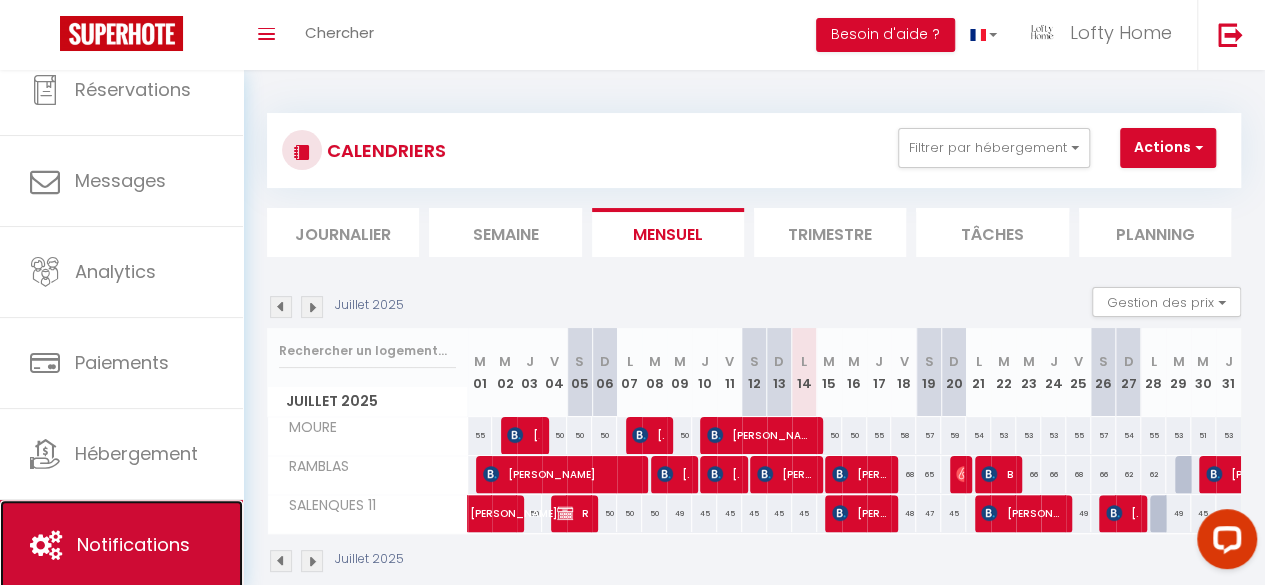 click on "Notifications" at bounding box center (121, 545) 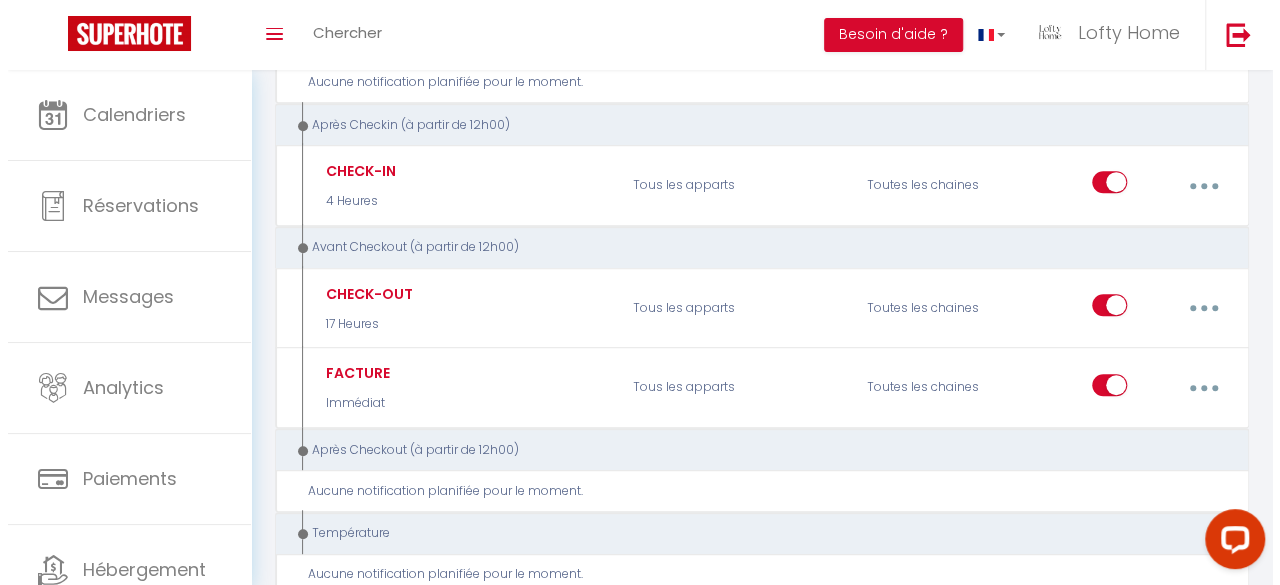 scroll, scrollTop: 491, scrollLeft: 0, axis: vertical 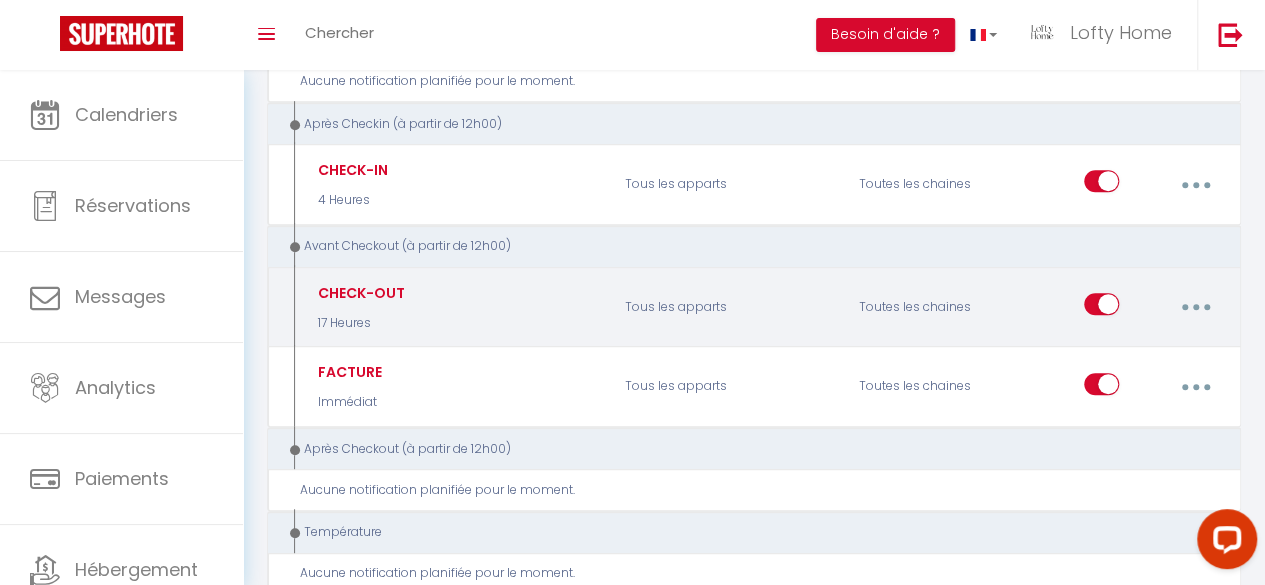 click at bounding box center [1195, 307] 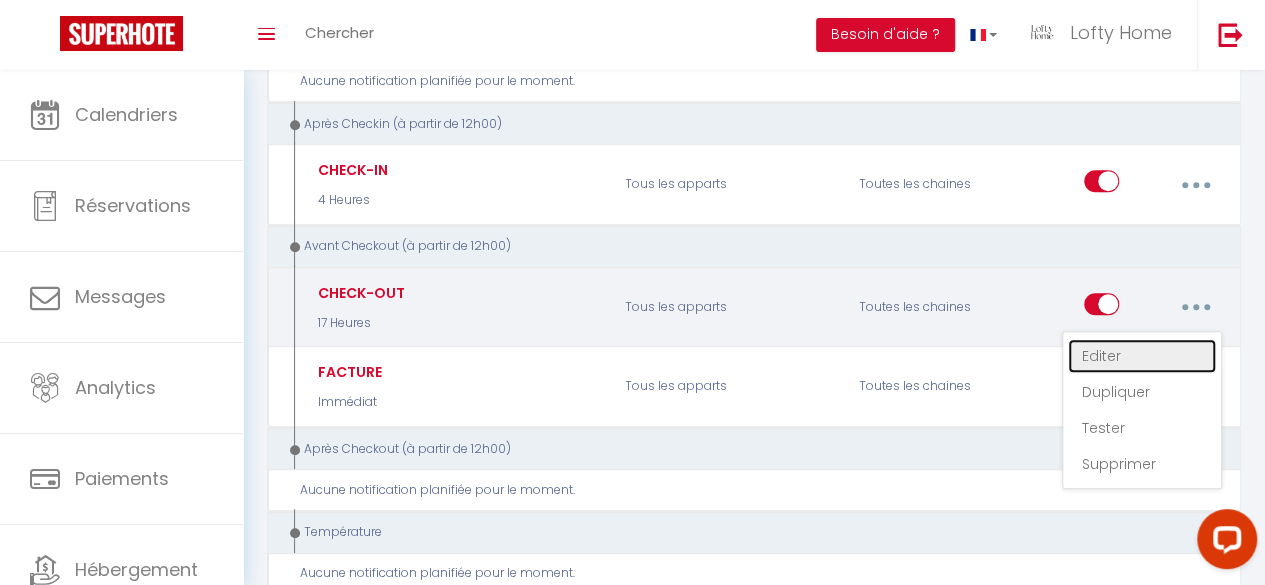 click on "Editer" at bounding box center [1142, 356] 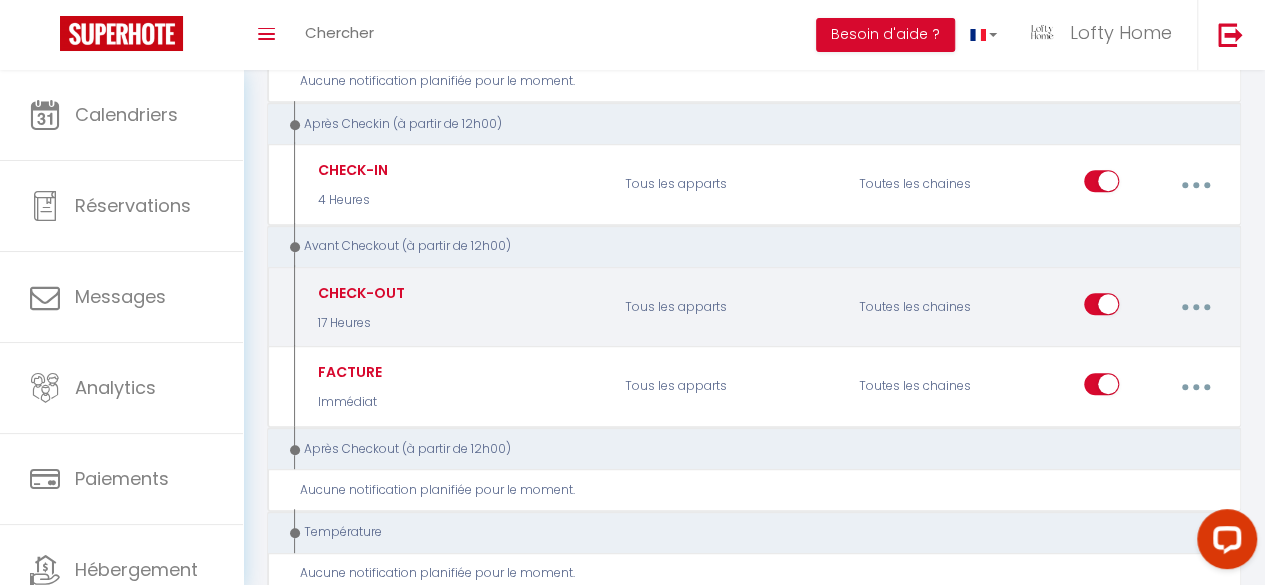 type on "CHECK-OUT" 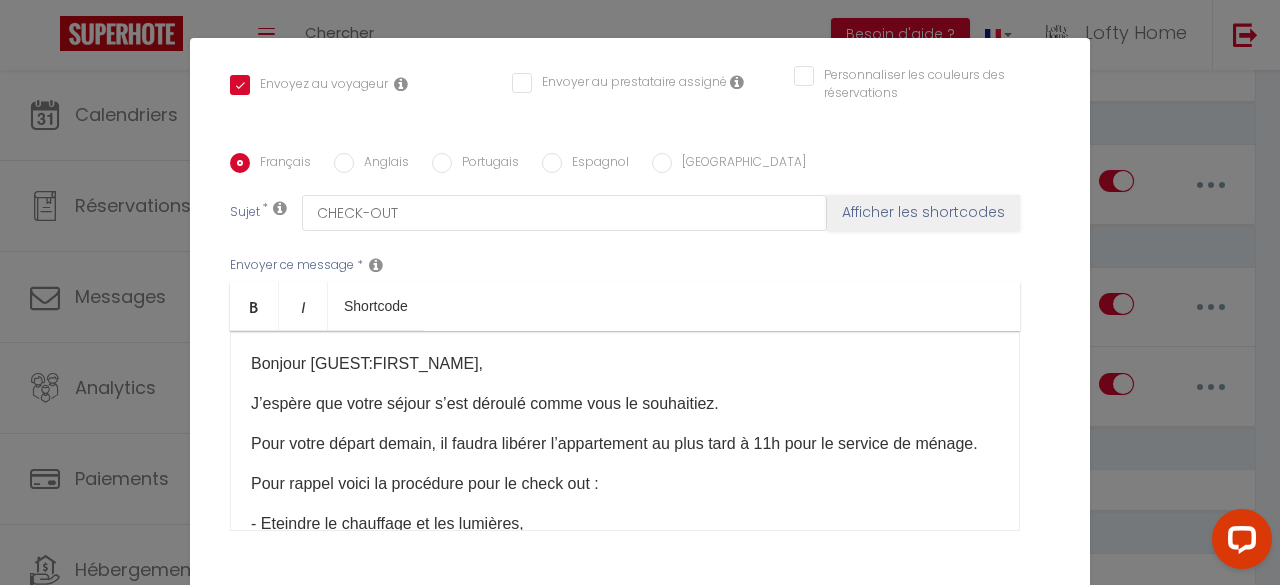 scroll, scrollTop: 439, scrollLeft: 0, axis: vertical 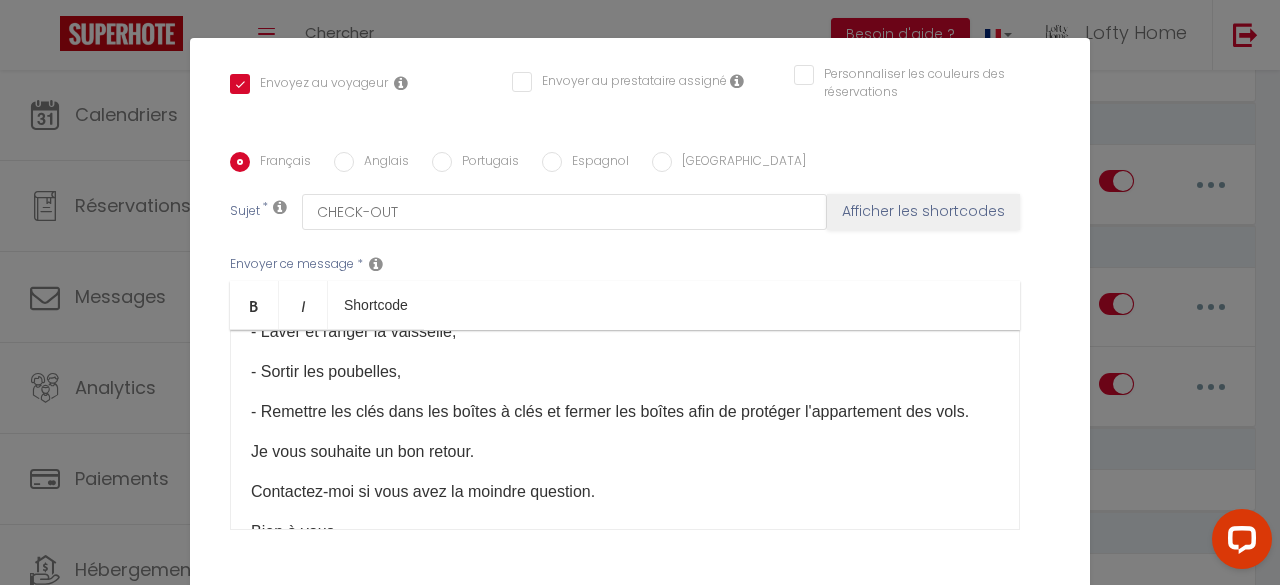 click on "Anglais" at bounding box center [381, 163] 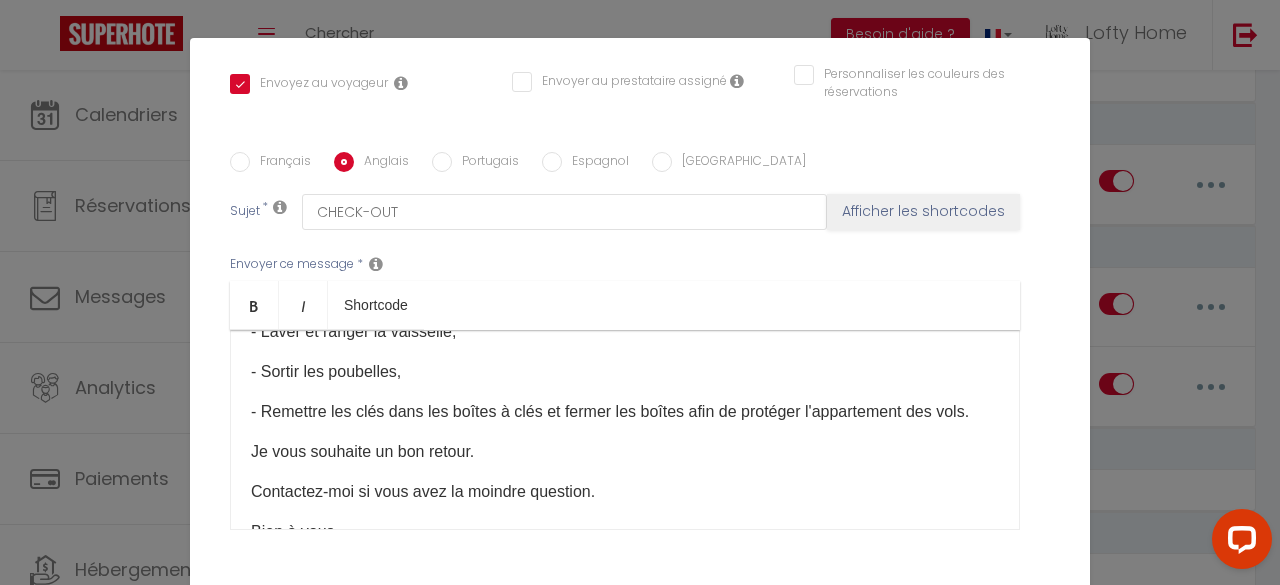 checkbox on "true" 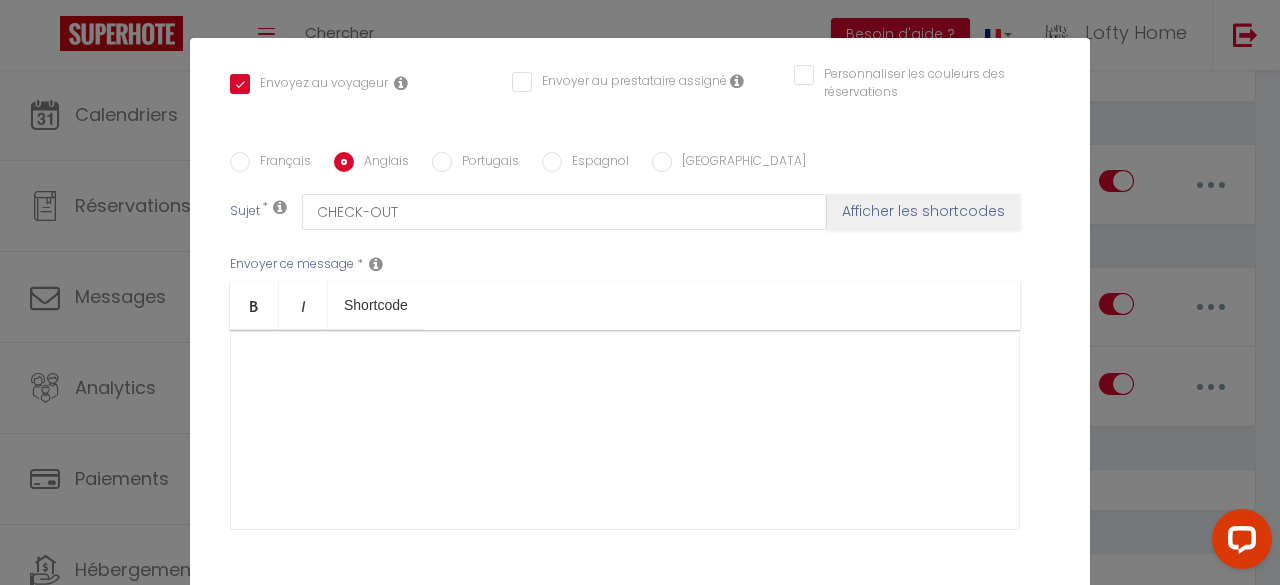 scroll, scrollTop: 0, scrollLeft: 0, axis: both 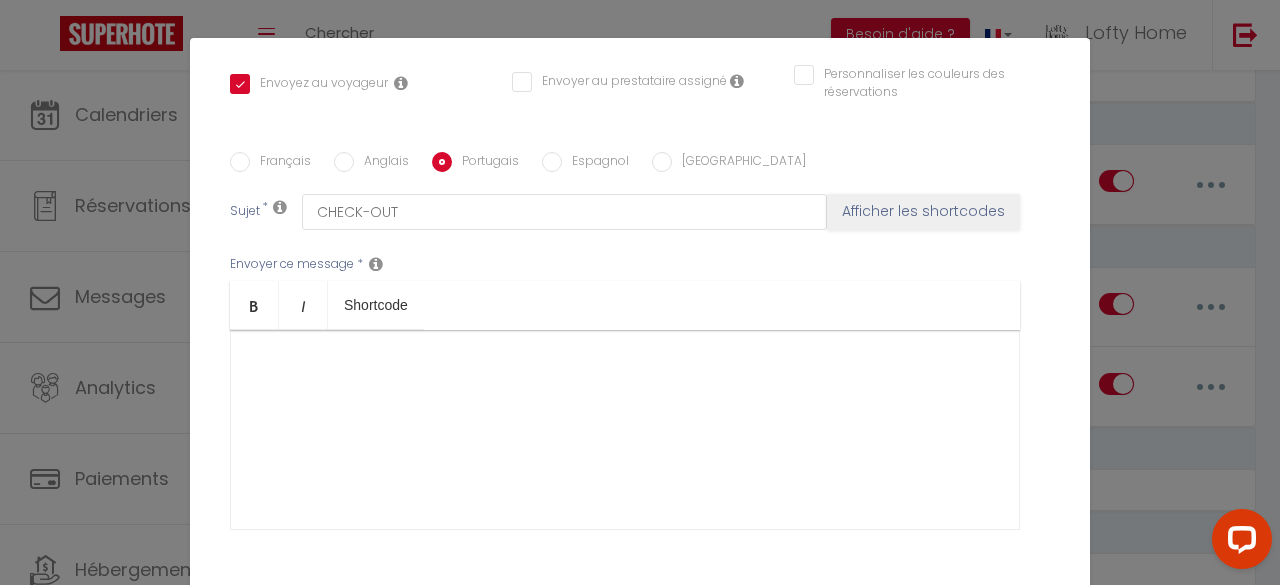 checkbox on "true" 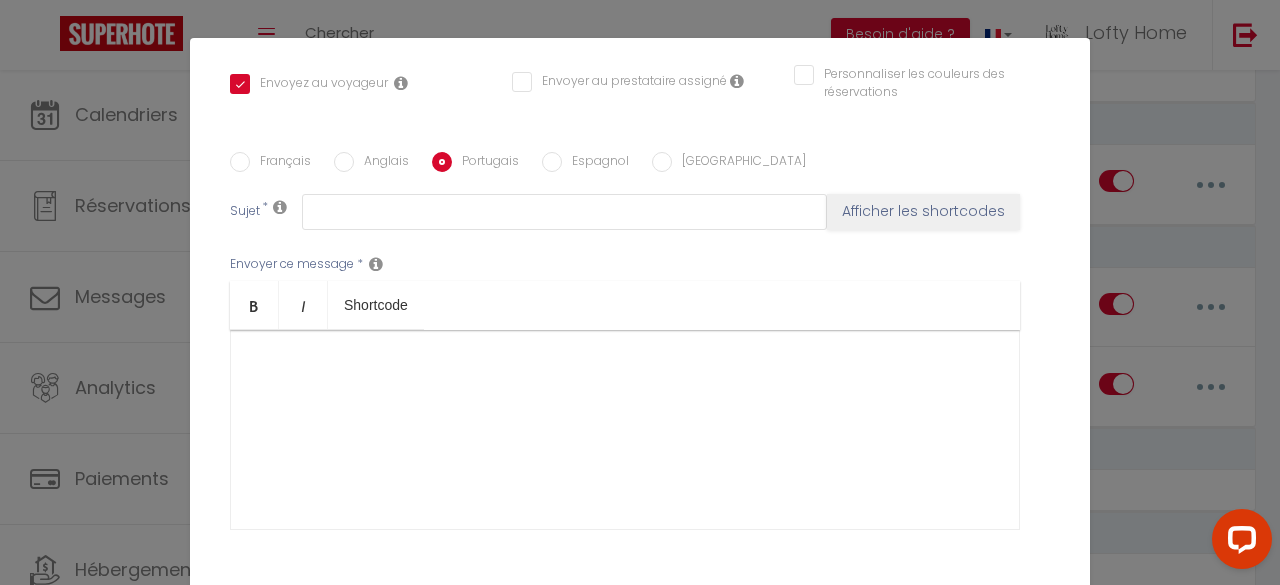 click on "Anglais" at bounding box center (381, 163) 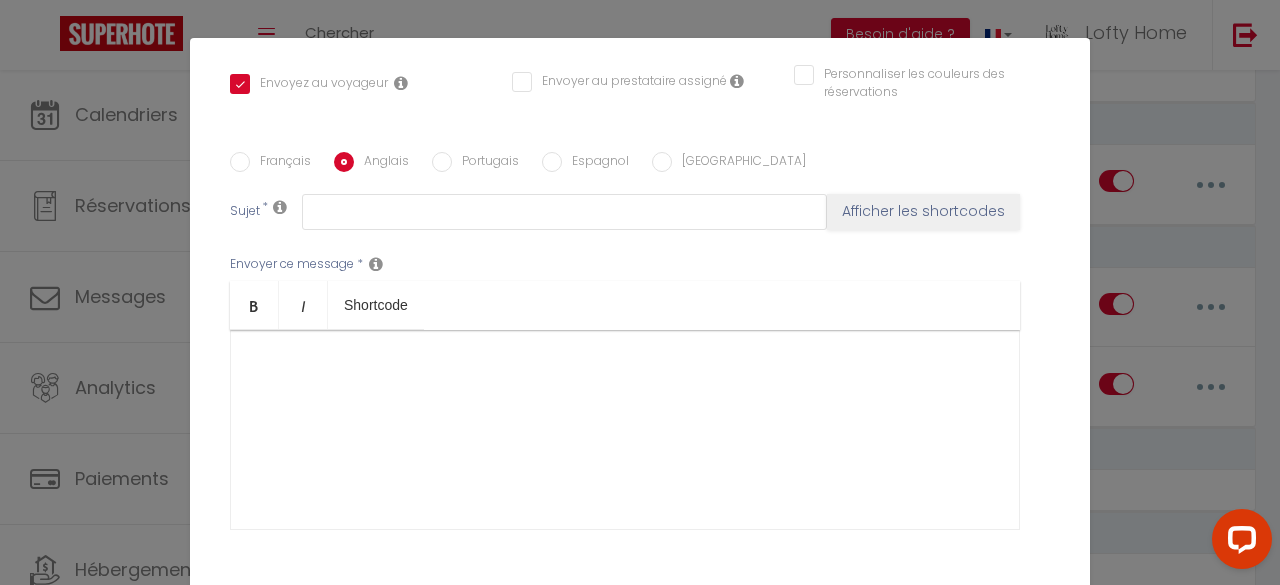 checkbox on "true" 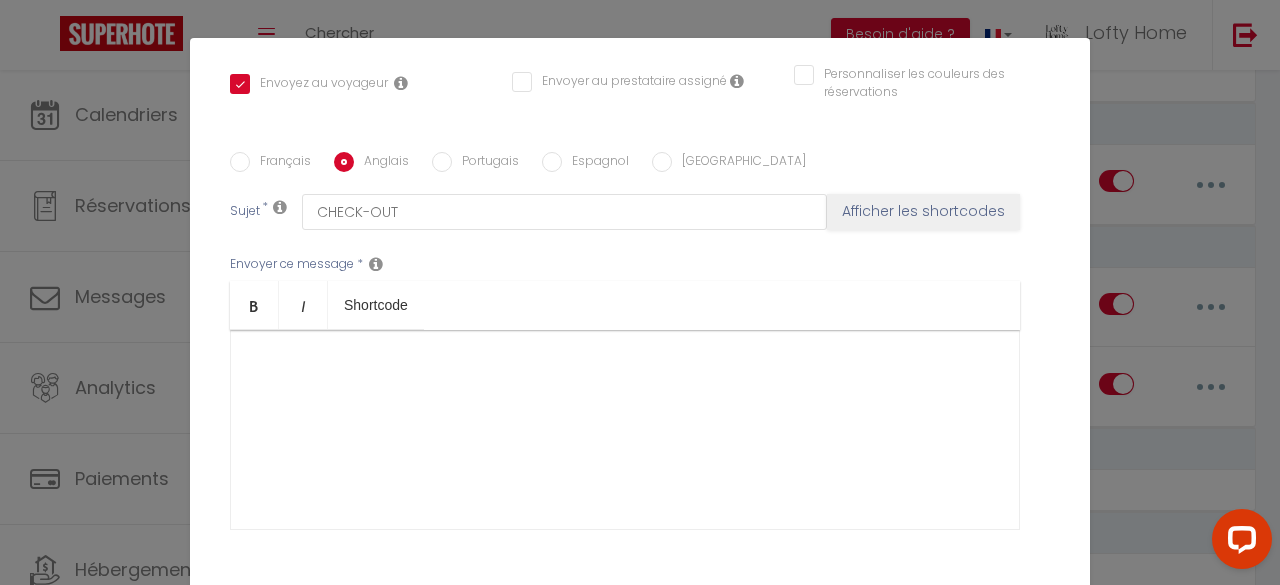 click on "Français" at bounding box center (280, 163) 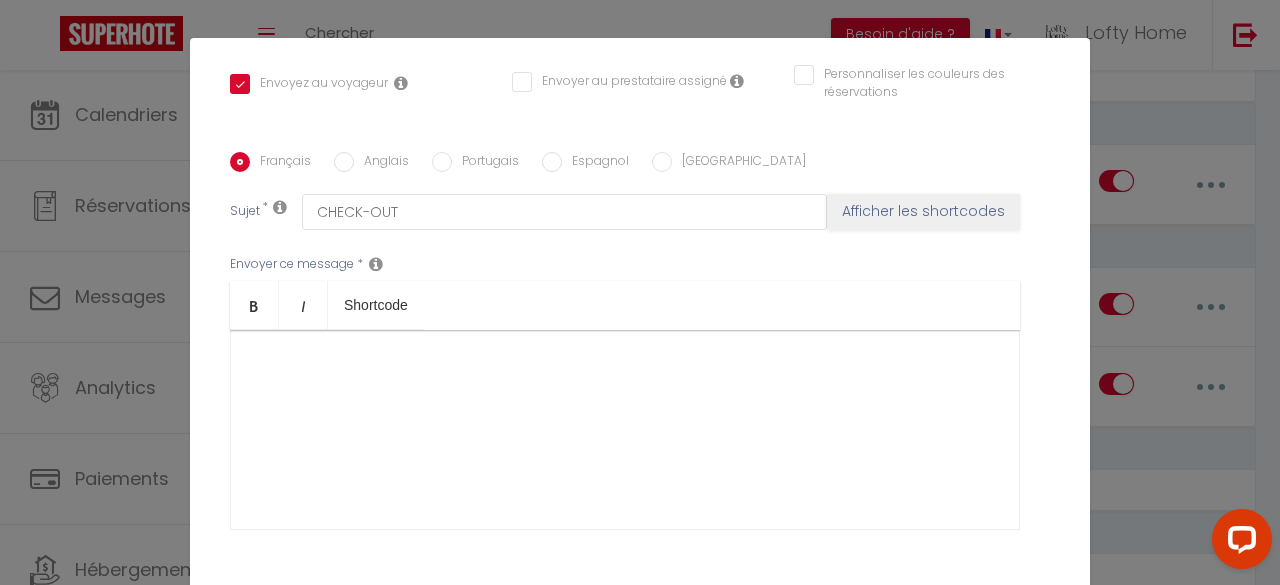 checkbox on "true" 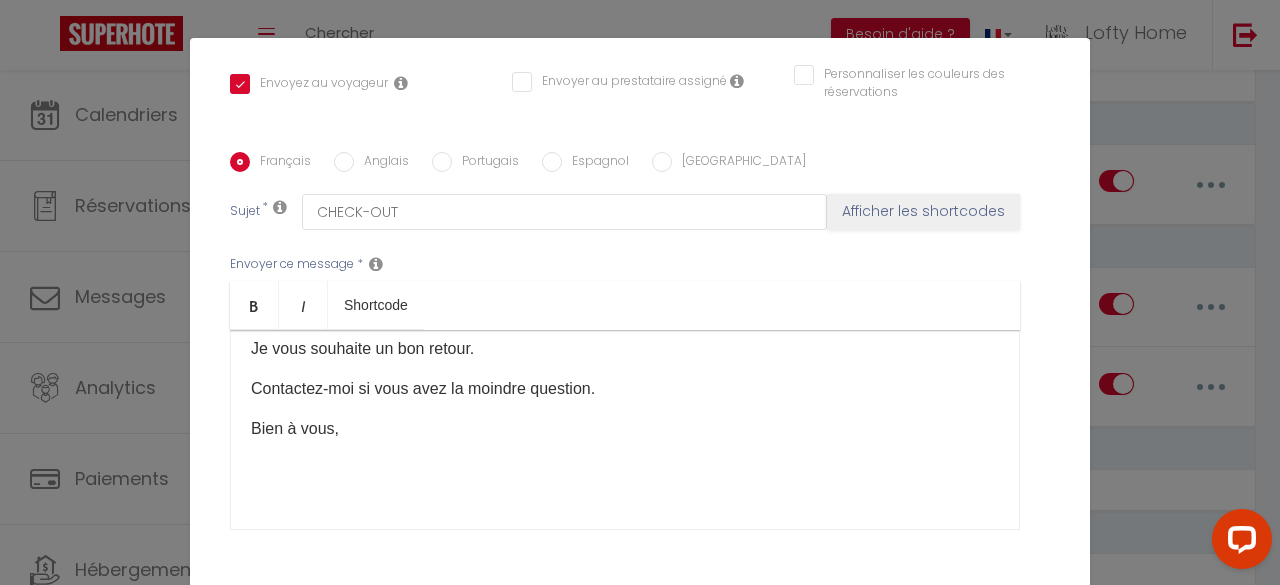 scroll, scrollTop: 0, scrollLeft: 0, axis: both 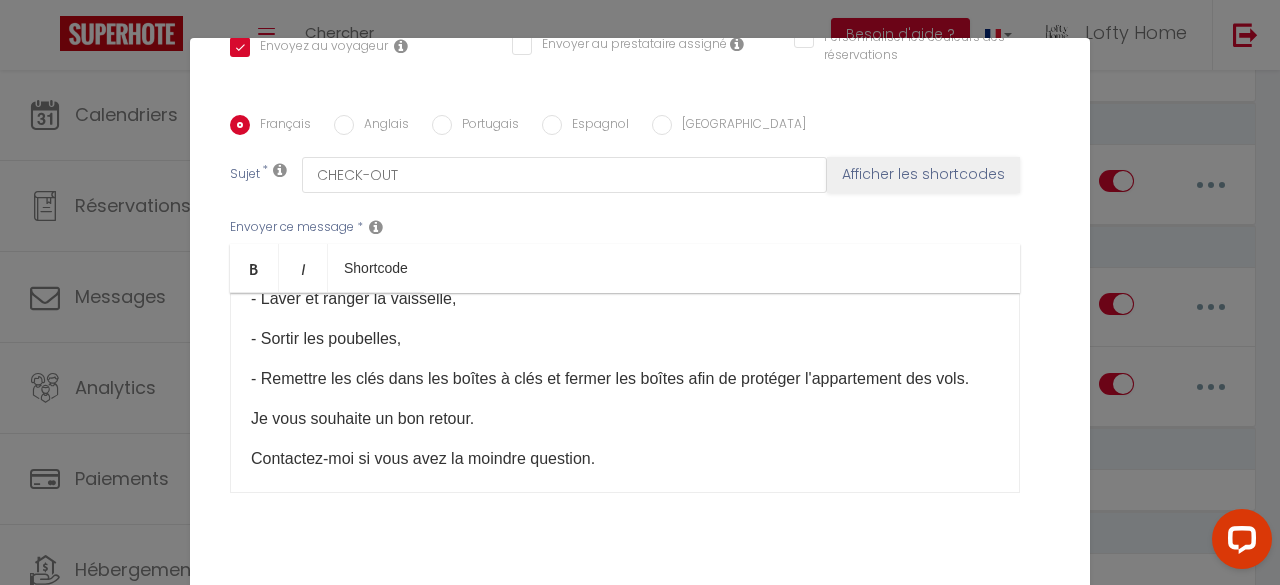 click on "Modifier la notification   ×   Titre   *     CHECK-OUT   Pour cet hébergement
Sélectionner les hébergements
Tous les apparts
Lofty Home
RAMBLAS
Conciergerie LH
MOURE
SALENQUES 11
Lorsque cet événement se produit   *      Après la réservation   Avant Checkin (à partir de 12h00)   Après Checkin (à partir de 12h00)   Avant Checkout (à partir de 12h00)   Après Checkout (à partir de 12h00)   Température   Co2   [MEDICAL_DATA] sonore   Après visualisation lien paiement   Après Paiement Lien KO   Après Caution Lien KO   Paiement OK" at bounding box center (640, 292) 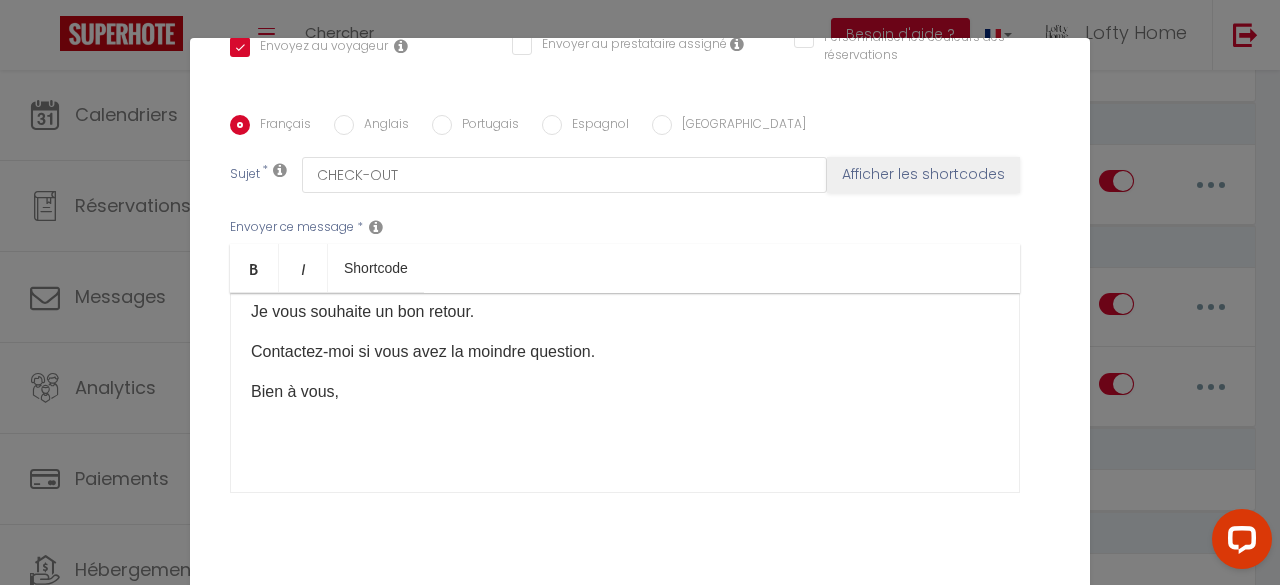 scroll, scrollTop: 476, scrollLeft: 0, axis: vertical 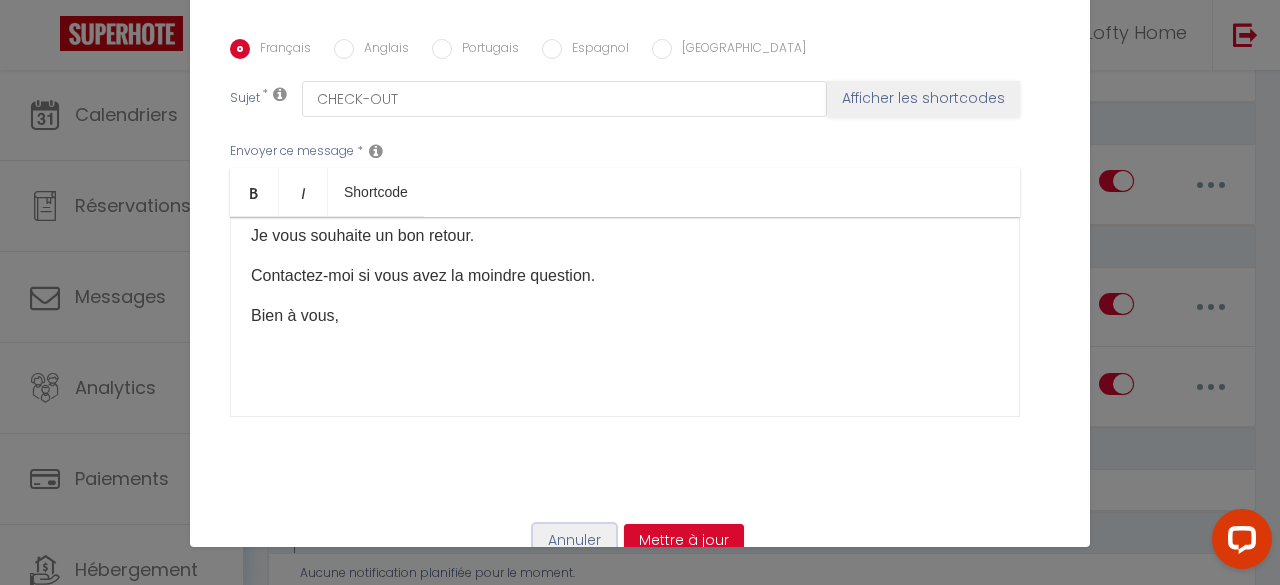 click on "Annuler" at bounding box center [574, 541] 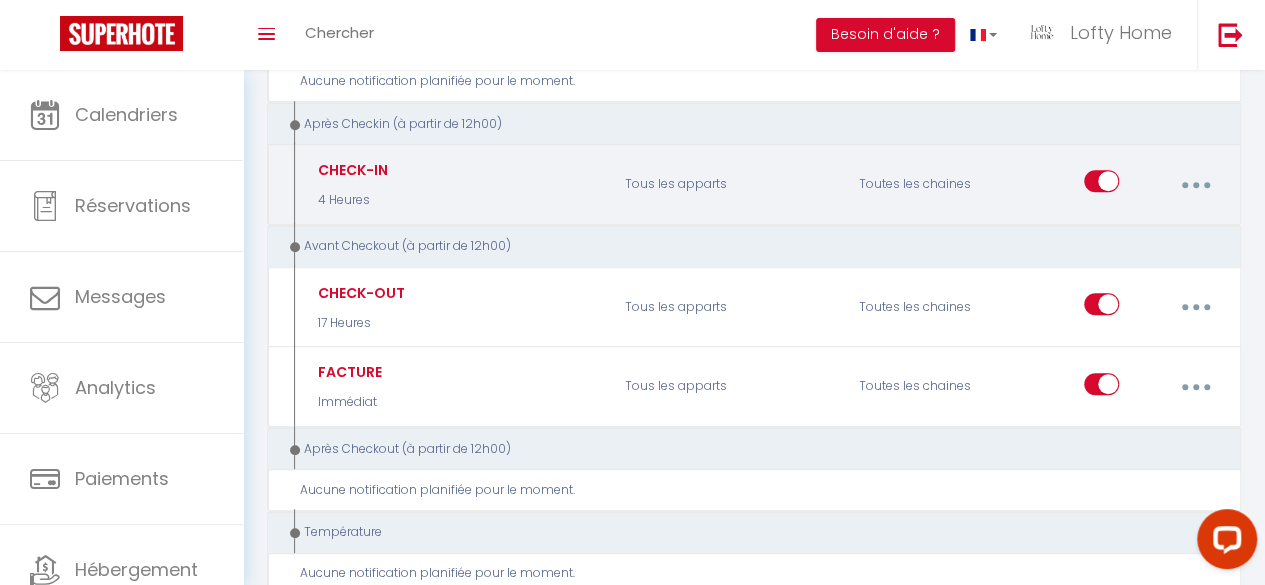 click at bounding box center (1195, 184) 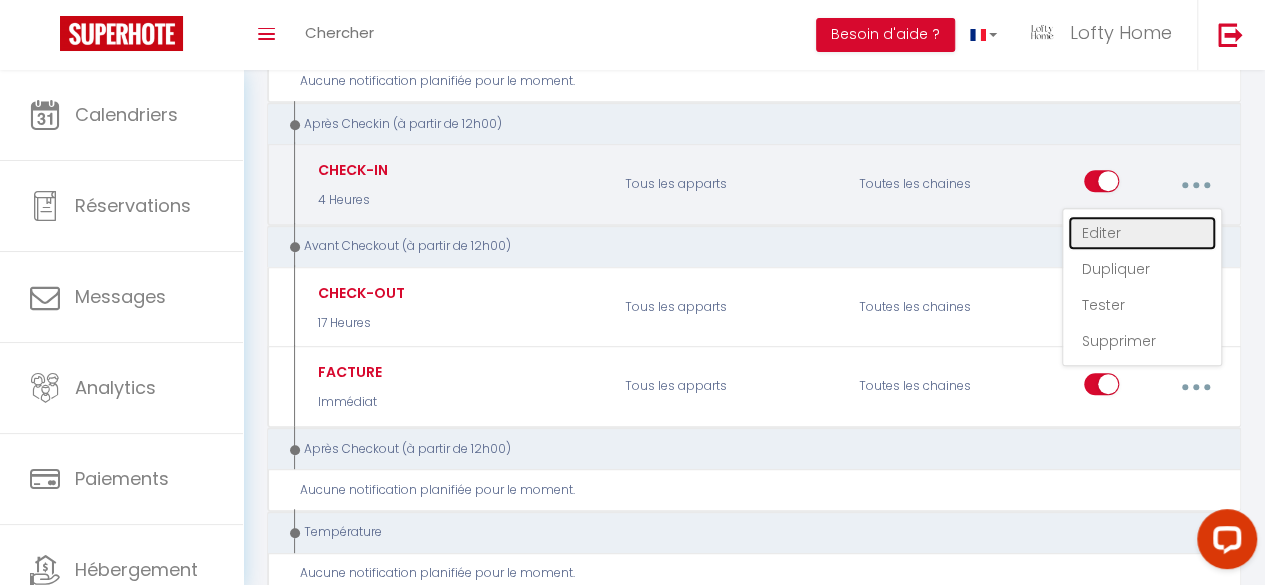 click on "Editer" at bounding box center [1142, 233] 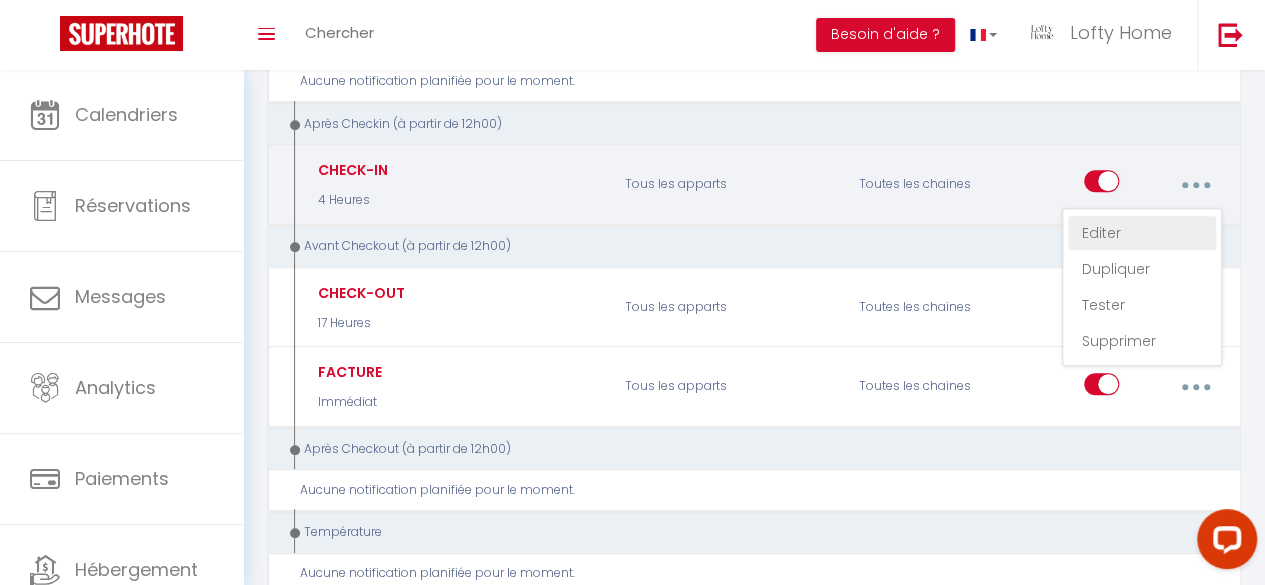 type on "CHECK-IN" 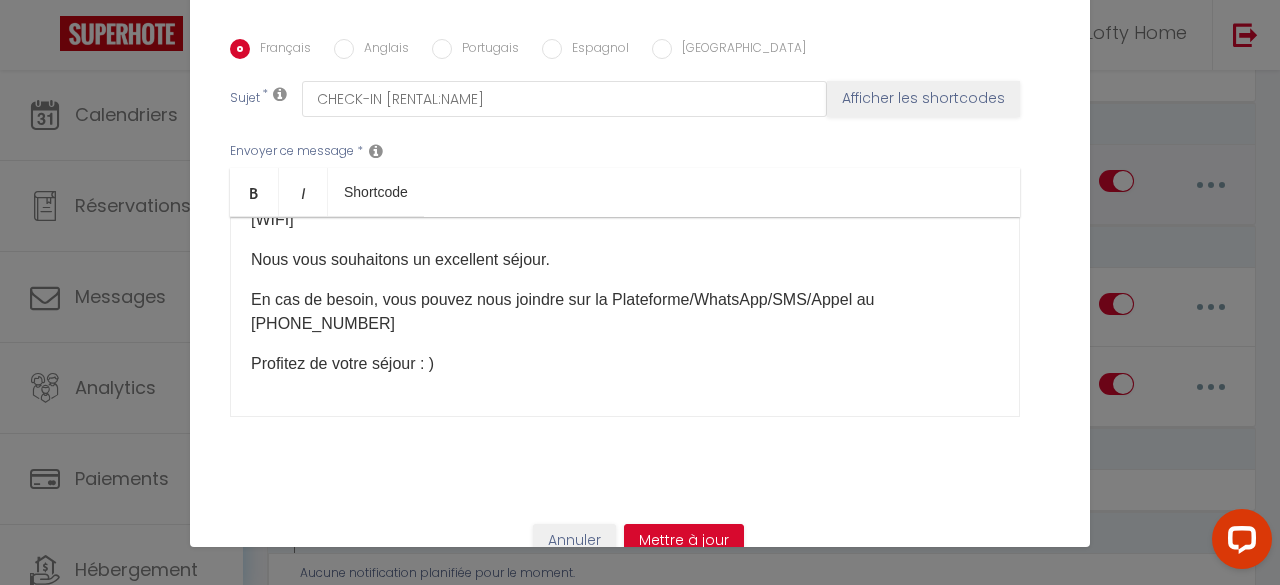 scroll, scrollTop: 365, scrollLeft: 0, axis: vertical 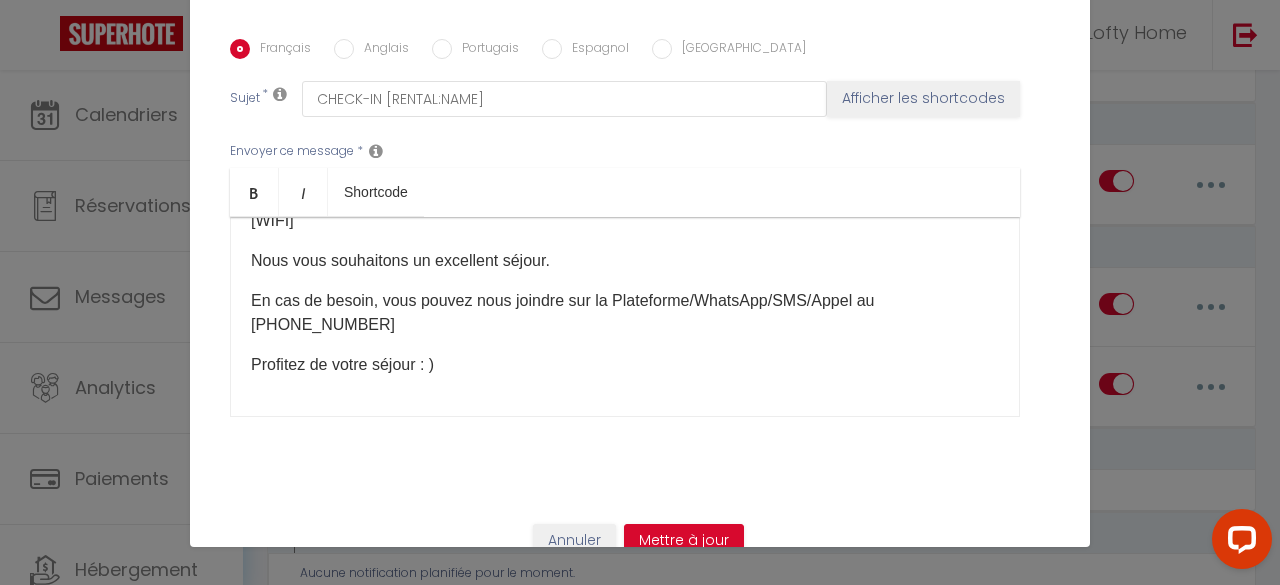 click on "Anglais" at bounding box center [344, 49] 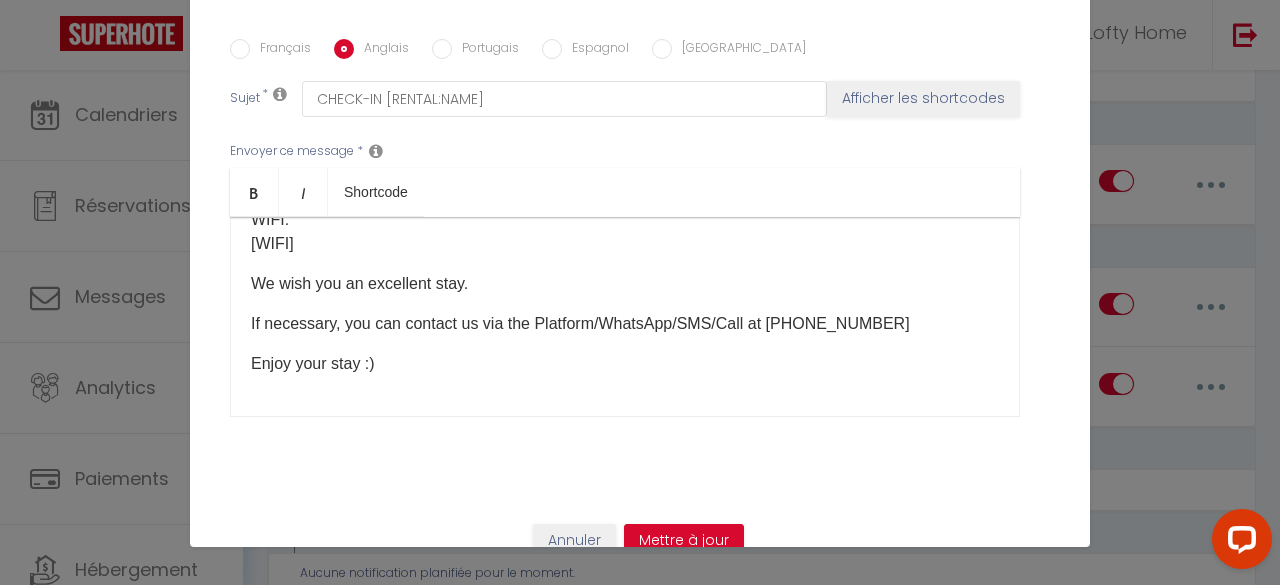 checkbox on "true" 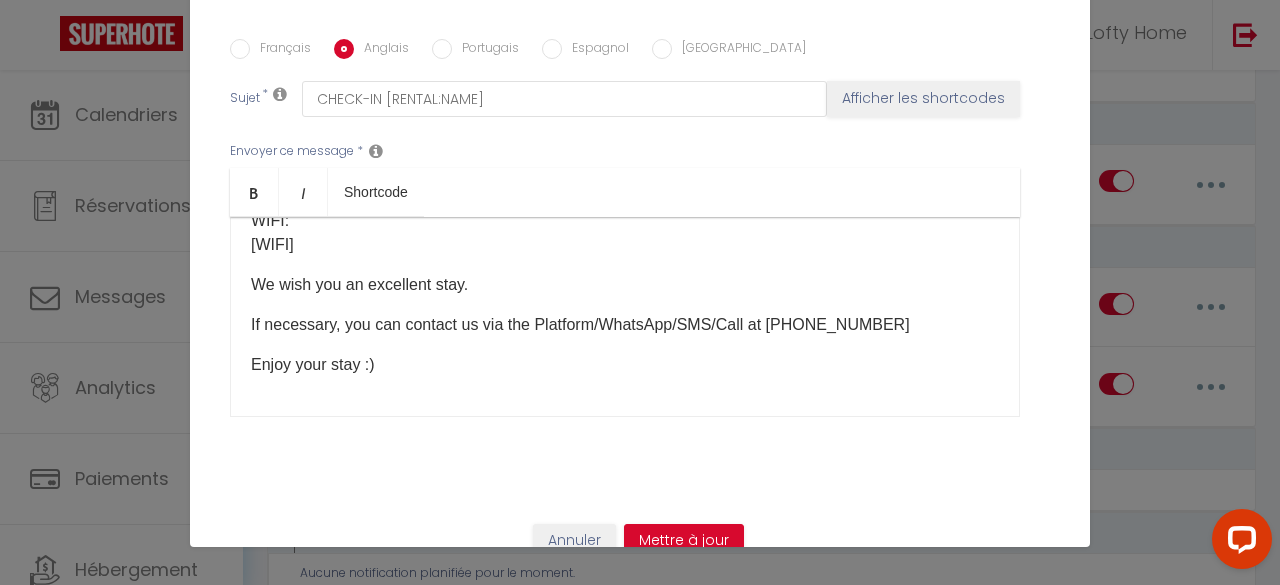 click on "Portugais" at bounding box center [442, 49] 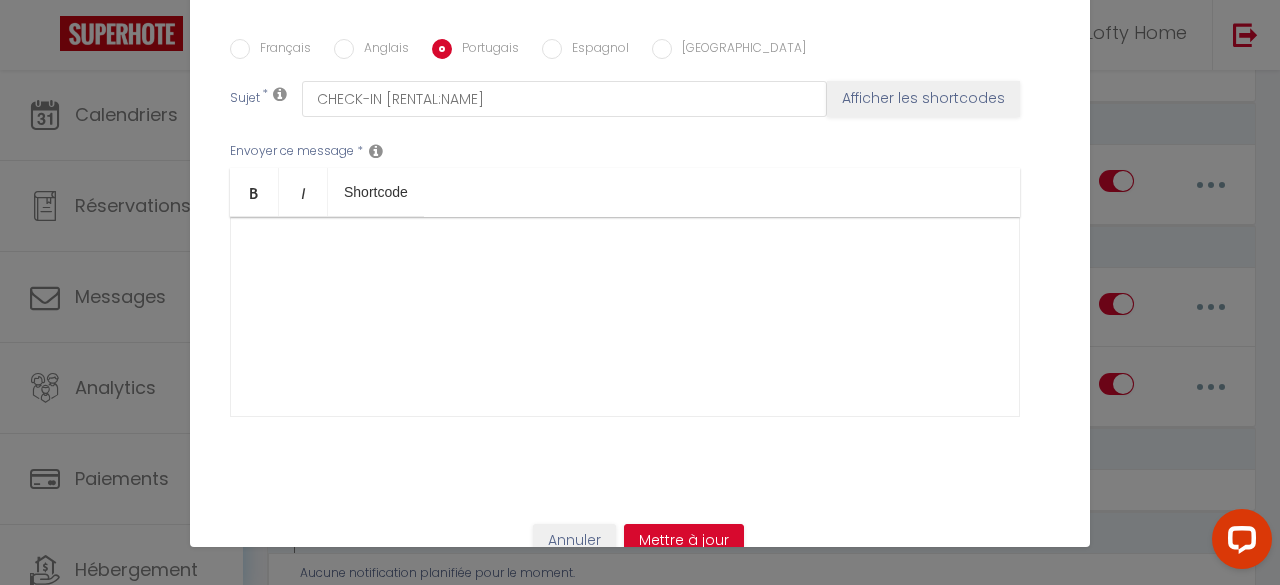 checkbox on "true" 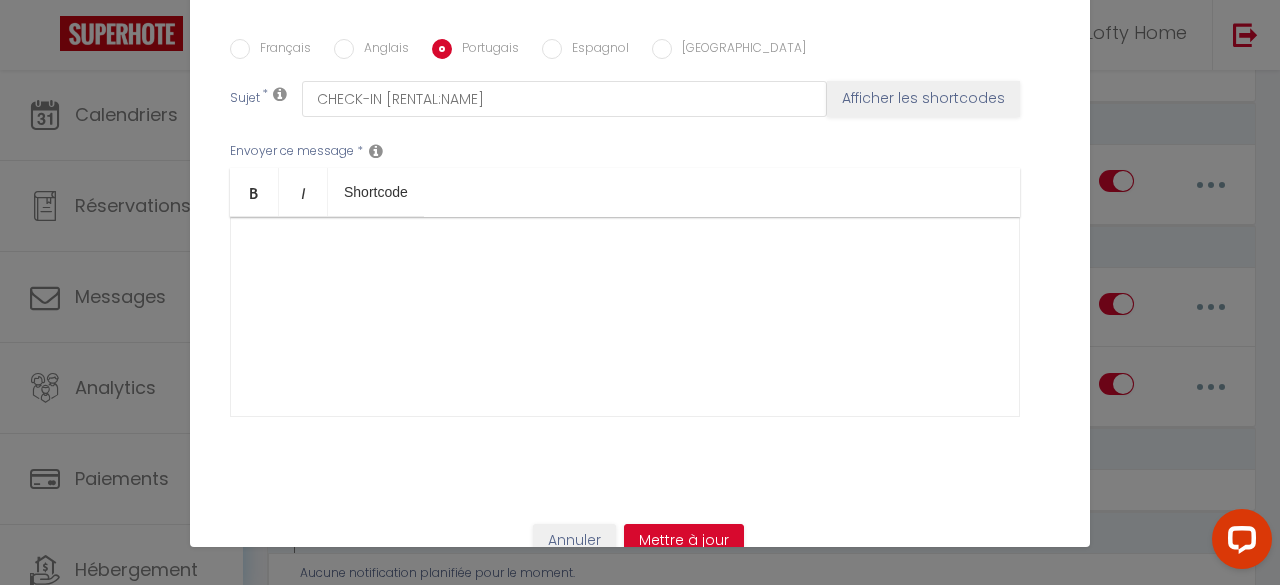 click on "Espagnol" at bounding box center (552, 49) 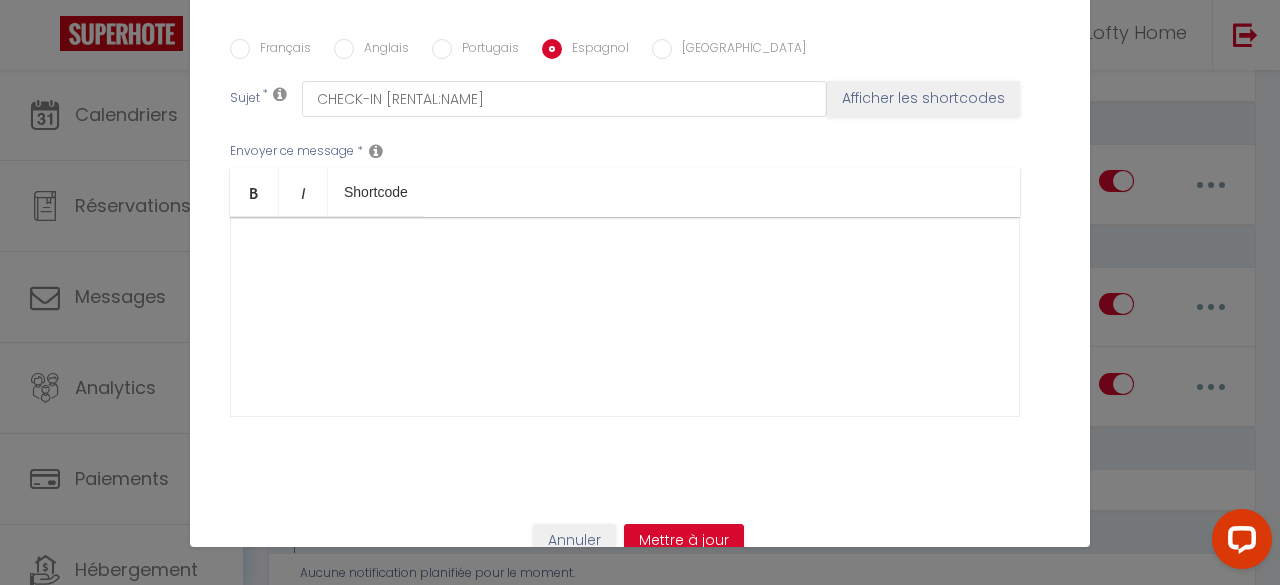 checkbox on "true" 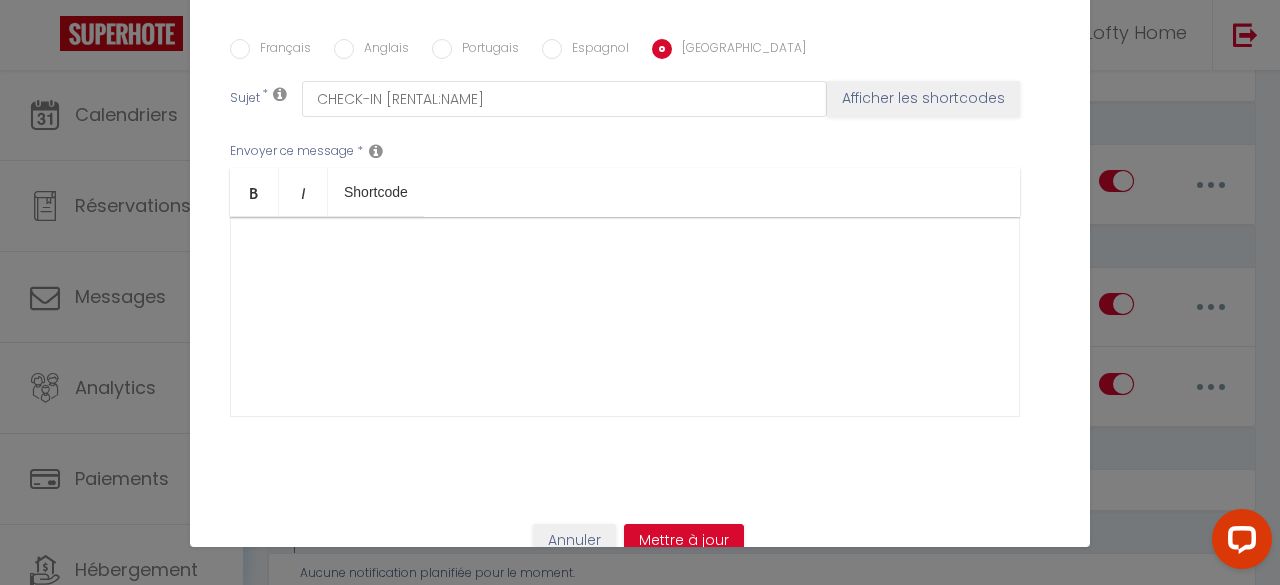 checkbox on "true" 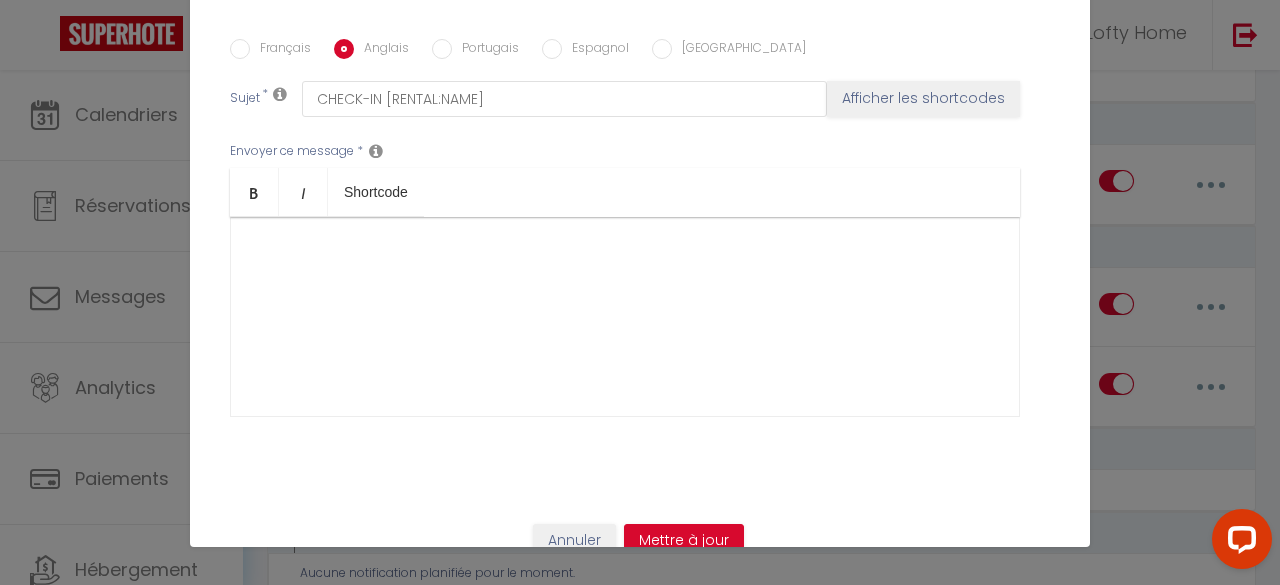checkbox on "true" 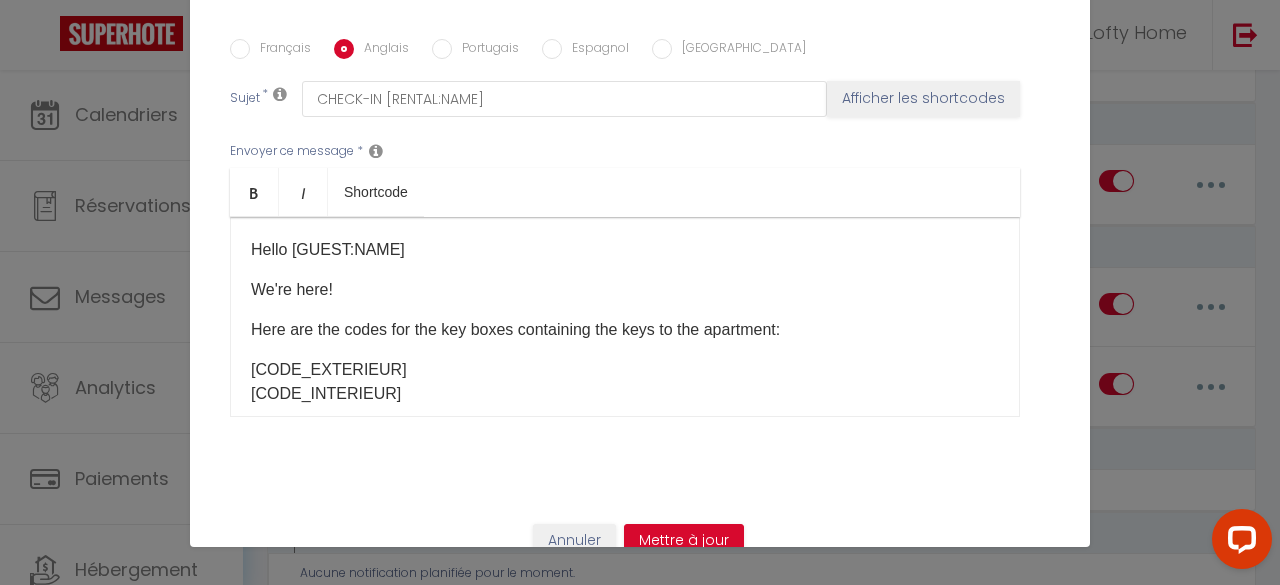 click on "Français" at bounding box center [280, 50] 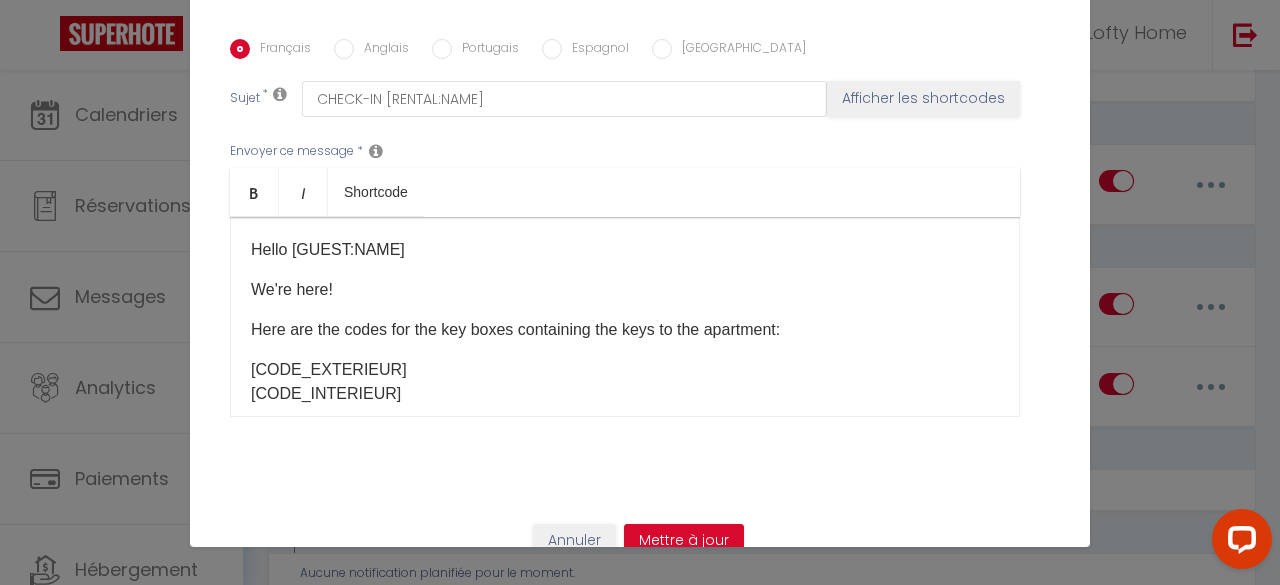 checkbox on "true" 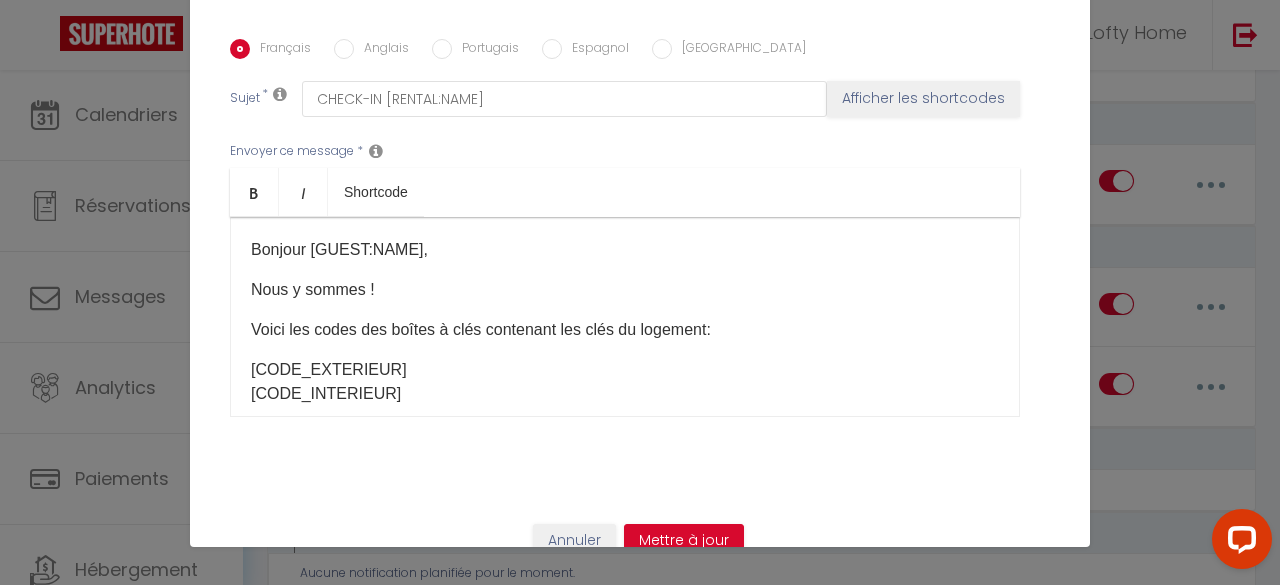 click on "Anglais" at bounding box center (344, 49) 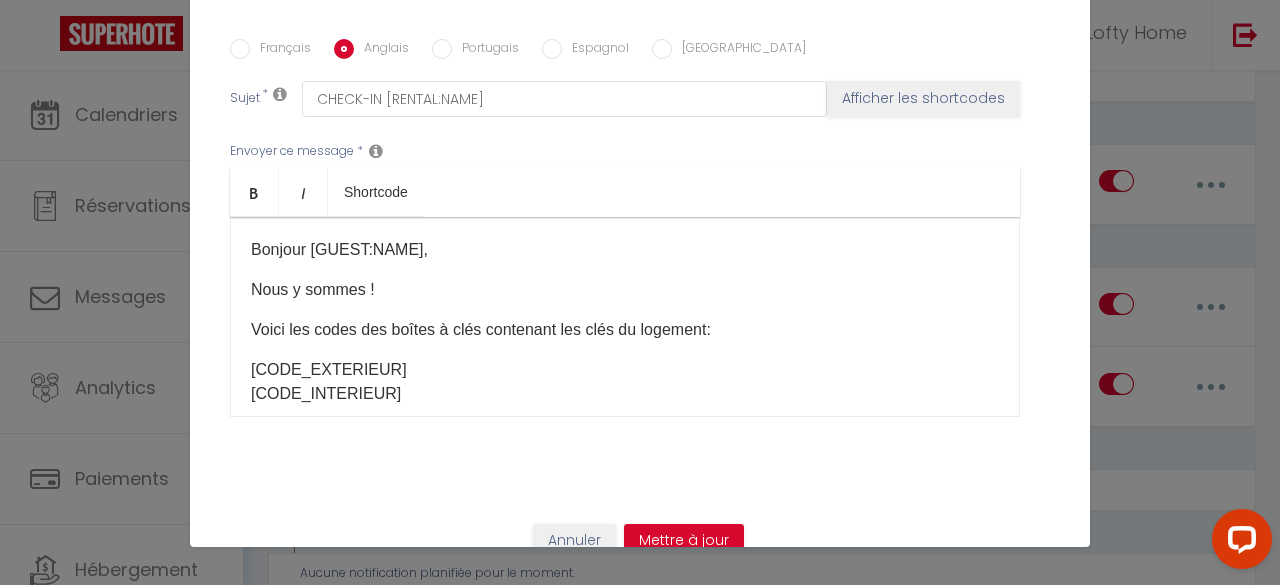 checkbox on "true" 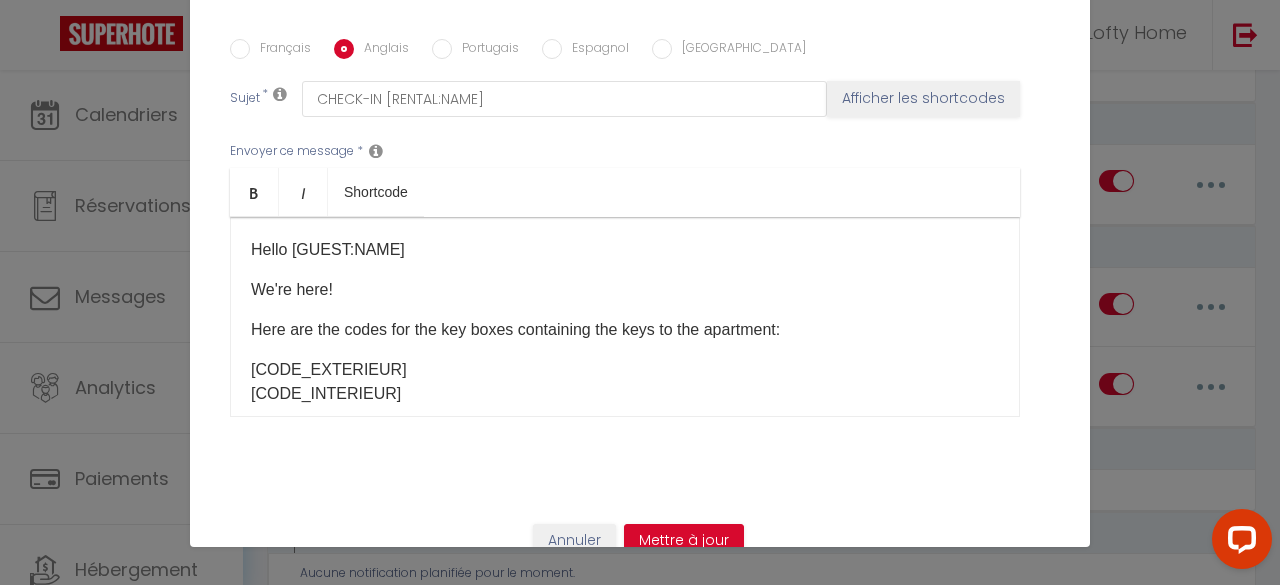 click on "Français" at bounding box center [280, 50] 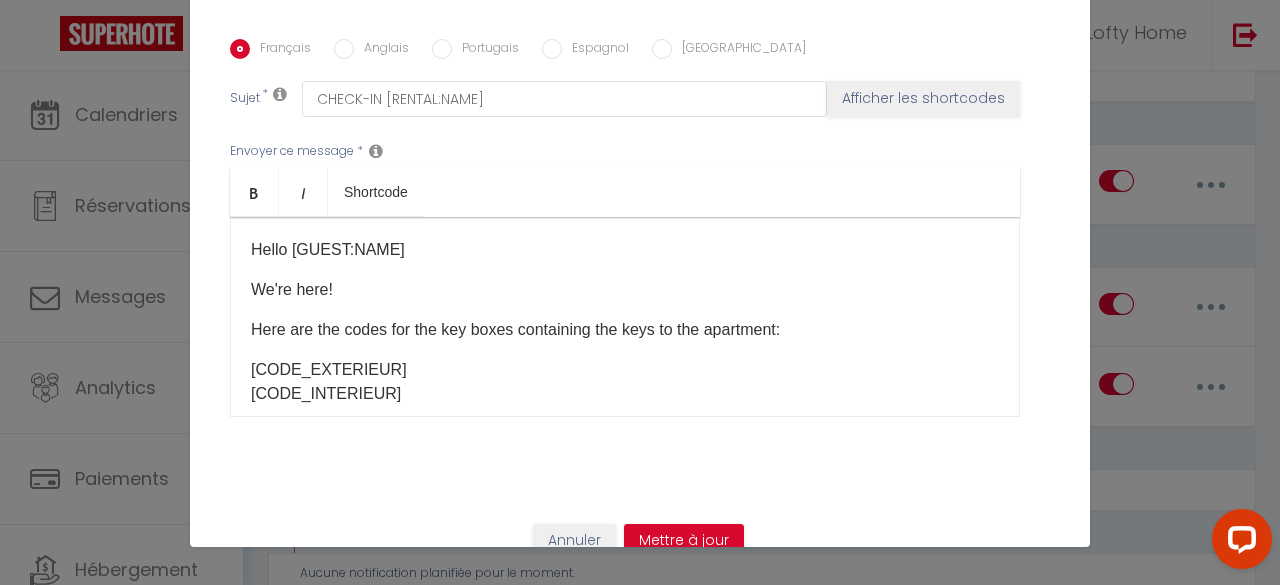 checkbox on "true" 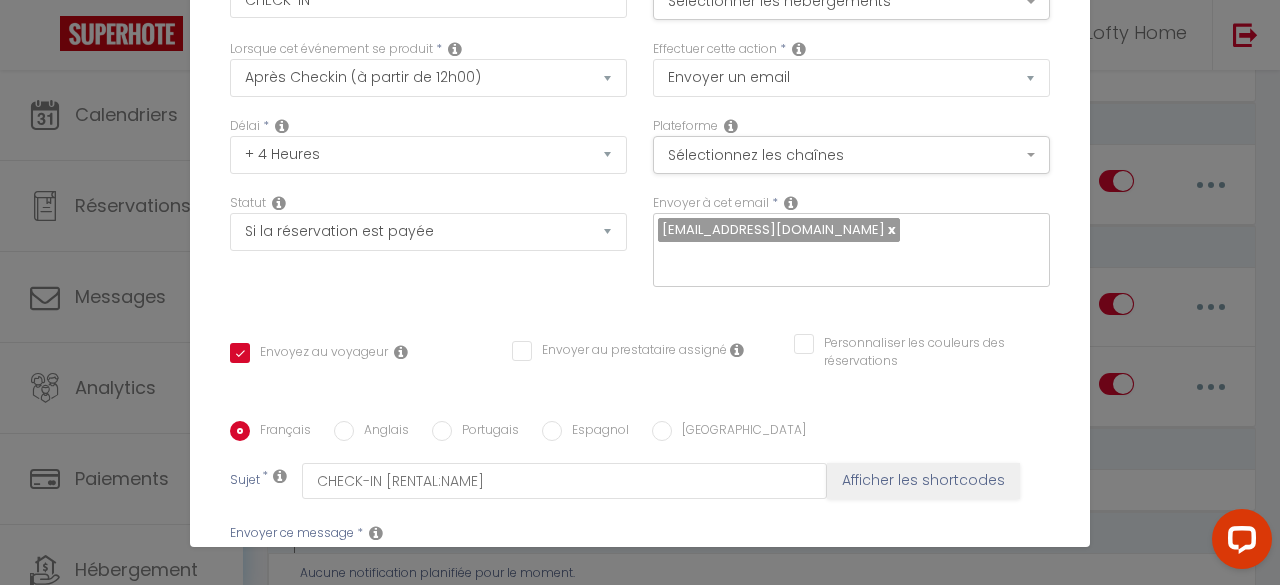 scroll, scrollTop: 0, scrollLeft: 0, axis: both 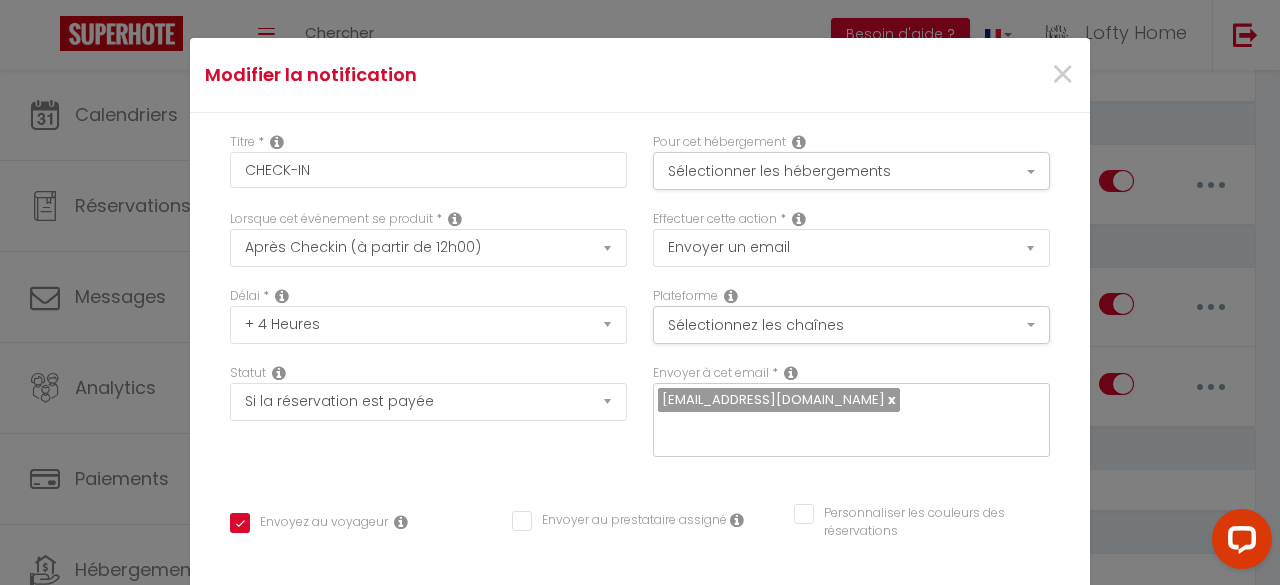 click on "Modifier la notification   ×   Titre   *     CHECK-IN   Pour cet hébergement
Sélectionner les hébergements
Tous les apparts
Lofty Home
RAMBLAS
Conciergerie LH
MOURE
SALENQUES 11
Lorsque cet événement se produit   *      Après la réservation   Avant Checkin (à partir de 12h00)   Après Checkin (à partir de 12h00)   Avant Checkout (à partir de 12h00)   Après Checkout (à partir de 12h00)   Température   Co2   [MEDICAL_DATA] sonore   Après visualisation lien paiement   Après Paiement Lien KO   Après Caution Lien KO   Paiement OK" at bounding box center (640, 292) 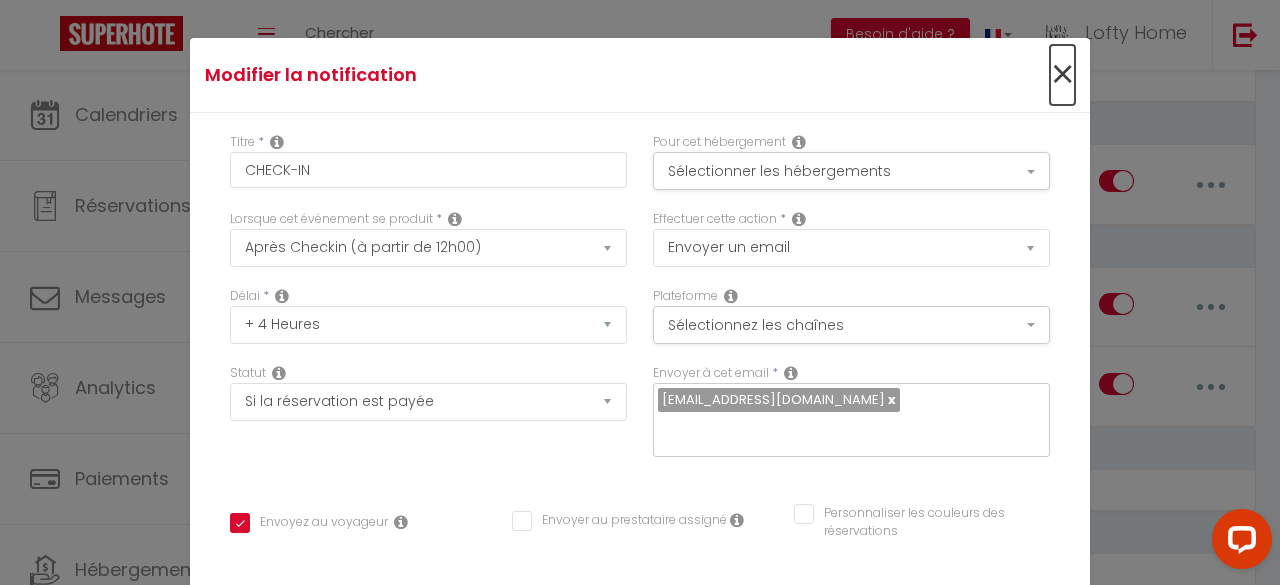 click on "×" at bounding box center (1062, 75) 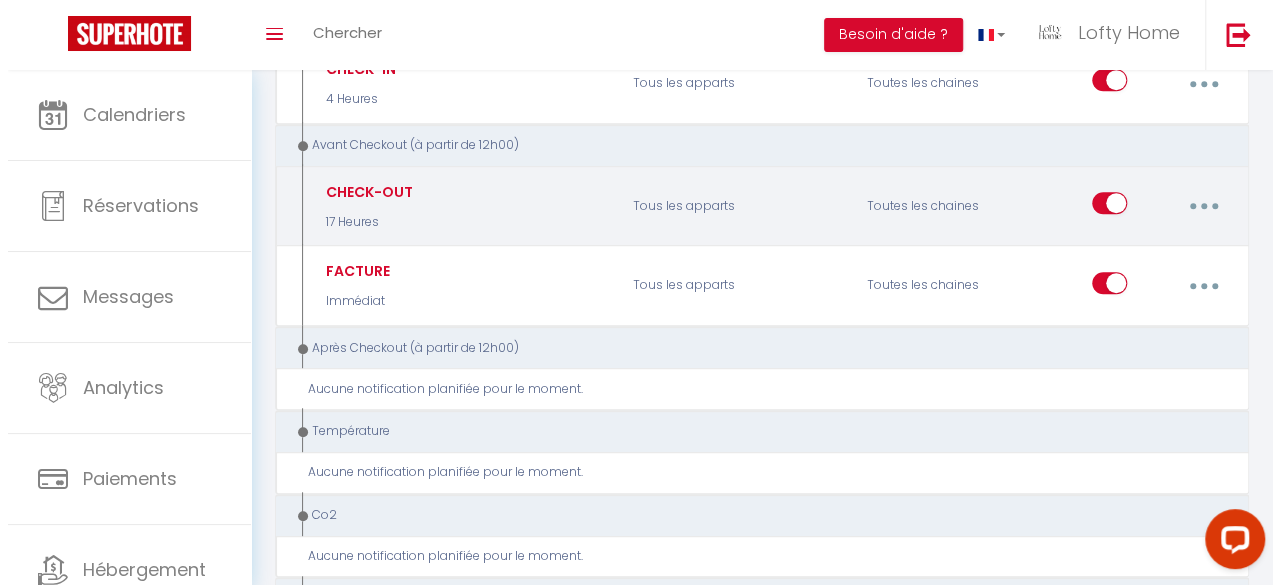 scroll, scrollTop: 593, scrollLeft: 0, axis: vertical 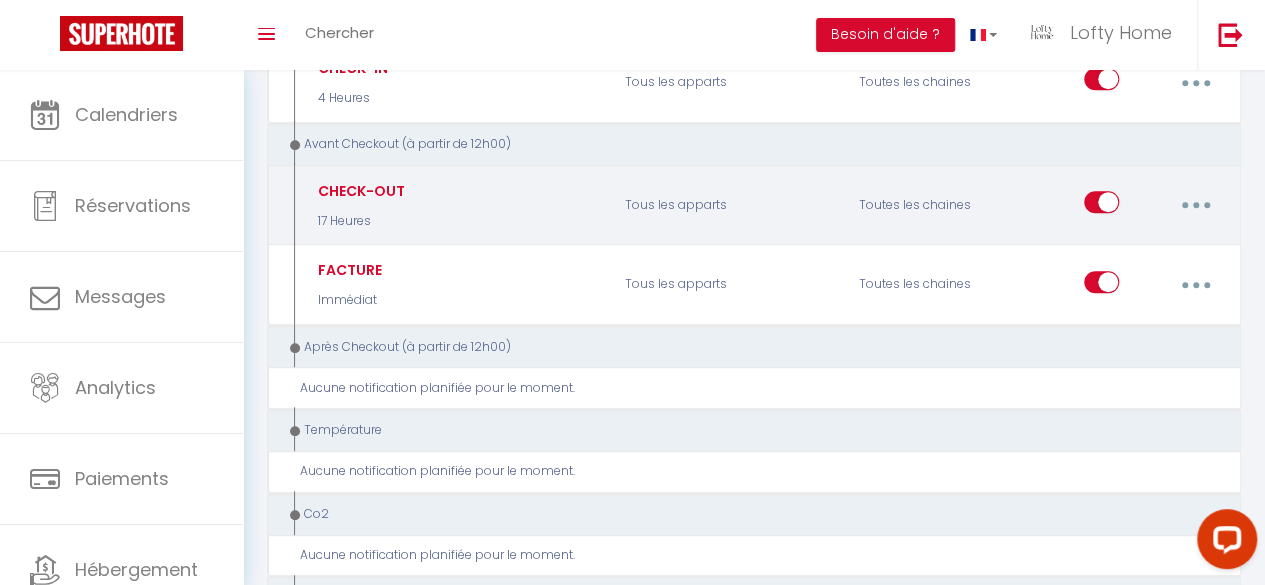 click at bounding box center [1195, 205] 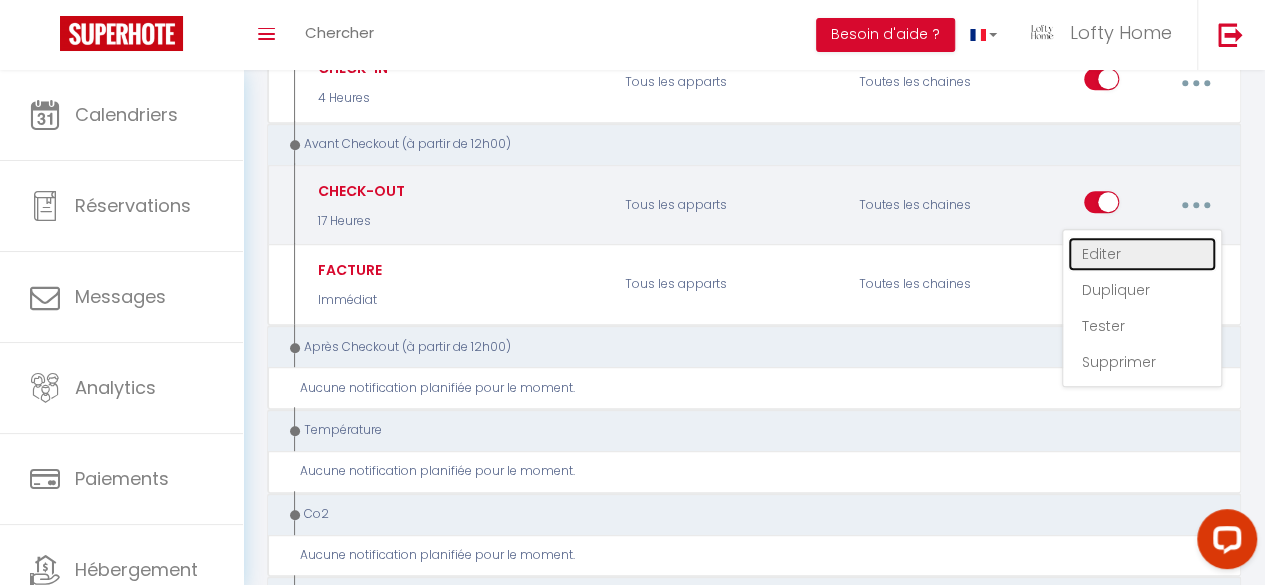 click on "Editer" at bounding box center [1142, 254] 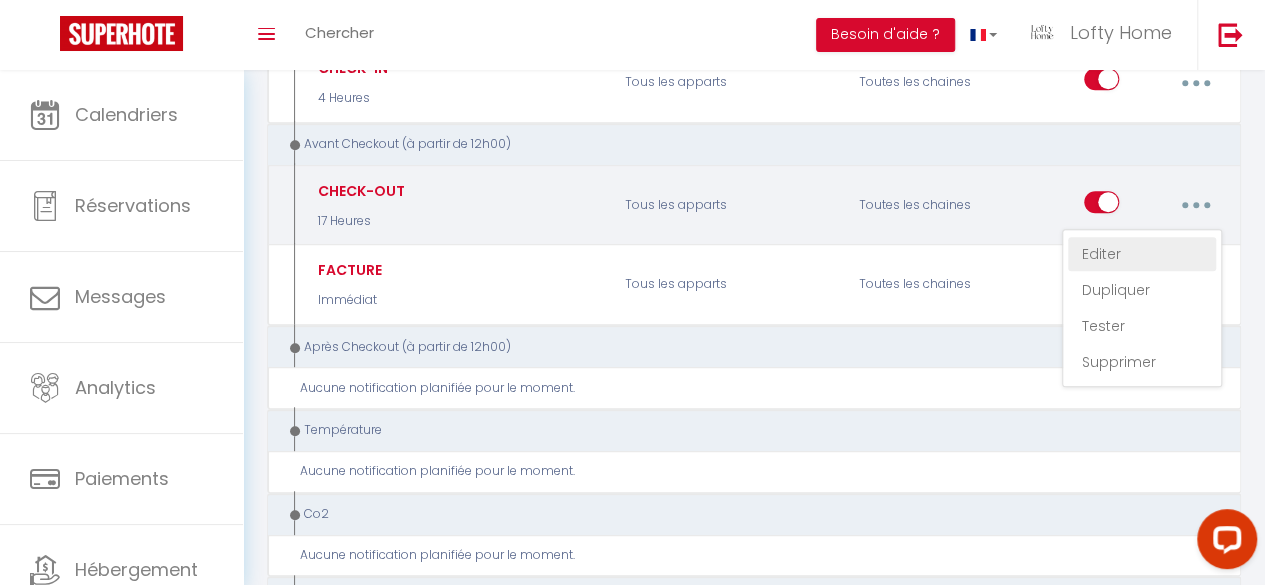 type on "CHECK-OUT" 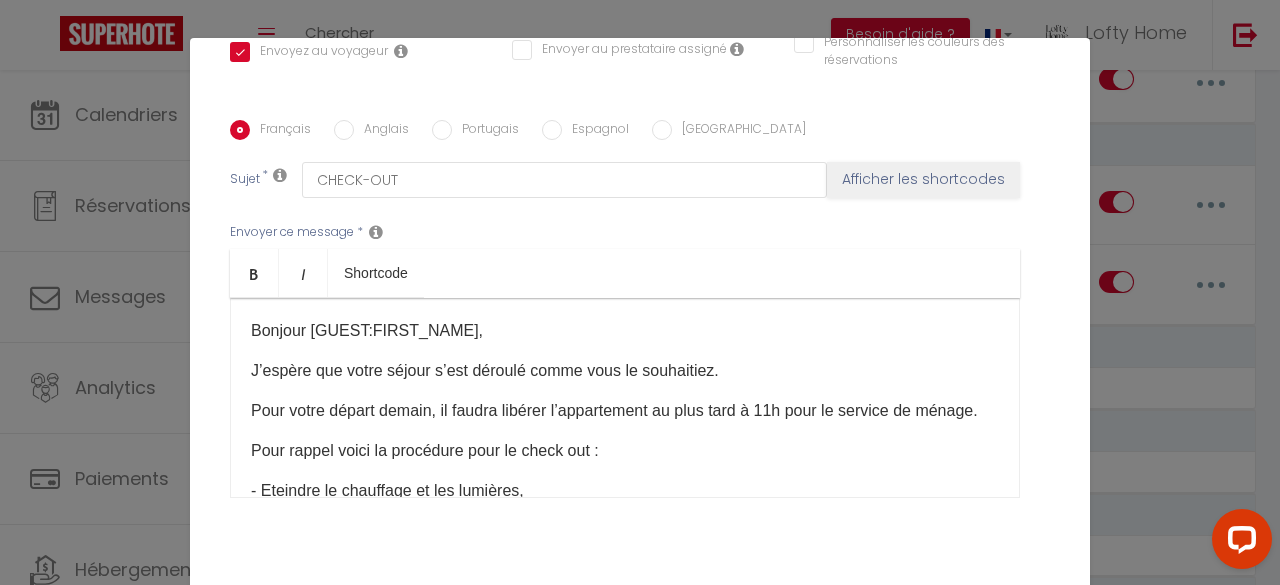 scroll, scrollTop: 472, scrollLeft: 0, axis: vertical 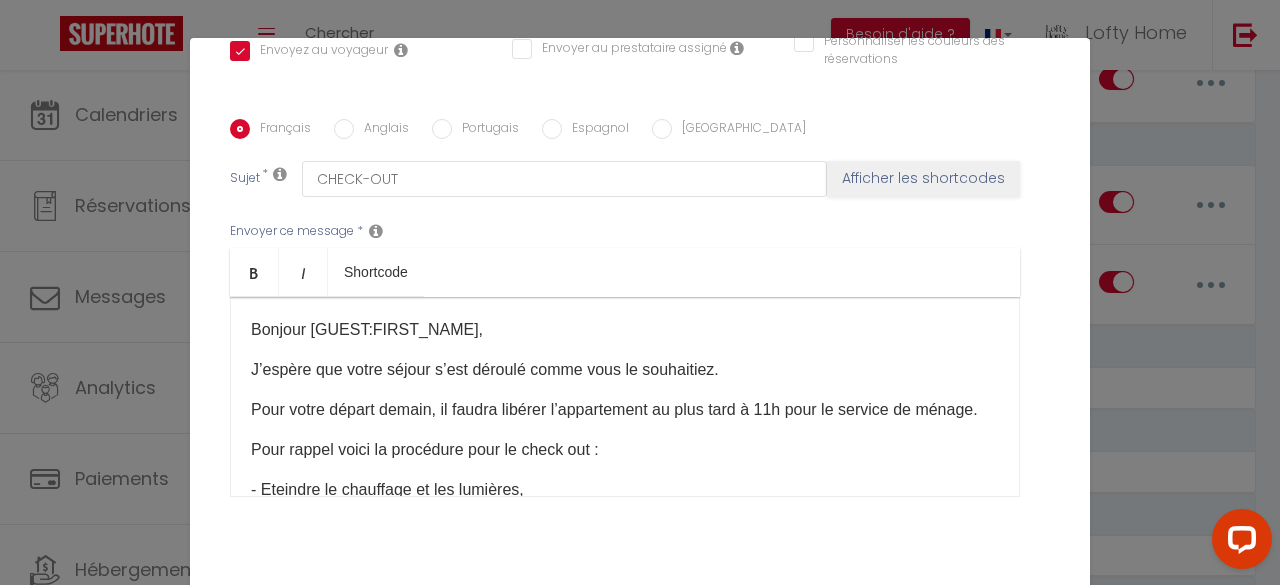 click on "Anglais" at bounding box center [381, 130] 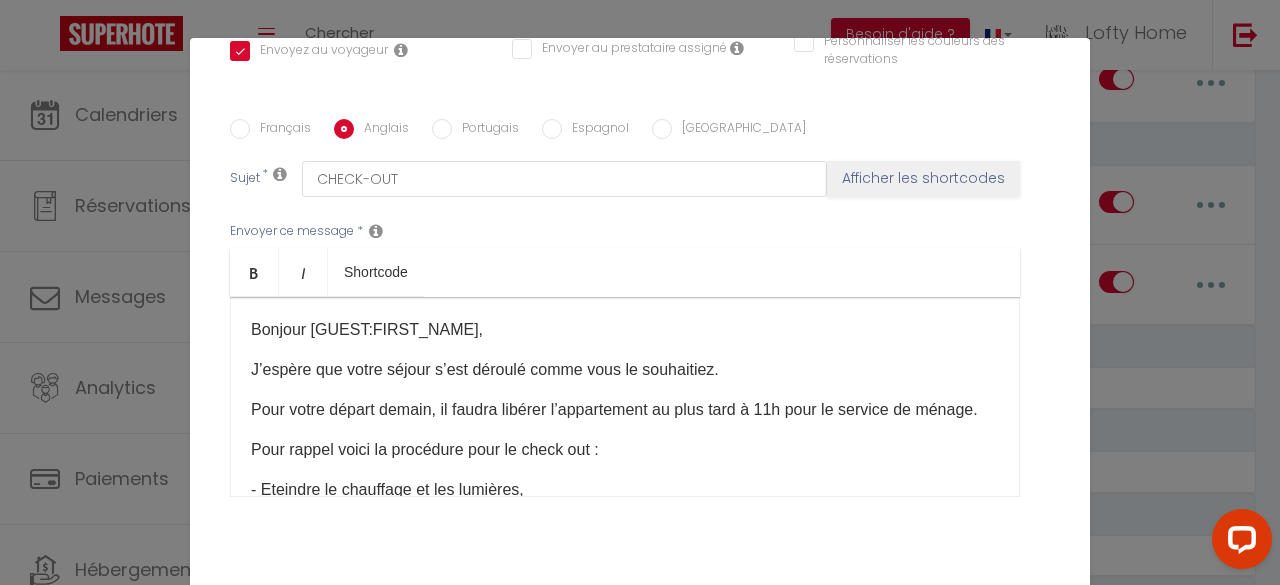 checkbox on "true" 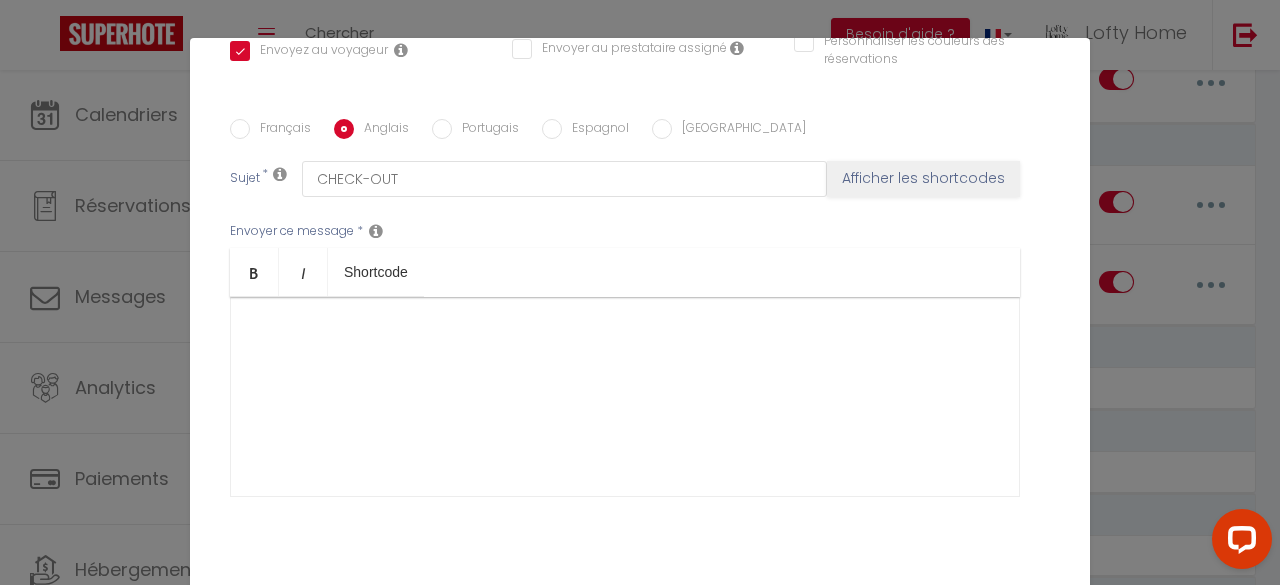 click on "Français" at bounding box center [280, 130] 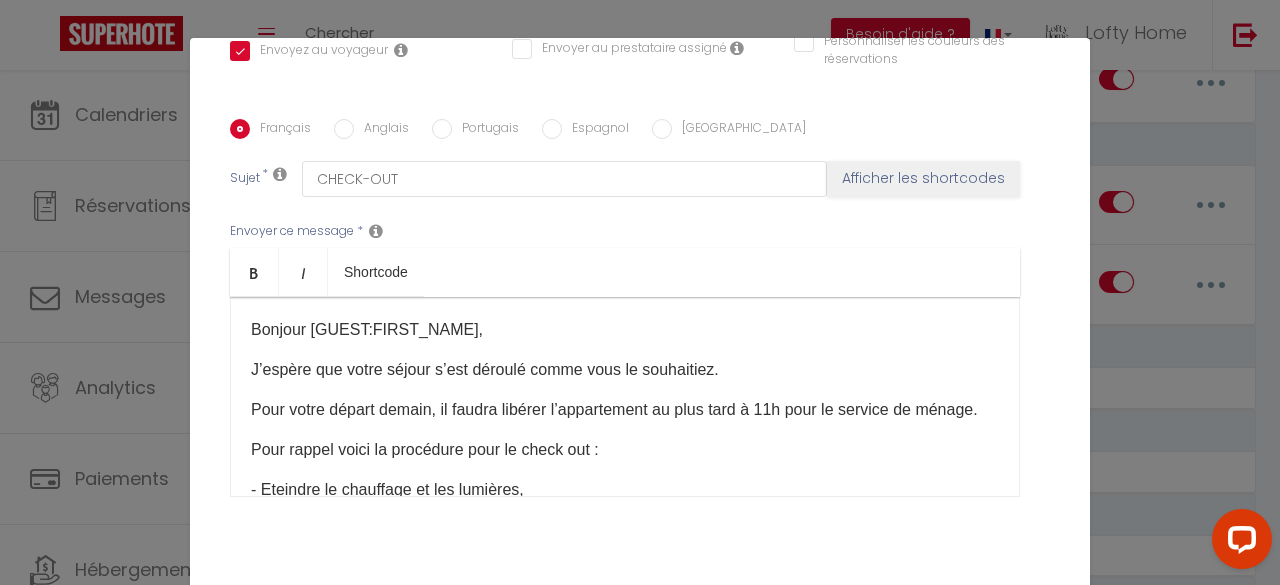 checkbox on "true" 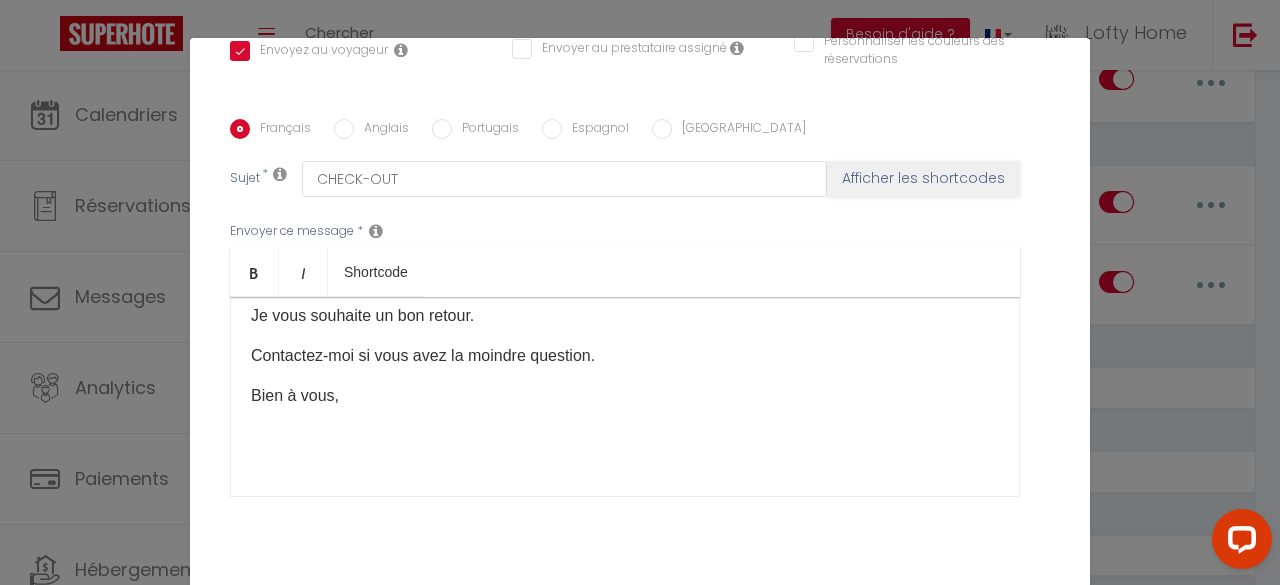 scroll, scrollTop: 372, scrollLeft: 0, axis: vertical 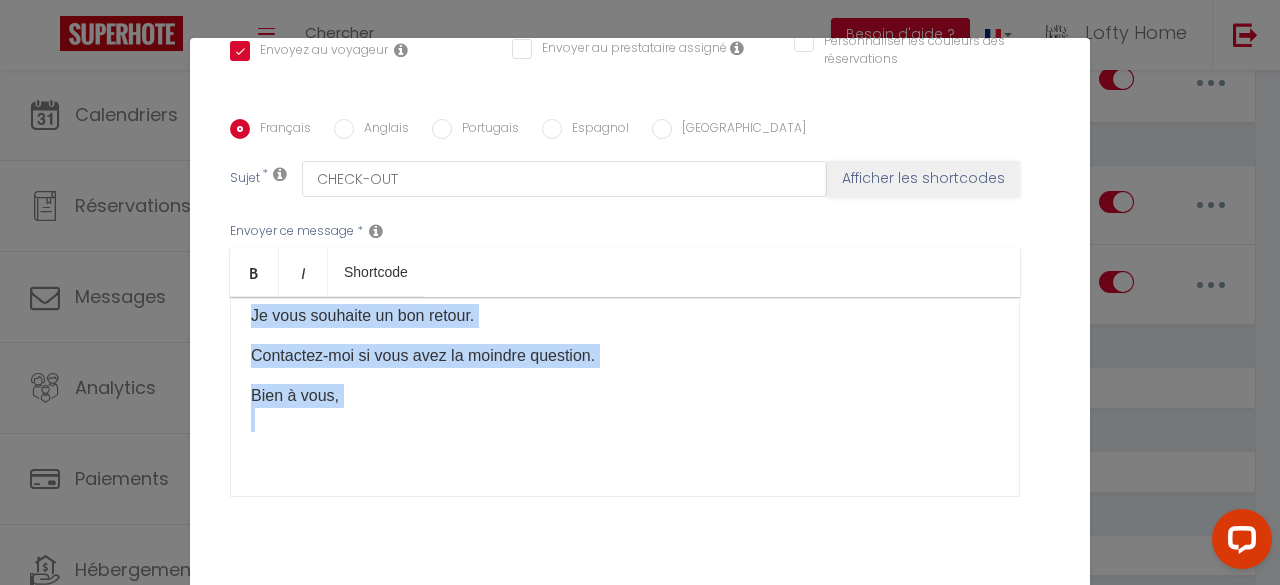 copy on "Bonjour ​[GUEST:FIRST_NAME]​,
J’espère que votre séjour s’est déroulé comme vous le souhaitiez.
Pour votre départ [DATE], il faudra libérer l’appartement au plus tard à 11h​ pour le service de ménage.
Pour rappel voici la procédure pour le check out :
- Eteindre le chauffage et les lumières,
​- Laver et ranger la vaisselle,
​- Sortir les poubelles,
​- Remettre les clés dans les boîtes à clés et fermer les boîtes afin de protéger l'appartement des vols.
Je vous souhaite un bon retour.
Contactez-moi si vous avez la moindre question.
Bien à vous, ​" 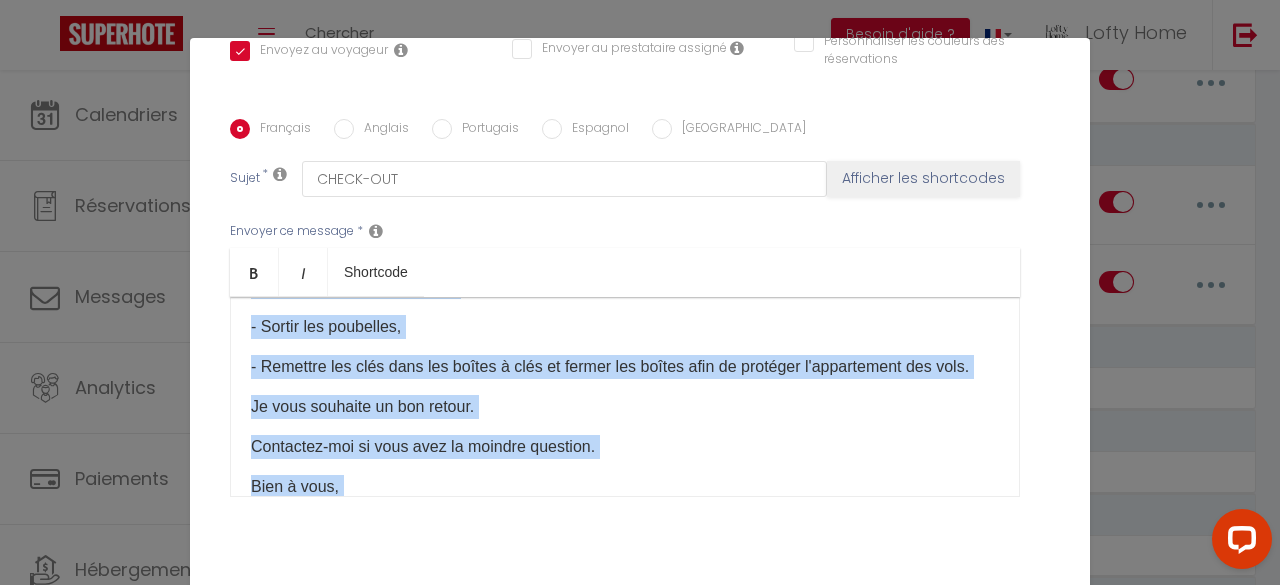 scroll, scrollTop: 242, scrollLeft: 0, axis: vertical 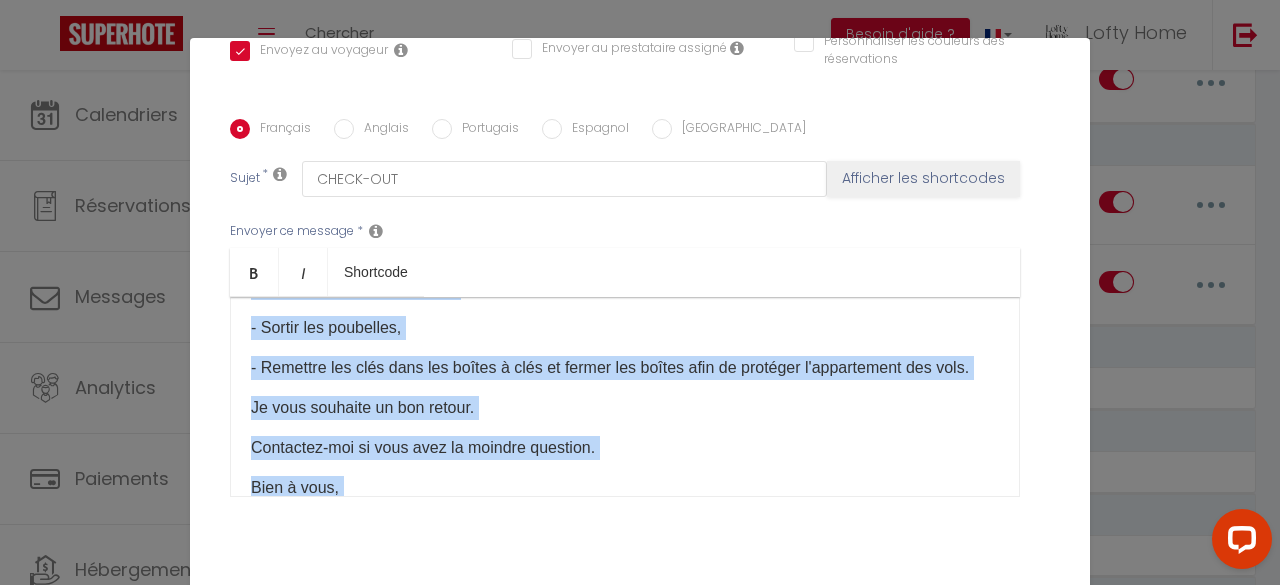 click on "​- Remettre les clés dans les boîtes à clés et fermer les boîtes afin de protéger l'appartement des vols." at bounding box center (625, 368) 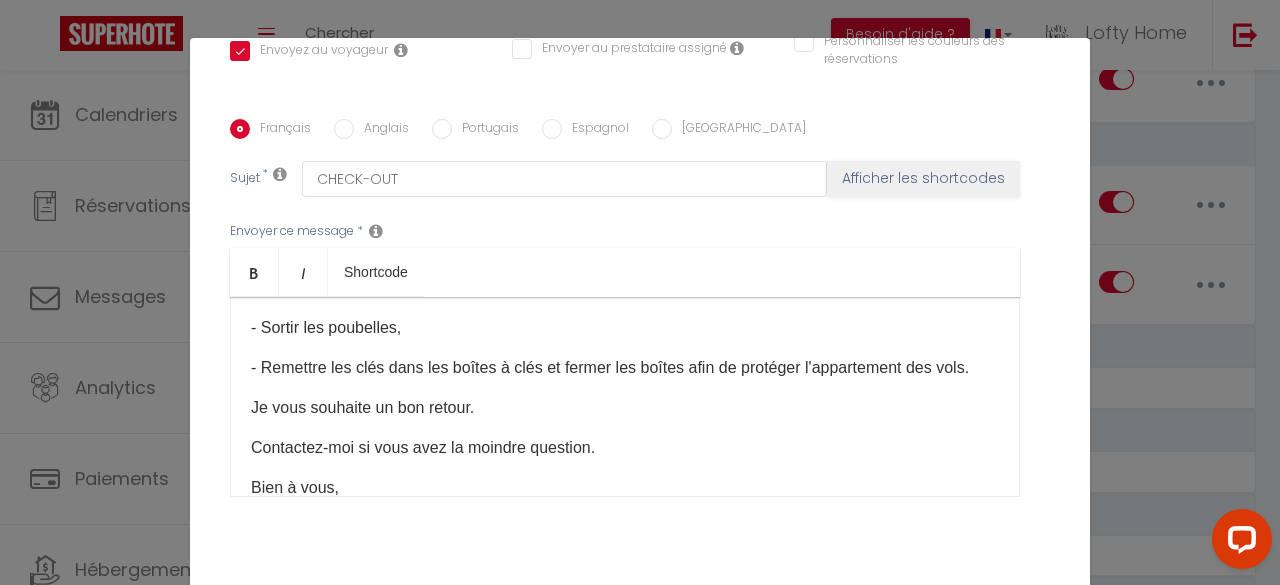 drag, startPoint x: 328, startPoint y: 387, endPoint x: 227, endPoint y: 369, distance: 102.59142 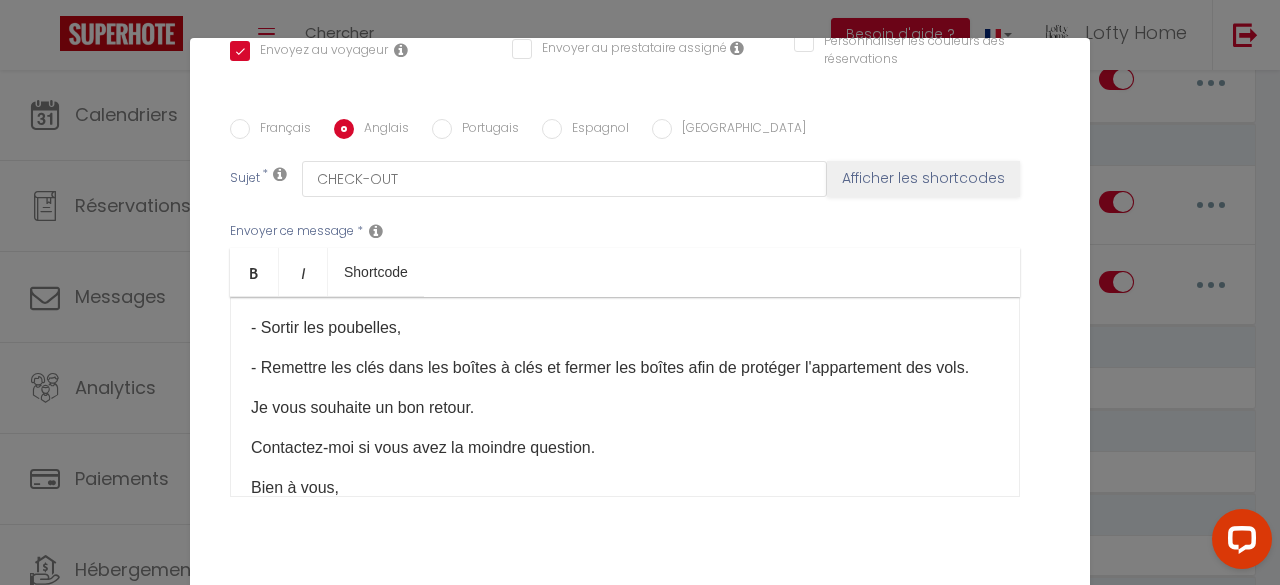 checkbox on "true" 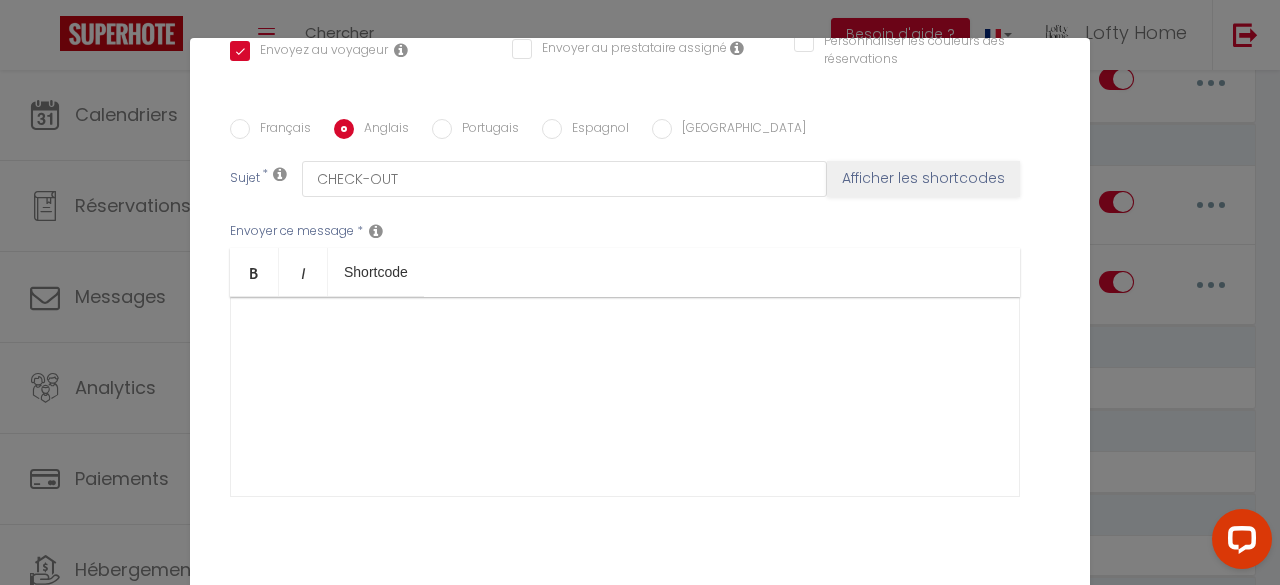 click at bounding box center [625, 397] 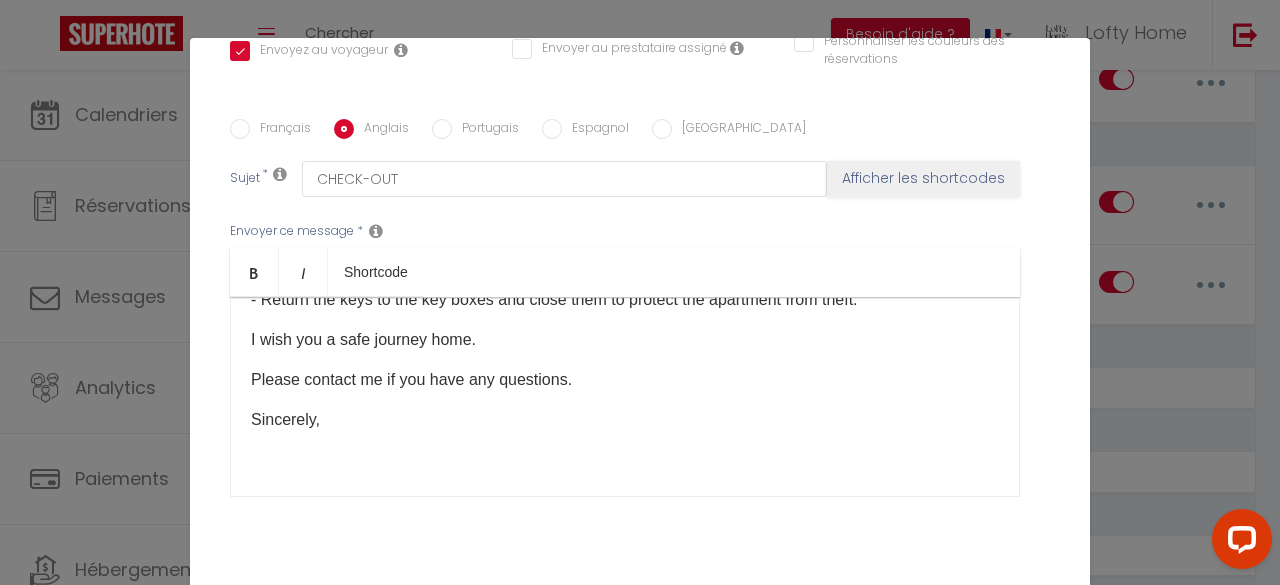 scroll, scrollTop: 333, scrollLeft: 0, axis: vertical 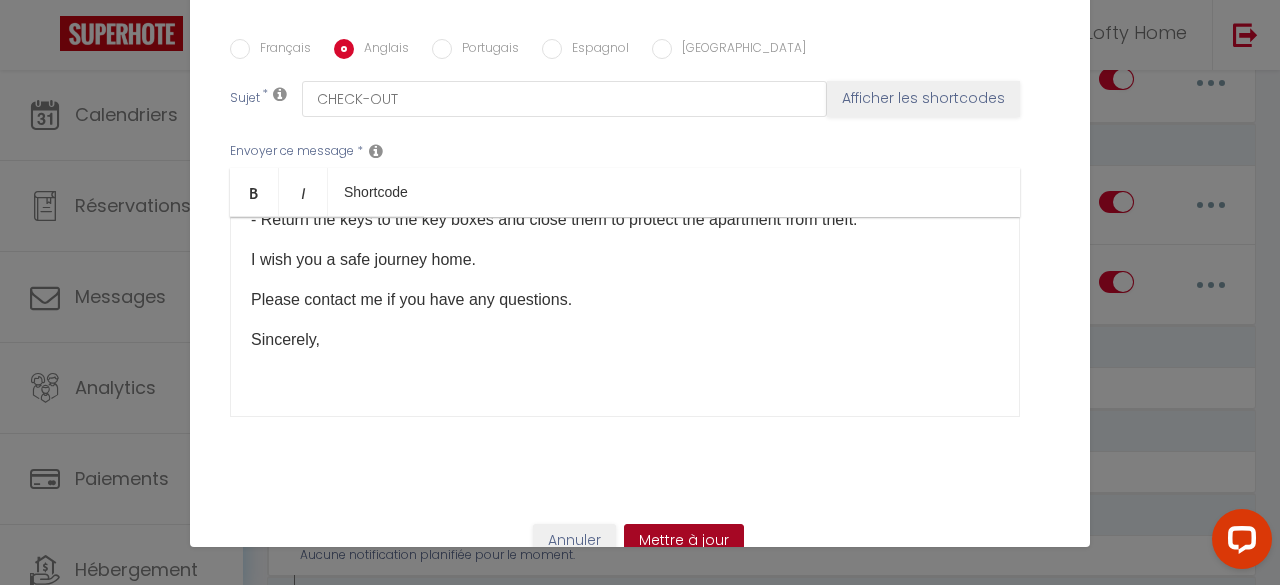 click on "Mettre à jour" at bounding box center [684, 541] 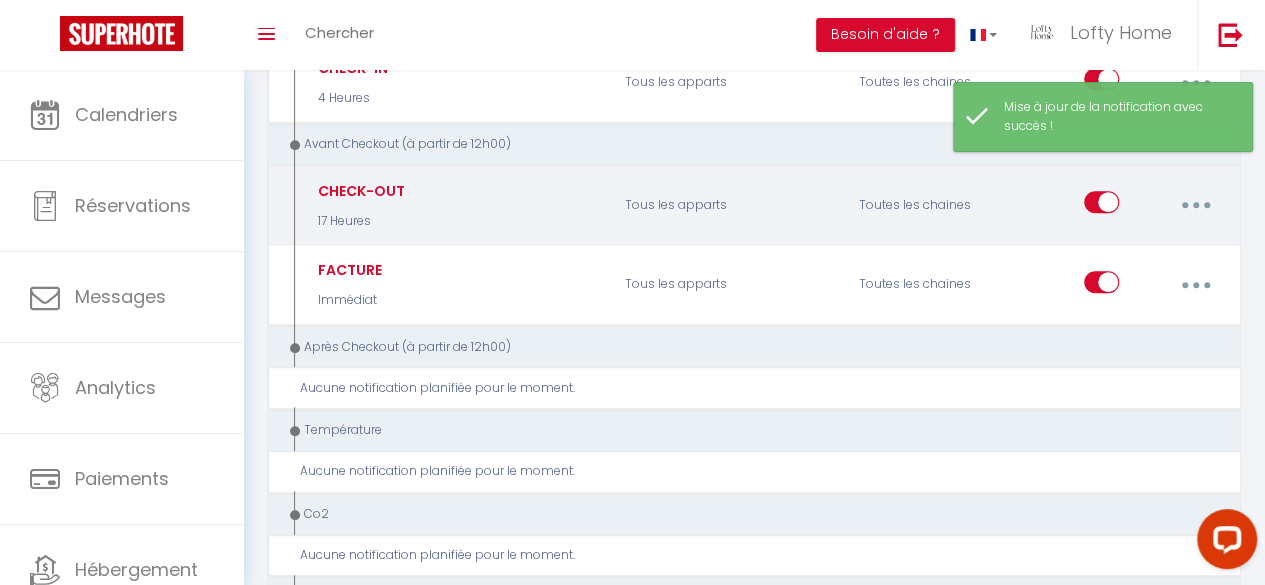 click at bounding box center [1195, 205] 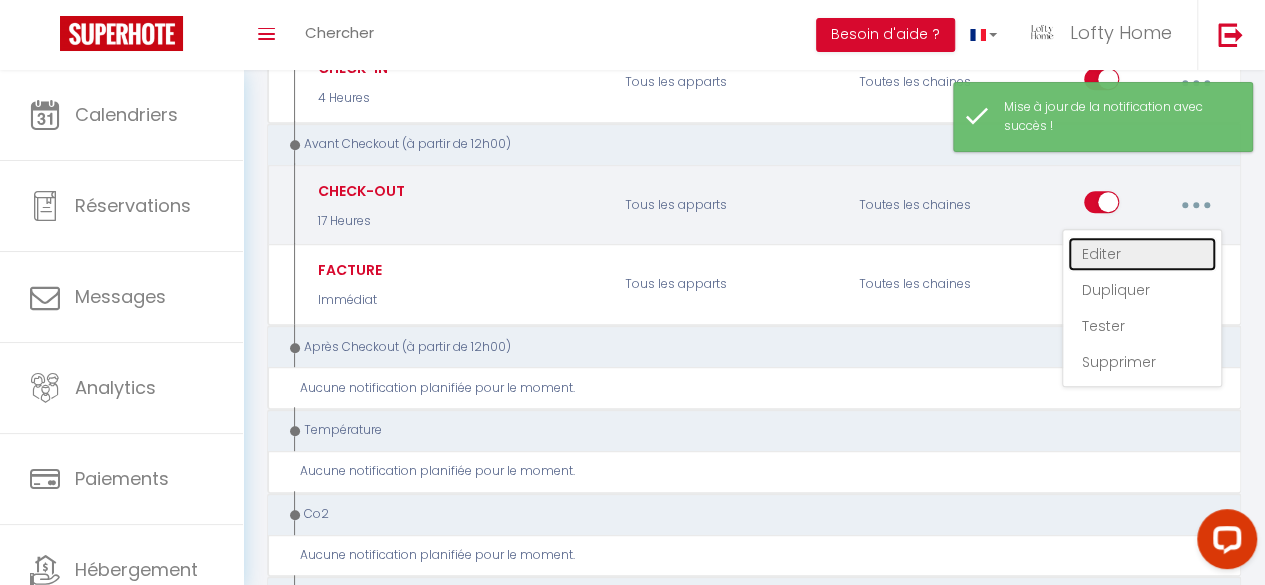 click on "Editer" at bounding box center [1142, 254] 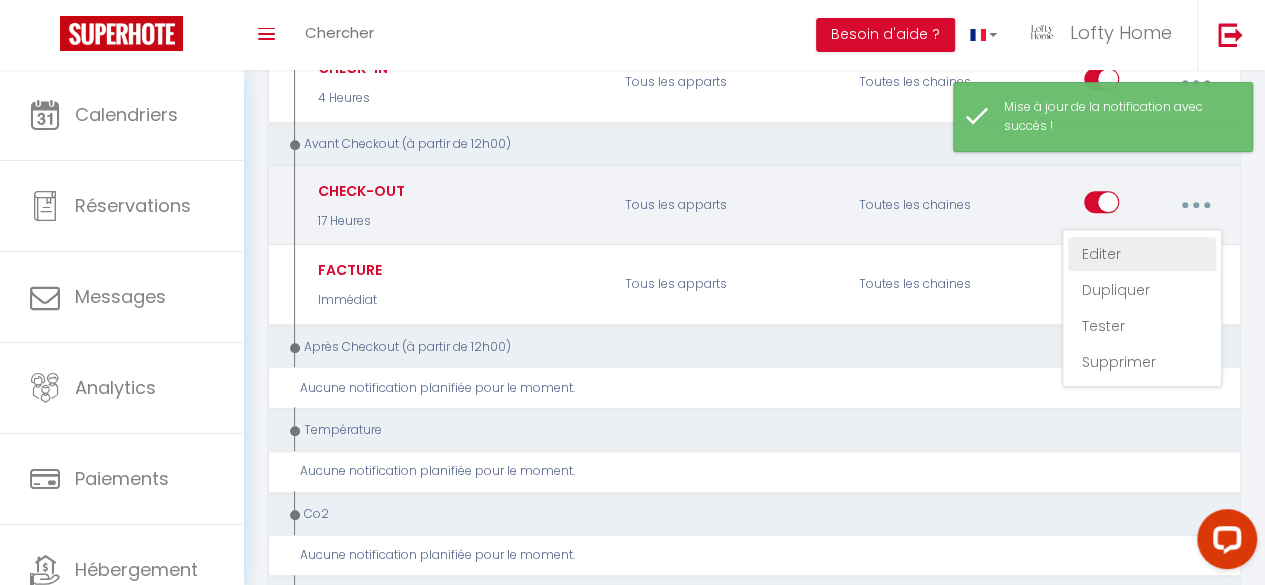 type on "CHECK-OUT" 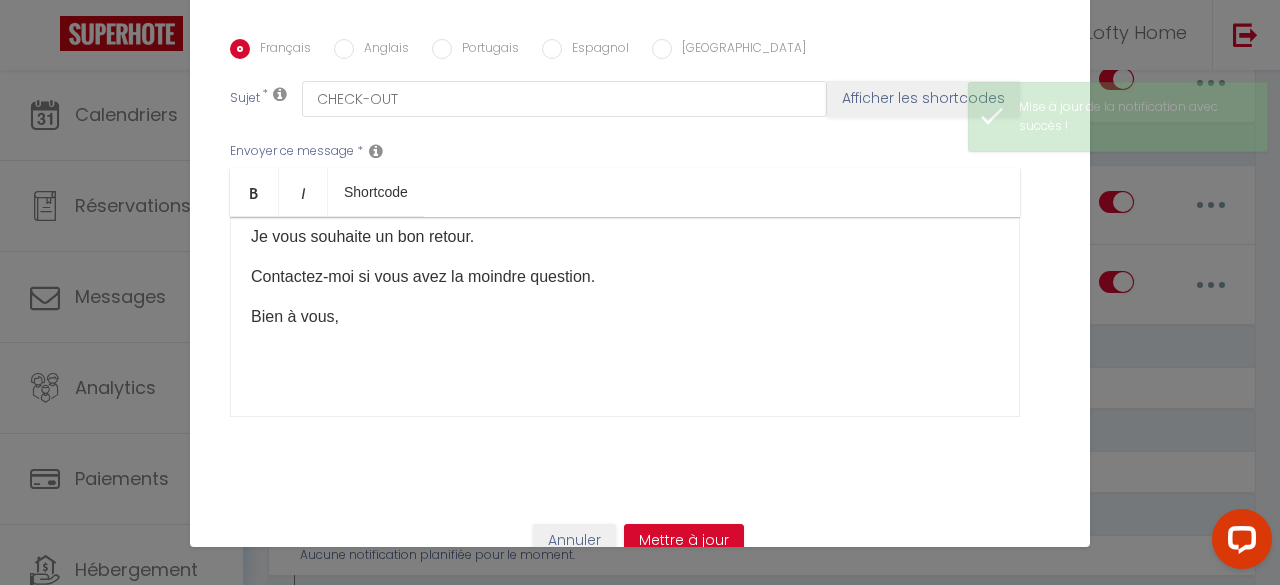 click on "Anglais" at bounding box center [344, 49] 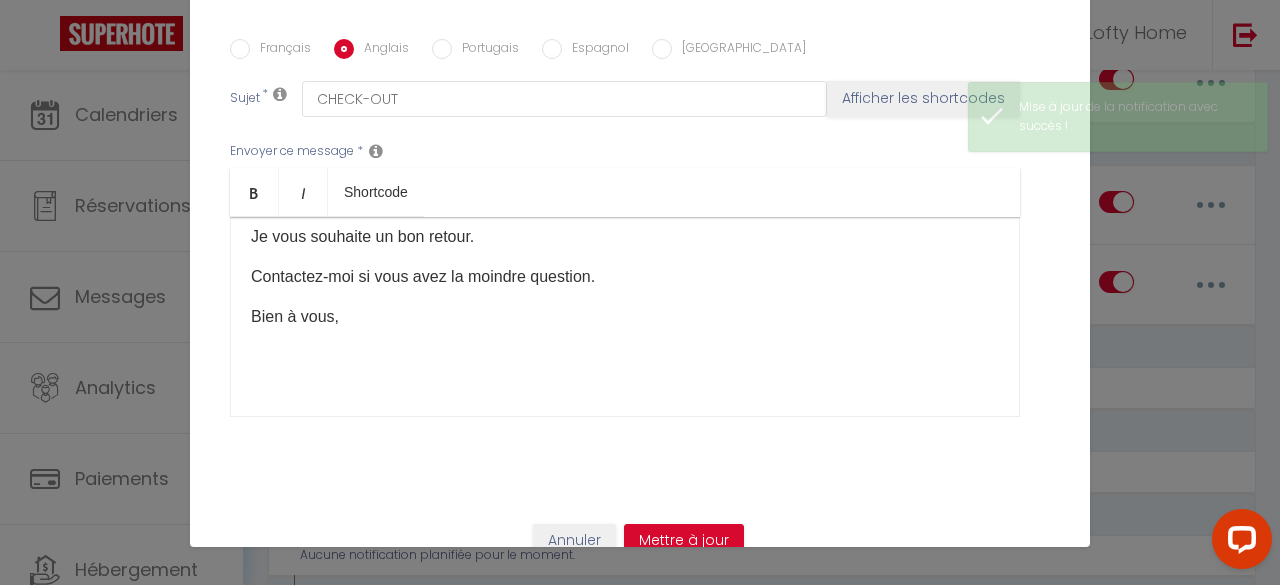 checkbox on "true" 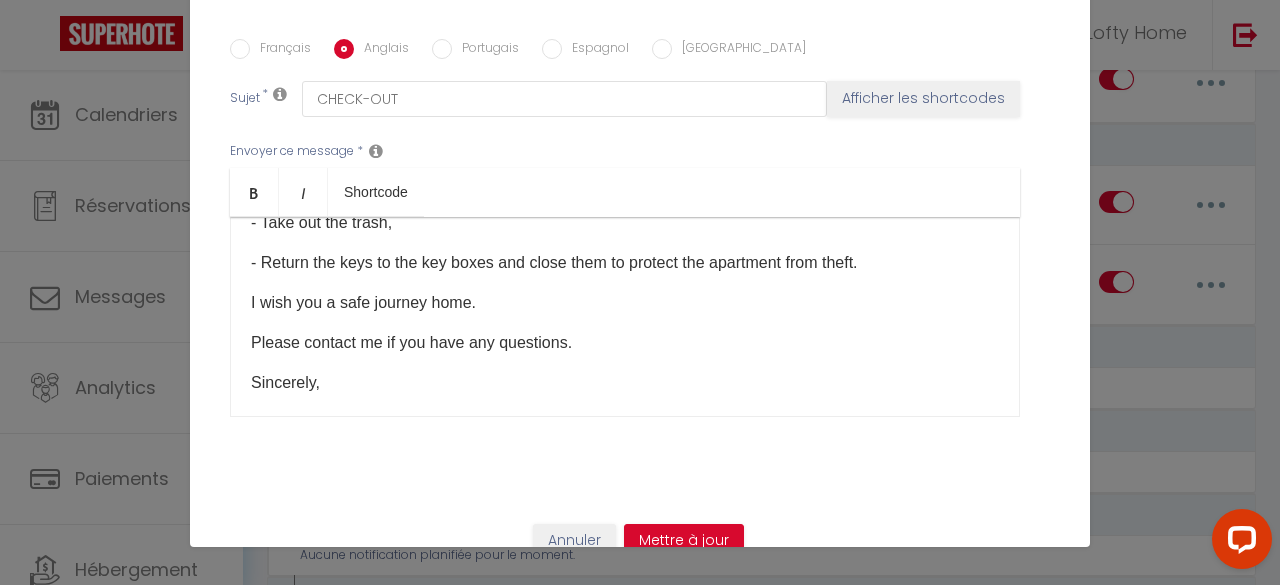 scroll, scrollTop: 260, scrollLeft: 0, axis: vertical 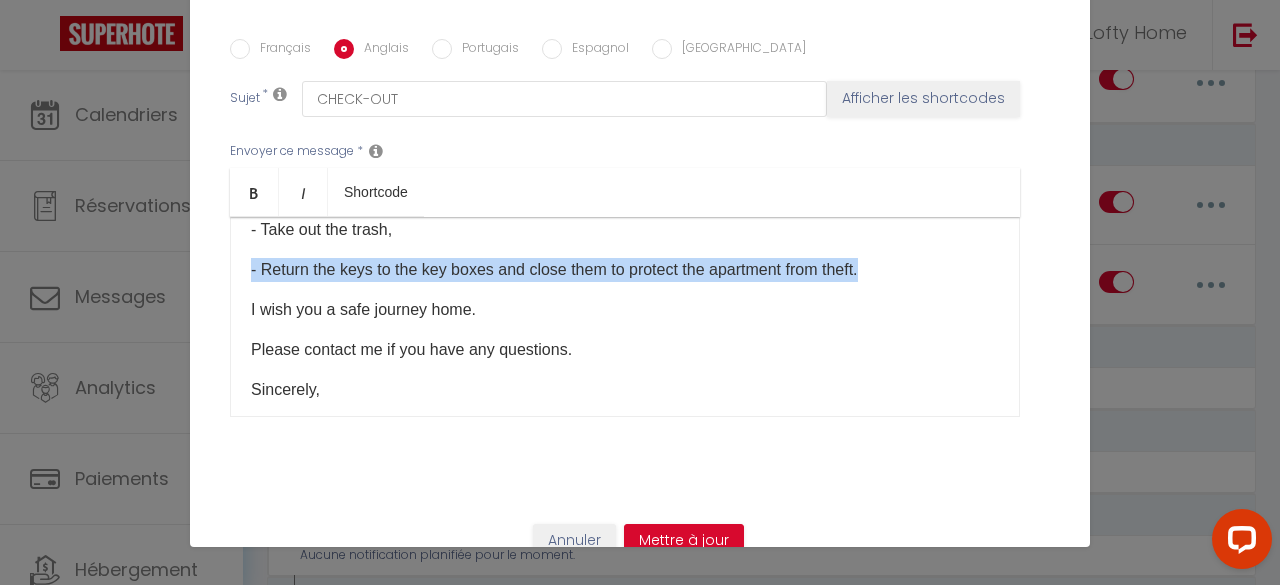drag, startPoint x: 884, startPoint y: 259, endPoint x: 238, endPoint y: 252, distance: 646.0379 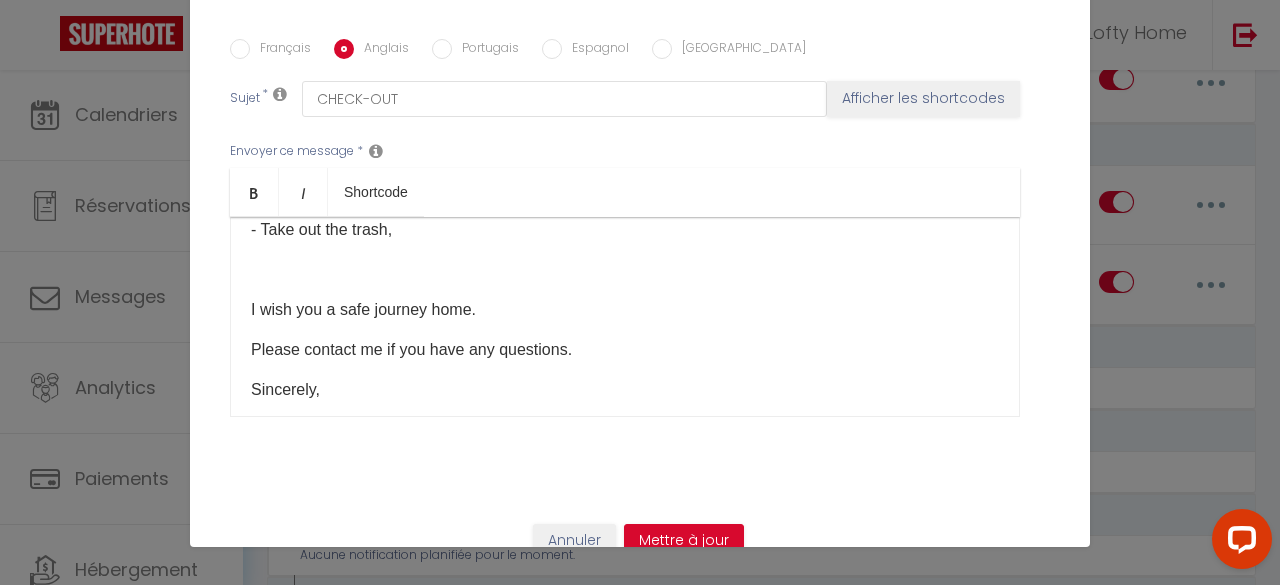 click on "Français" at bounding box center [280, 50] 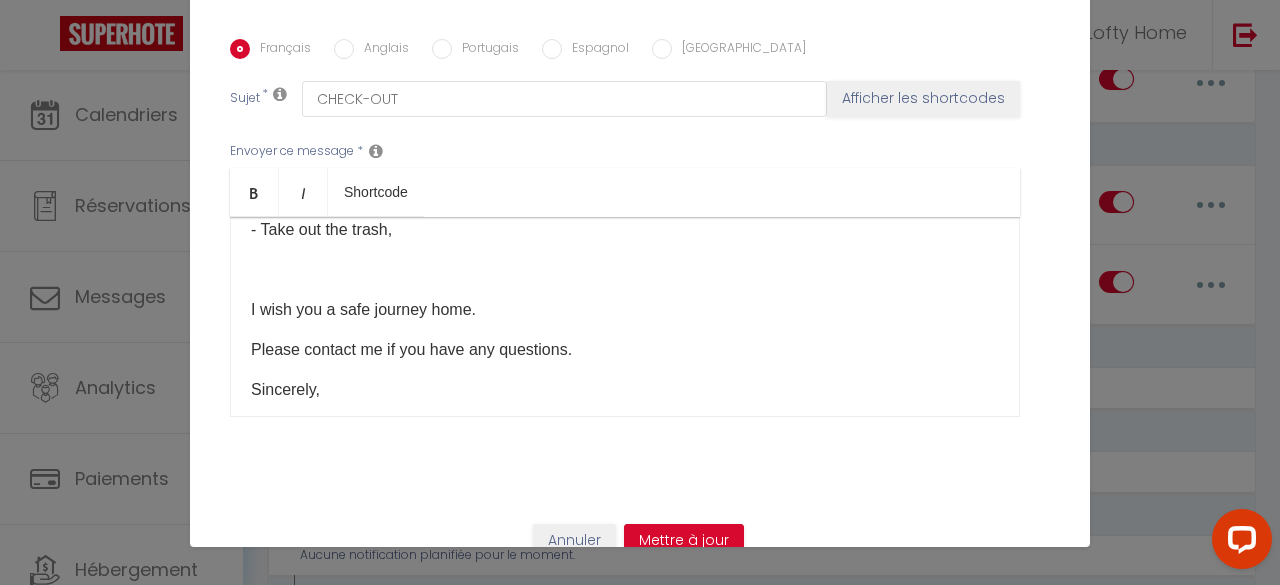 checkbox on "true" 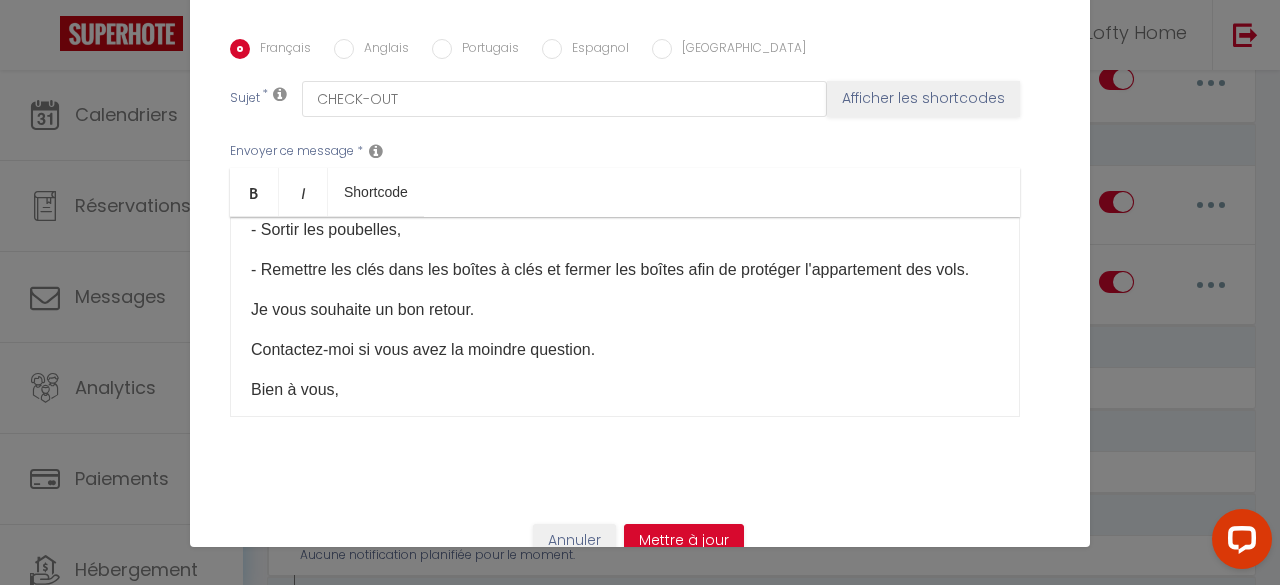 drag, startPoint x: 310, startPoint y: 281, endPoint x: 229, endPoint y: 267, distance: 82.20097 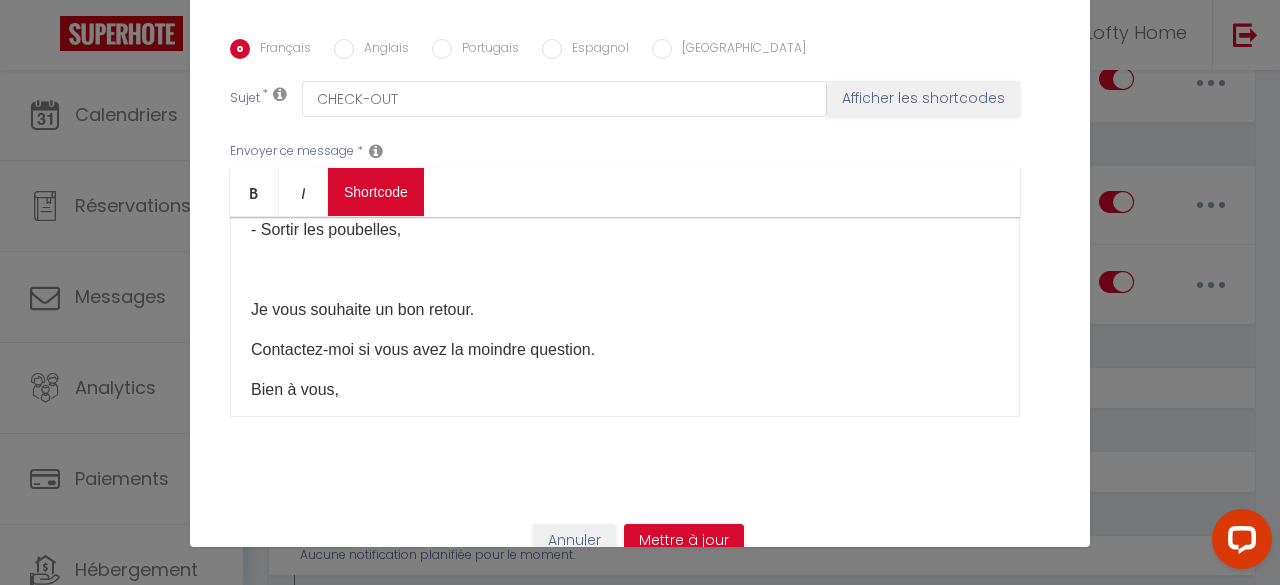 click on "Coaching SuperHote ce soir à 18h00, pour participer:  [URL][DOMAIN_NAME][SECURITY_DATA]   ×     Toggle navigation       Toggle Search     Toggle menubar     Chercher   BUTTON
Besoin d'aide ?
Lofty Home   Paramètres        Équipe     Résultat de la recherche   Aucun résultat     Calendriers     Réservations     Messages     Analytics      Paiements     Hébergement     Notifications                 Résultat de la recherche   Id   Appart   Voyageur    Checkin   Checkout   Nuits   Pers.   Plateforme   Statut     Résultat de la recherche   Aucun résultat          Notifications
Actions
Nouvelle Notification    Exporter    Importer    Tous les apparts    MOURE RAMBLAS SALENQUES 11
Actions
Nouveau shortcode personnalisé    Notifications   SHORTCODES PERSONNALISÉS             BIENVENUE" at bounding box center (640, 792) 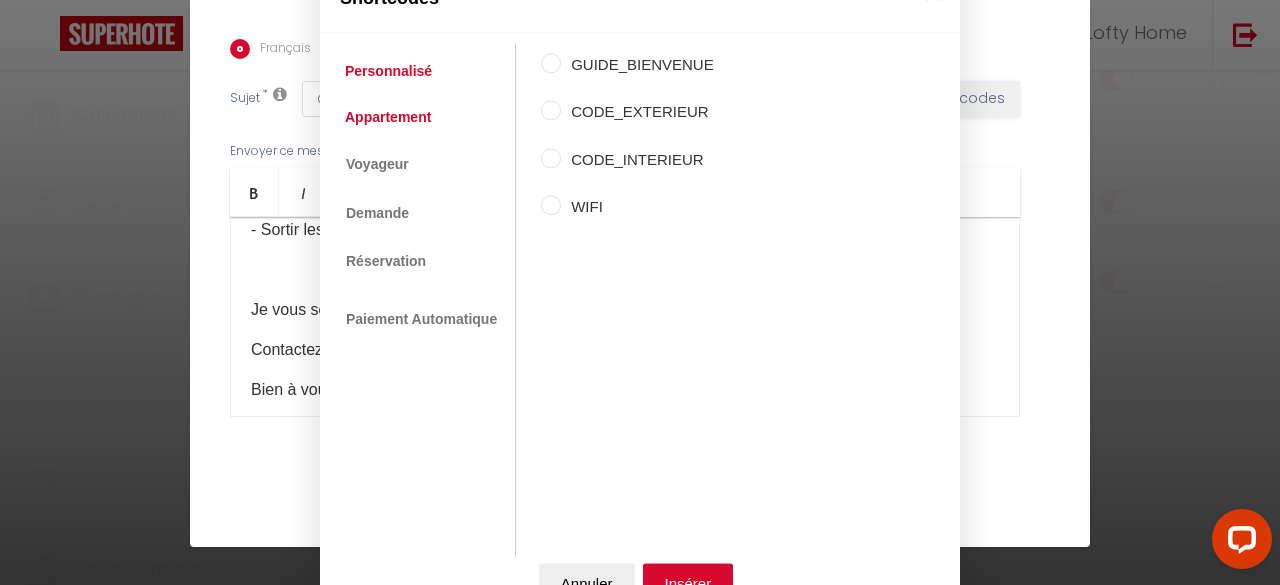 click on "Appartement" at bounding box center [388, 117] 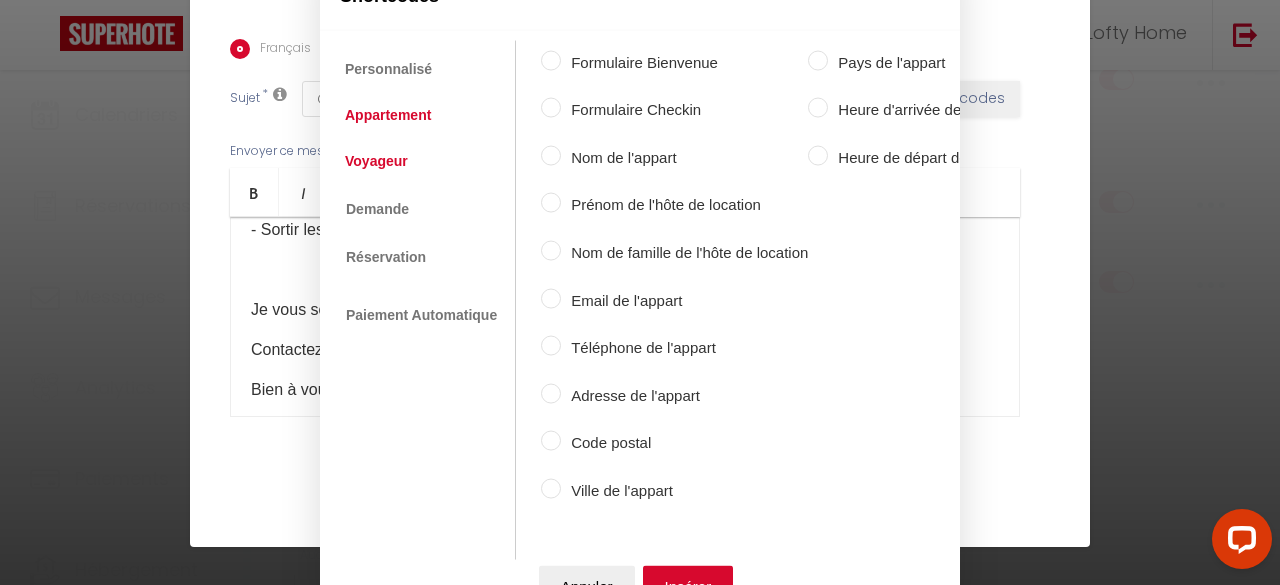 click on "Voyageur" at bounding box center [376, 161] 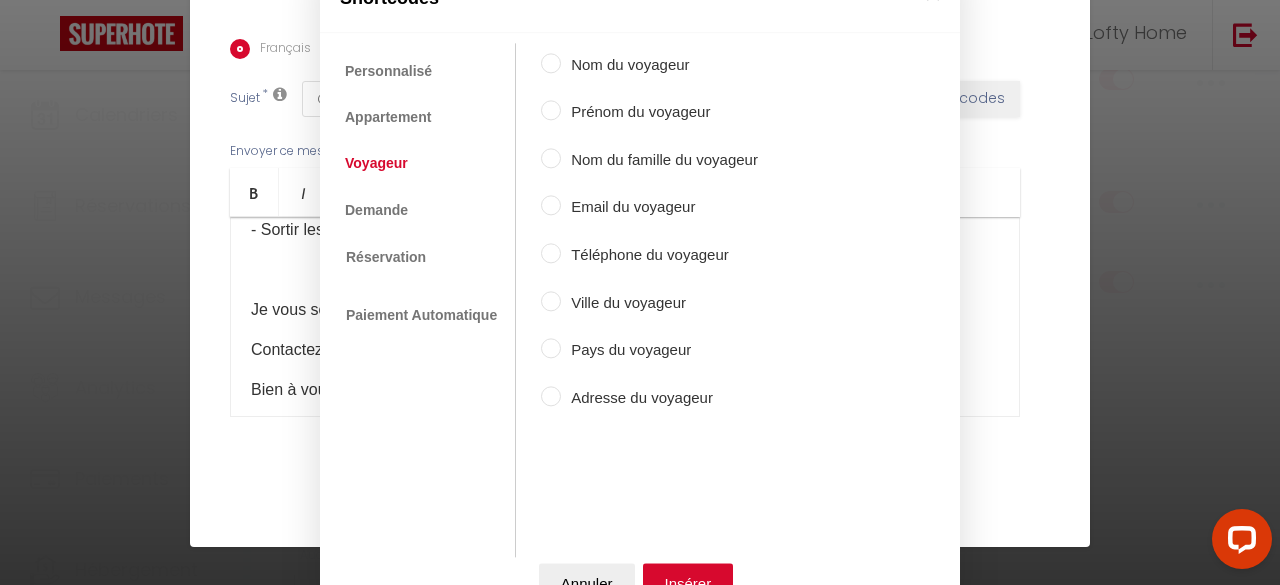 click on "Personnalisé
Appartement
Voyageur
Demande
Réservation
Lien De Paiement
Paiement Automatique" at bounding box center [423, 300] 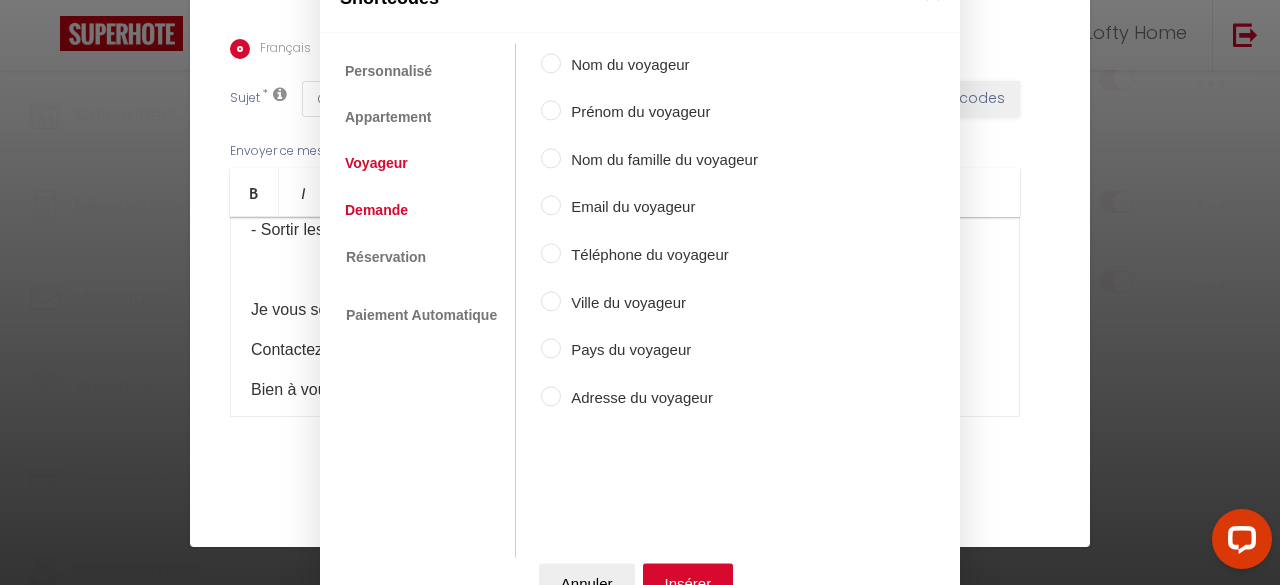 click on "Demande" at bounding box center (376, 210) 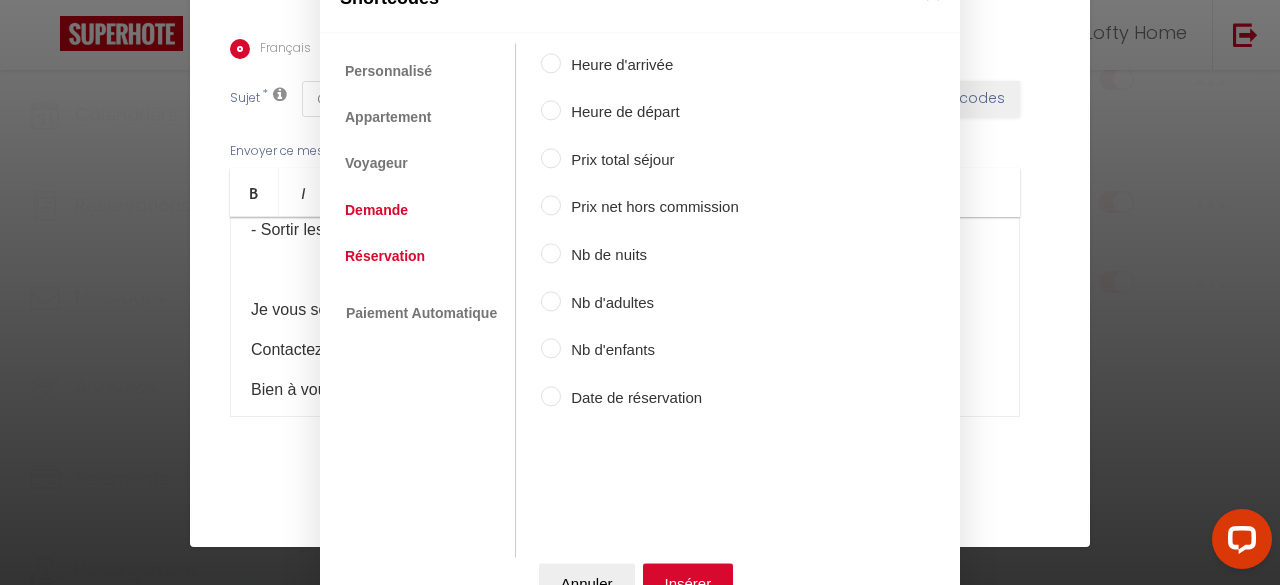 click on "Réservation" at bounding box center [385, 256] 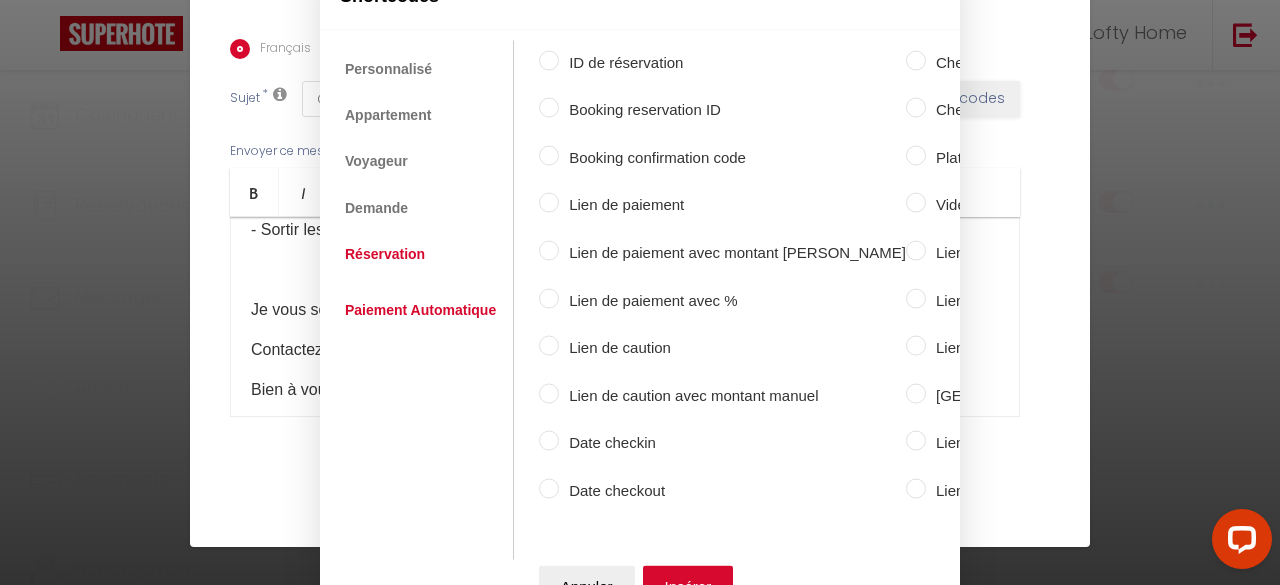 click on "Paiement Automatique" at bounding box center [420, 310] 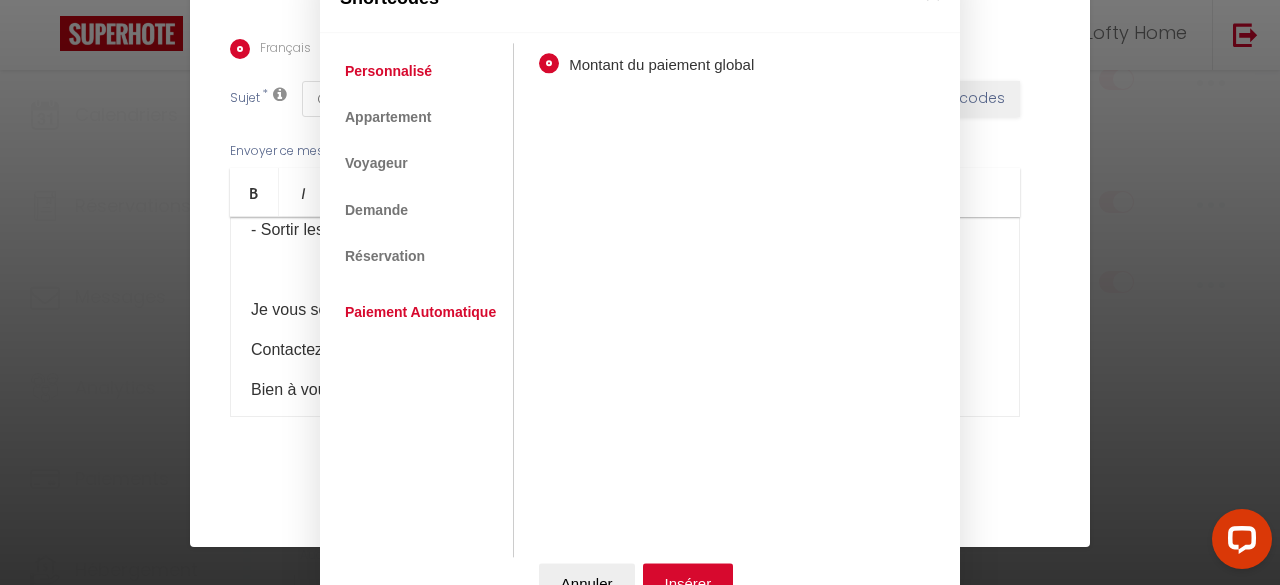 click on "Personnalisé" at bounding box center (388, 71) 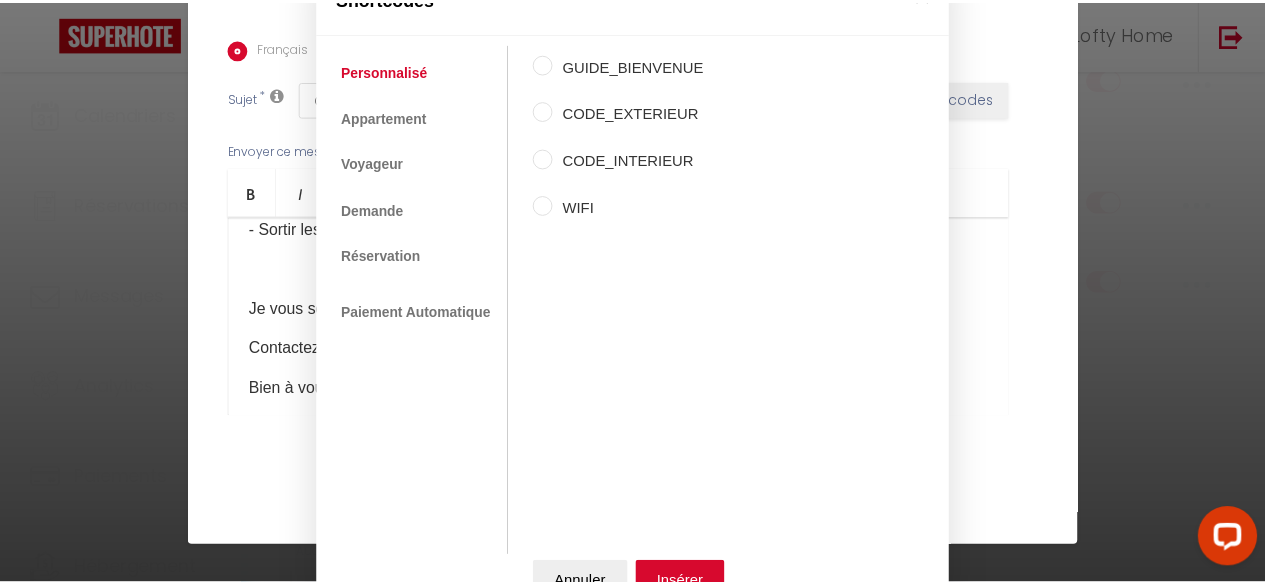 scroll, scrollTop: 117, scrollLeft: 0, axis: vertical 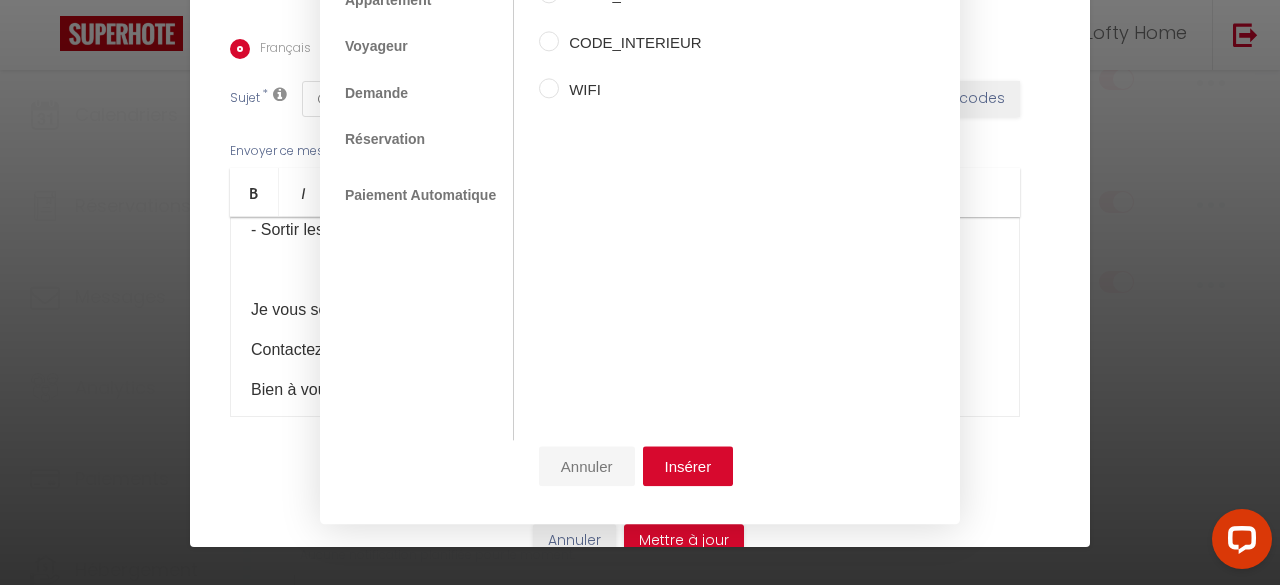 click on "Annuler" at bounding box center [587, 466] 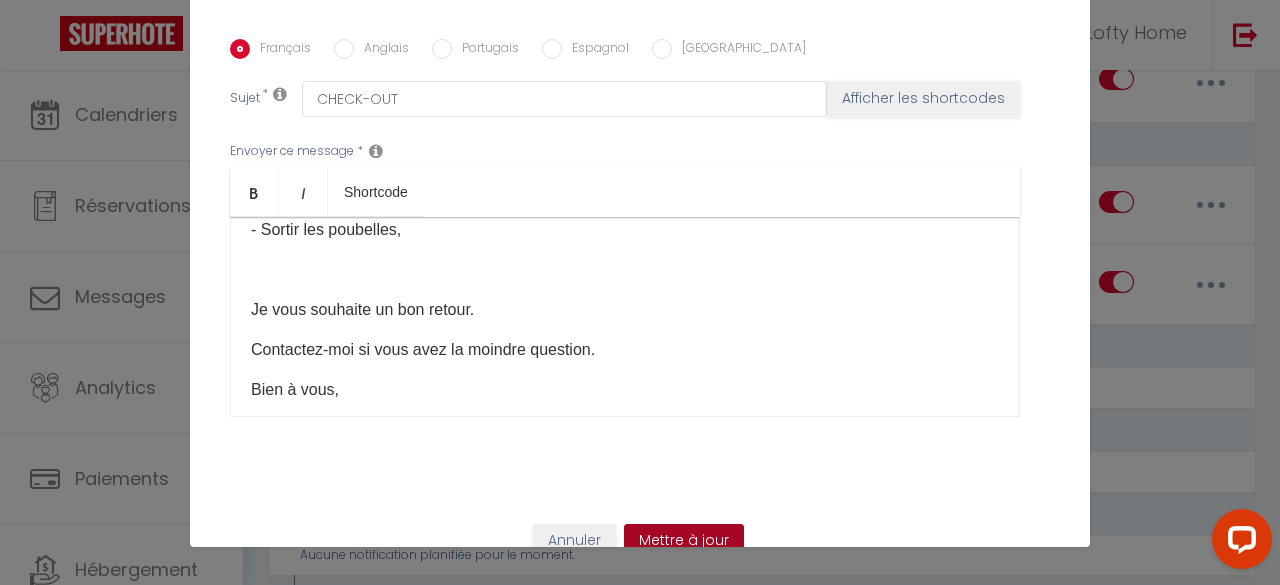 click on "Mettre à jour" at bounding box center (684, 541) 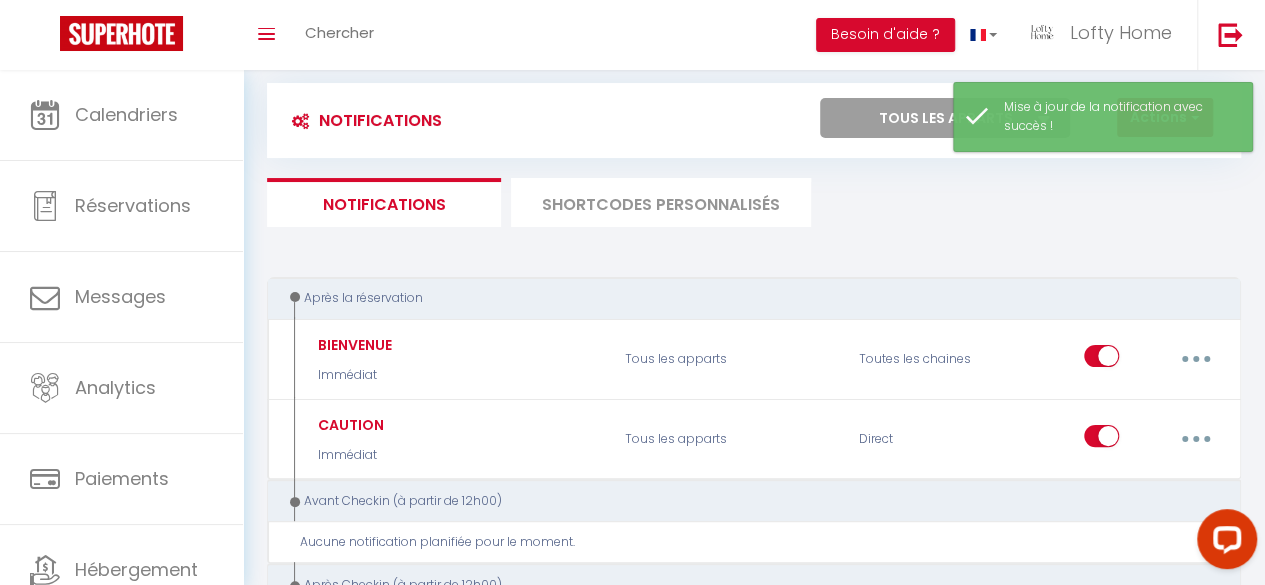 scroll, scrollTop: 0, scrollLeft: 0, axis: both 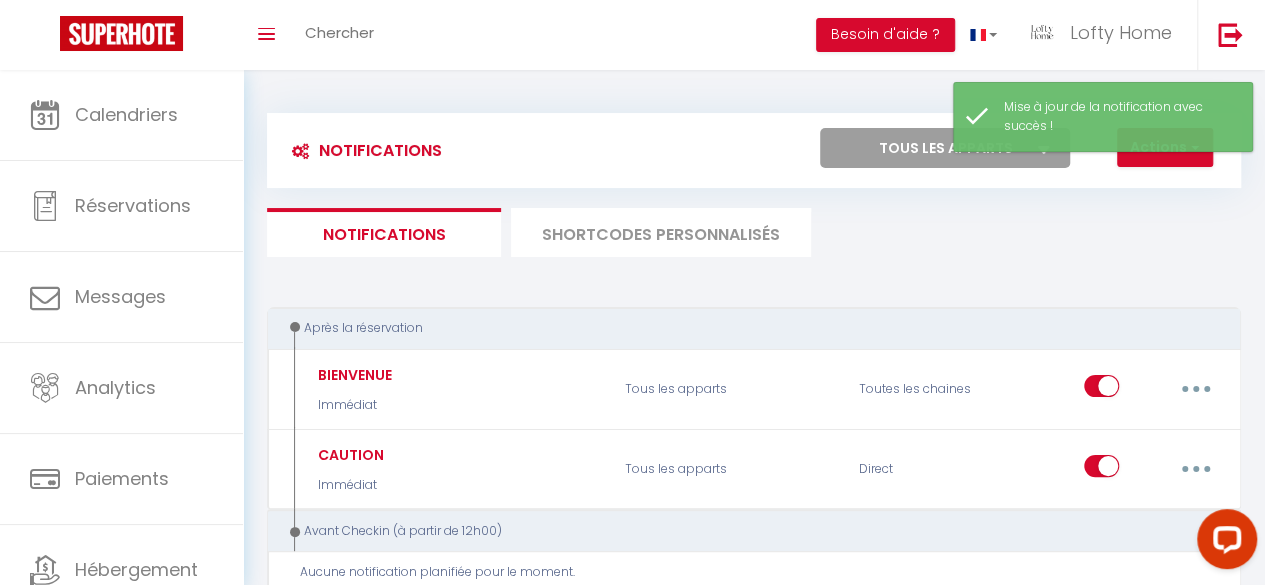 click on "Notifications
Actions
Nouvelle Notification    Exporter    Importer    Tous les apparts    MOURE RAMBLAS SALENQUES 11
Actions
Nouveau shortcode personnalisé    Notifications   SHORTCODES PERSONNALISÉS
Après la réservation
BIENVENUE    Immédiat     Tous les apparts   Toutes les chaines     Editer   Dupliquer   Tester   Supprimer         CAUTION    Immédiat     Tous les apparts   Direct
Editer   Dupliquer   Tester   Supprimer
Avant Checkin (à partir de 12h00)
Aucune notification planifiée pour le moment.
Après Checkin (à partir de 12h00)
CHECK-IN    4 Heures     Tous les apparts   Toutes les chaines     Editer   Dupliquer   Tester" at bounding box center [754, 1394] 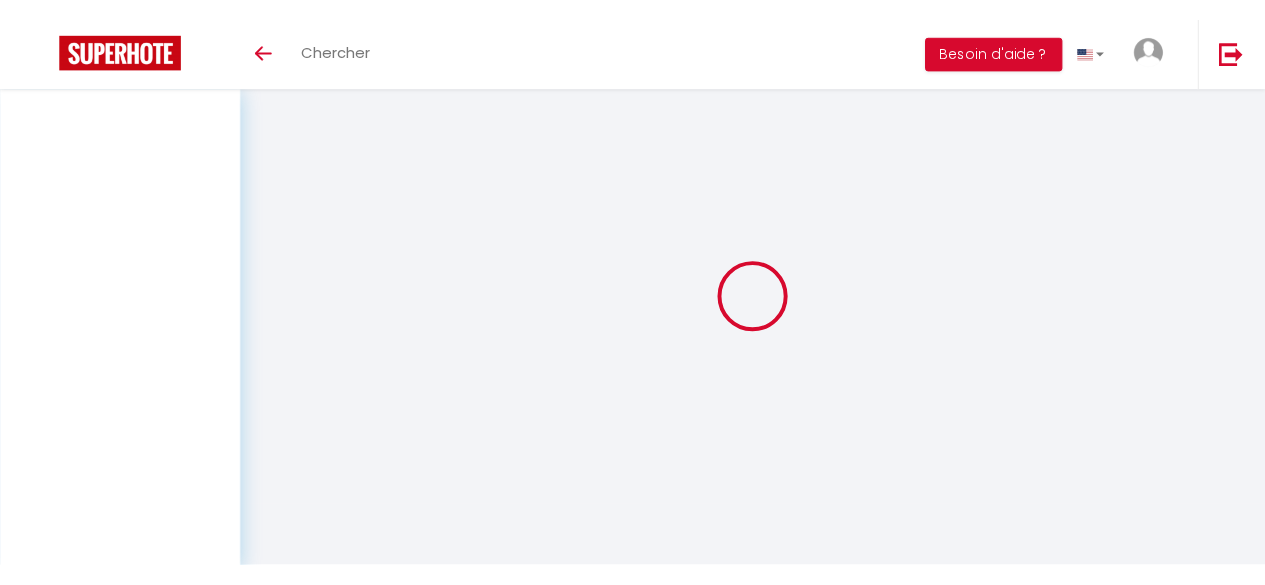 scroll, scrollTop: 0, scrollLeft: 0, axis: both 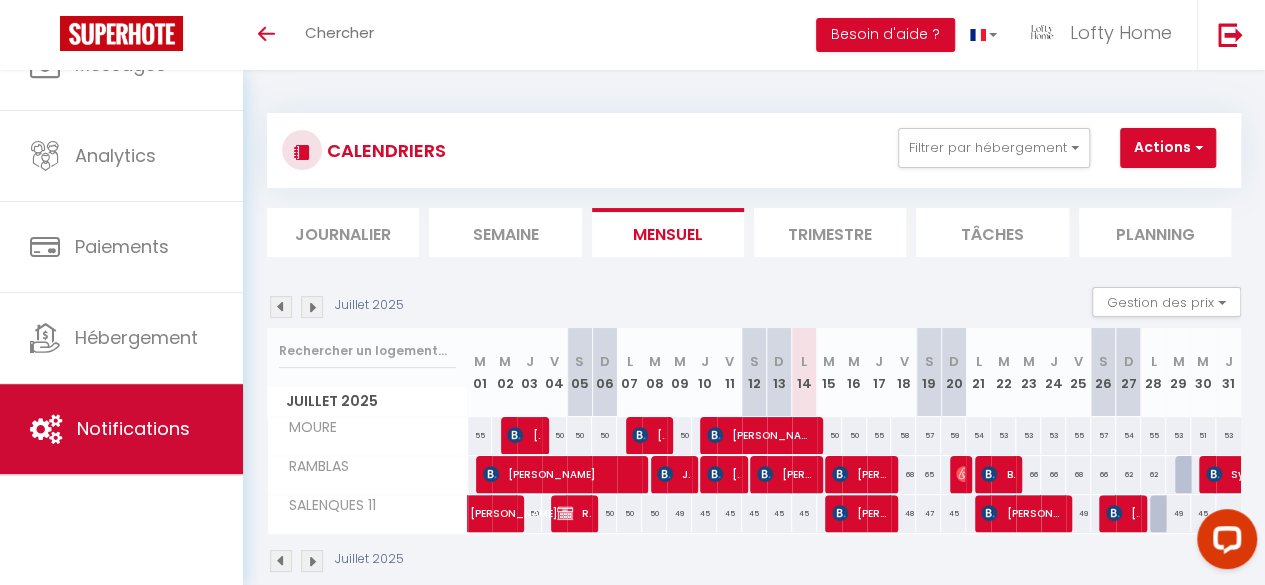click on "Notifications" at bounding box center (133, 428) 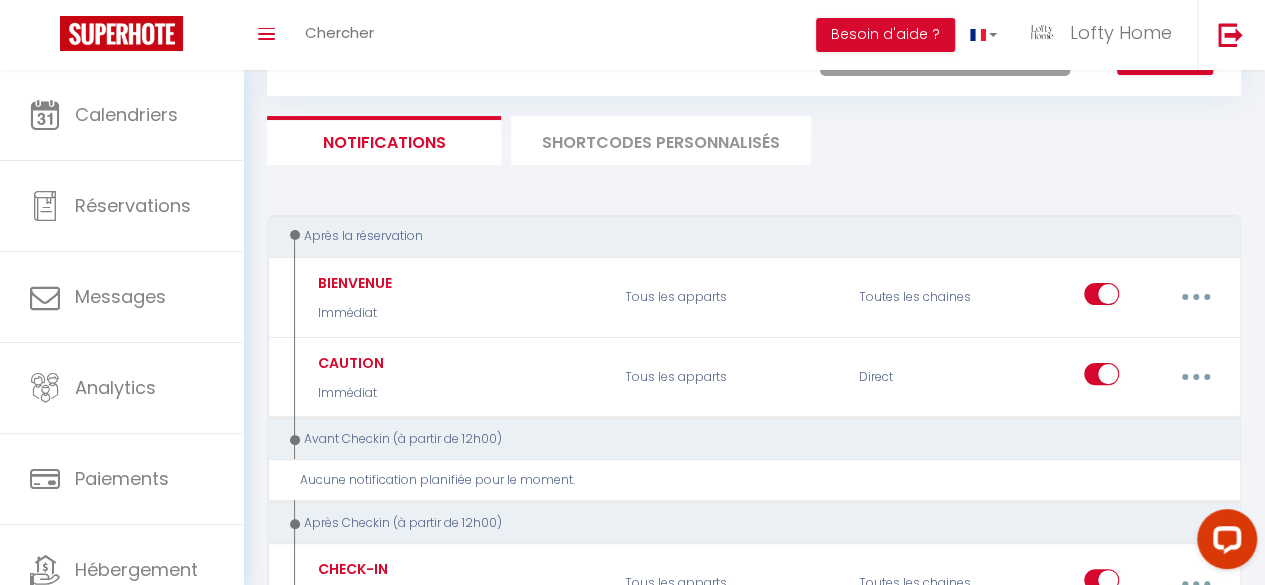 scroll, scrollTop: 93, scrollLeft: 0, axis: vertical 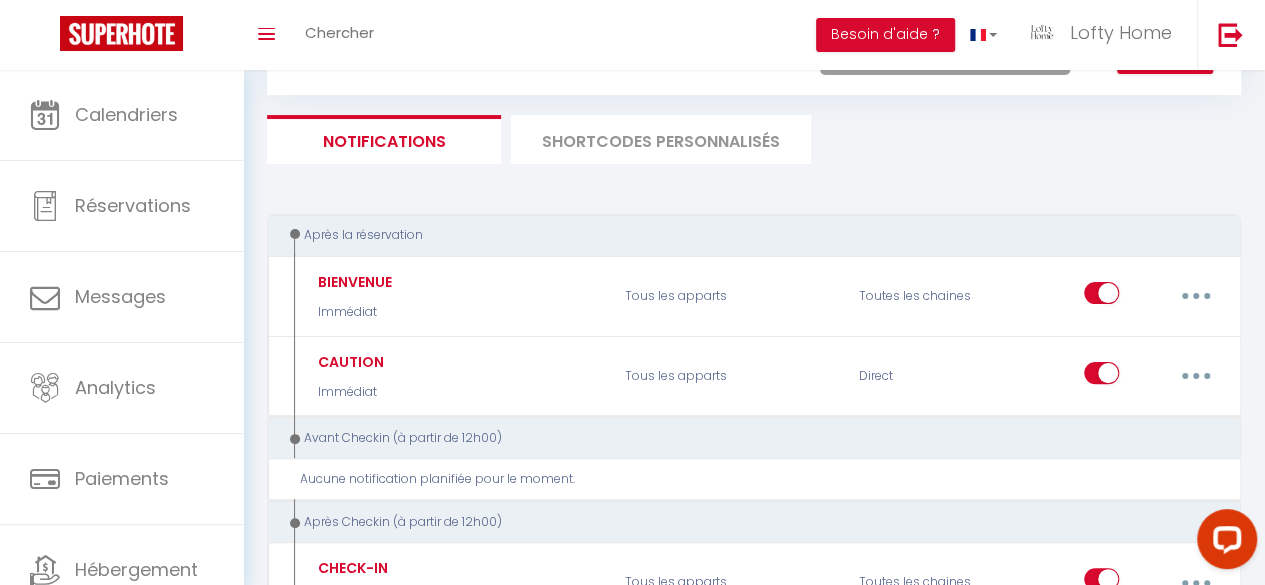 click on "SHORTCODES PERSONNALISÉS" at bounding box center (661, 139) 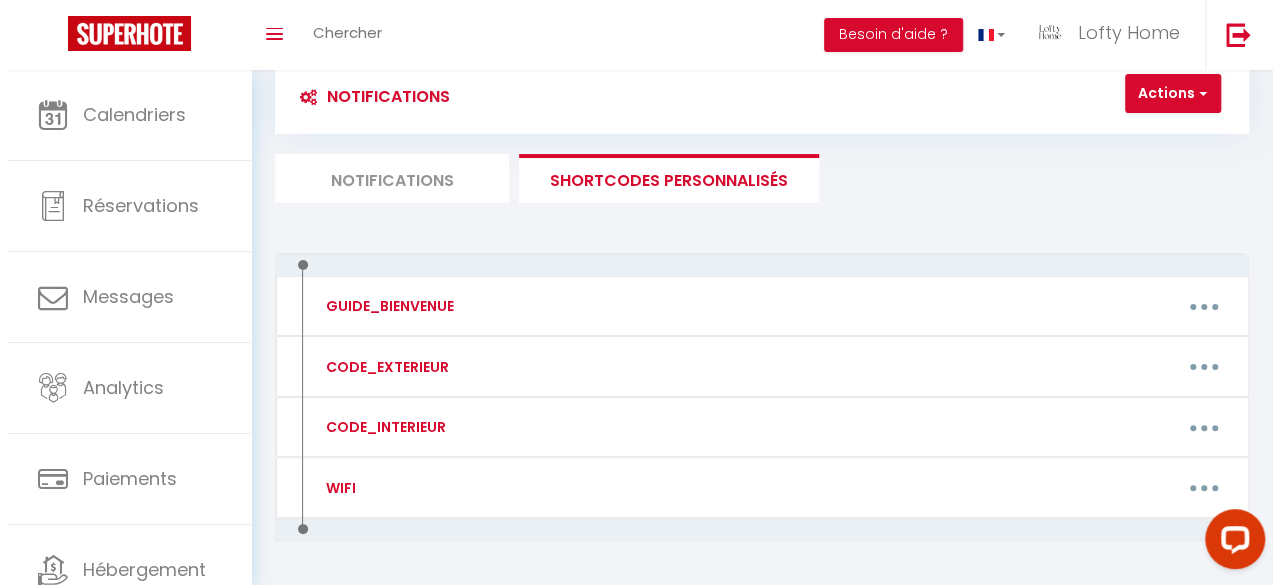 scroll, scrollTop: 37, scrollLeft: 0, axis: vertical 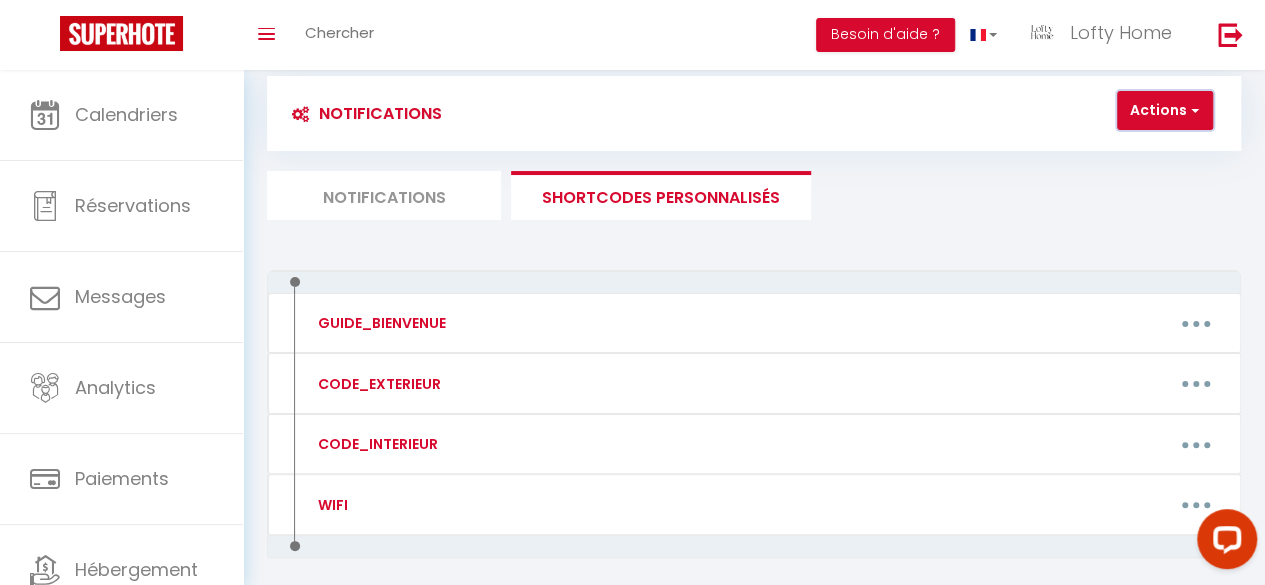 click on "Actions" at bounding box center [1165, 111] 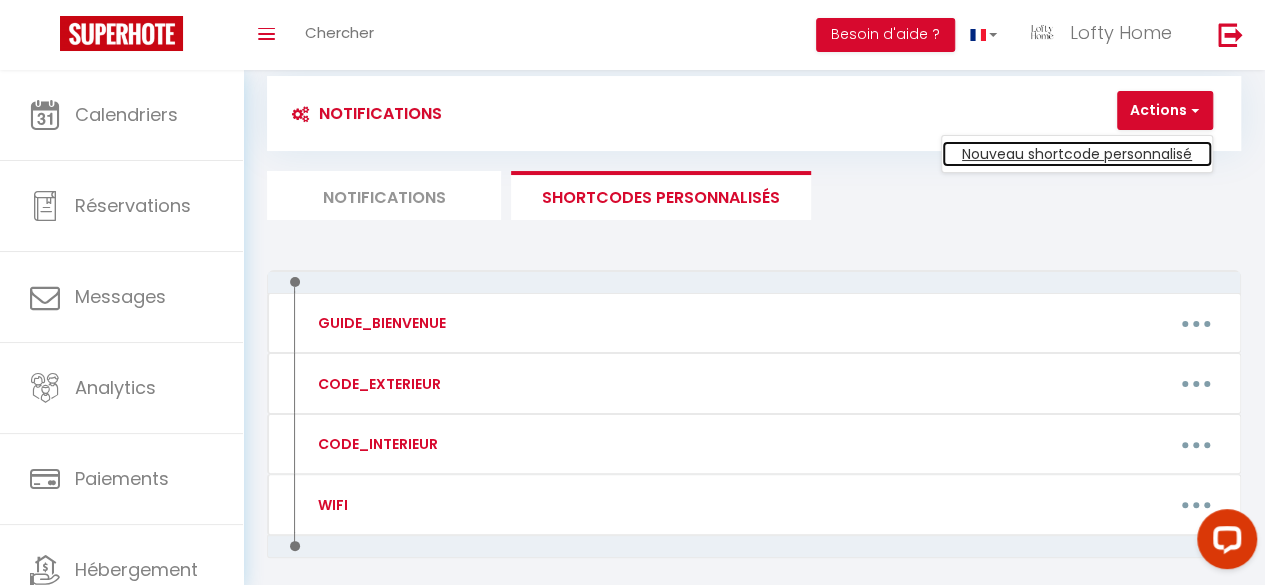 click on "Nouveau shortcode personnalisé" at bounding box center (1077, 154) 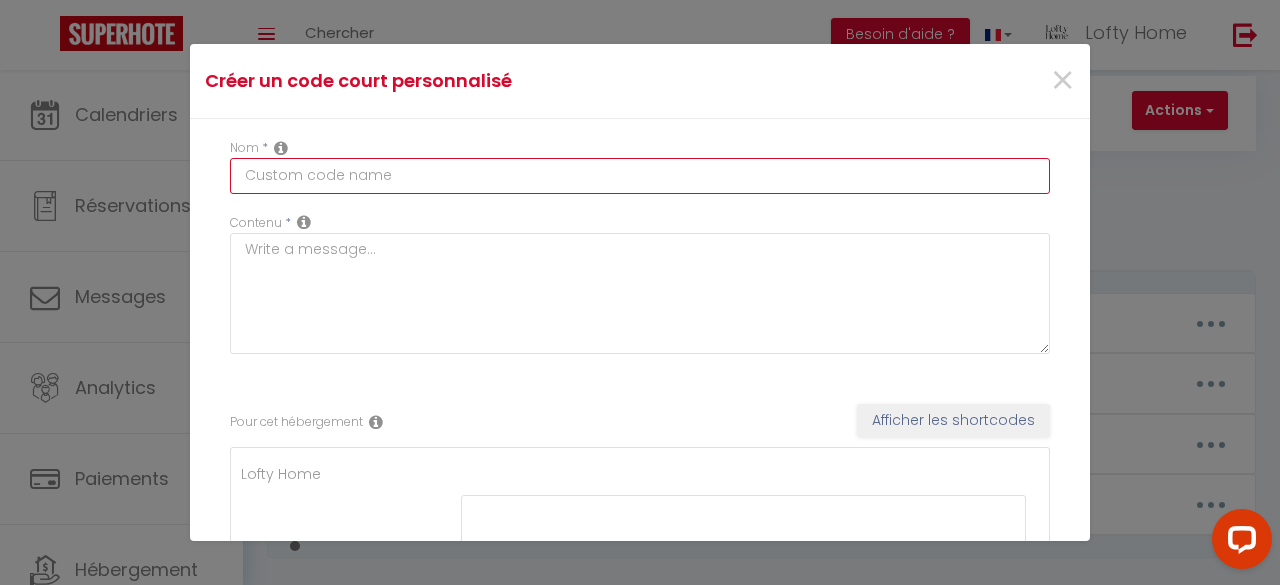 click at bounding box center [640, 176] 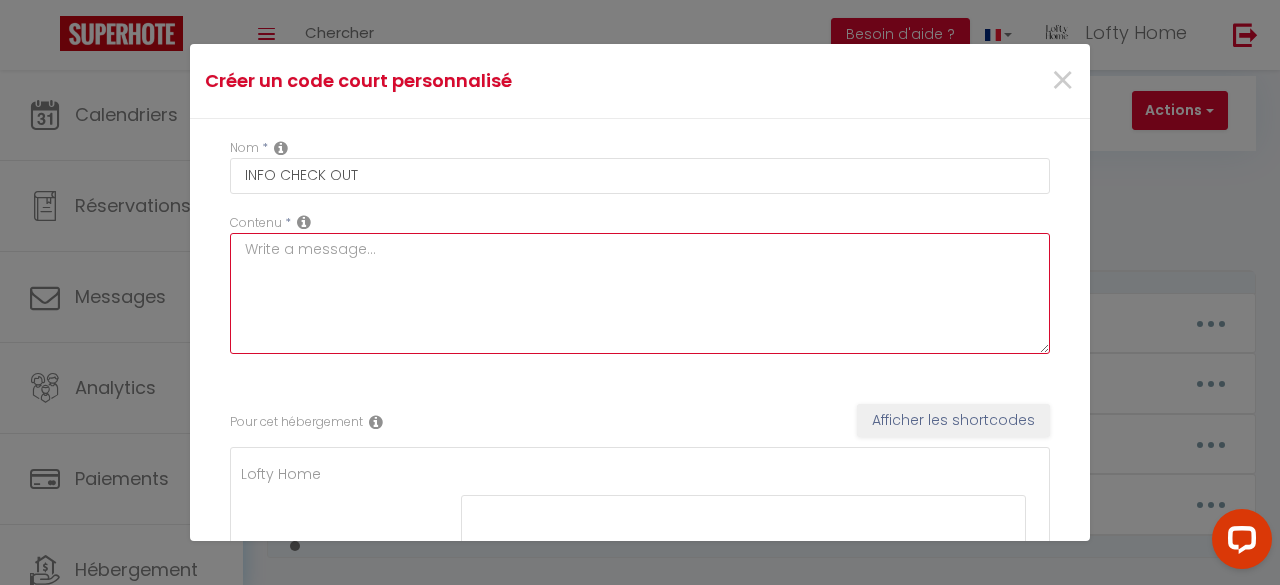 click at bounding box center [640, 293] 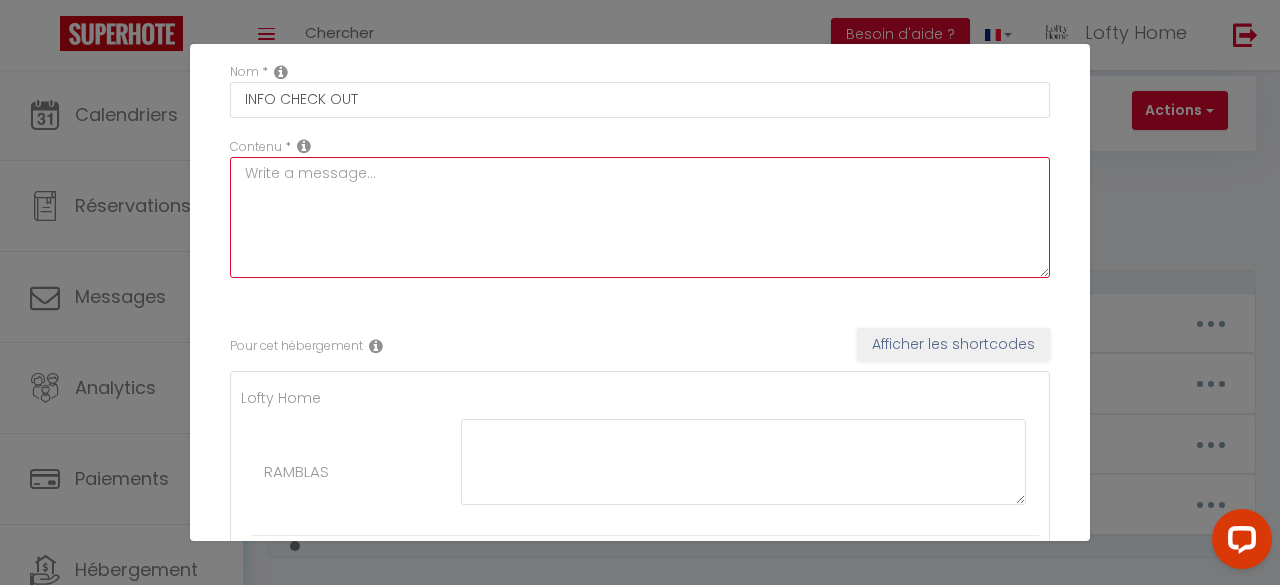 scroll, scrollTop: 0, scrollLeft: 0, axis: both 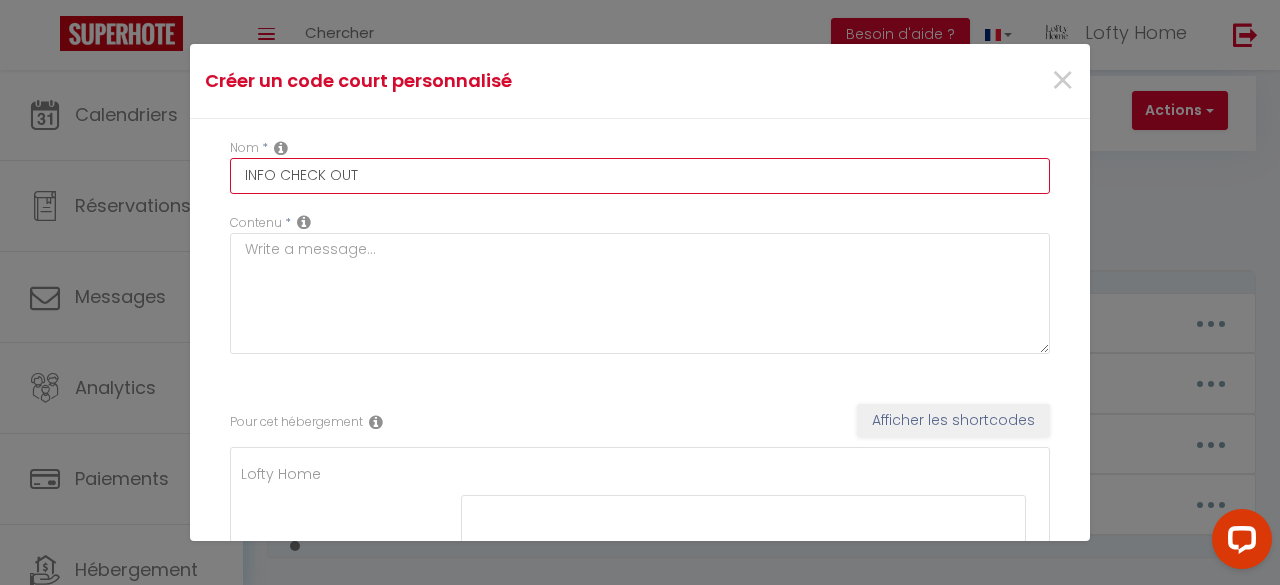 click on "INFO CHECK OUT" at bounding box center [640, 176] 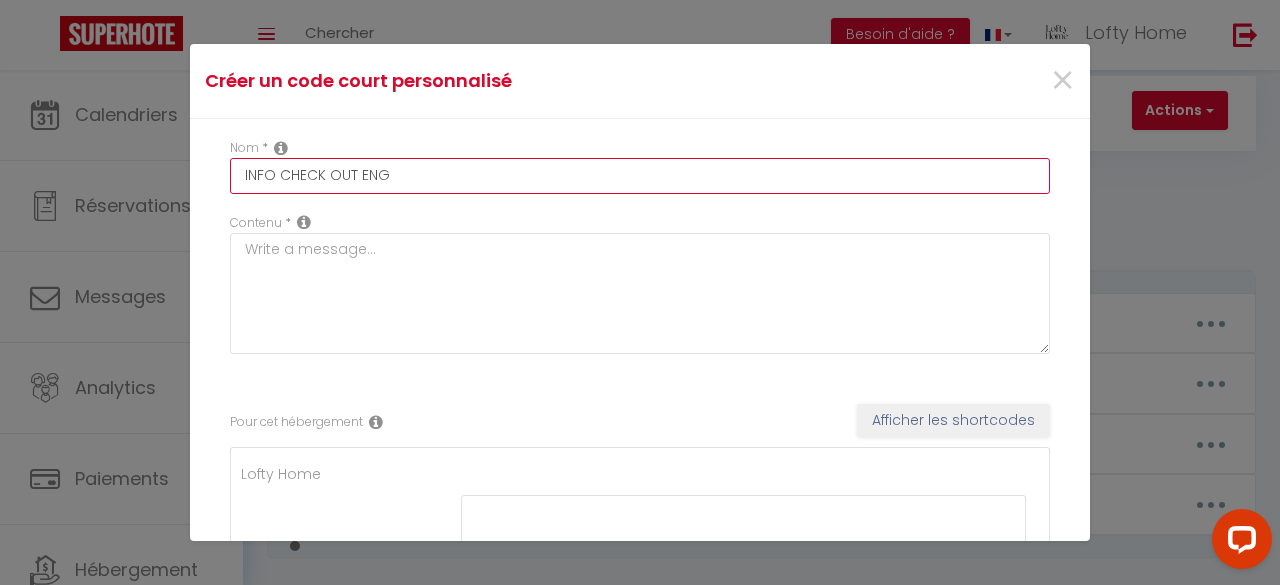 type on "INFO CHECK OUT ENG" 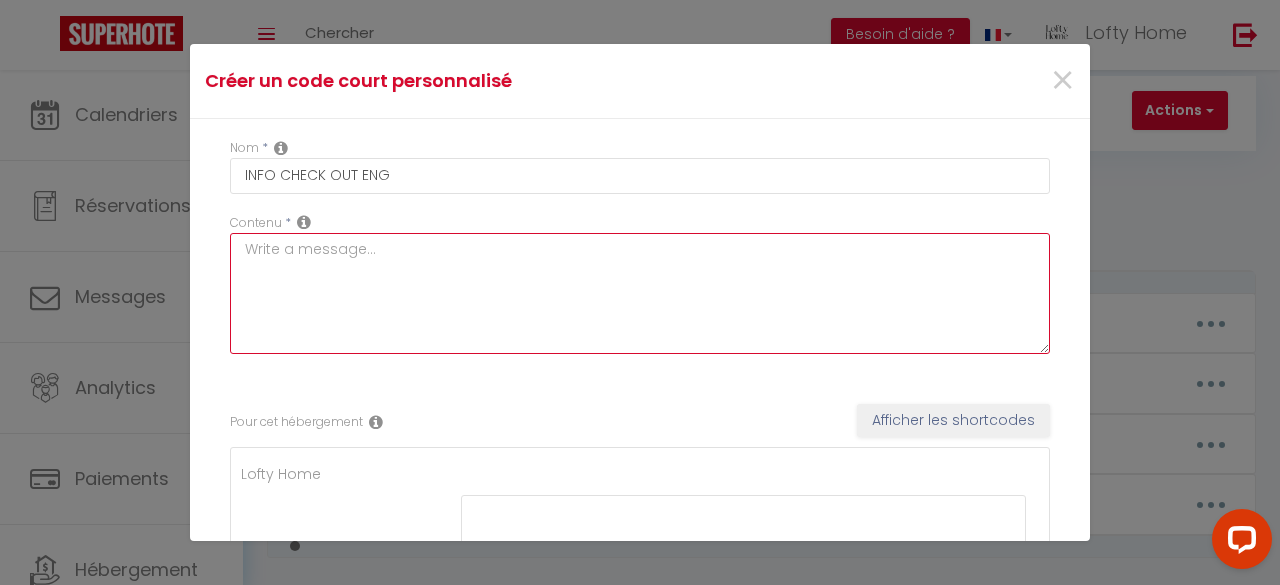 click at bounding box center (640, 293) 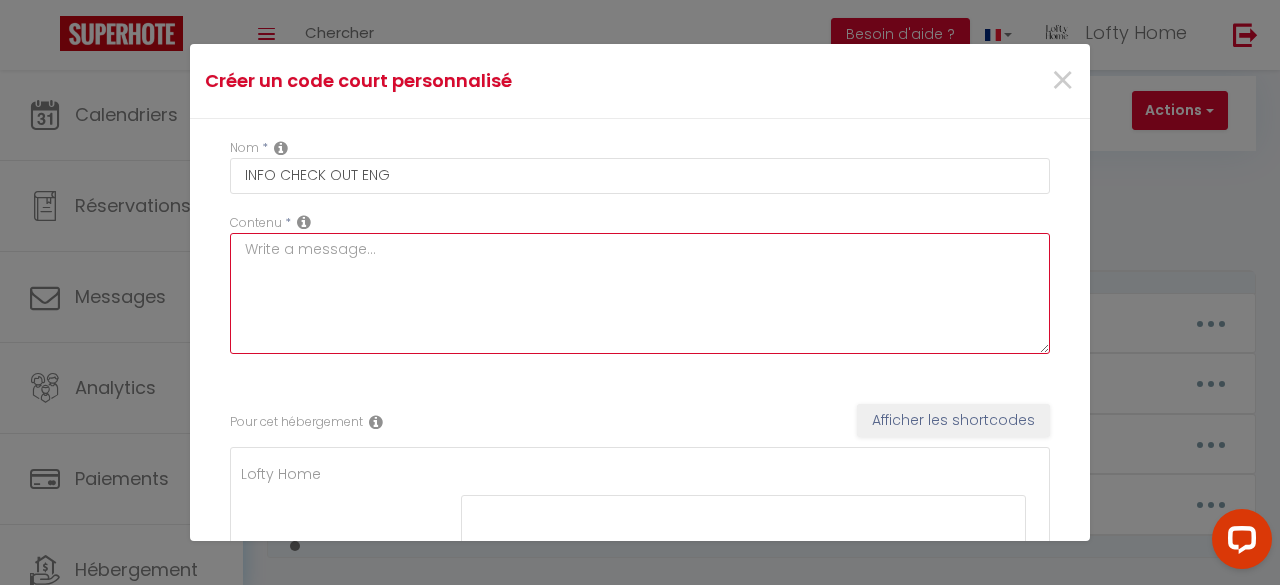 type on "6" 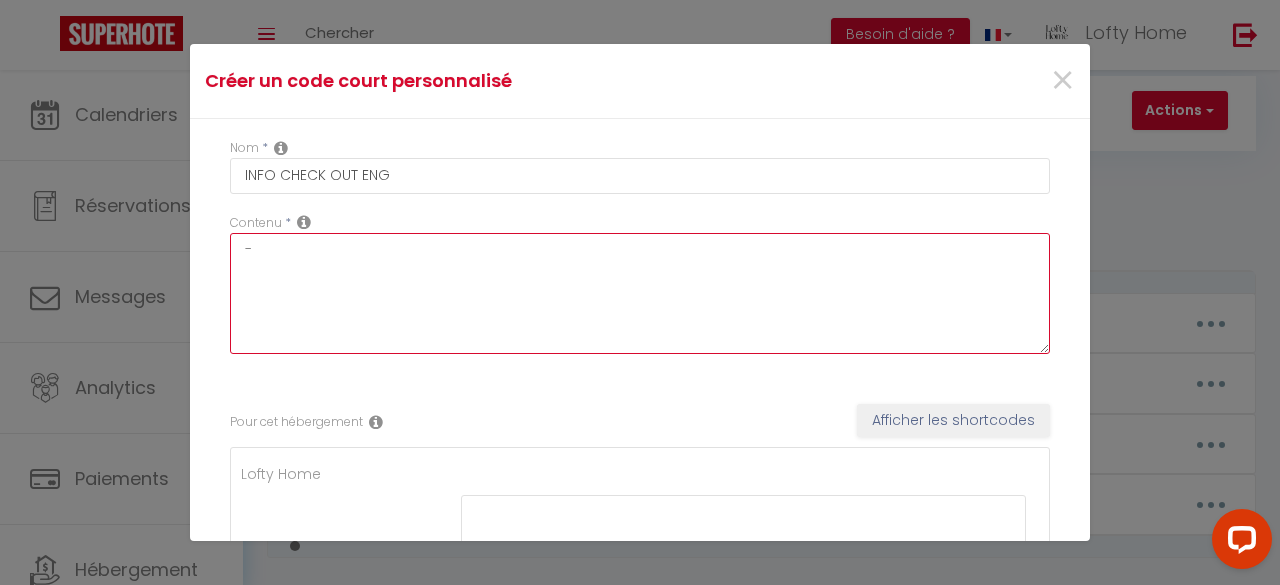 type on "-" 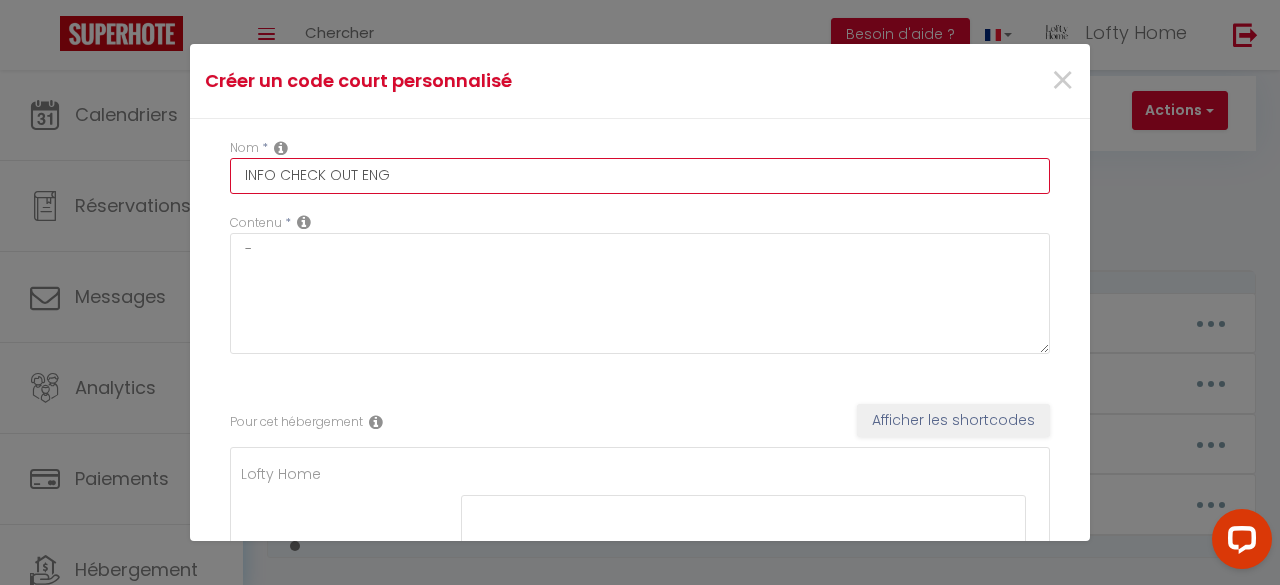 click on "INFO CHECK OUT ENG" at bounding box center [640, 176] 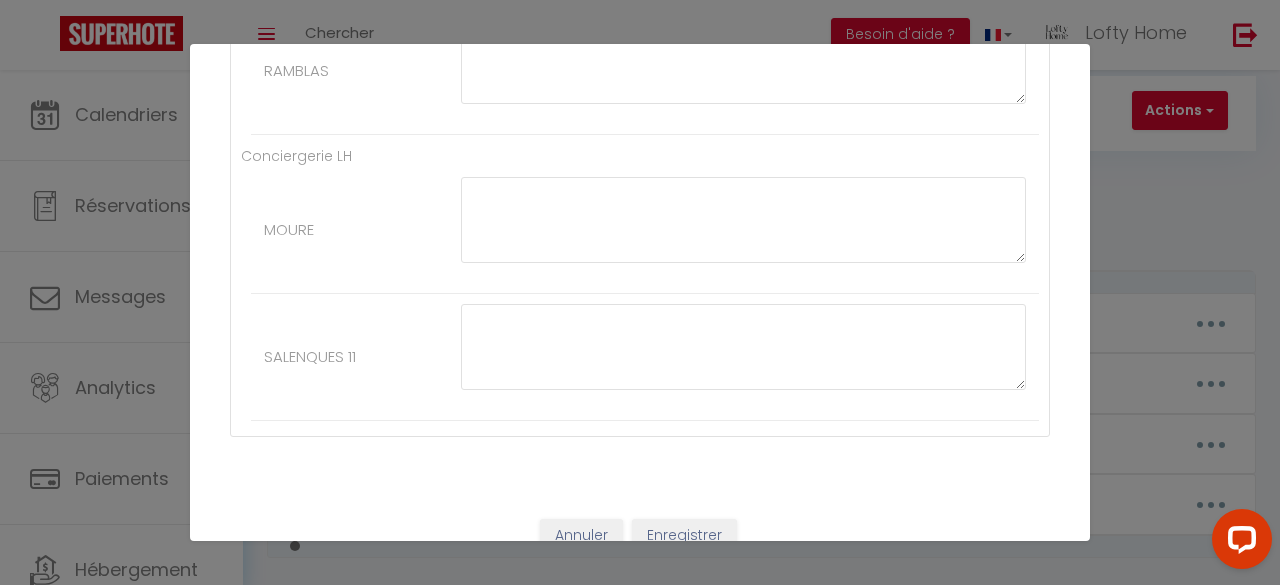 scroll, scrollTop: 478, scrollLeft: 0, axis: vertical 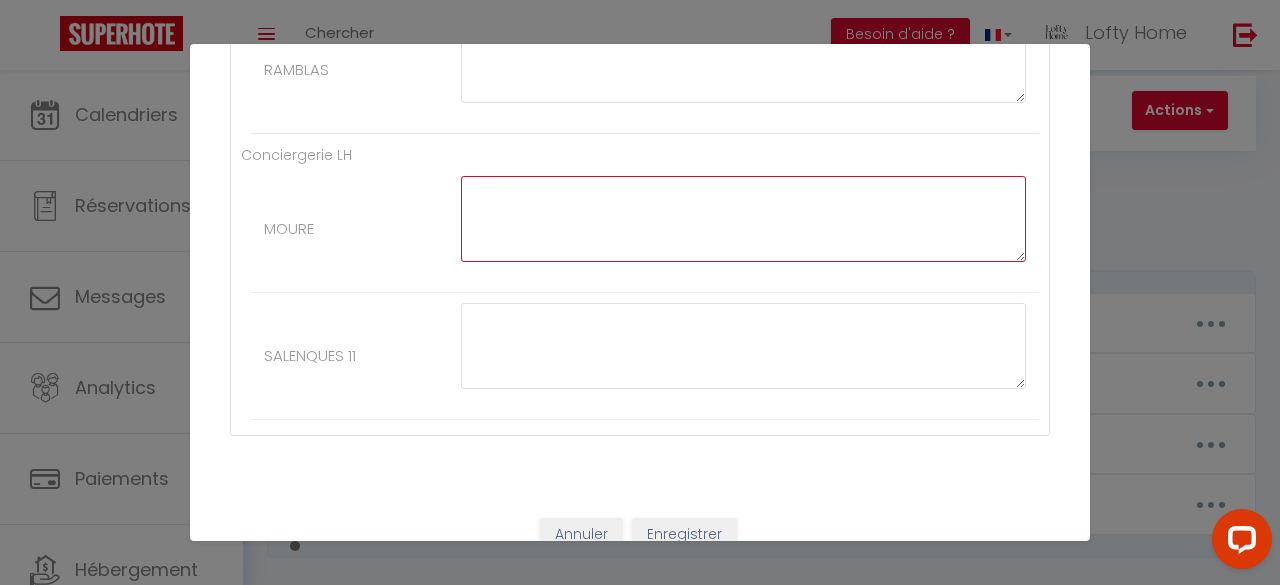 paste on "Return the keys to the key boxes and close them to protect the apartment from theft." 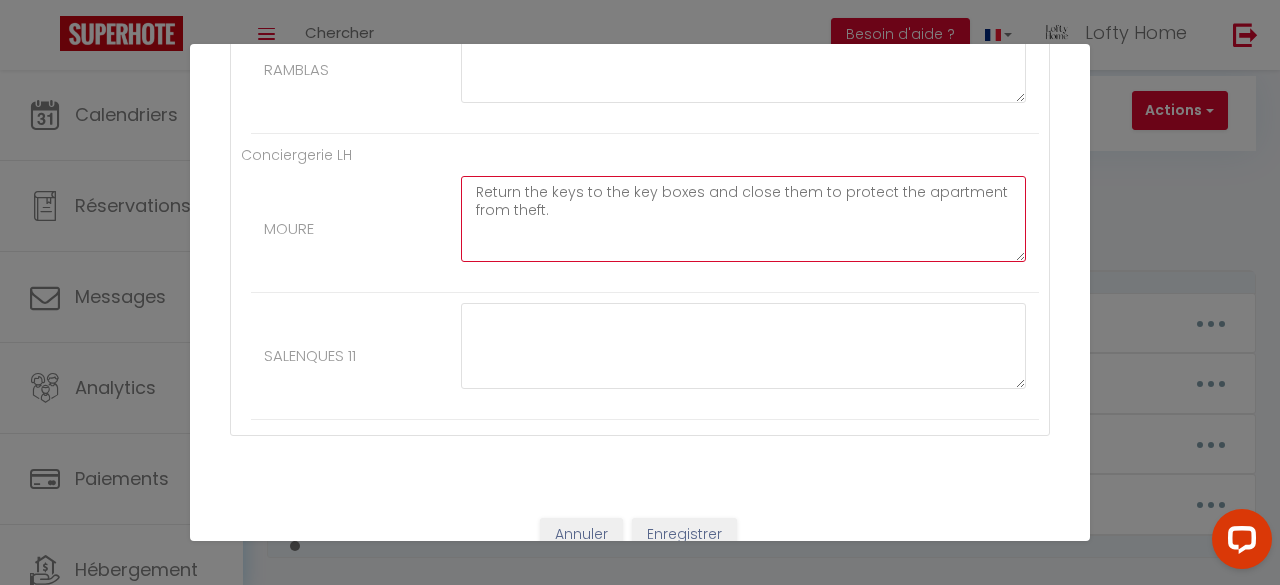 type on "Return the keys to the key boxes and close them to protect the apartment from theft." 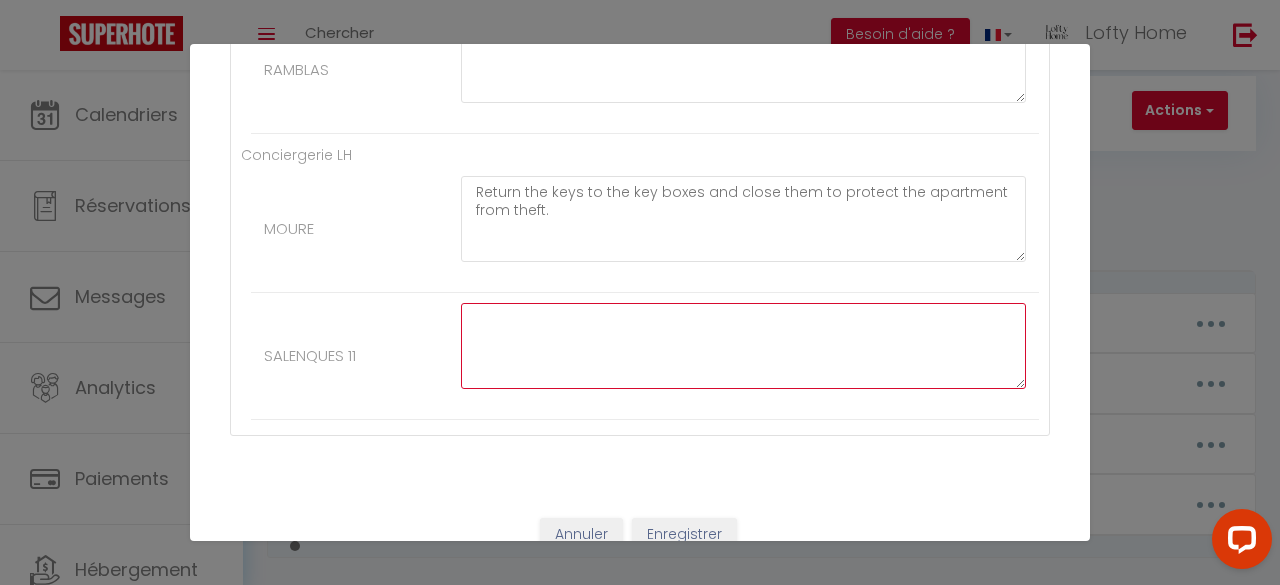 click at bounding box center (743, 346) 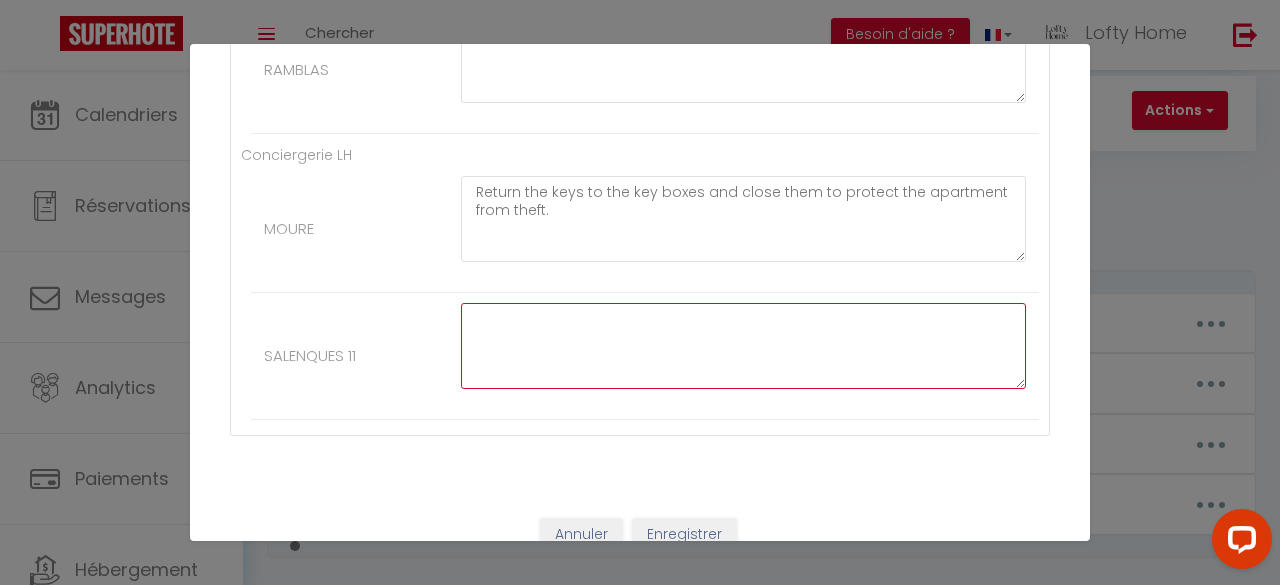 paste on "Return the keys to the key boxes and close them to protect the apartment from theft." 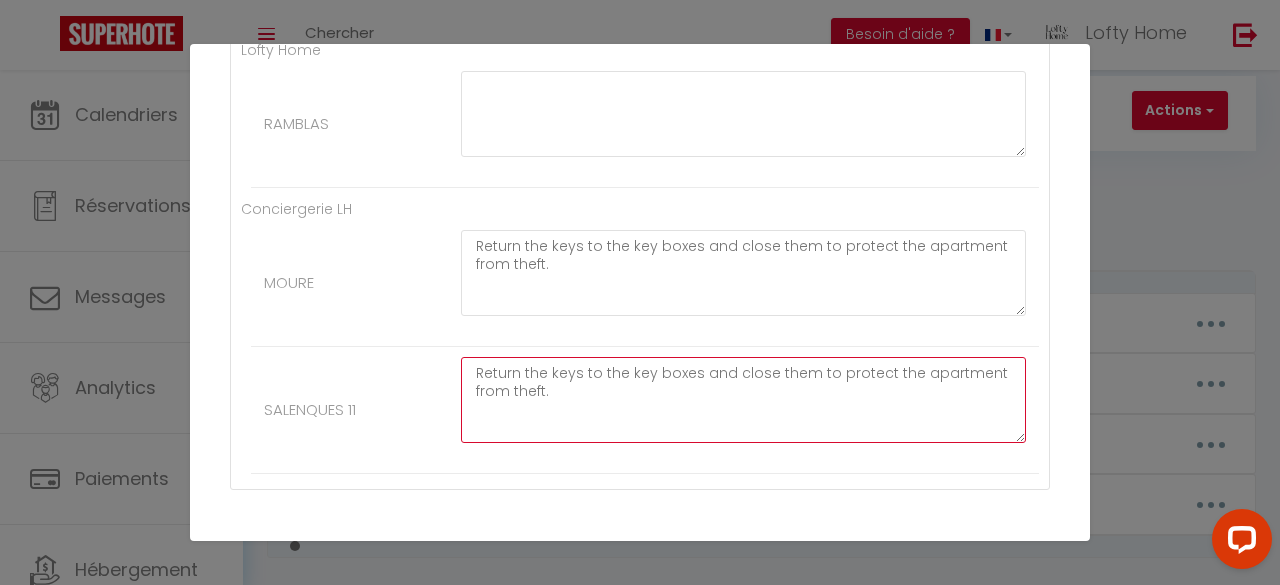 scroll, scrollTop: 422, scrollLeft: 0, axis: vertical 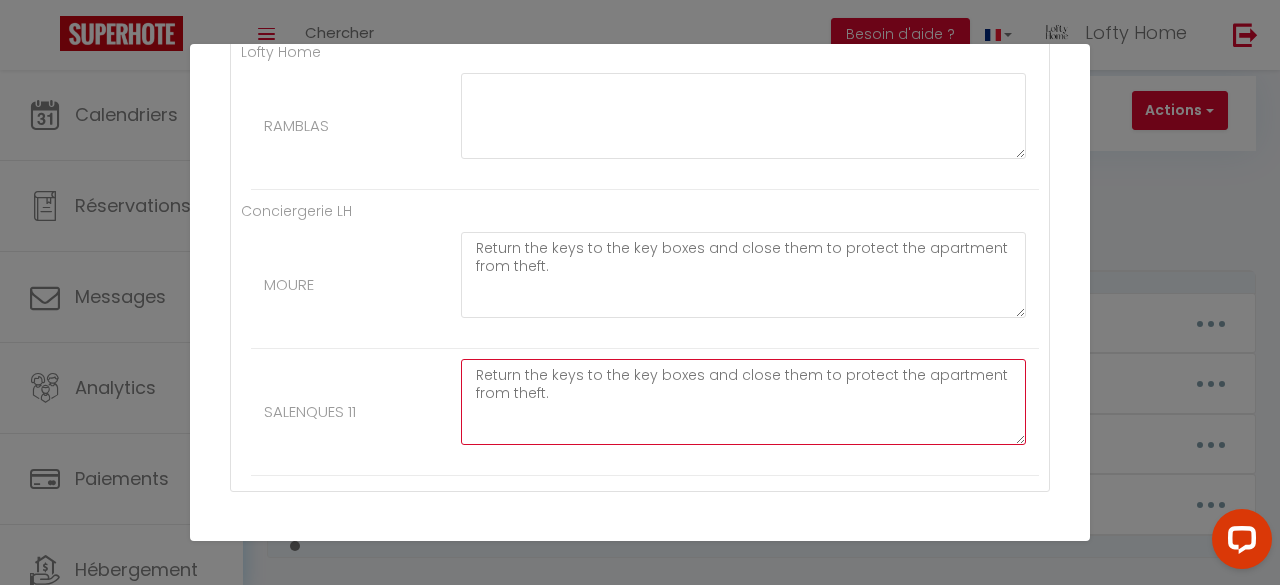click on "Return the keys to the key boxes and close them to protect the apartment from theft." at bounding box center (743, 402) 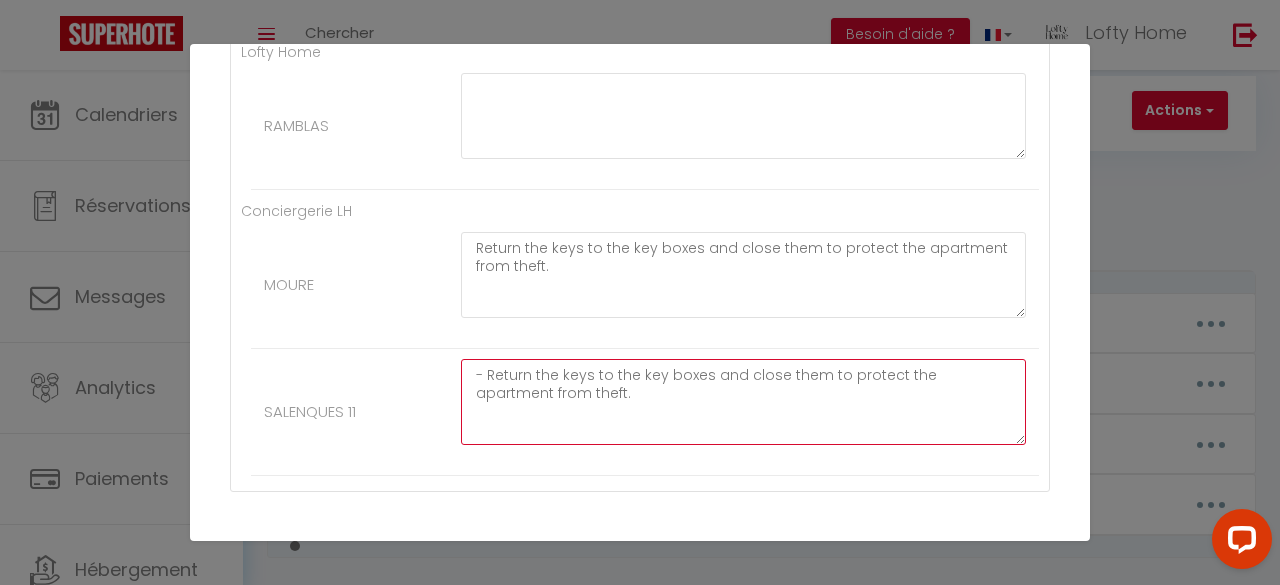 type on "- Return the keys to the key boxes and close them to protect the apartment from theft." 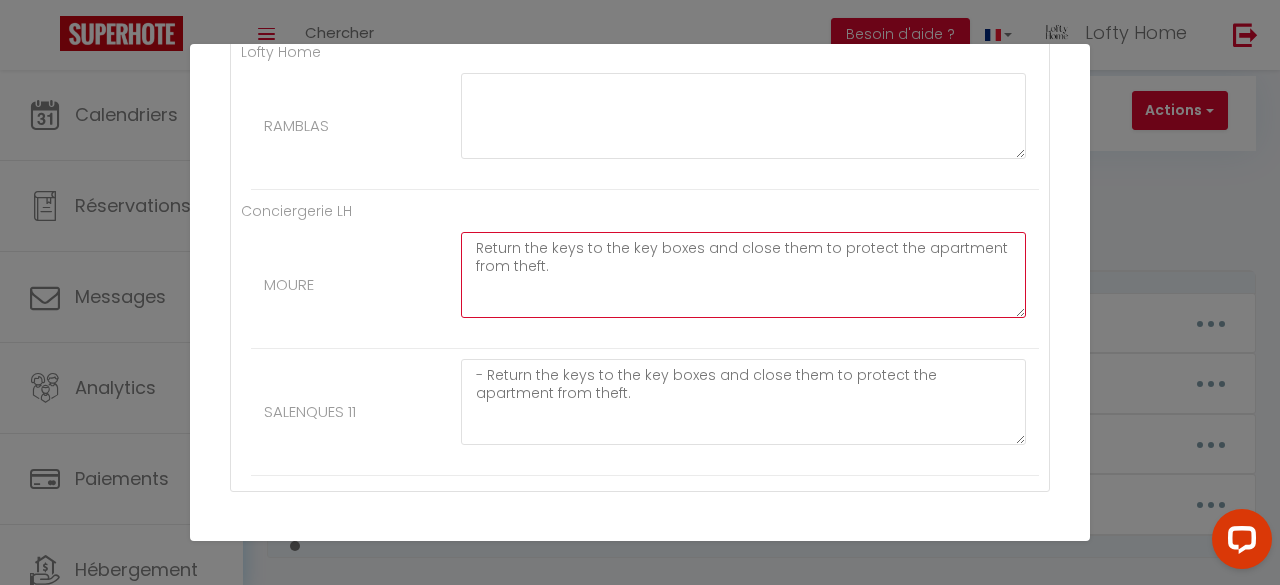 click on "Return the keys to the key boxes and close them to protect the apartment from theft." at bounding box center [743, 116] 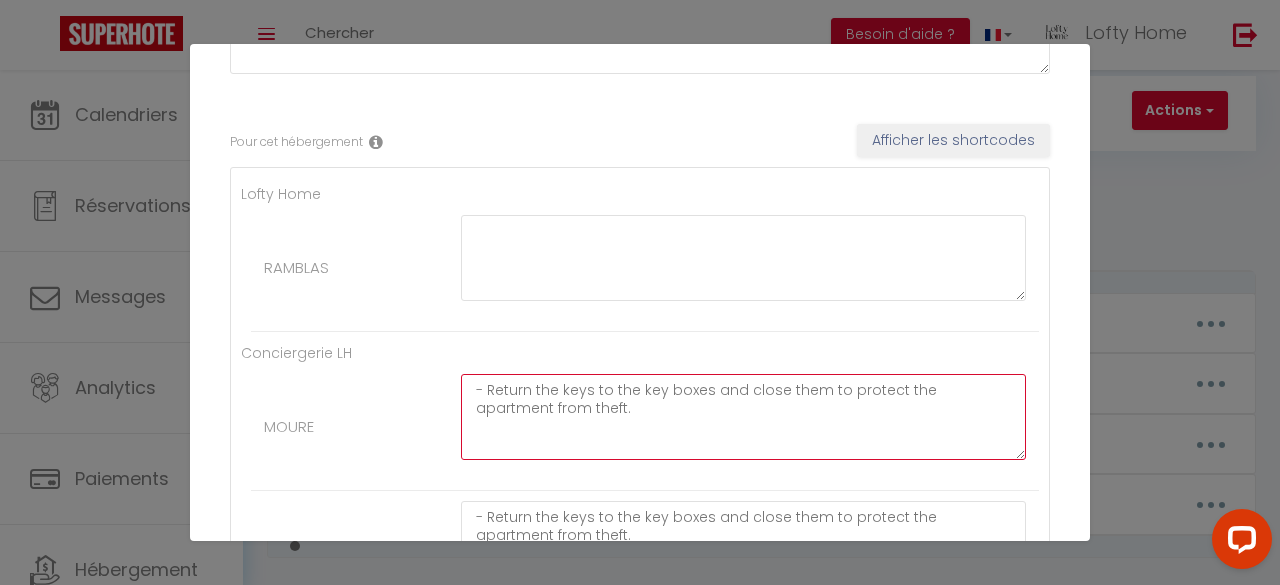 scroll, scrollTop: 276, scrollLeft: 0, axis: vertical 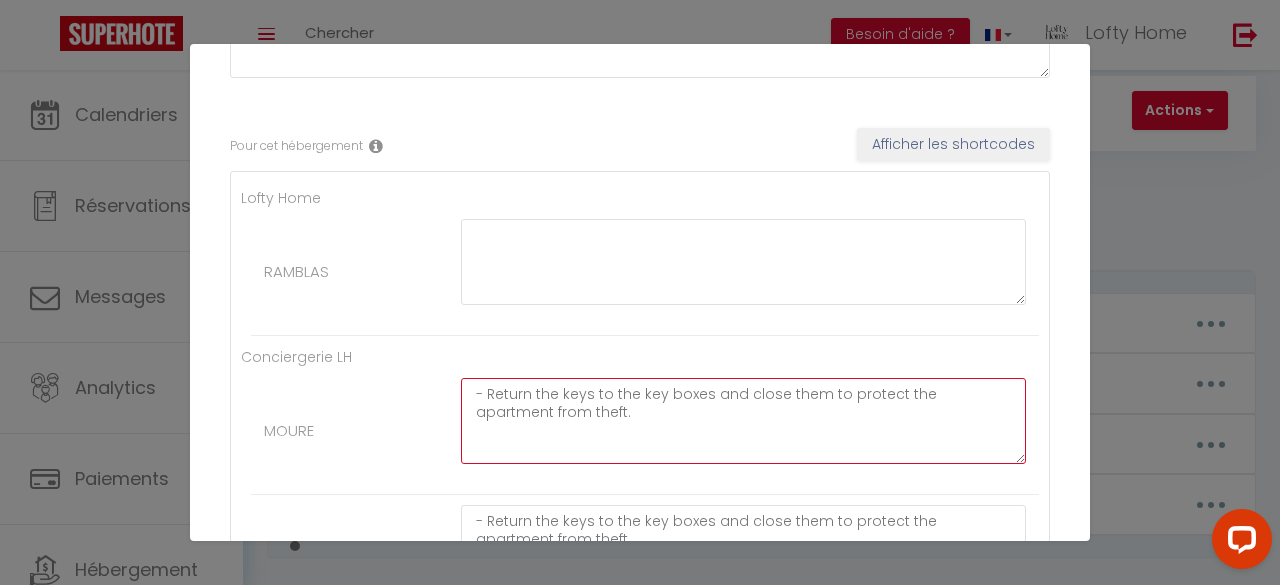 type on "- Return the keys to the key boxes and close them to protect the apartment from theft." 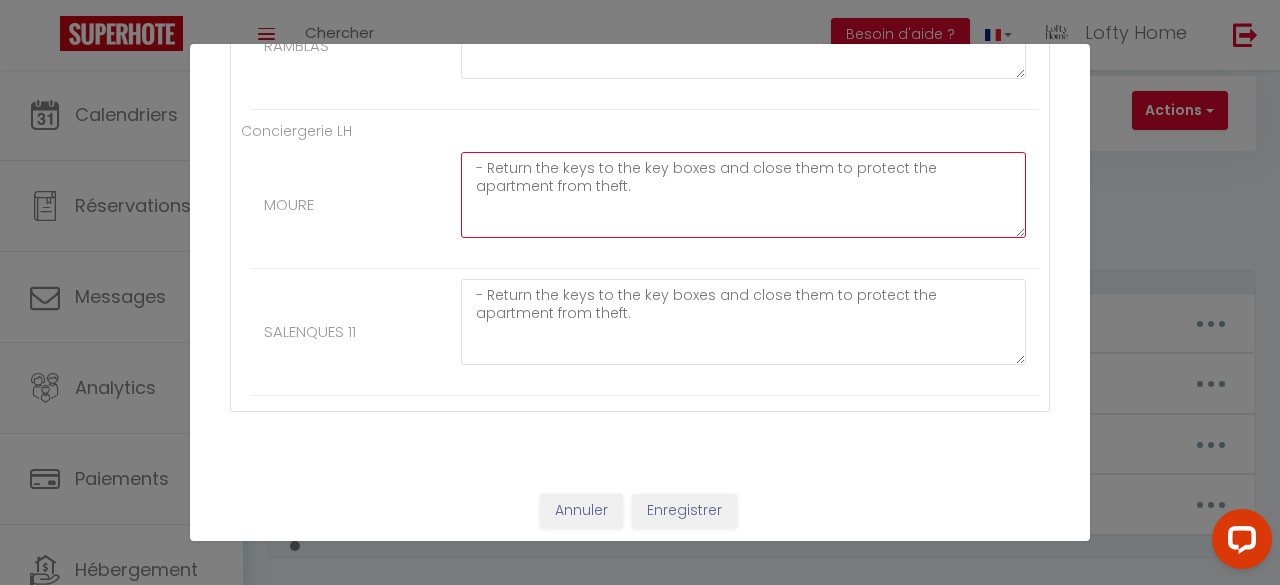 scroll, scrollTop: 0, scrollLeft: 0, axis: both 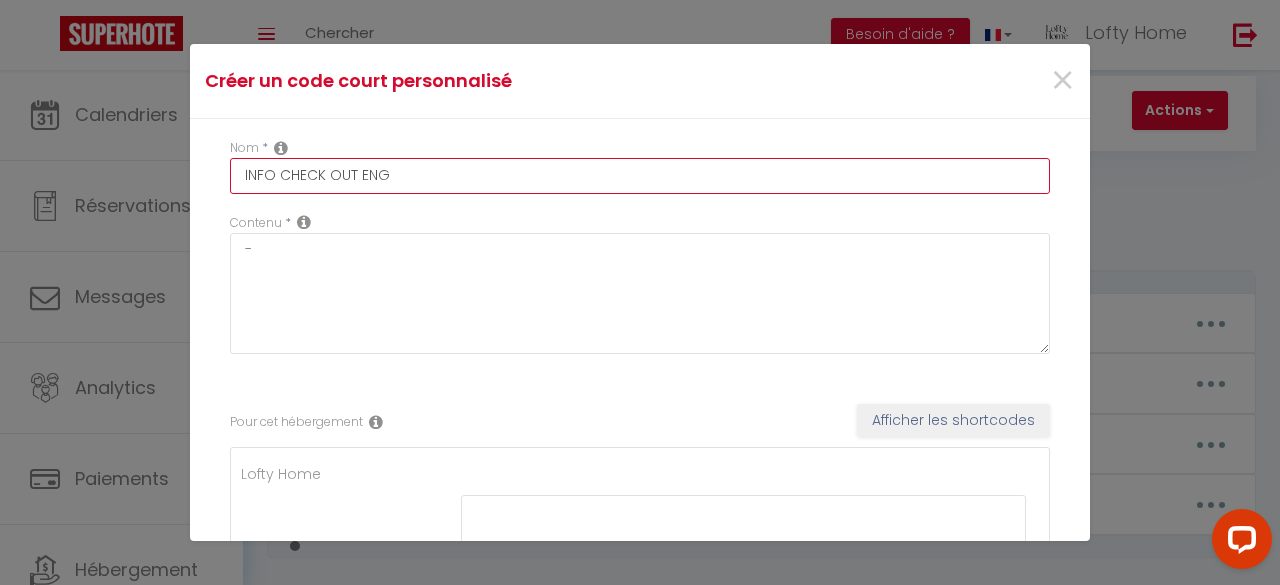 drag, startPoint x: 450, startPoint y: 177, endPoint x: 243, endPoint y: 167, distance: 207.24141 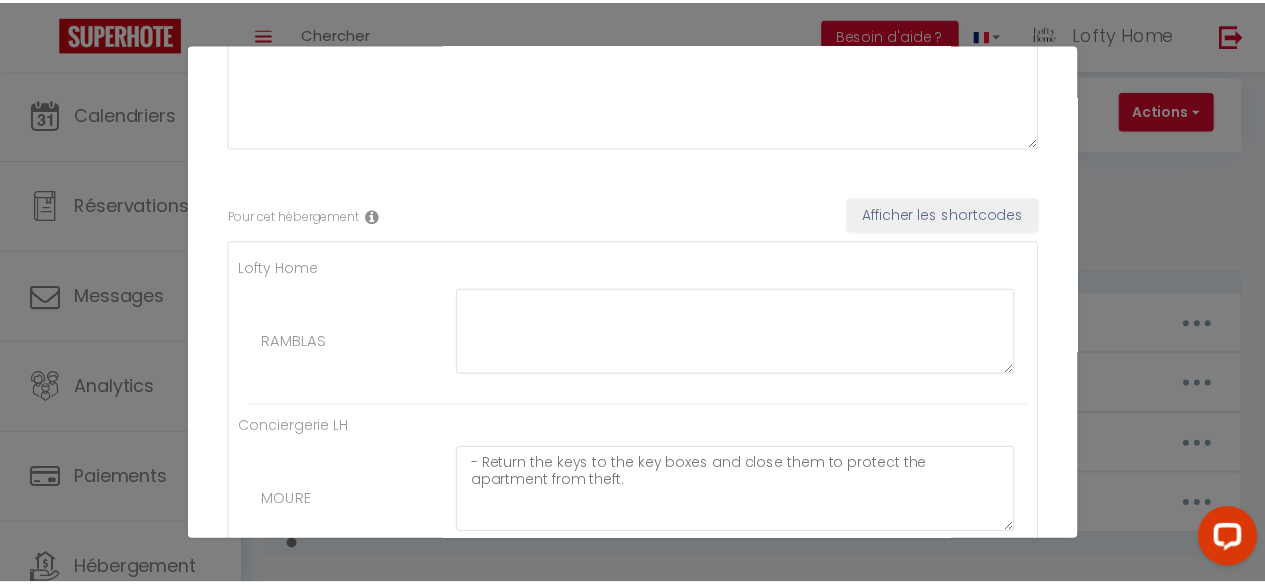 scroll, scrollTop: 502, scrollLeft: 0, axis: vertical 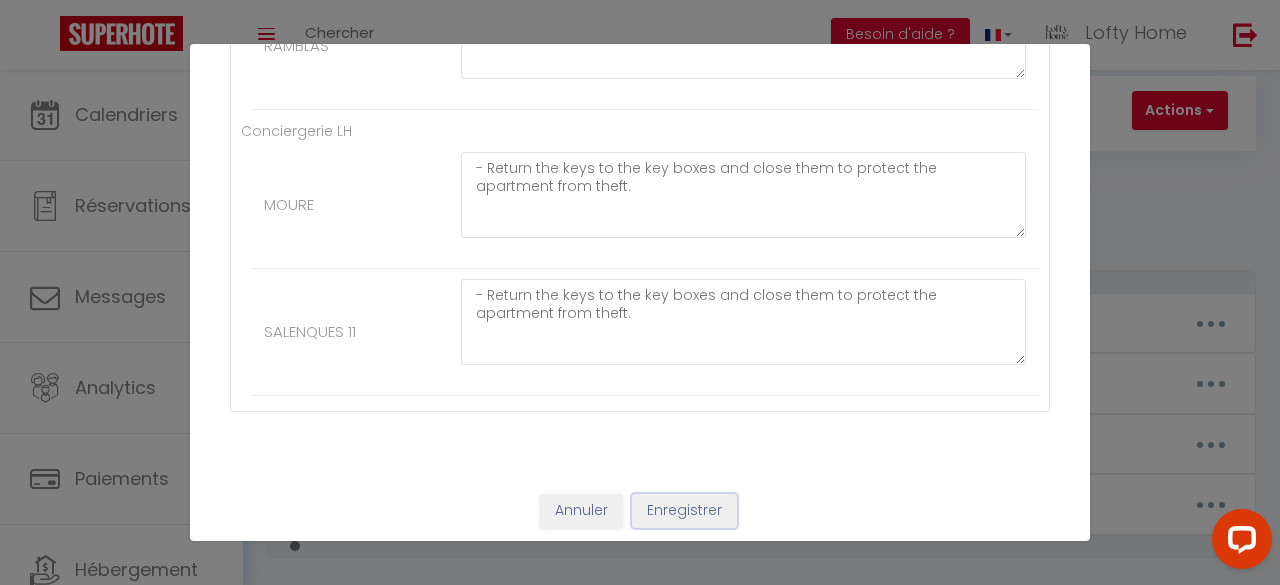 click on "Enregistrer" at bounding box center [684, 511] 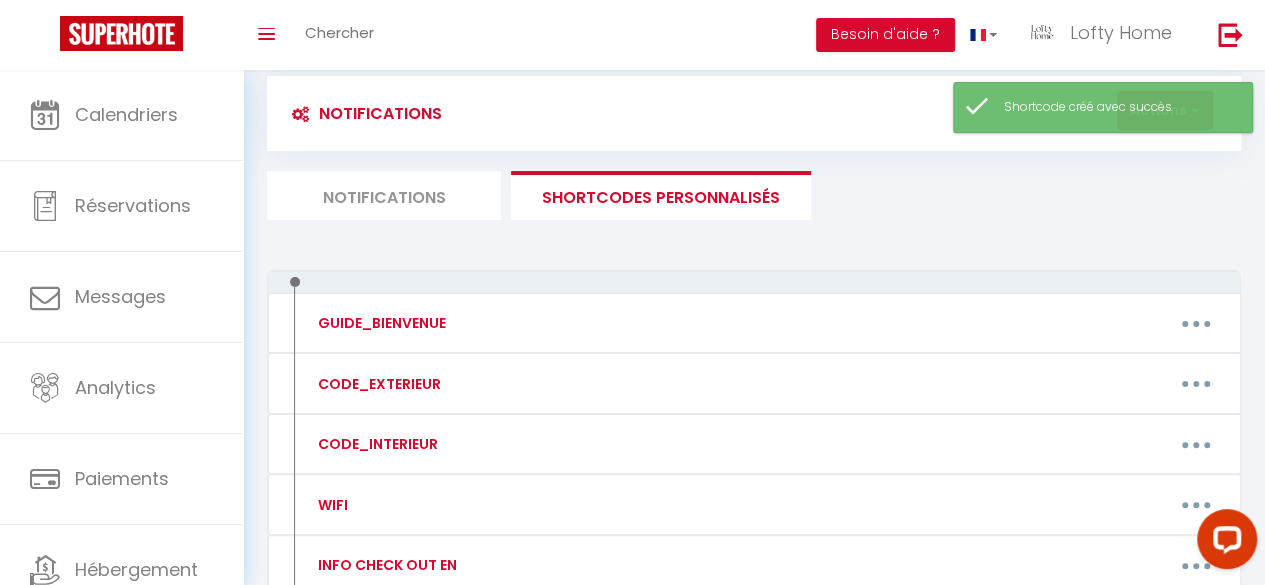 click on "Notifications
Actions
Nouvelle Notification    Exporter    Importer    Tous les apparts    MOURE RAMBLAS SALENQUES 11
Actions
Nouveau shortcode personnalisé    Notifications   SHORTCODES PERSONNALISÉS             GUIDE_BIENVENUE     Editer   Supprimer   CODE_EXTERIEUR     Editer   Supprimer   CODE_INTERIEUR     Editer   Supprimer   WIFI     Editer   Supprimer   INFO CHECK OUT EN     Editer   Supprimer       Créer un code court personnalisé   ×   Nom   *       Contenu   *       Pour cet hébergement     Afficher les shortcodes   Lofty Home   RAMBLAS     Conciergerie LH   MOURE     SALENQUES 11       Annuler
Enregistrer     Shortcodes   ×     Appartement   Voyageur   Demande   Réservation     Paiement Automatique" at bounding box center (754, 379) 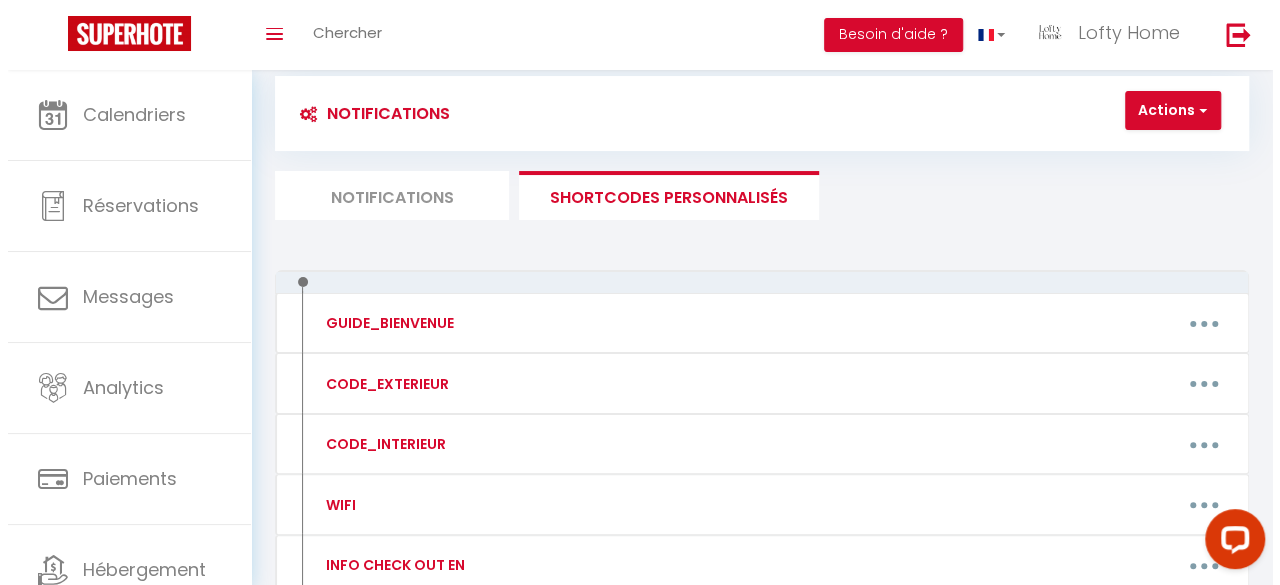 scroll, scrollTop: 174, scrollLeft: 0, axis: vertical 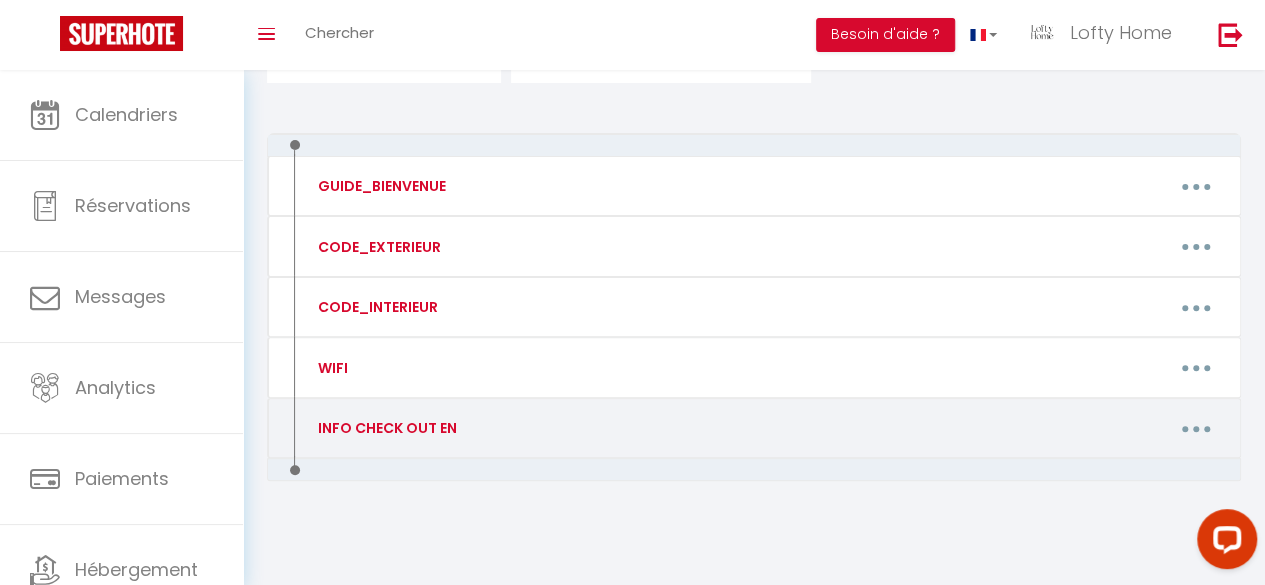 click at bounding box center (1196, 428) 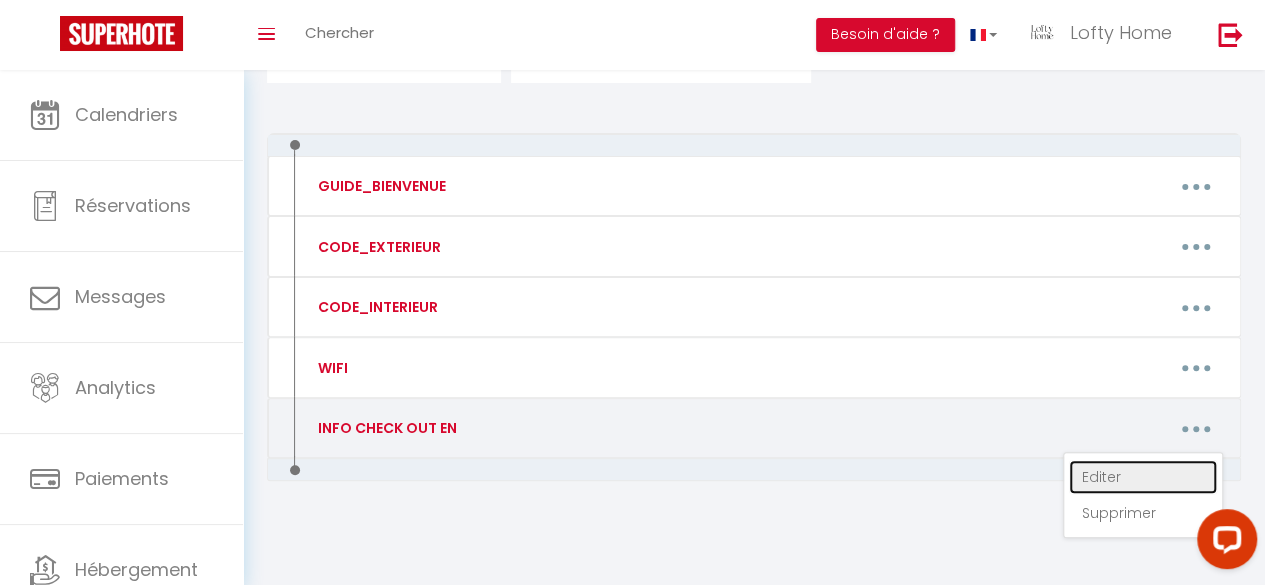 click on "Editer" at bounding box center (1143, 477) 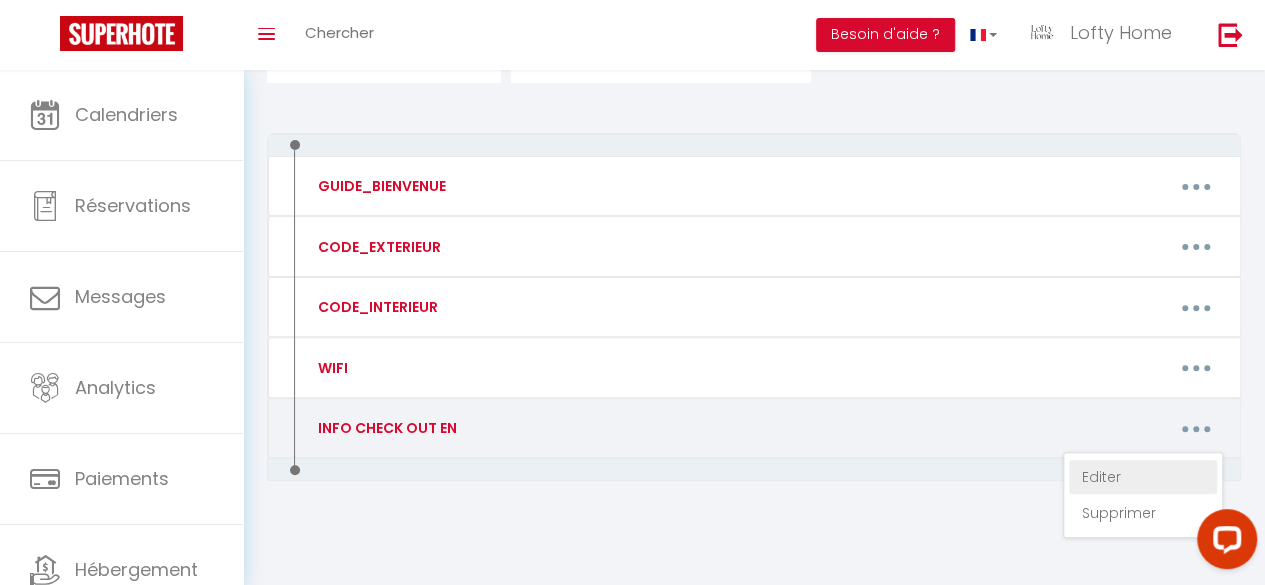type on "INFO CHECK OUT EN" 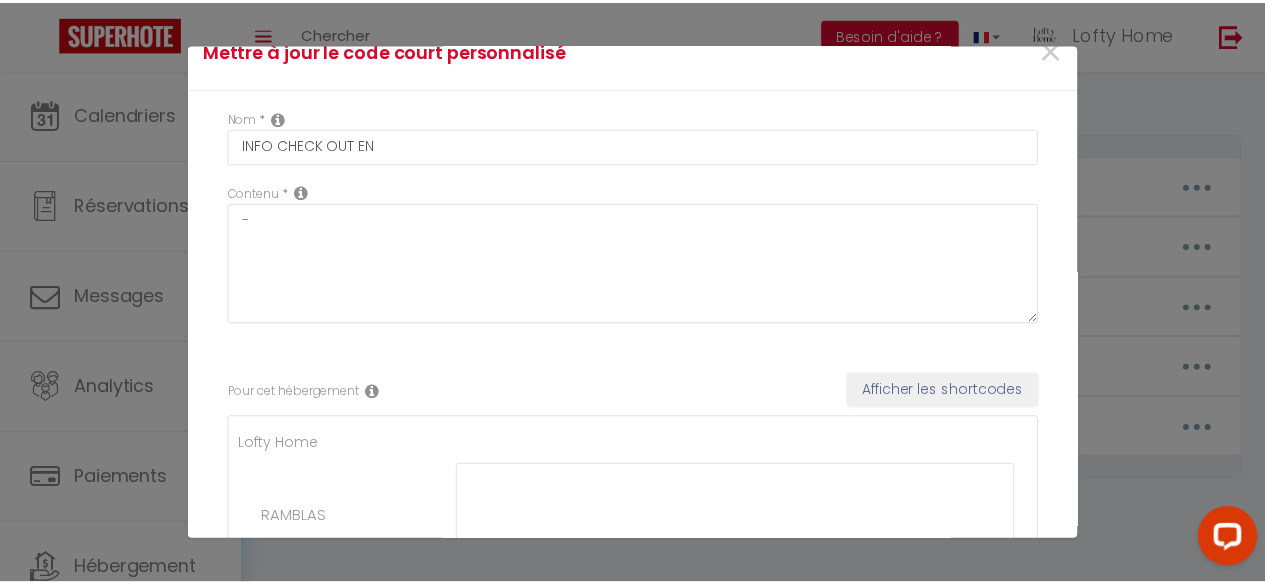 scroll, scrollTop: 0, scrollLeft: 0, axis: both 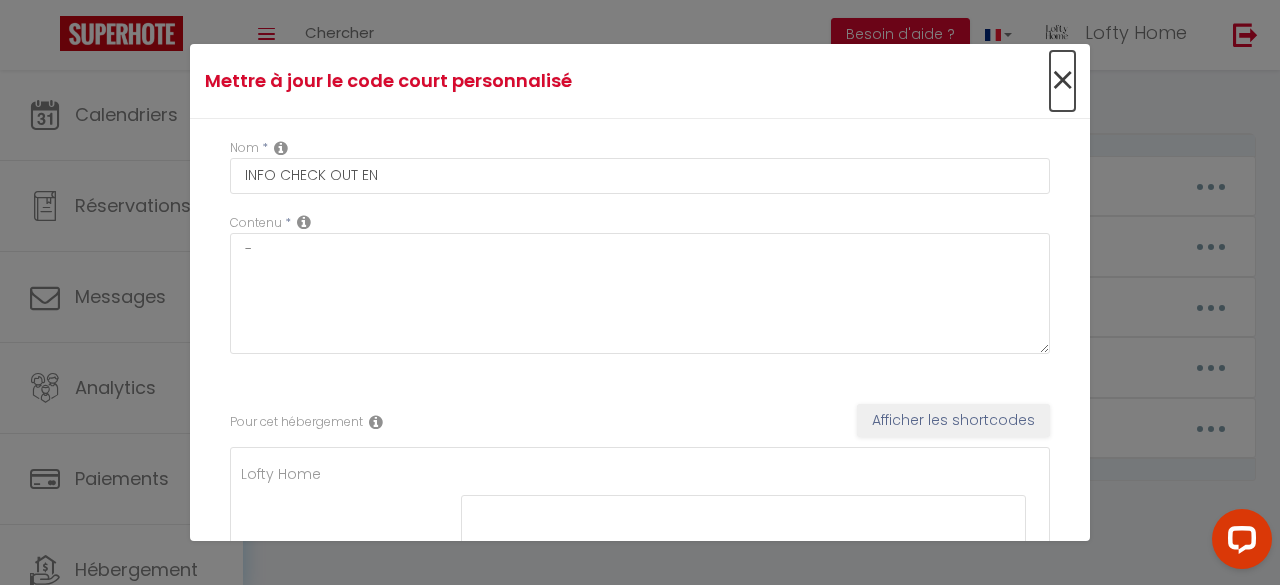 click on "×" at bounding box center (1062, 81) 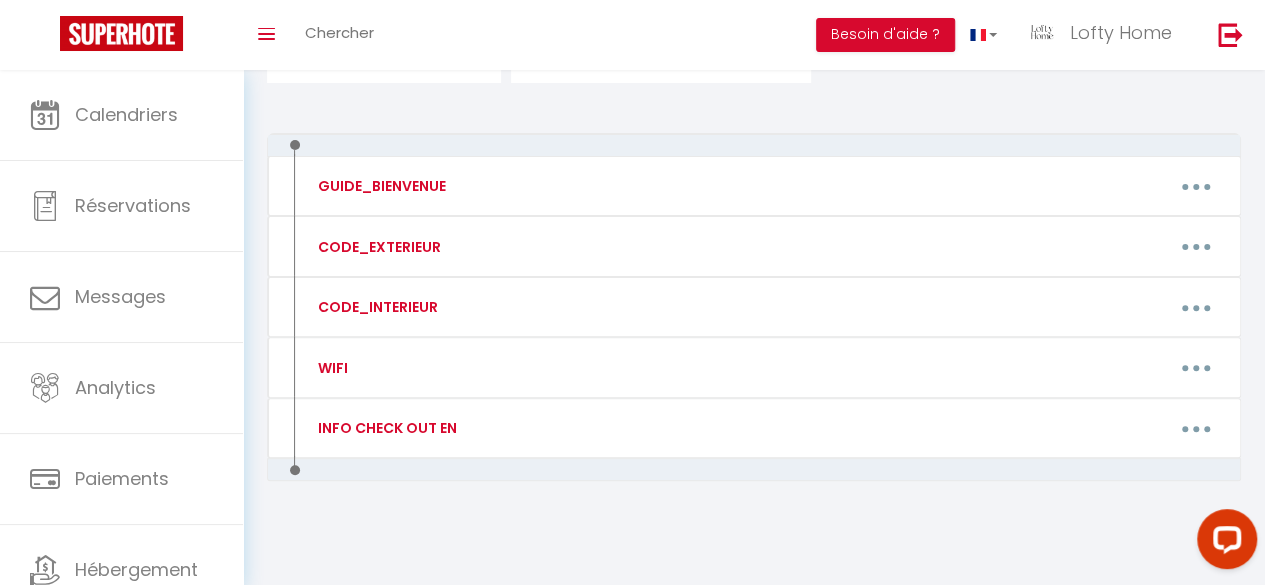 click on "GUIDE_BIENVENUE     Editer   Supprimer   CODE_EXTERIEUR     Editer   Supprimer   CODE_INTERIEUR     Editer   Supprimer   WIFI     Editer   Supprimer   INFO CHECK OUT EN     Editer   Supprimer" at bounding box center [754, 349] 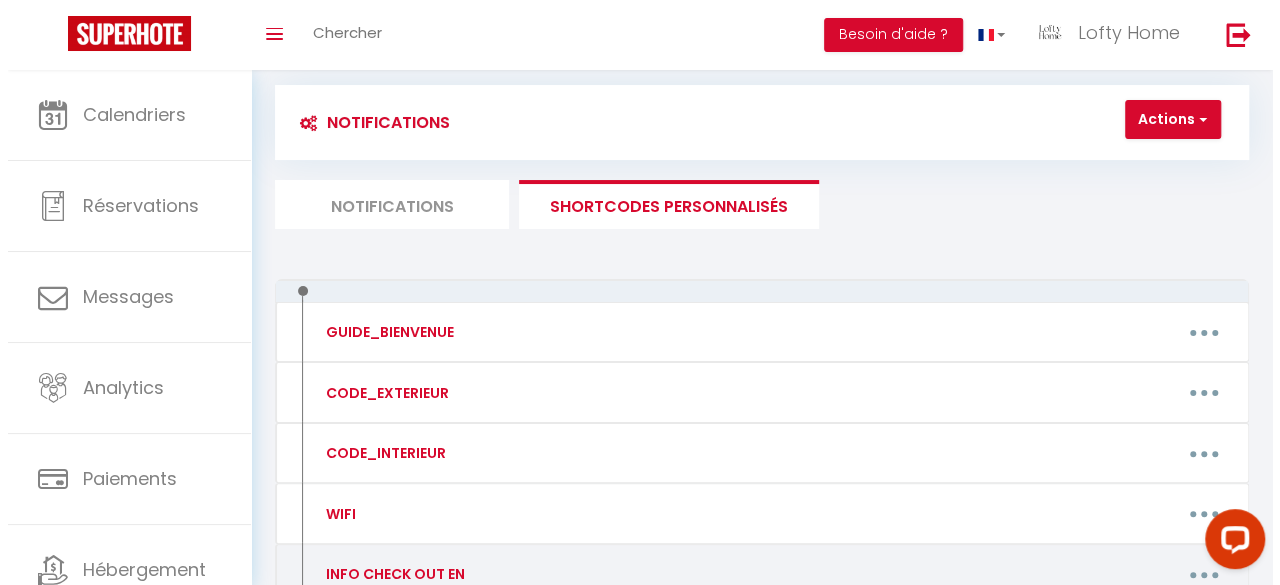 scroll, scrollTop: 18, scrollLeft: 0, axis: vertical 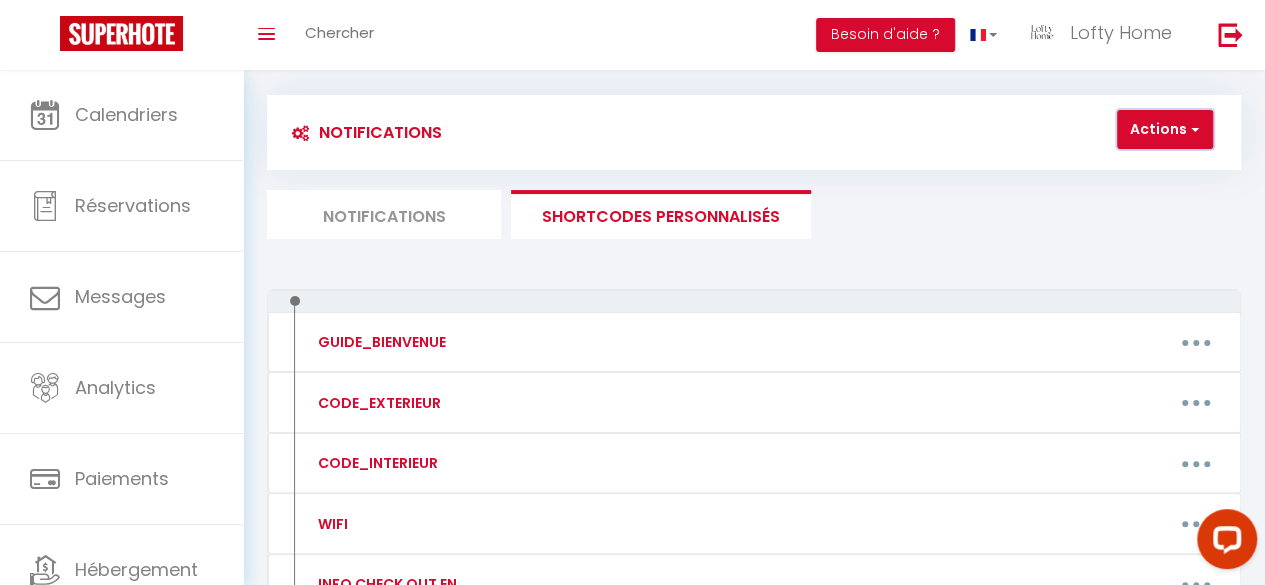 click on "Actions" at bounding box center [1165, 130] 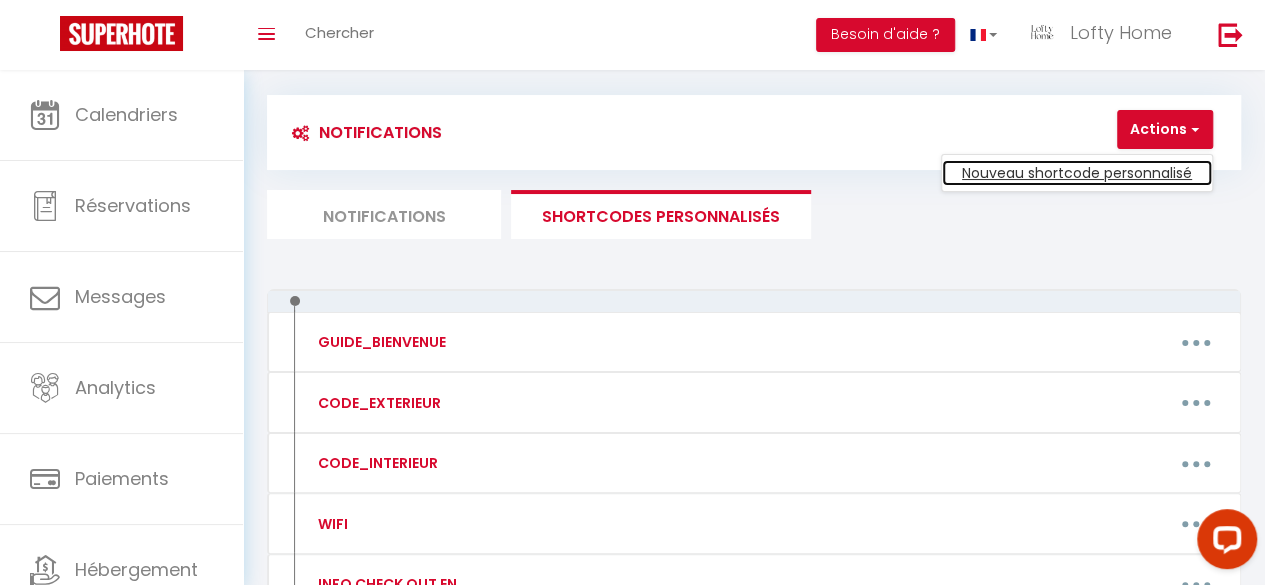 click on "Nouveau shortcode personnalisé" at bounding box center [1077, 173] 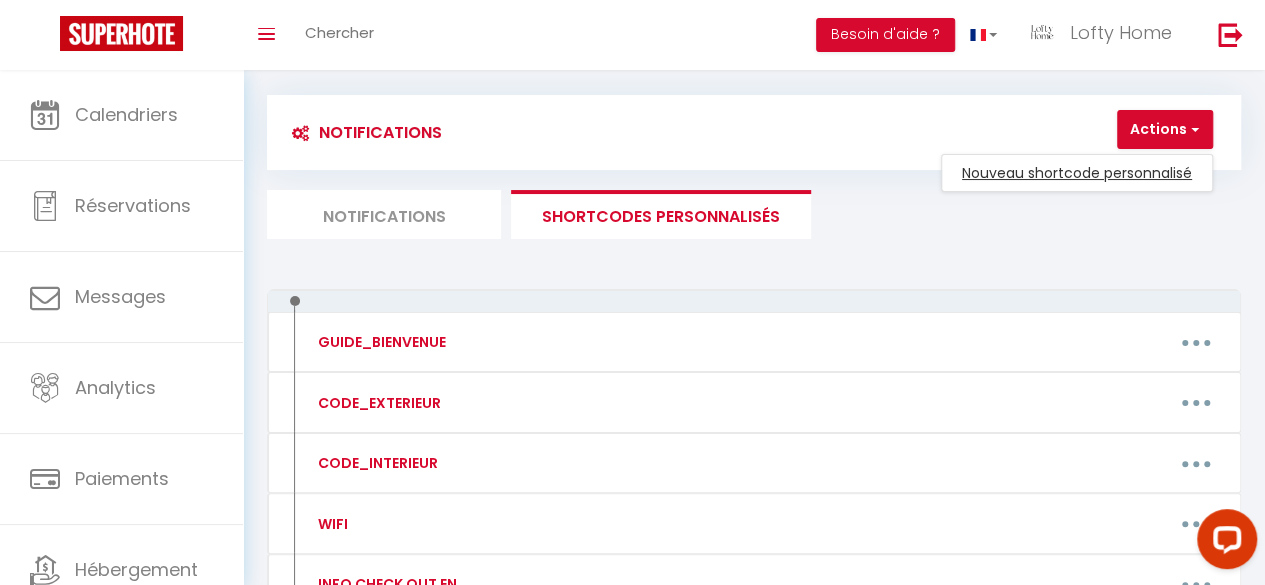 type 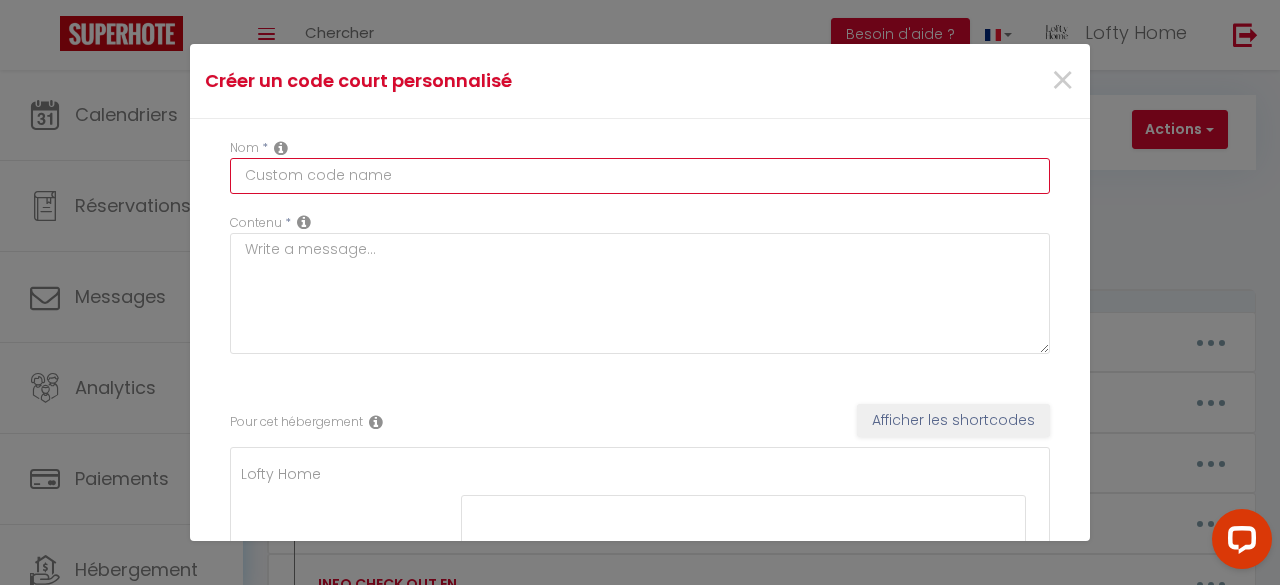 click at bounding box center [640, 176] 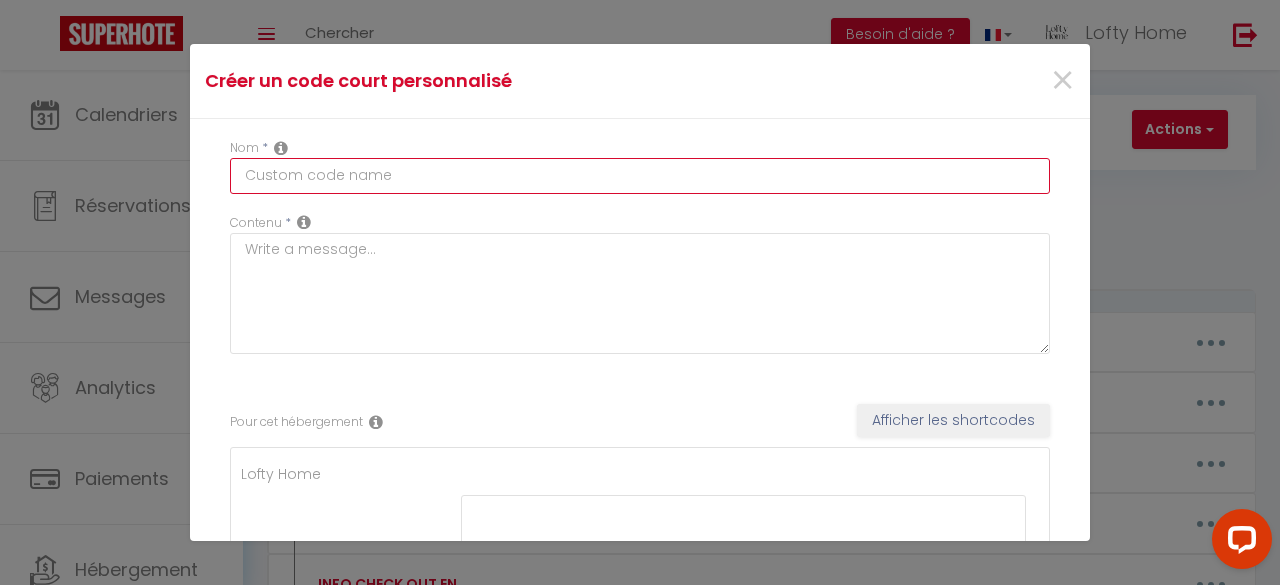 paste on "INFO CHECK OUT ENG" 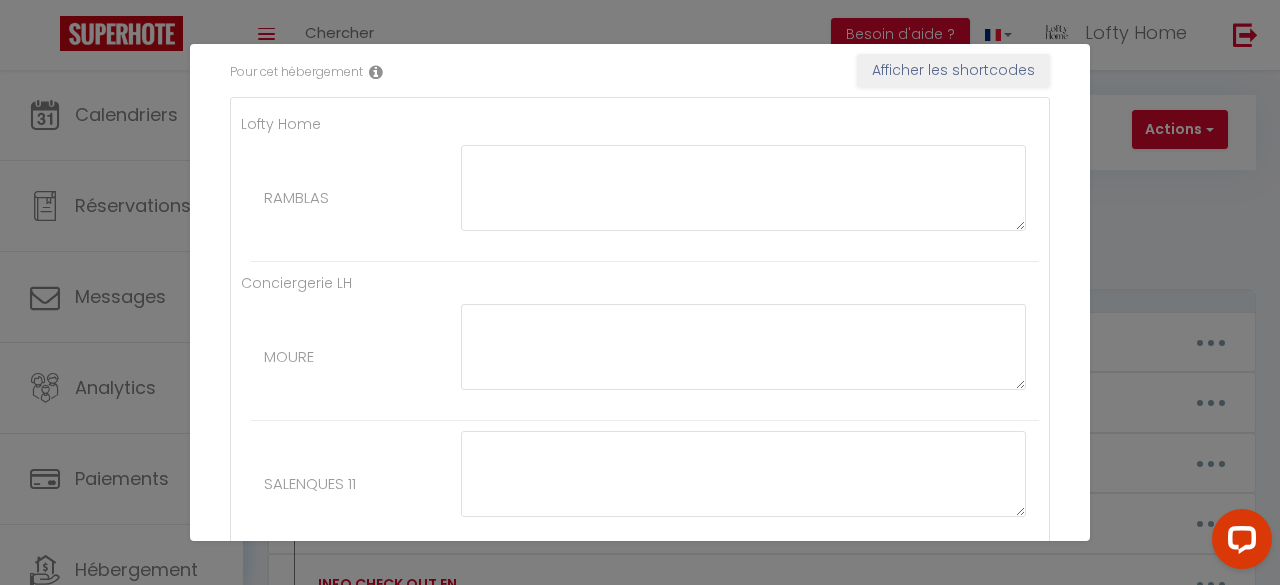 scroll, scrollTop: 384, scrollLeft: 0, axis: vertical 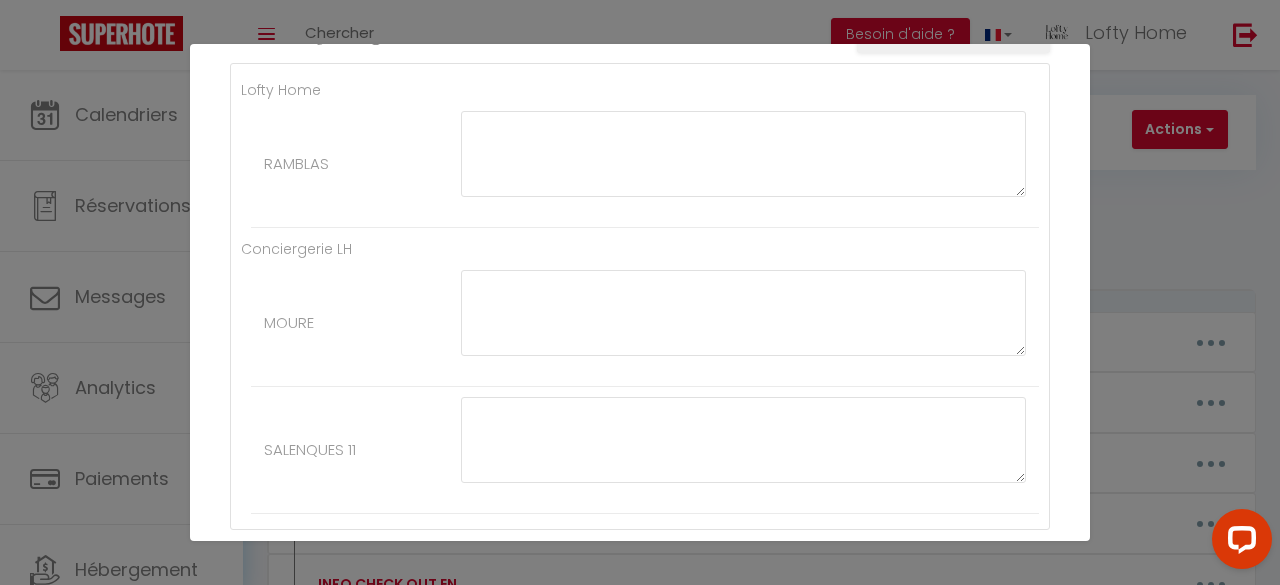 type on "INFO CHECK OUT FR" 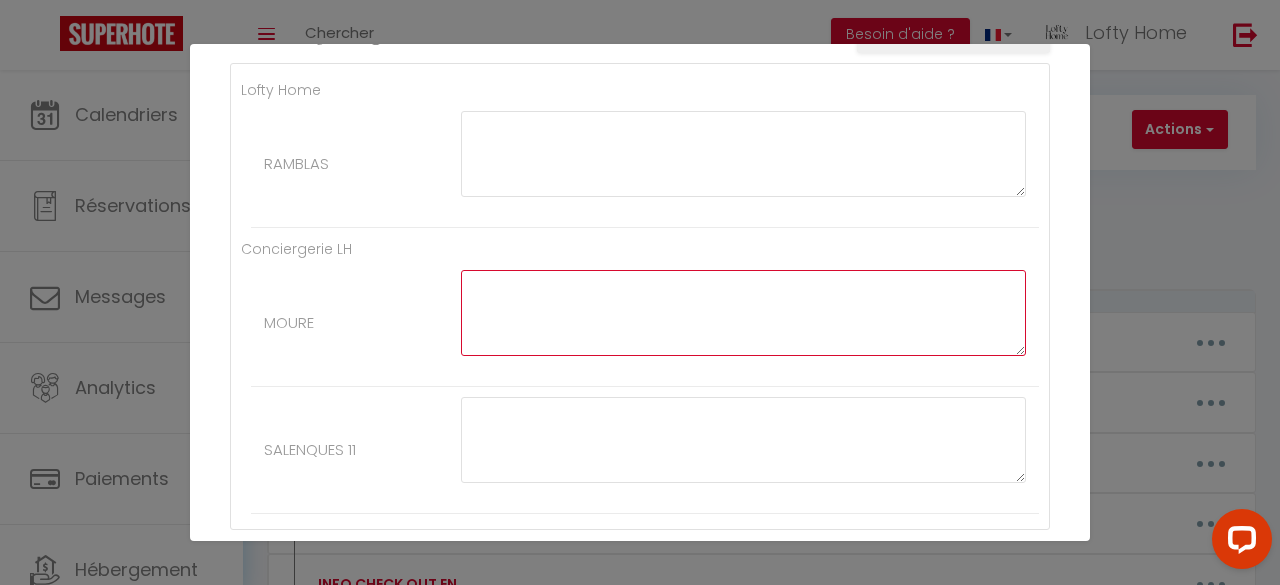 paste on "- Remettre les clés dans les boîtes à clés et fermer les boîtes afin de protéger l'appartement des vols." 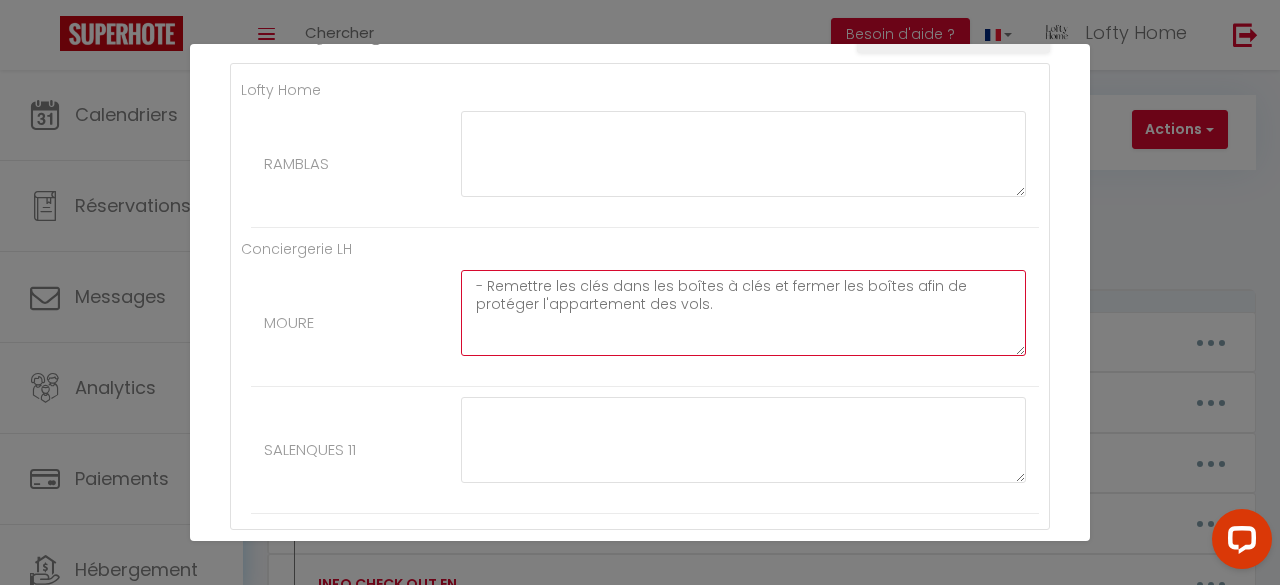 type on "- Remettre les clés dans les boîtes à clés et fermer les boîtes afin de protéger l'appartement des vols." 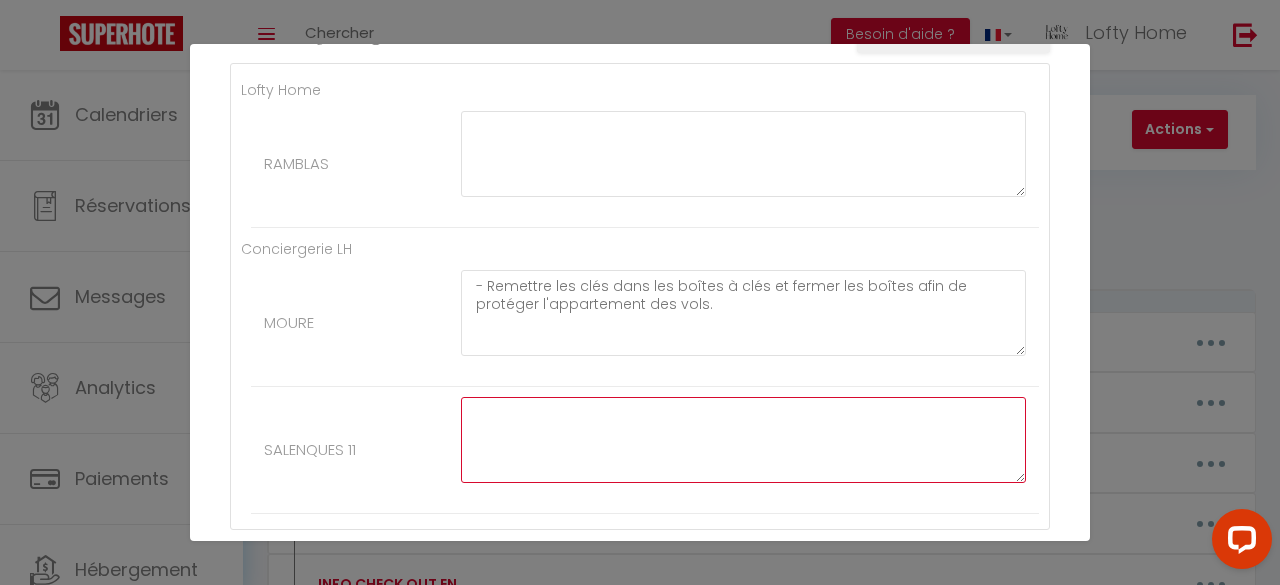 click at bounding box center (743, 440) 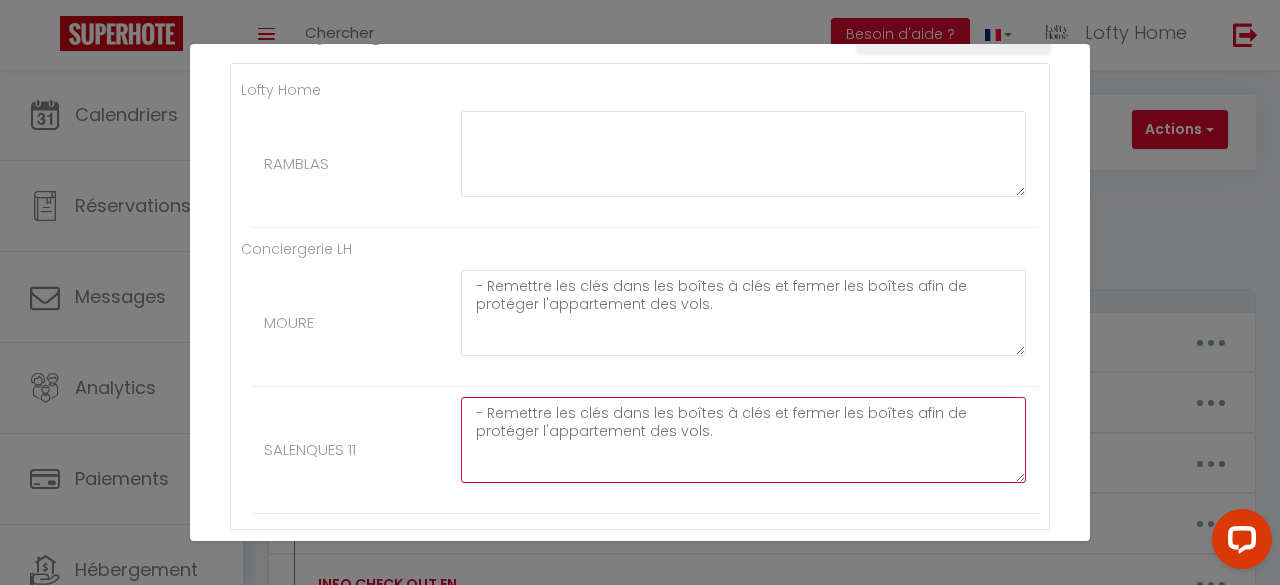 type on "- Remettre les clés dans les boîtes à clés et fermer les boîtes afin de protéger l'appartement des vols." 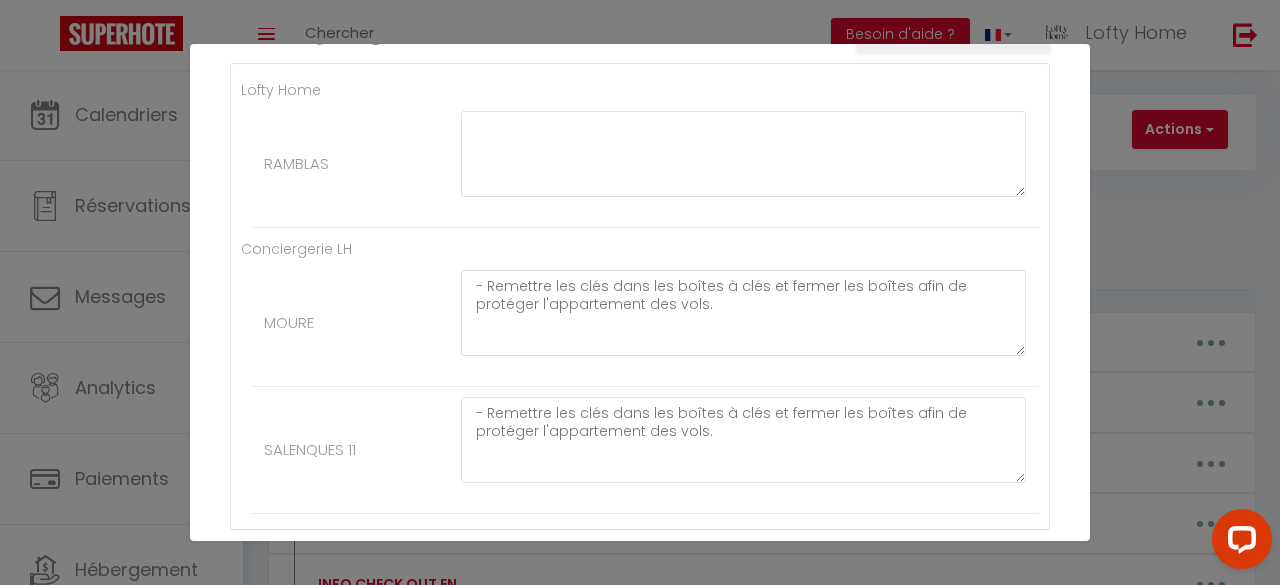click on "MOURE     - Remettre les clés dans les boîtes à clés et fermer les boîtes afin de protéger l'appartement des vols." at bounding box center (645, 164) 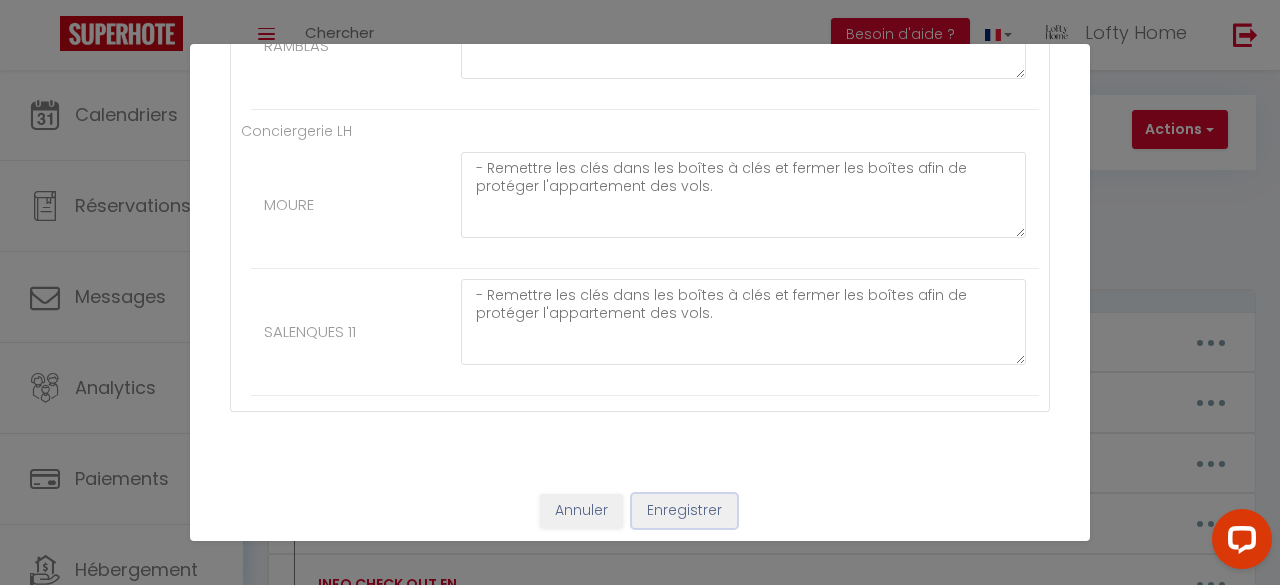 click on "Enregistrer" at bounding box center (684, 511) 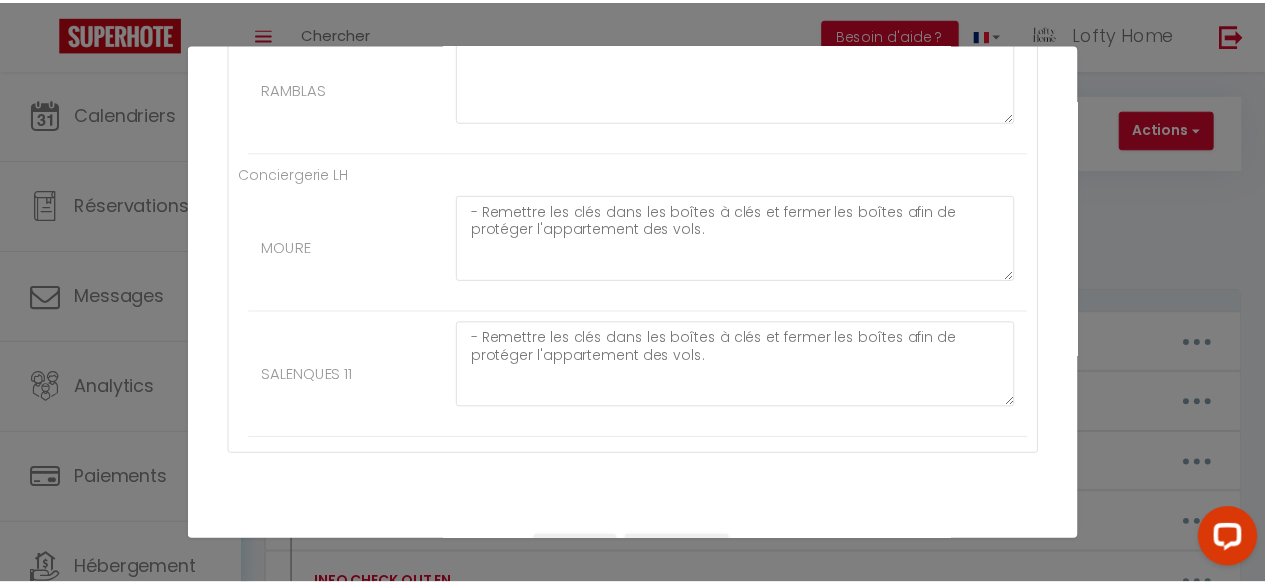 scroll, scrollTop: 502, scrollLeft: 0, axis: vertical 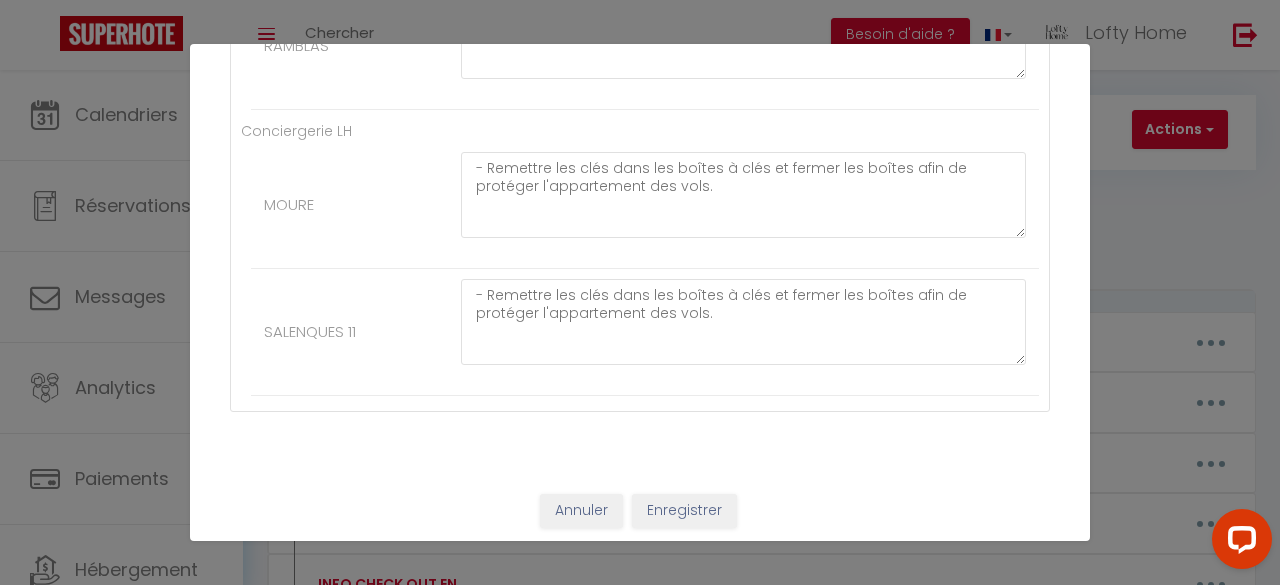 type on "-" 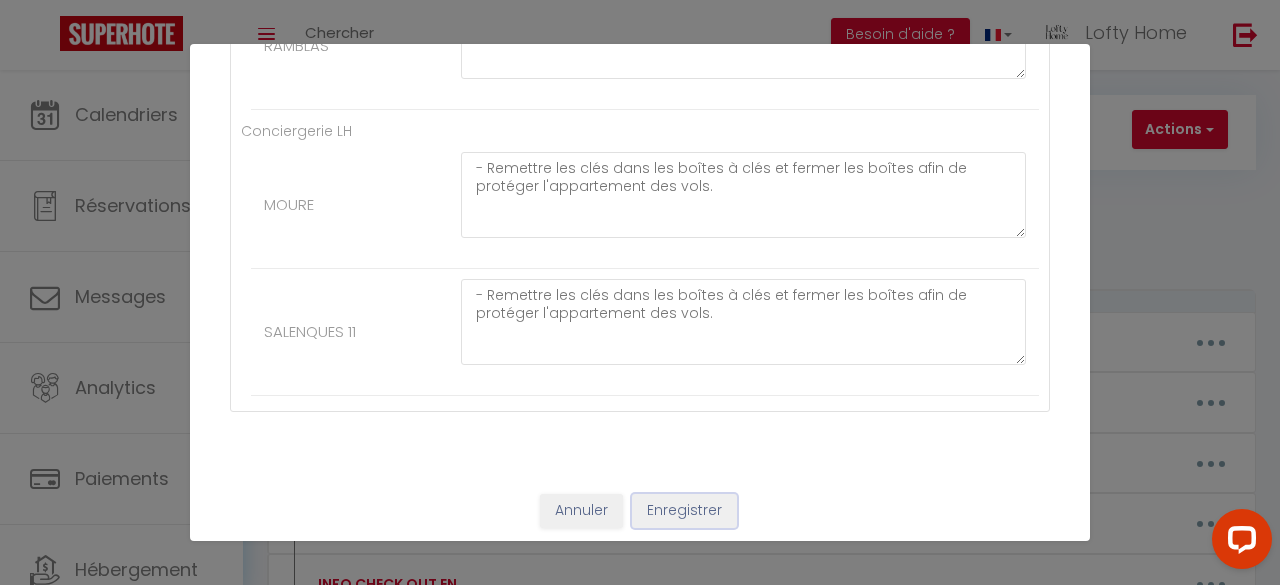 click on "Enregistrer" at bounding box center (684, 511) 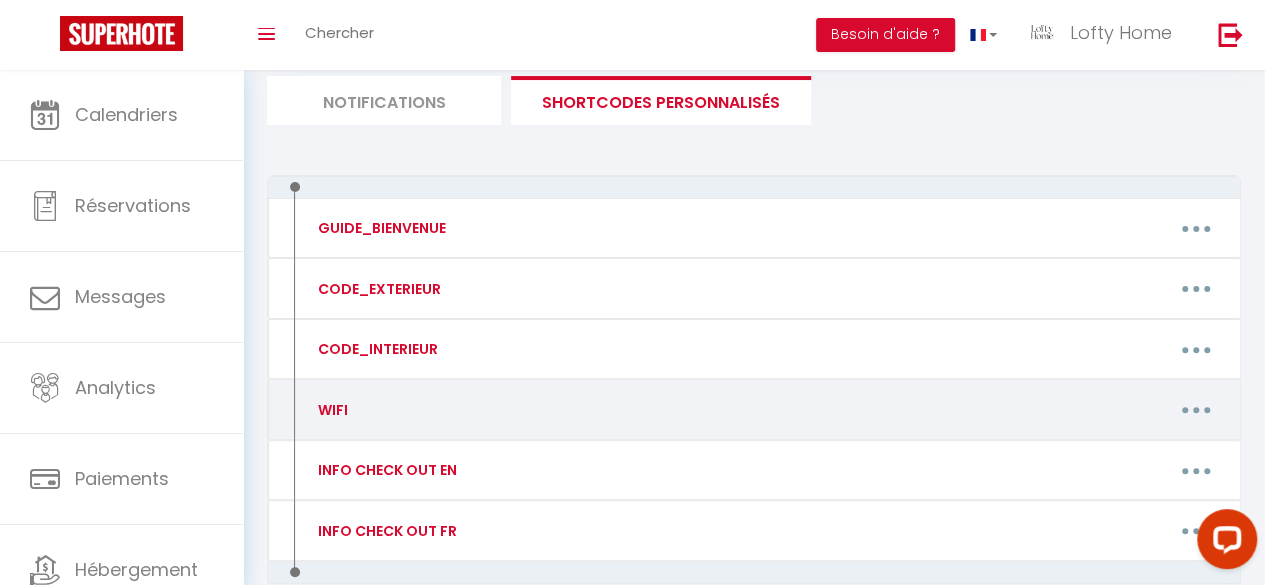 scroll, scrollTop: 0, scrollLeft: 0, axis: both 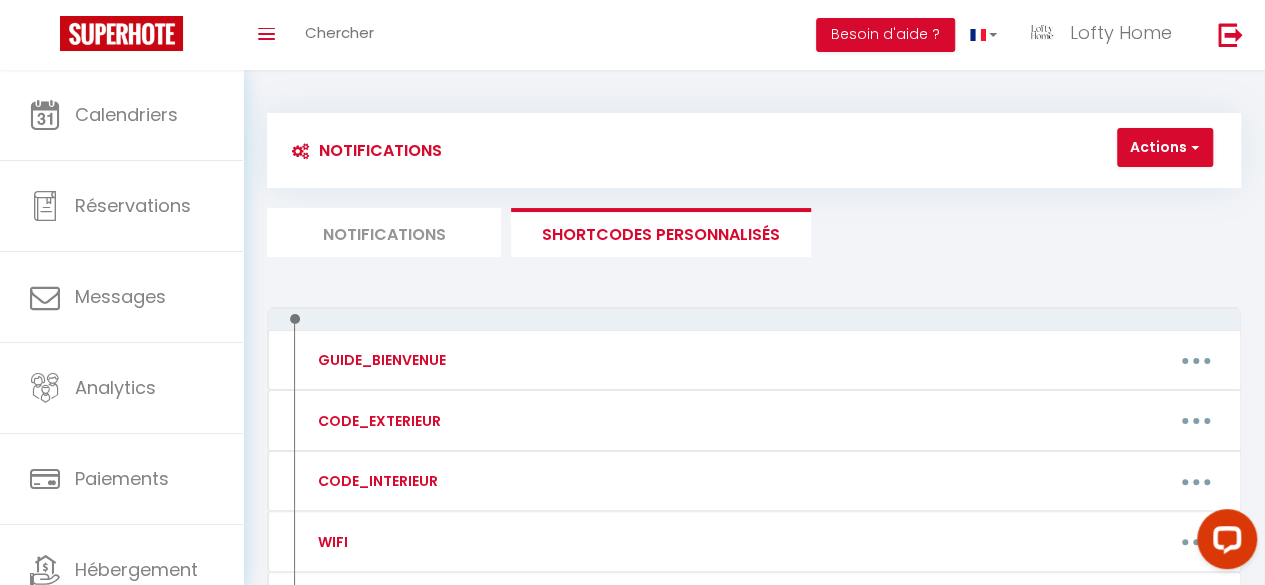 click on "Notifications" at bounding box center (384, 232) 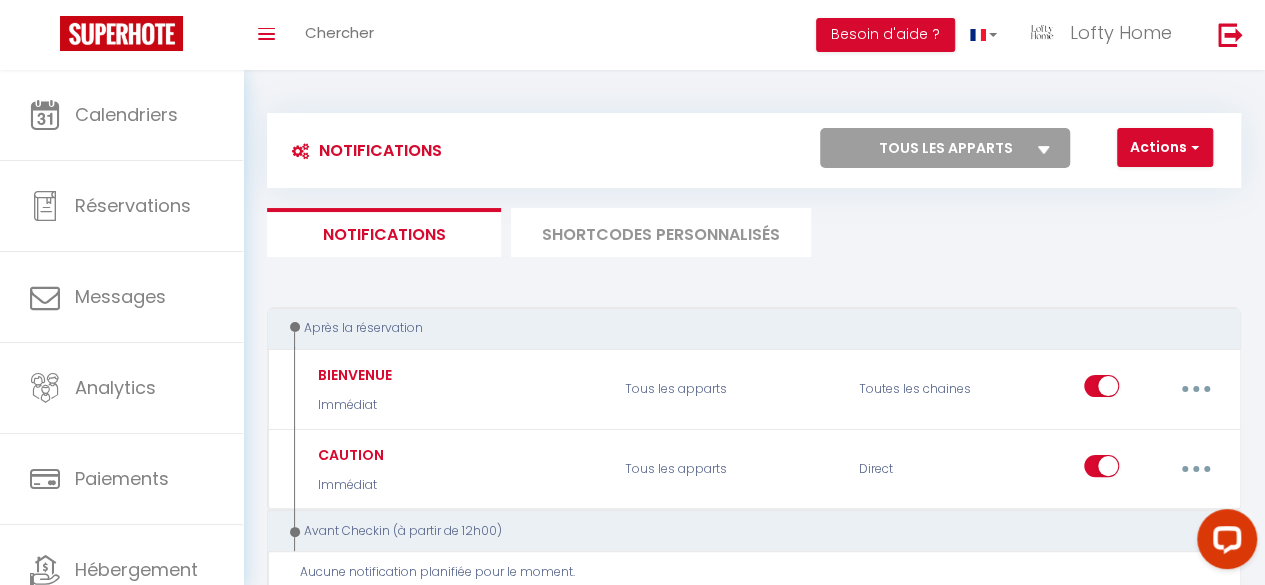click on "SHORTCODES PERSONNALISÉS" at bounding box center [661, 232] 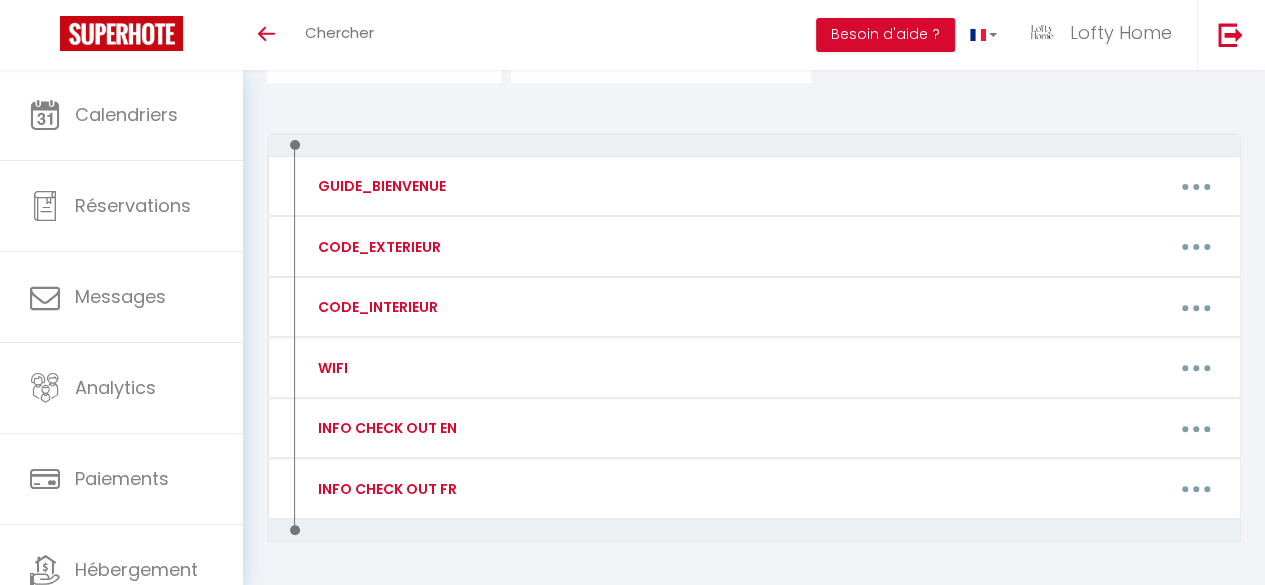 scroll, scrollTop: 233, scrollLeft: 0, axis: vertical 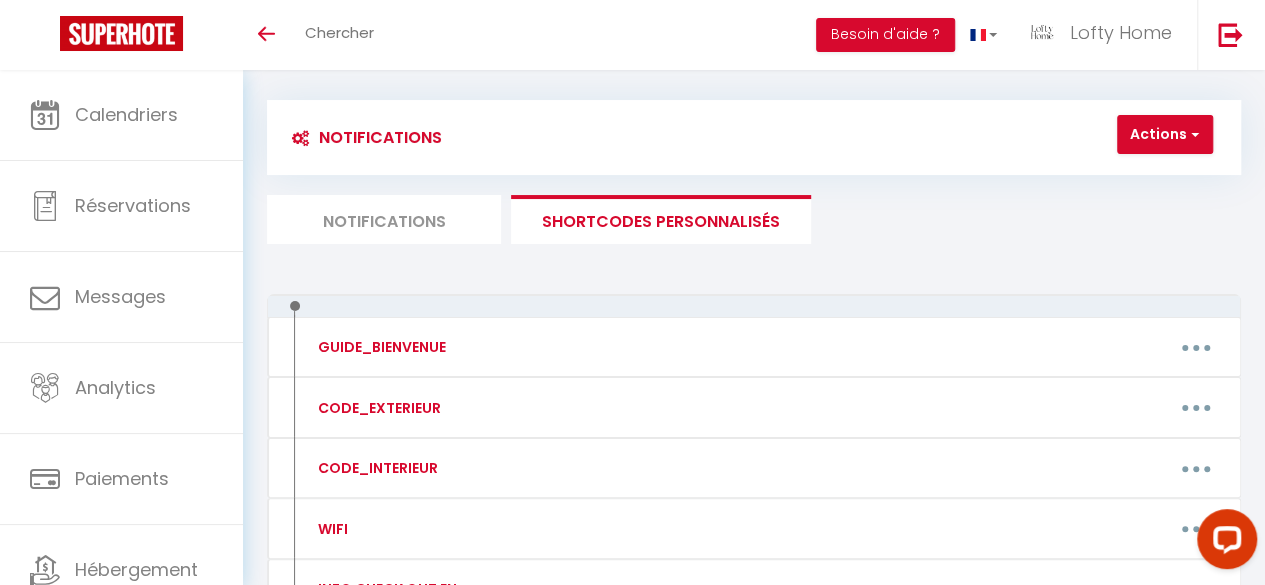click on "Notifications" at bounding box center (384, 219) 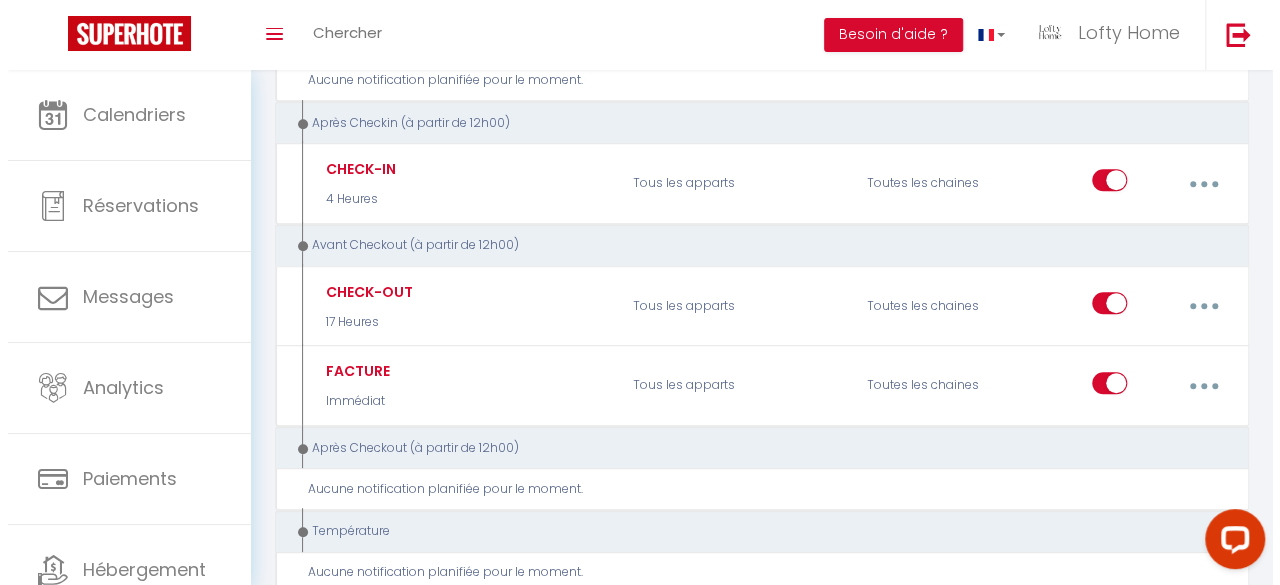 scroll, scrollTop: 506, scrollLeft: 0, axis: vertical 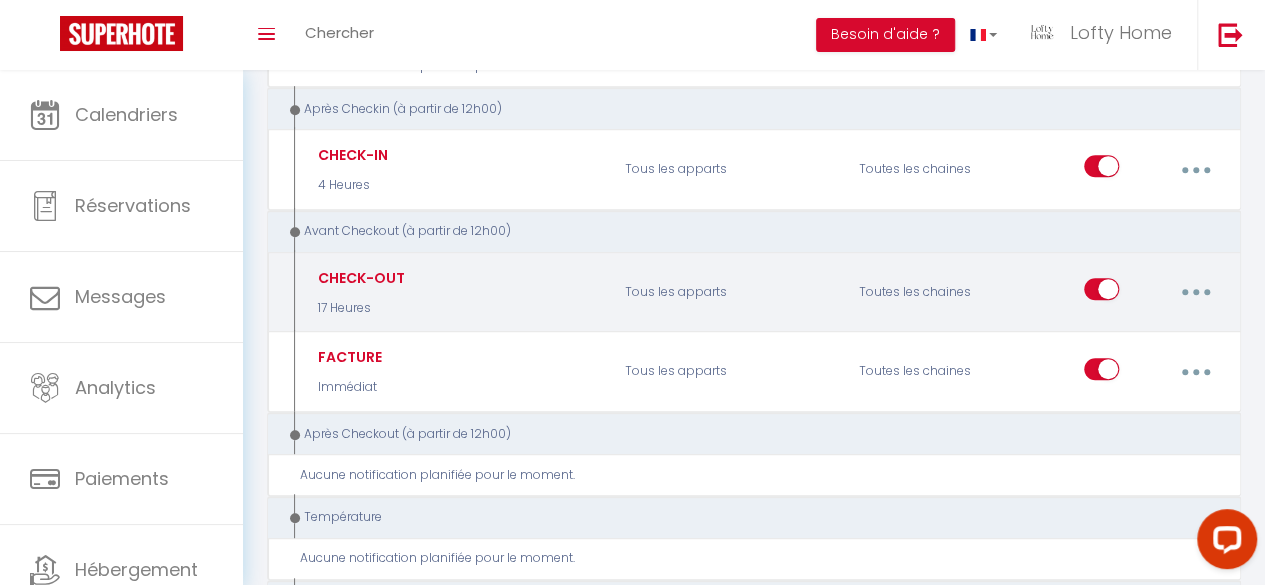 click at bounding box center [1195, 292] 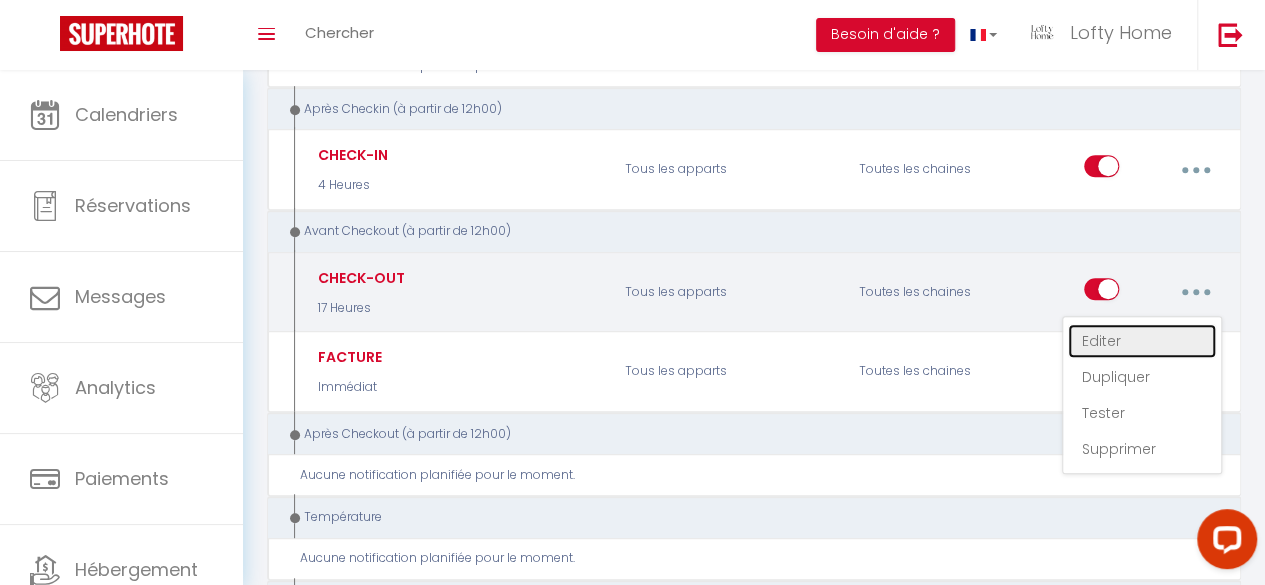click on "Editer" at bounding box center [1142, 341] 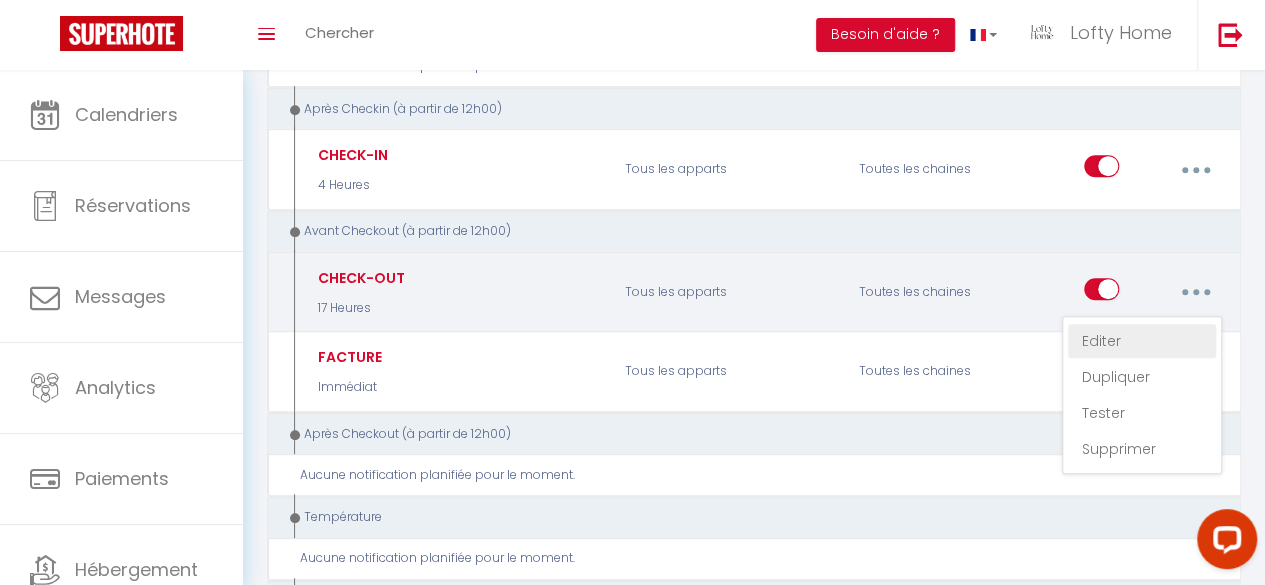 type on "CHECK-OUT" 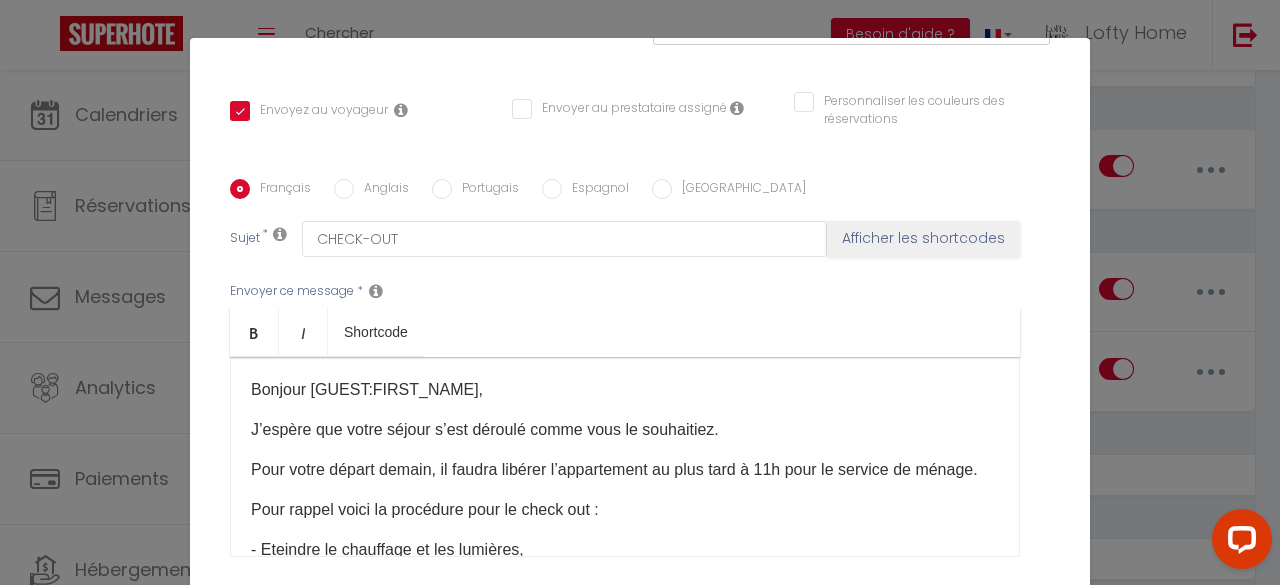 scroll, scrollTop: 476, scrollLeft: 0, axis: vertical 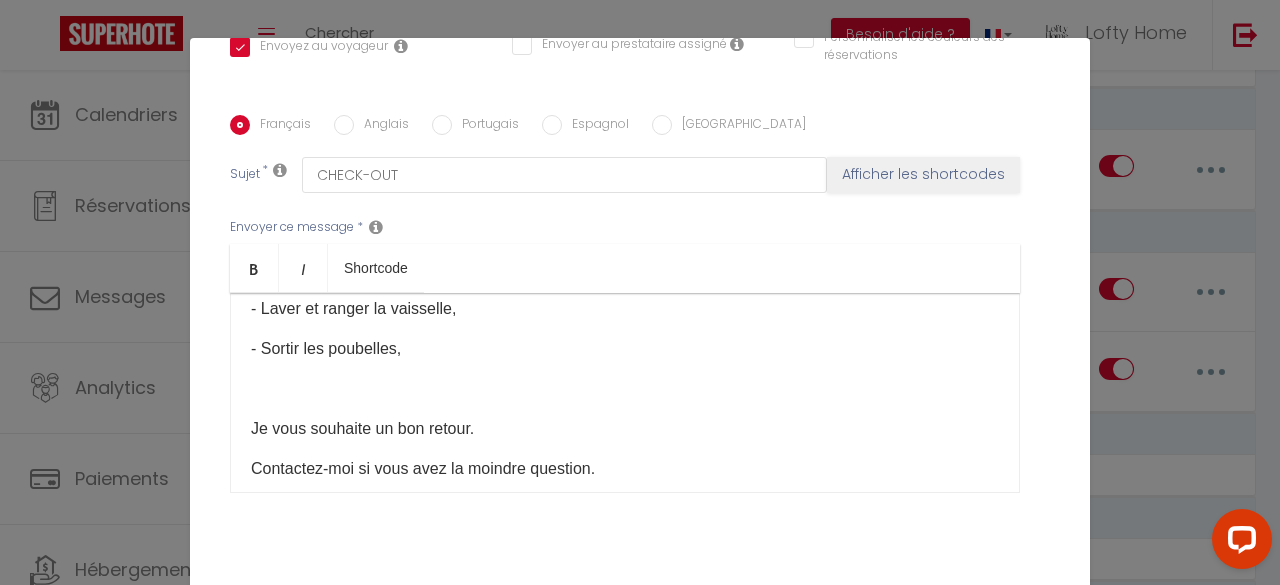 click at bounding box center (625, 389) 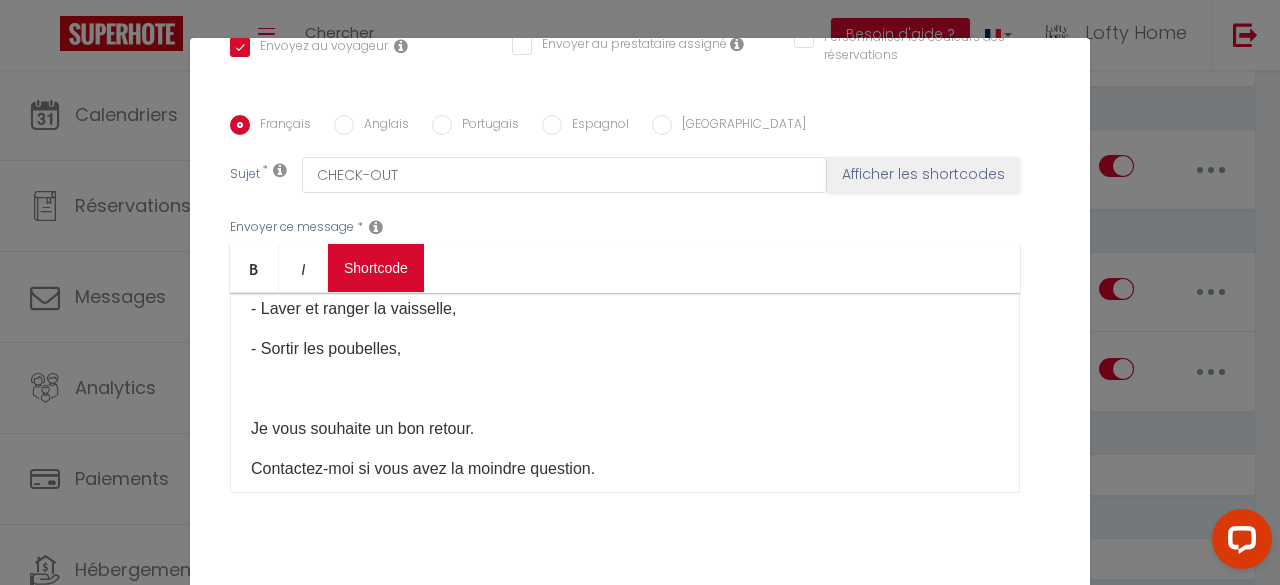 click on "Coaching SuperHote ce soir à 18h00, pour participer:  [URL][DOMAIN_NAME][SECURITY_DATA]   ×     Toggle navigation       Toggle Search     Toggle menubar     Chercher   BUTTON
Besoin d'aide ?
Lofty Home   Paramètres        Équipe     Résultat de la recherche   Aucun résultat     Calendriers     Réservations     Messages     Analytics      Paiements     Hébergement     Notifications                 Résultat de la recherche   Id   Appart   Voyageur    Checkin   Checkout   Nuits   Pers.   Plateforme   Statut     Résultat de la recherche   Aucun résultat          Notifications
Actions
Nouvelle Notification    Exporter    Importer    Tous les apparts    MOURE RAMBLAS SALENQUES 11
Actions
Nouveau shortcode personnalisé    Notifications   SHORTCODES PERSONNALISÉS             BIENVENUE" at bounding box center [640, 879] 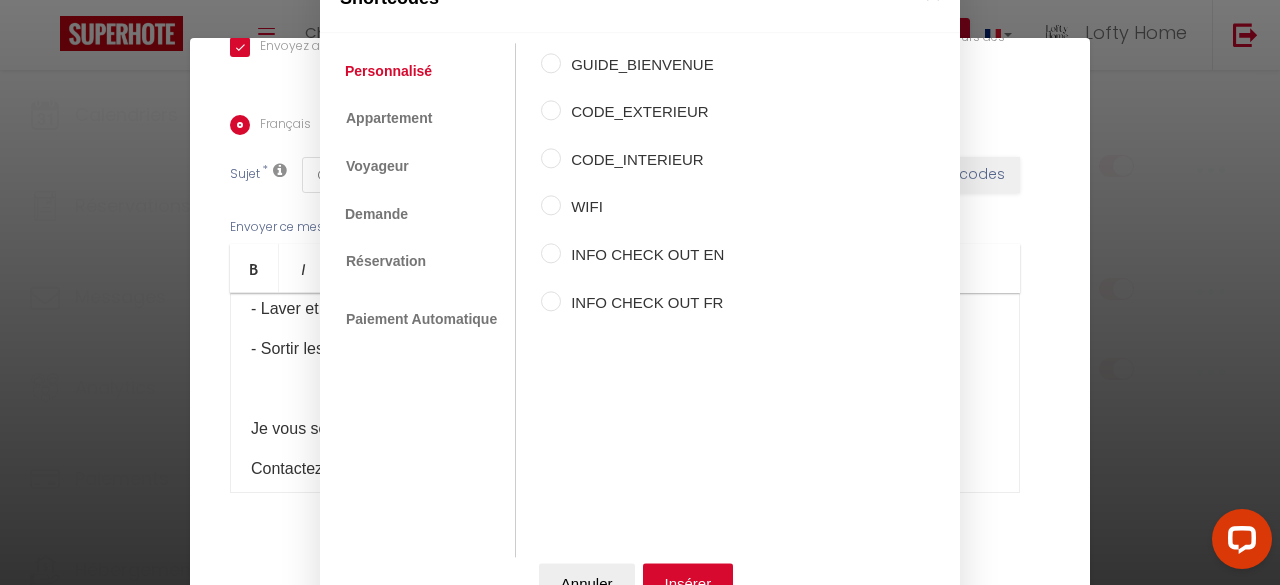 click on "INFO CHECK OUT FR" at bounding box center [642, 303] 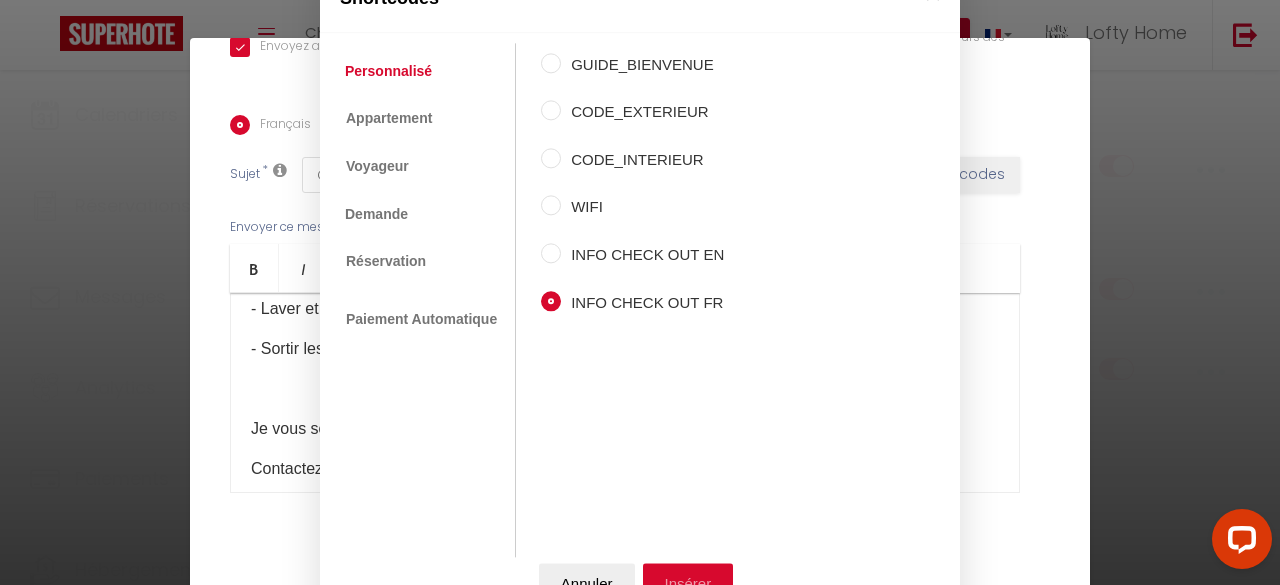 click on "Insérer" at bounding box center [688, 583] 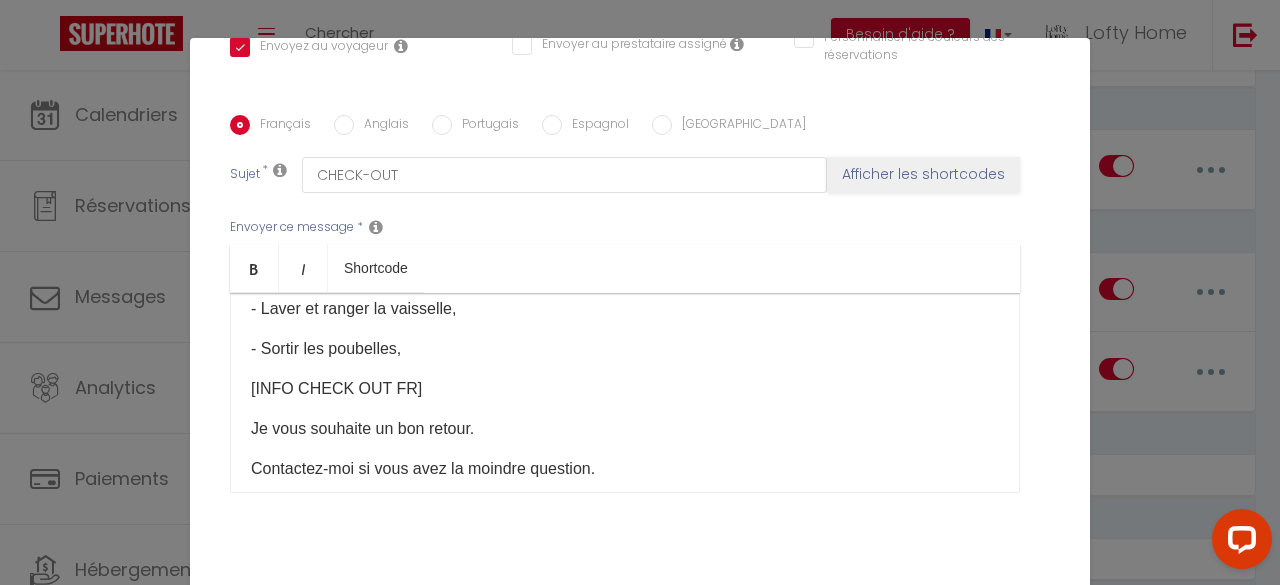 click on "Anglais" at bounding box center [344, 125] 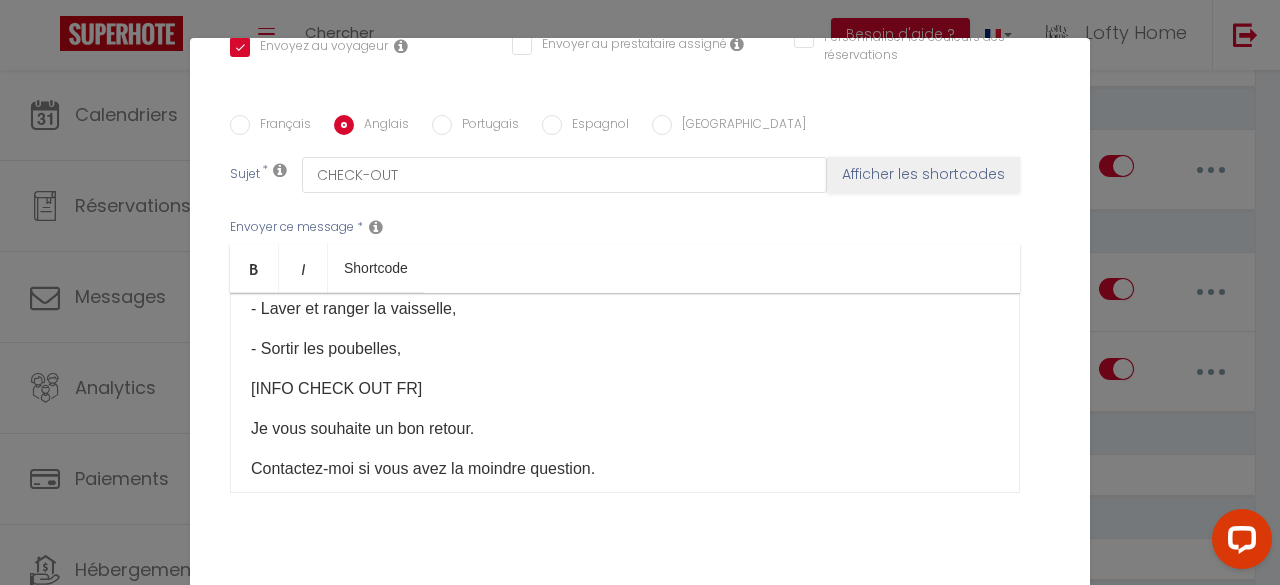 checkbox on "true" 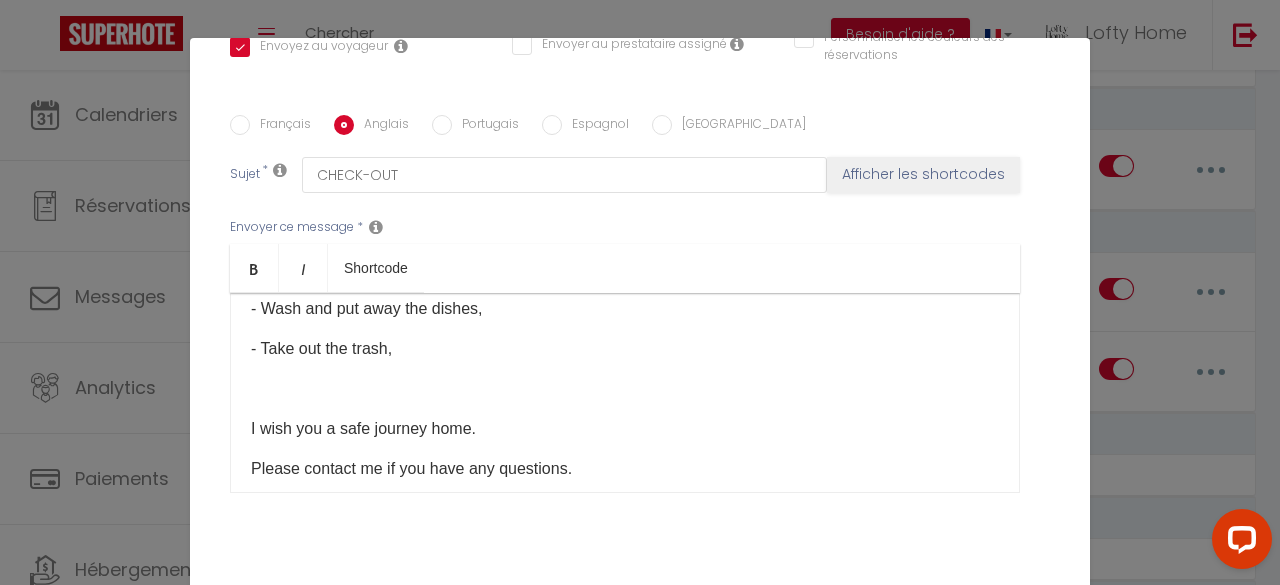 click at bounding box center (625, 389) 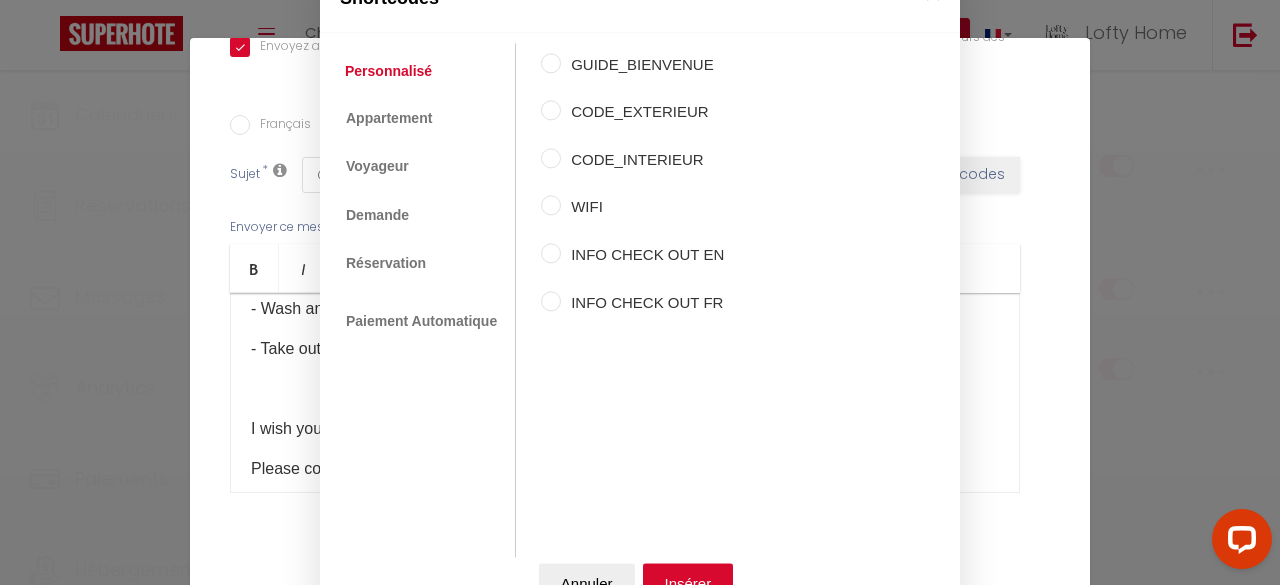 click on "Coaching SuperHote ce soir à 18h00, pour participer:  [URL][DOMAIN_NAME][SECURITY_DATA]   ×     Toggle navigation       Toggle Search     Toggle menubar     Chercher   BUTTON
Besoin d'aide ?
Lofty Home   Paramètres        Équipe     Résultat de la recherche   Aucun résultat     Calendriers     Réservations     Messages     Analytics      Paiements     Hébergement     Notifications                 Résultat de la recherche   Id   Appart   Voyageur    Checkin   Checkout   Nuits   Pers.   Plateforme   Statut     Résultat de la recherche   Aucun résultat          Notifications
Actions
Nouvelle Notification    Exporter    Importer    Tous les apparts    MOURE RAMBLAS SALENQUES 11
Actions
Nouveau shortcode personnalisé    Notifications   SHORTCODES PERSONNALISÉS             BIENVENUE" at bounding box center (640, 879) 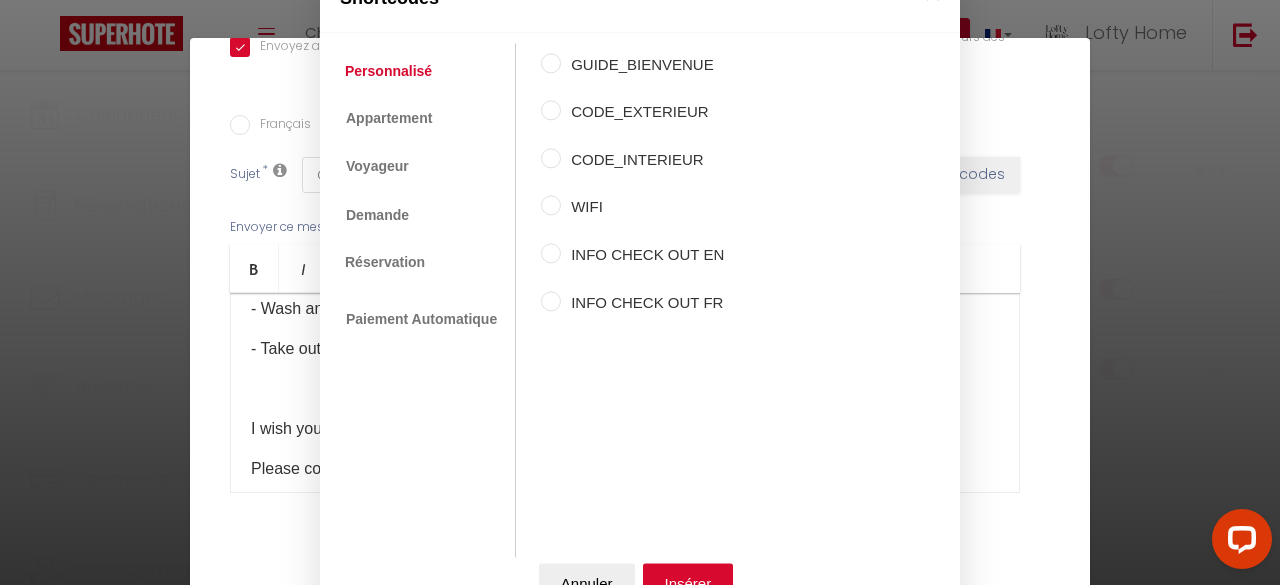 click on "INFO CHECK OUT EN" at bounding box center [642, 255] 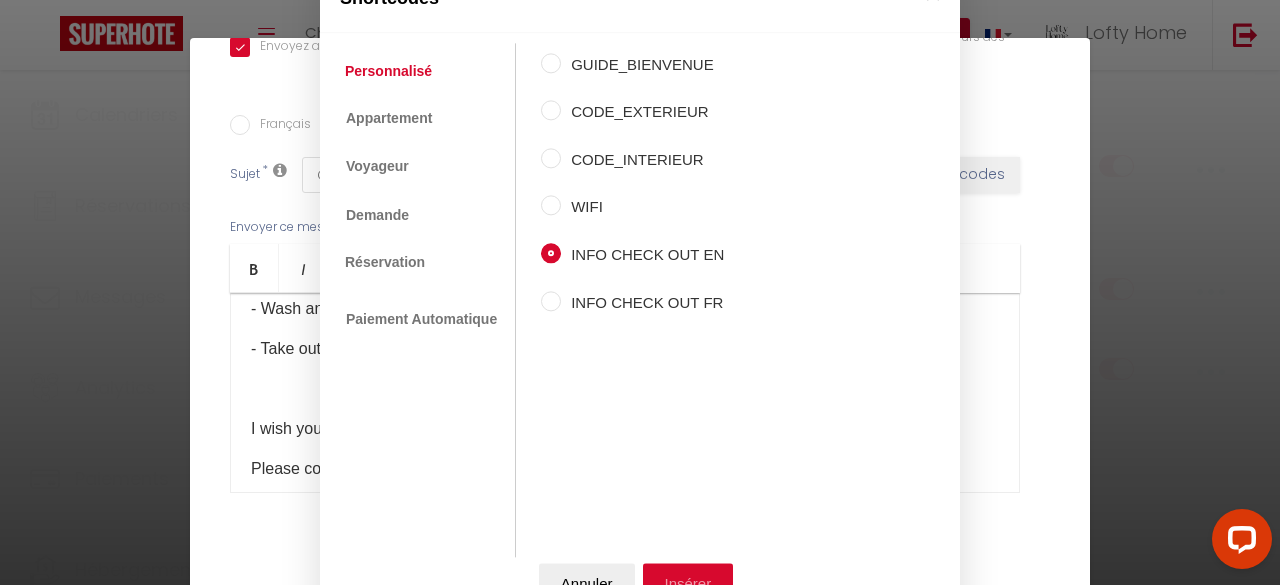 click on "Insérer" at bounding box center [688, 583] 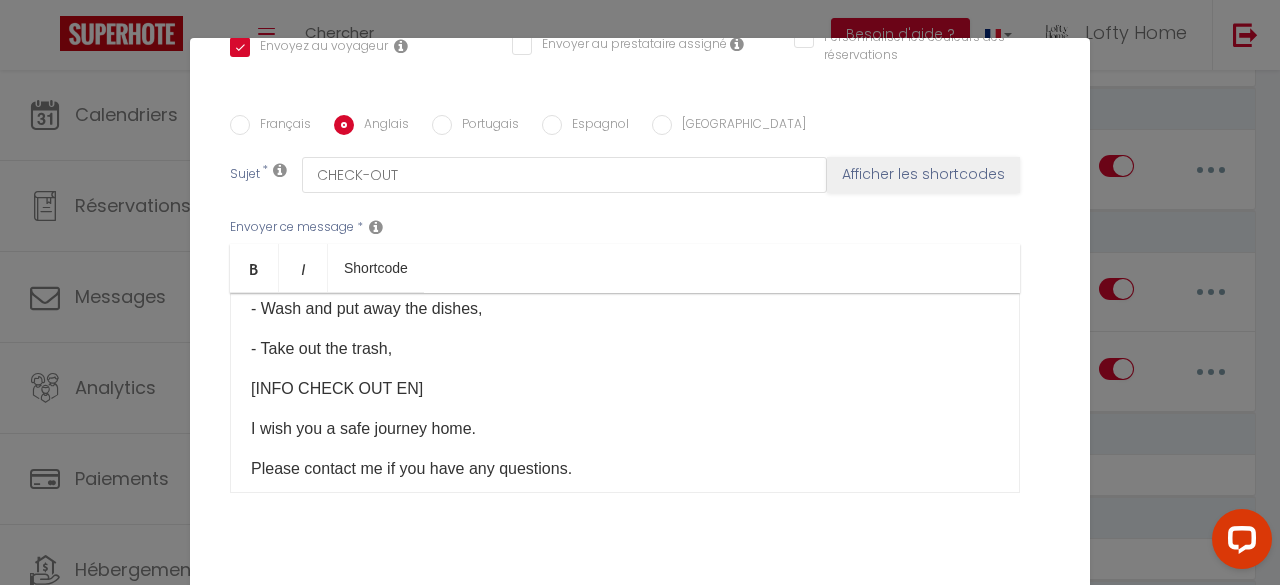 scroll, scrollTop: 333, scrollLeft: 0, axis: vertical 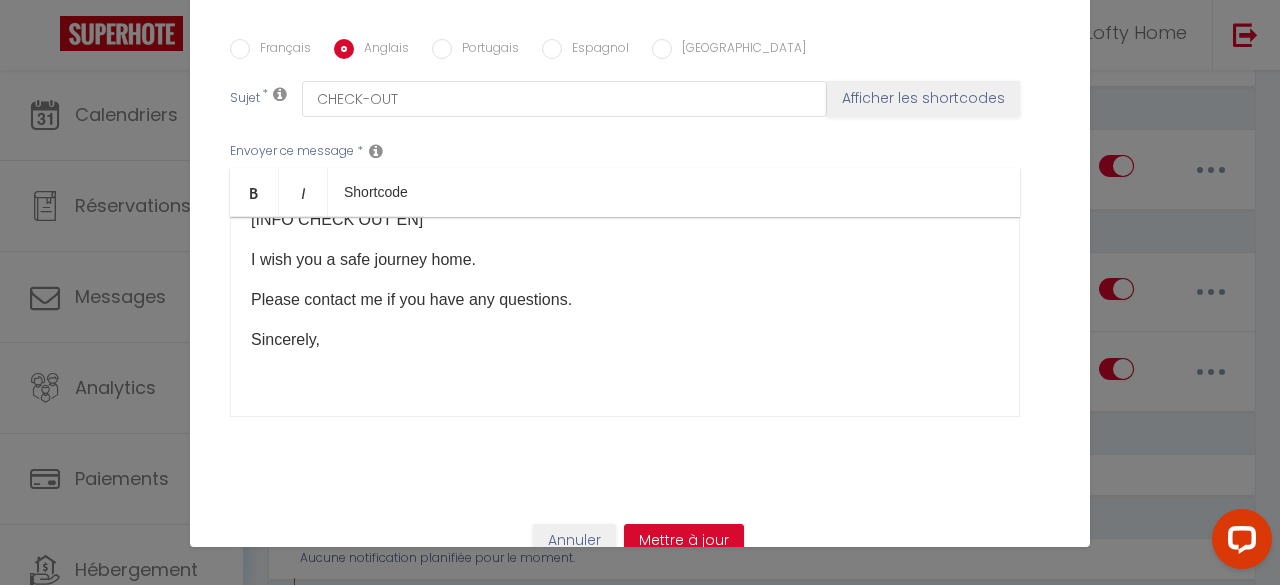 click on "Français" at bounding box center [240, 49] 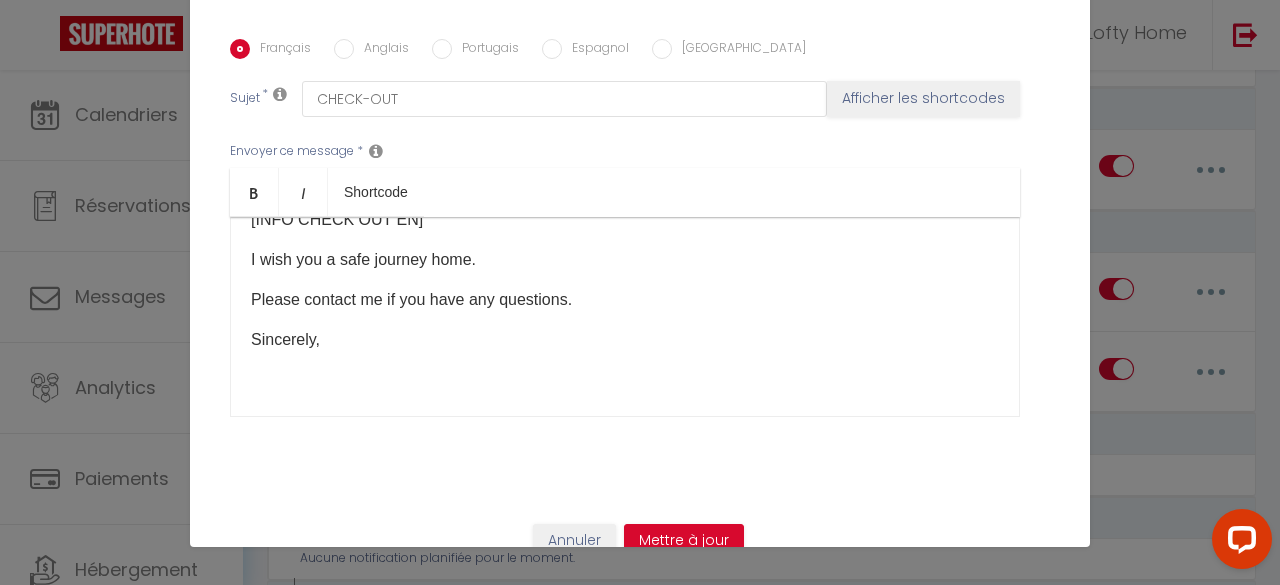 checkbox on "true" 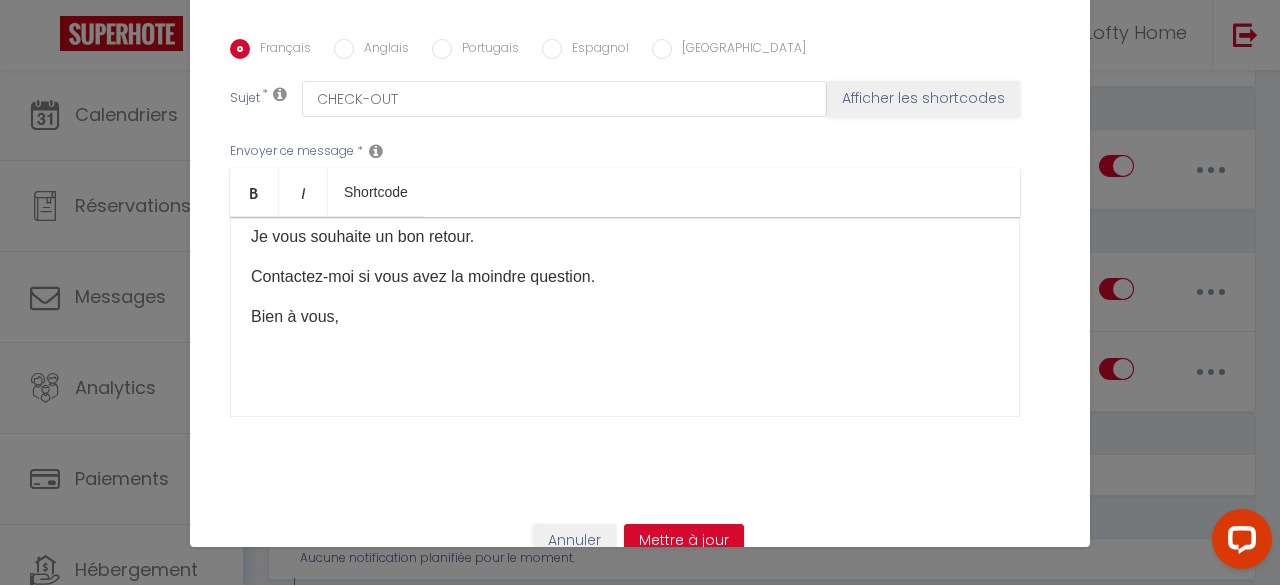 click on "Français" at bounding box center [240, 49] 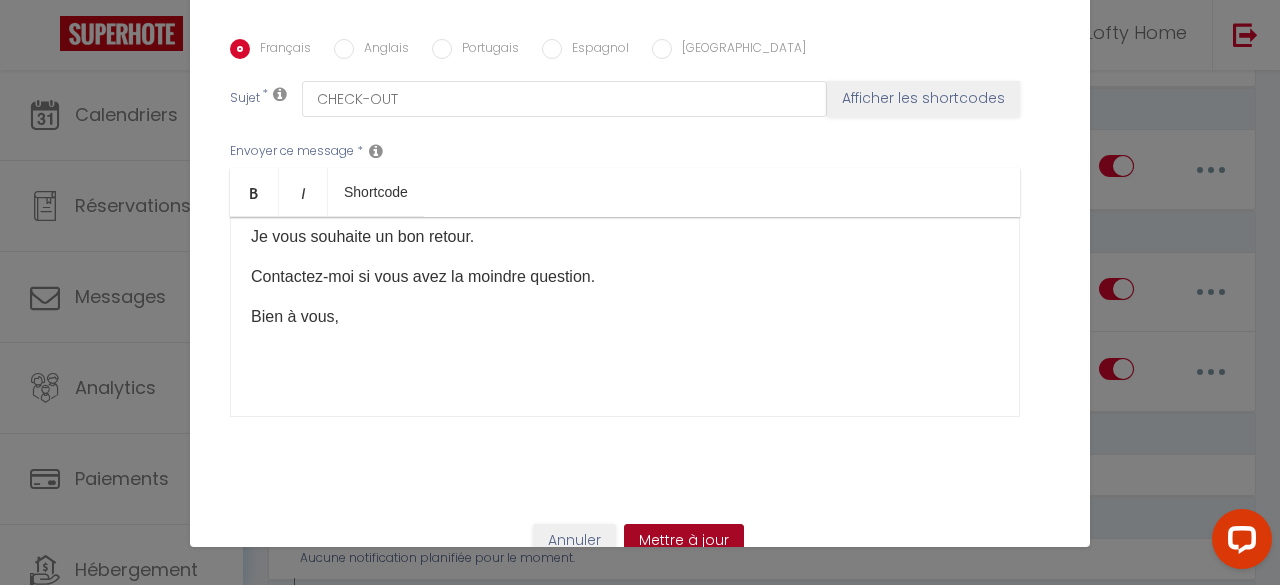 click on "Mettre à jour" at bounding box center (684, 541) 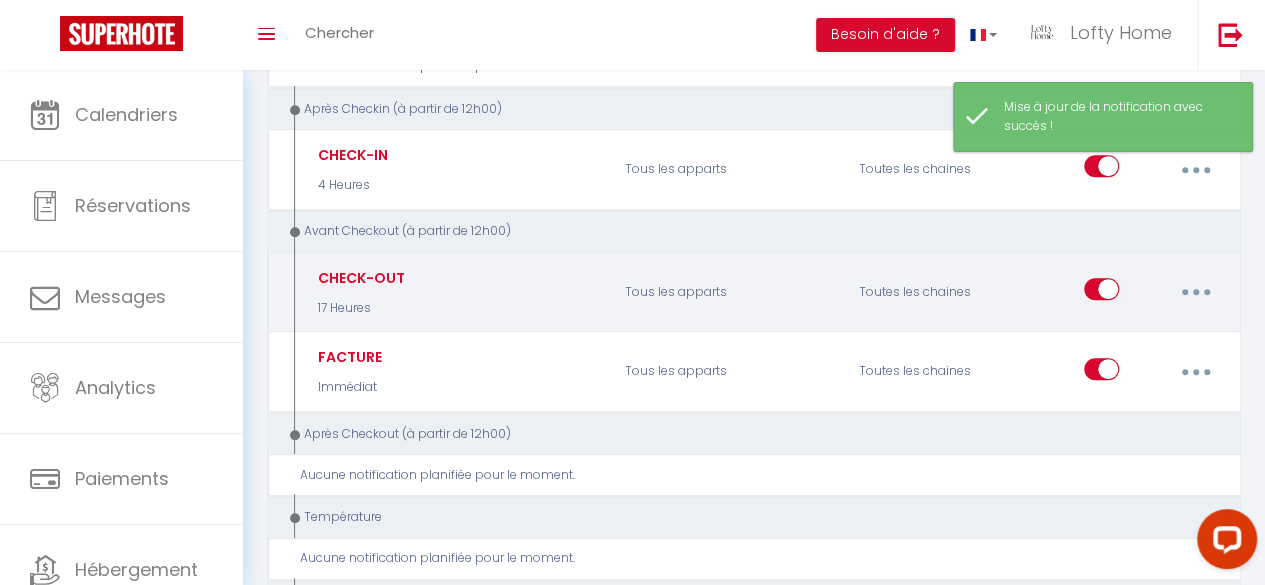 click at bounding box center [1195, 292] 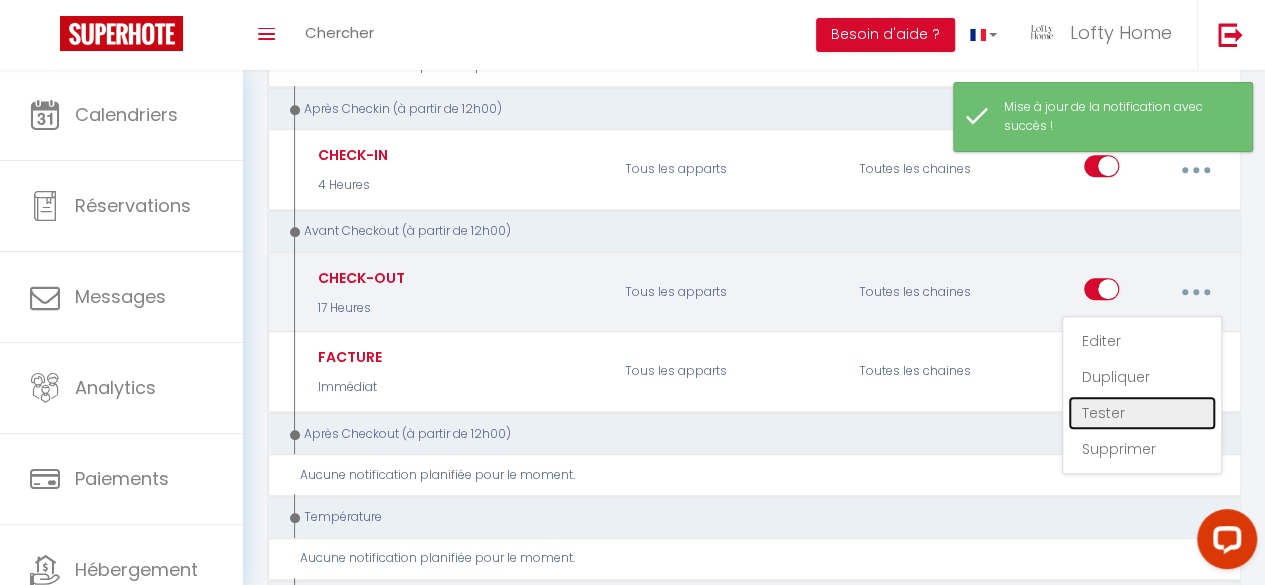 click on "Tester" at bounding box center [1142, 413] 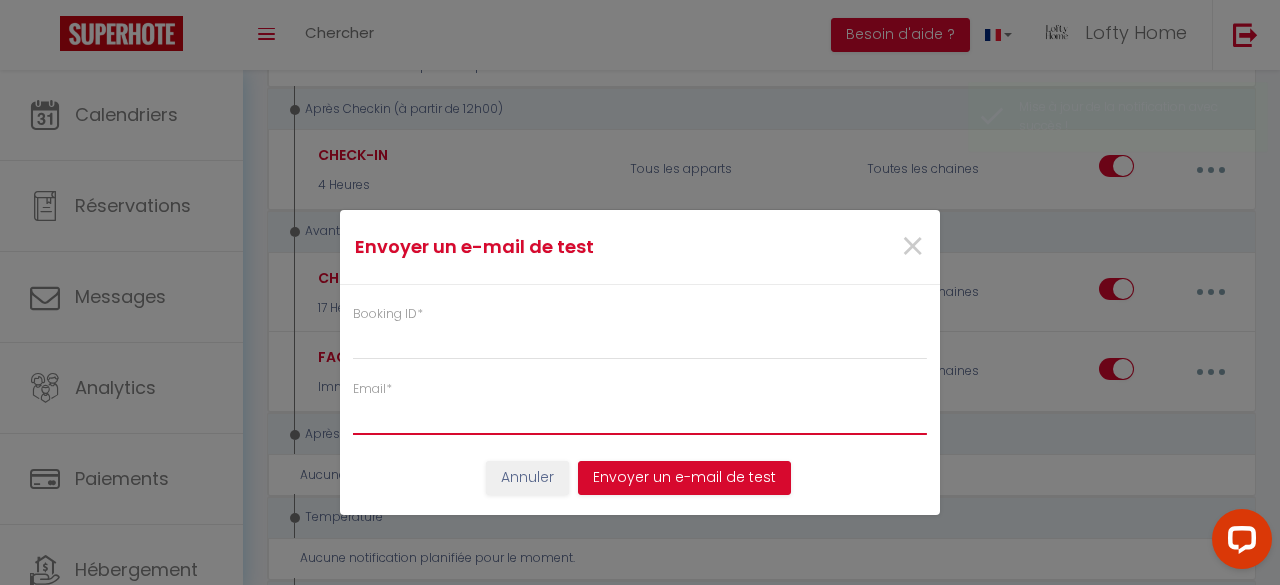 click on "Email
*" at bounding box center [640, 417] 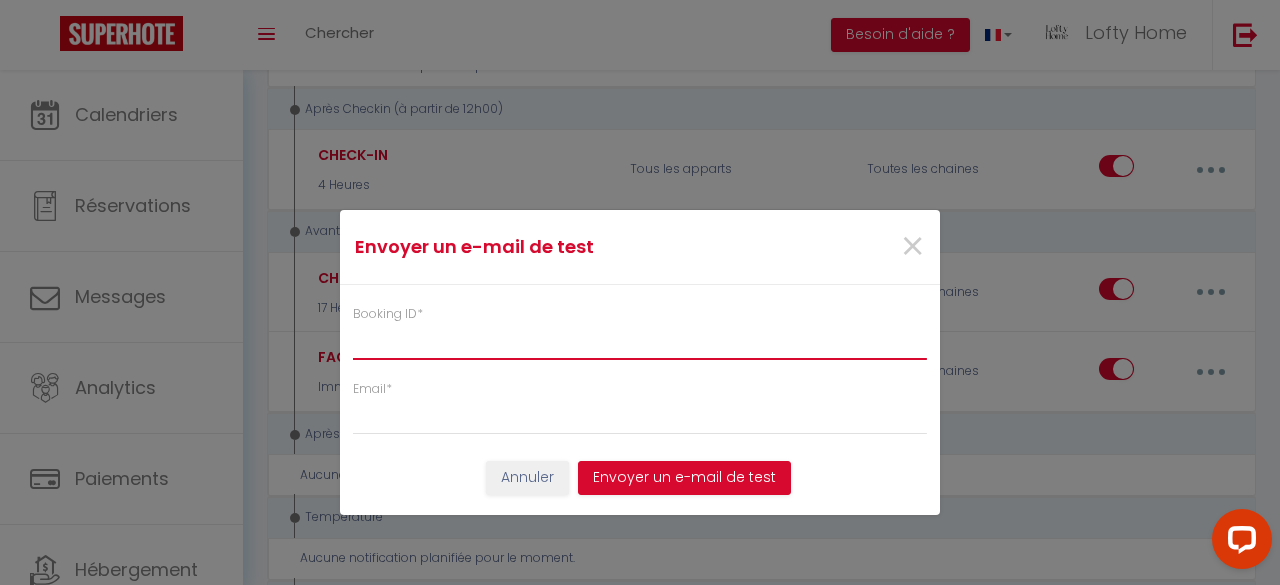click on "Booking ID
*" at bounding box center (640, 342) 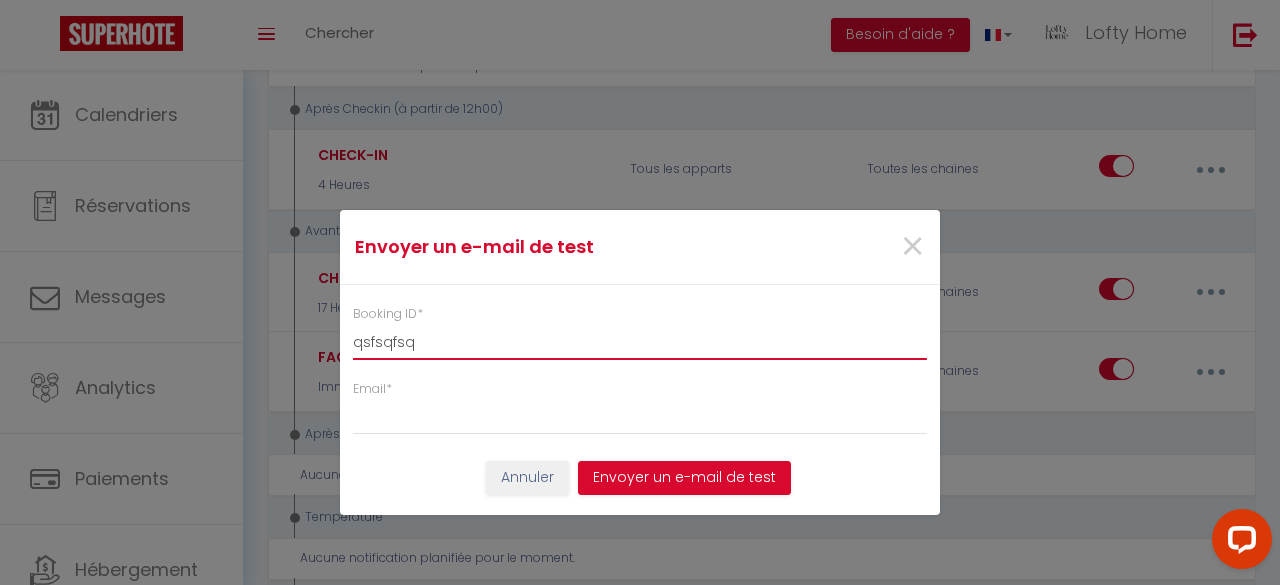 type on "qsfsqfsq" 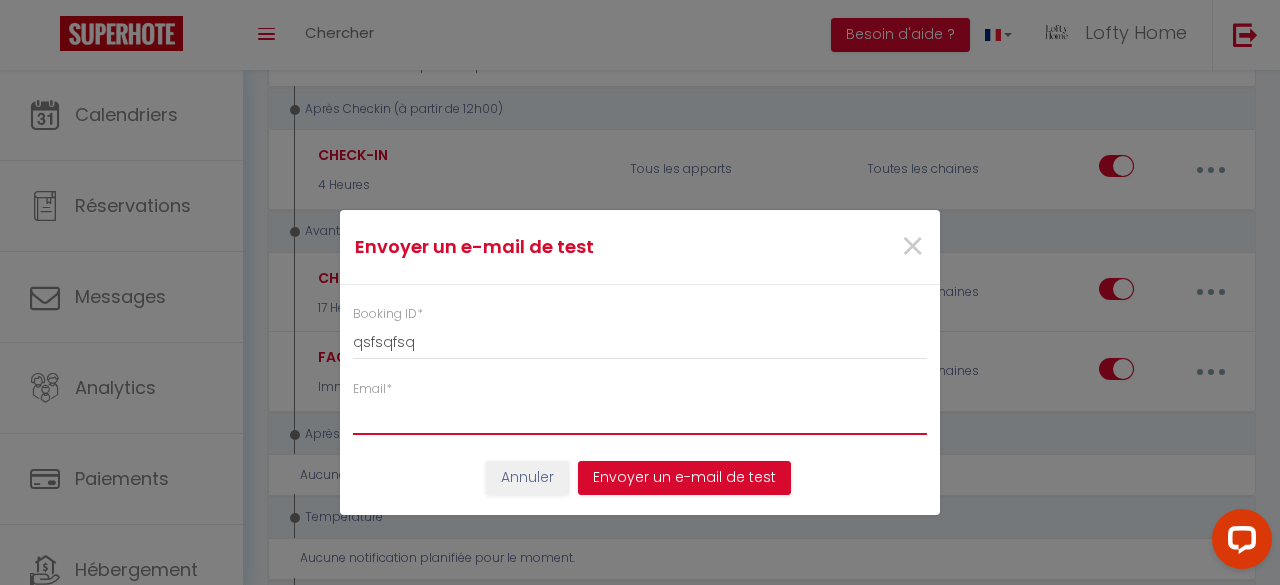 click on "Email
*" at bounding box center (640, 417) 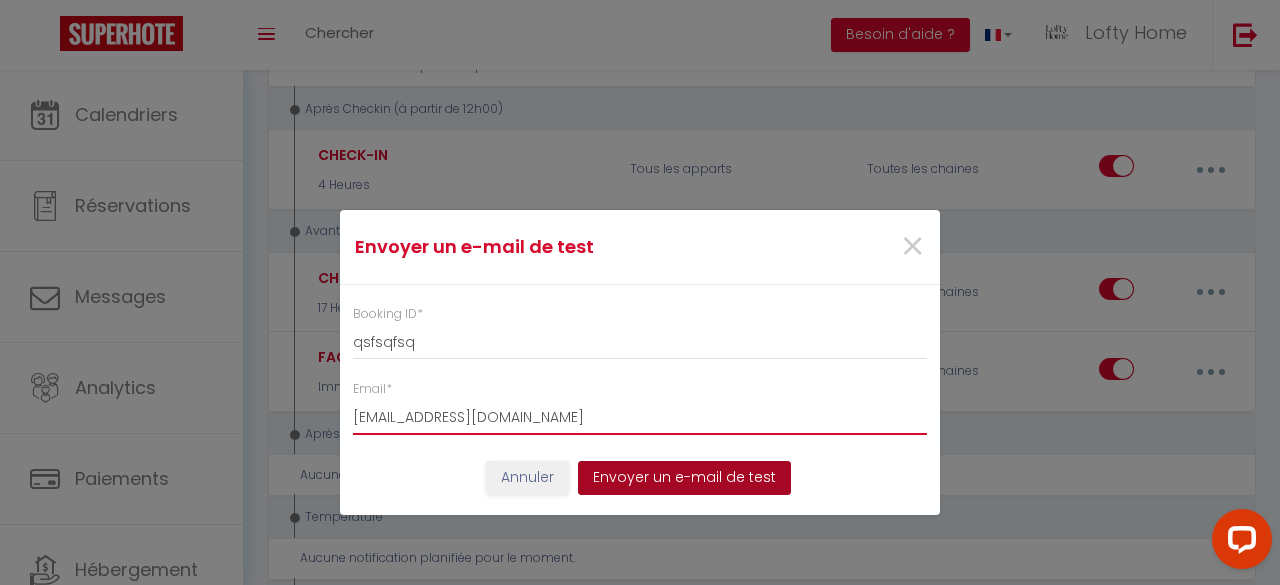 type on "[EMAIL_ADDRESS][DOMAIN_NAME]" 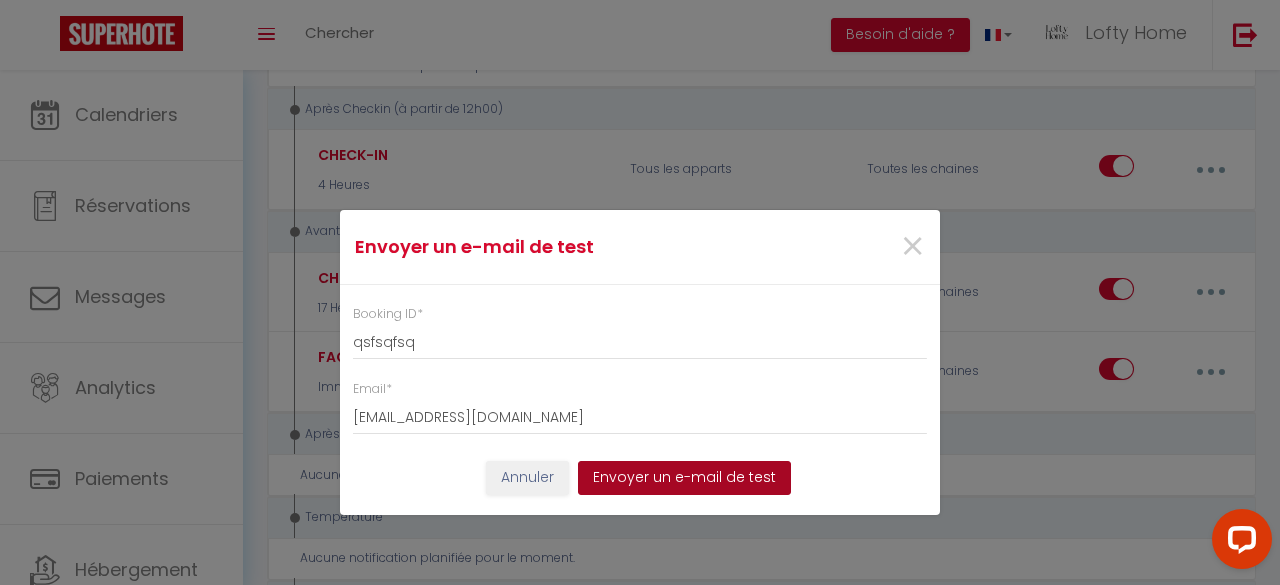 click on "Envoyer un e-mail de test" at bounding box center (684, 478) 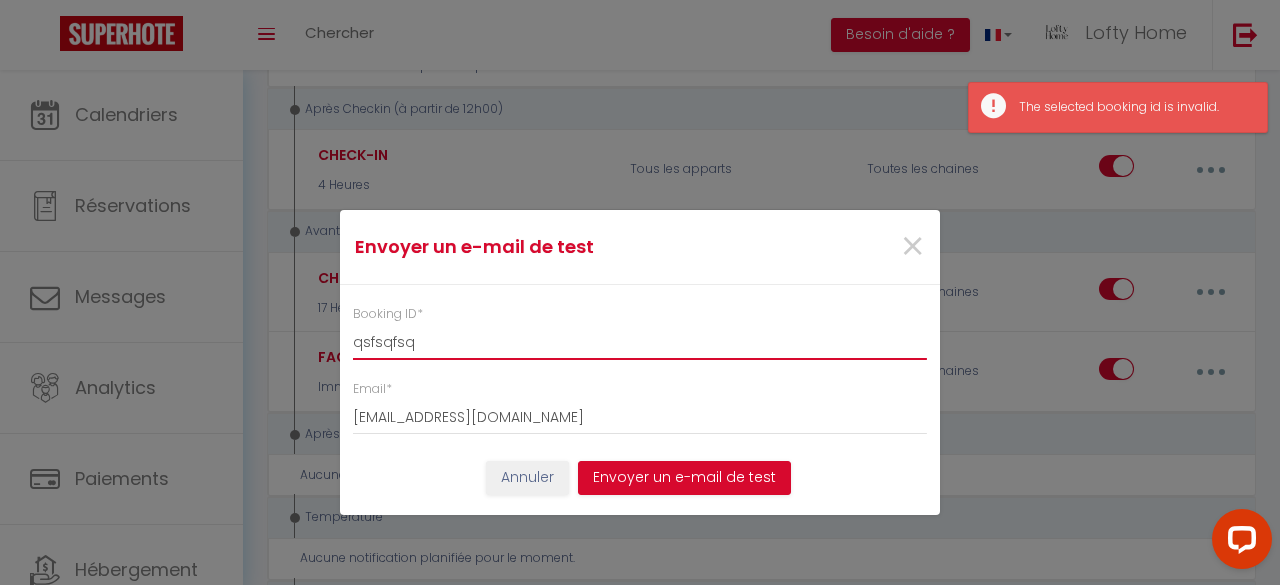 drag, startPoint x: 444, startPoint y: 343, endPoint x: 338, endPoint y: 337, distance: 106.16968 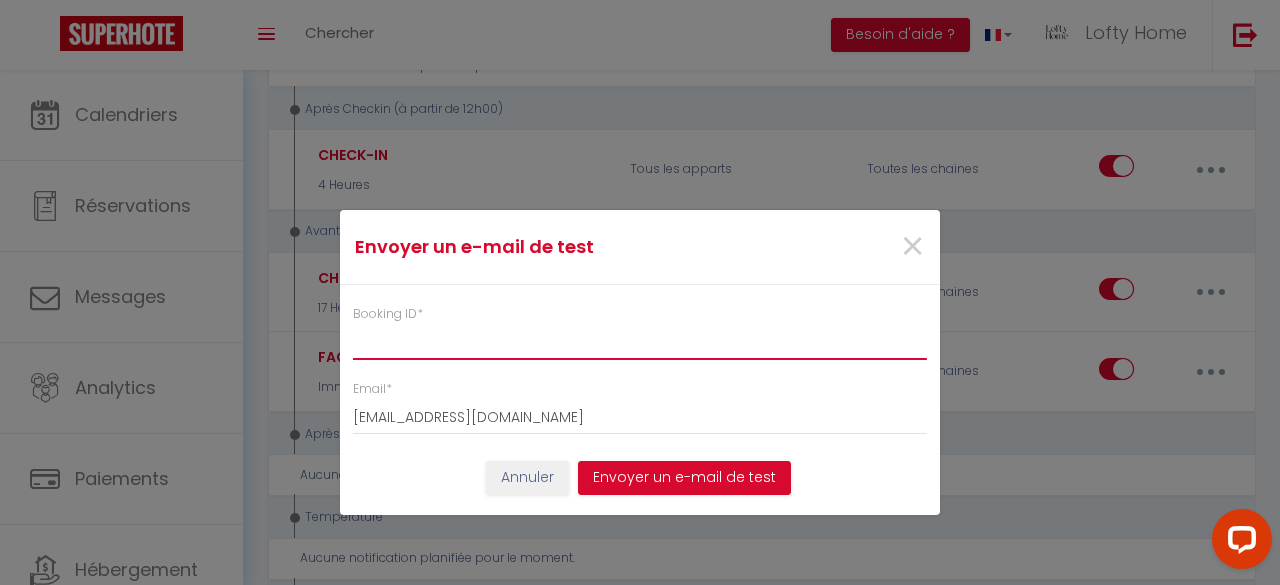 click on "Booking ID
*" at bounding box center (640, 342) 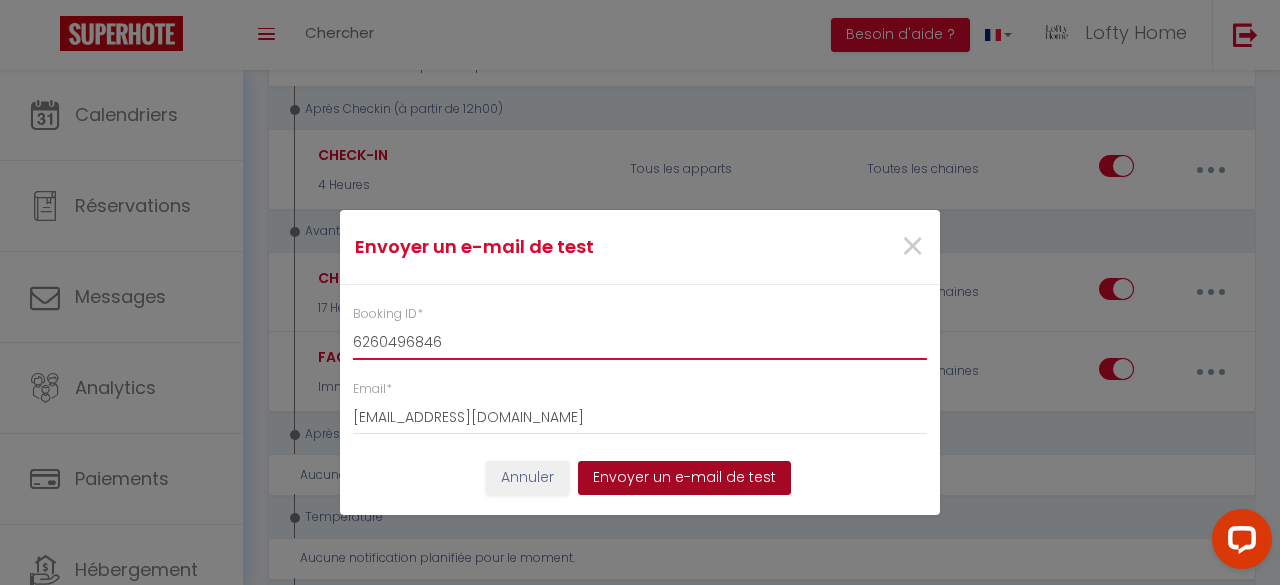 type on "6260496846" 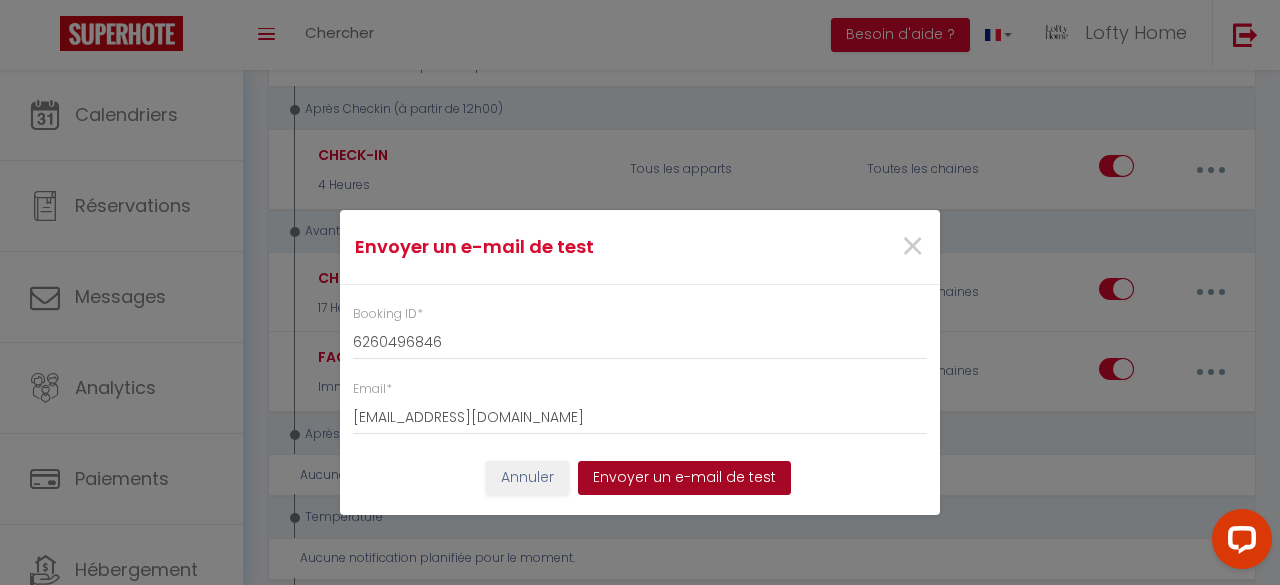 click on "Envoyer un e-mail de test" at bounding box center (684, 478) 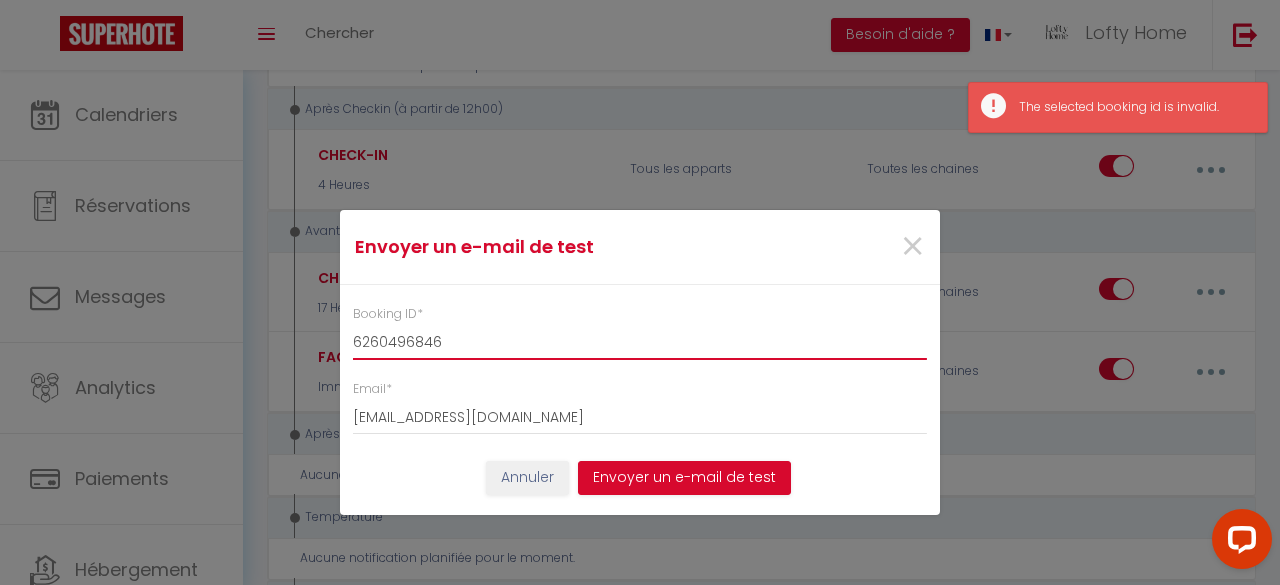 click on "6260496846" at bounding box center [640, 342] 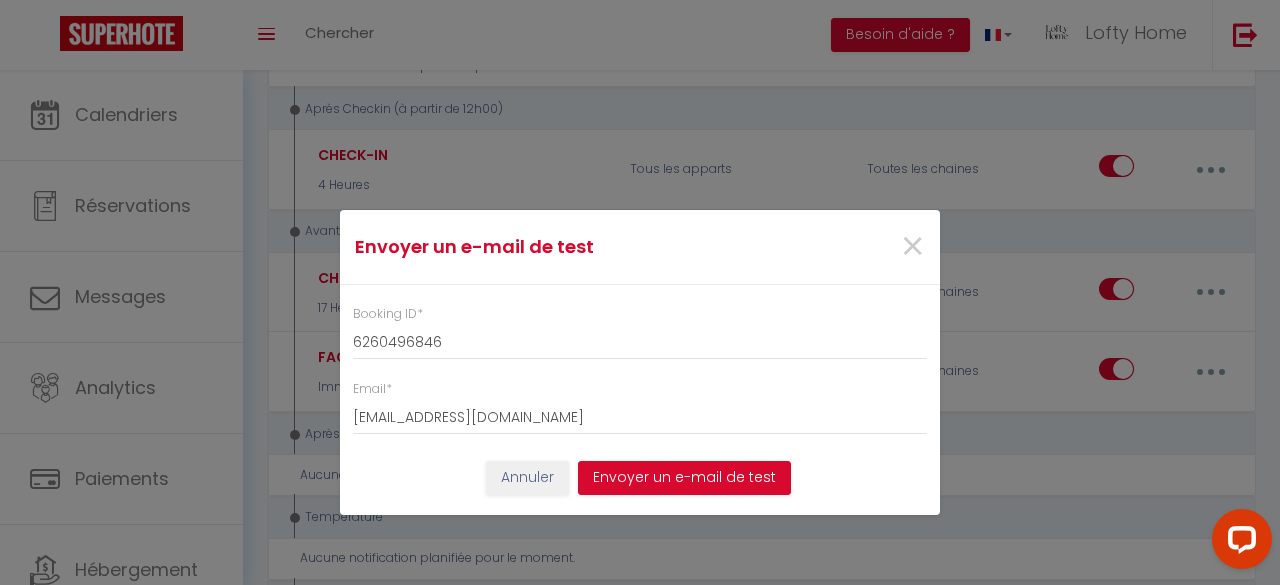 click on "Envoyer un e-mail de test   ×
Booking ID
*   6260496846
Email
*   loftyhome.tls@gmail.com   Annuler
Envoyer un e-mail de test" at bounding box center (640, 292) 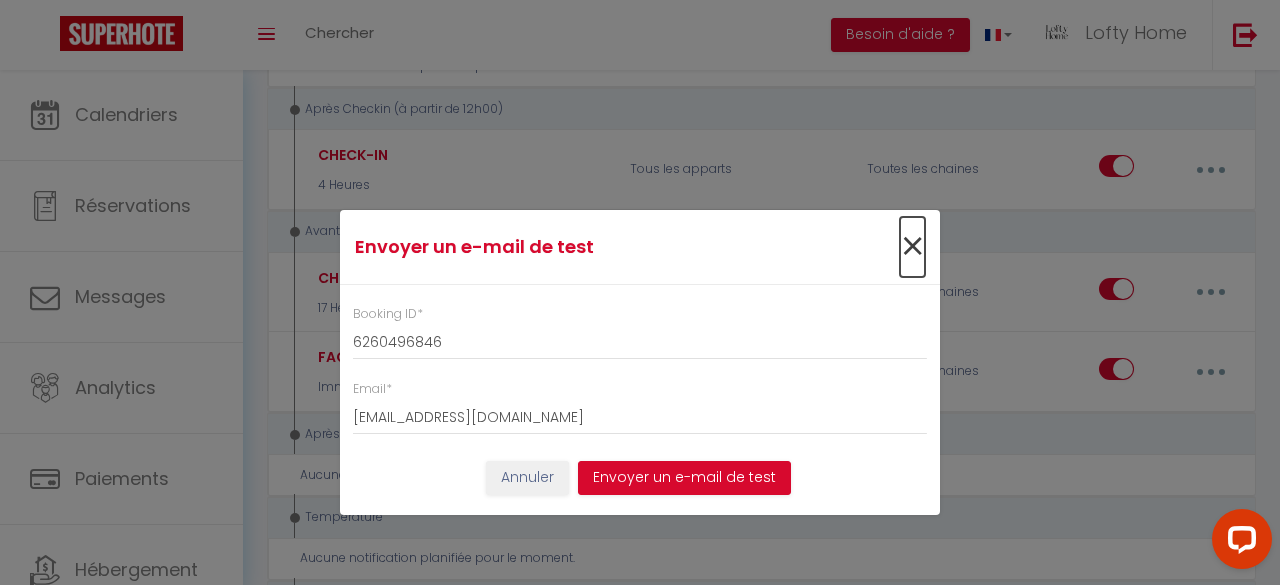 click on "×" at bounding box center (912, 247) 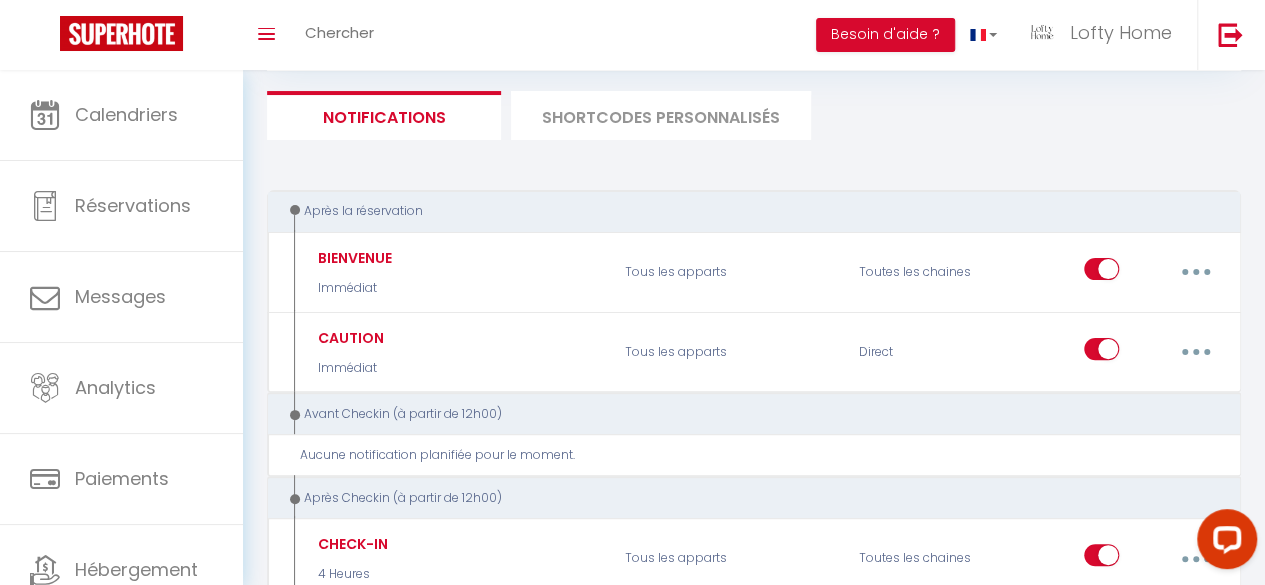 scroll, scrollTop: 0, scrollLeft: 0, axis: both 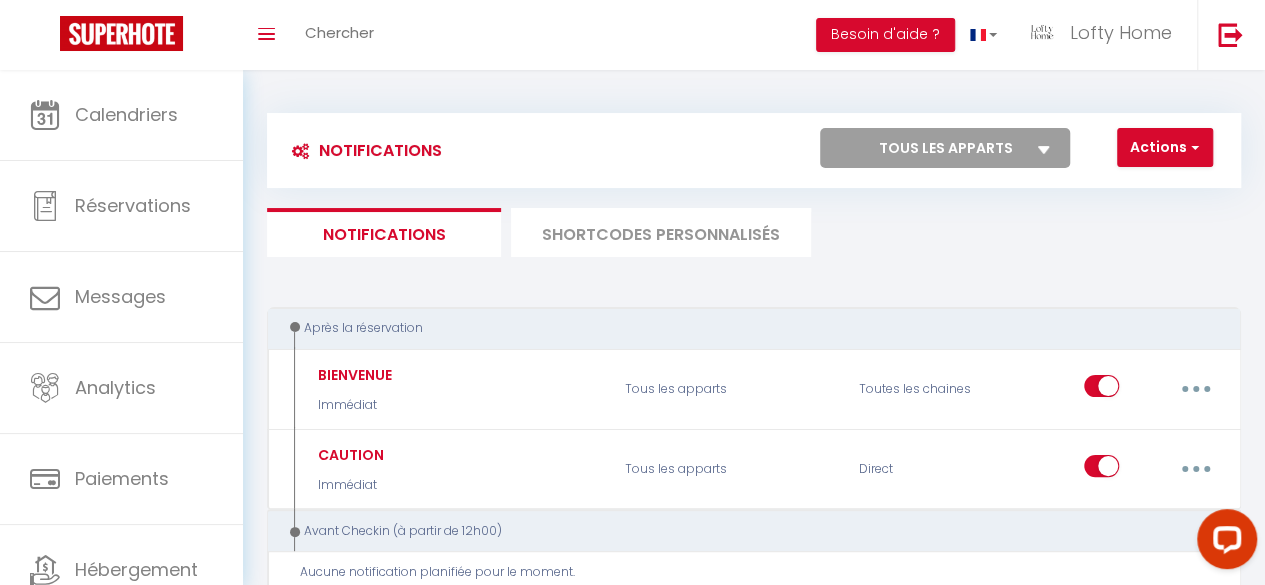 click on "SHORTCODES PERSONNALISÉS" at bounding box center (661, 232) 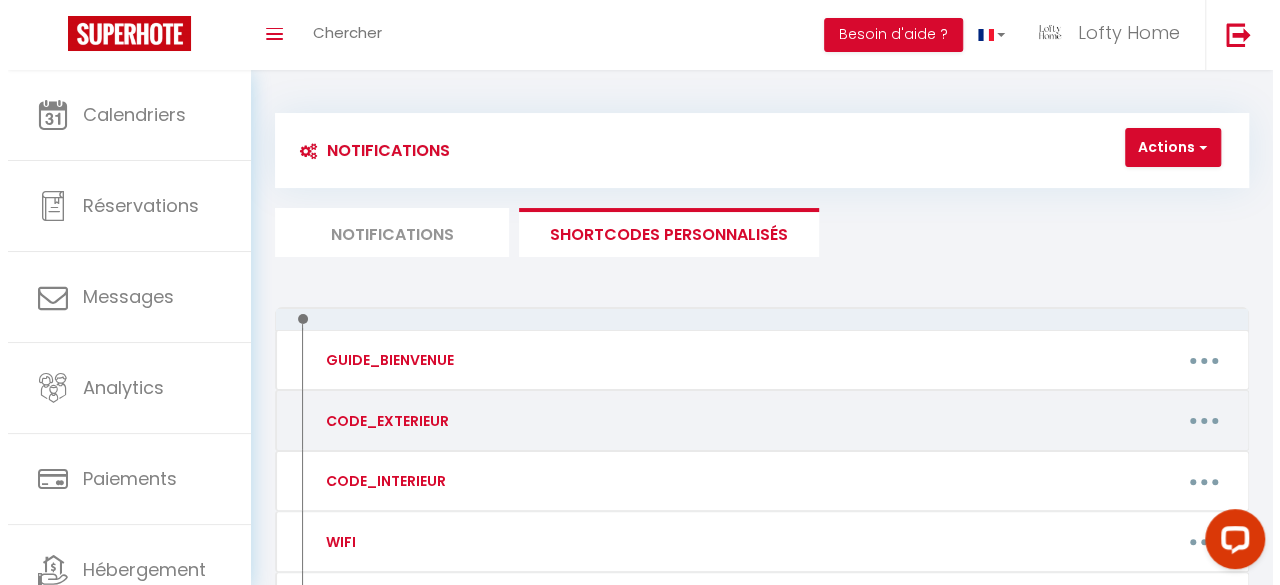 scroll, scrollTop: 233, scrollLeft: 0, axis: vertical 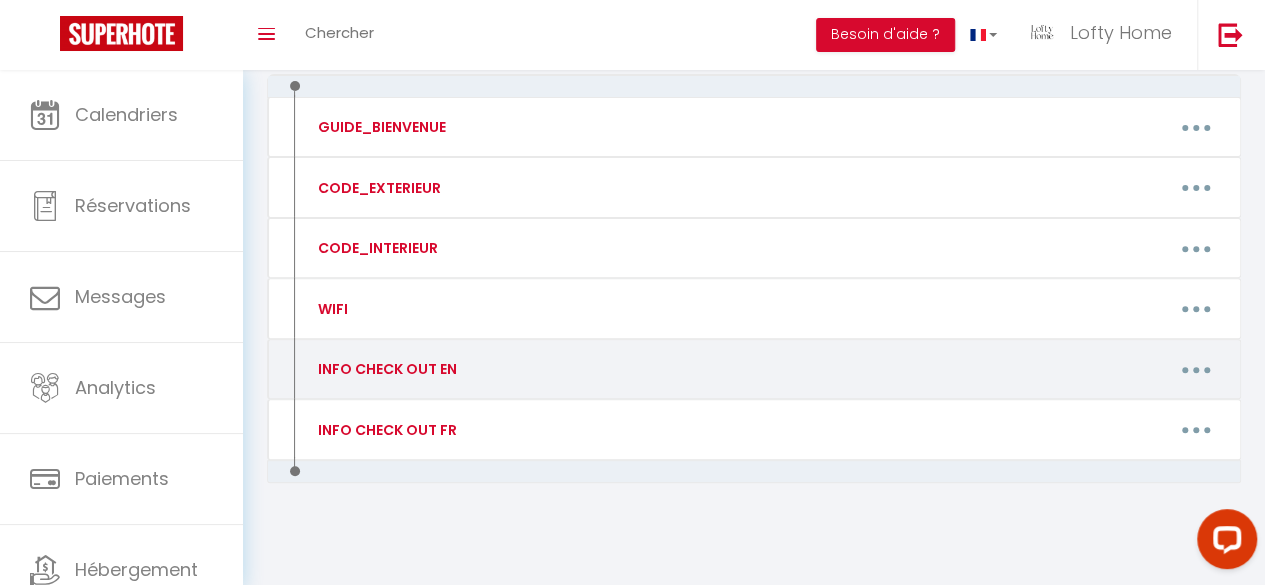 click on "INFO CHECK OUT EN" at bounding box center [417, 369] 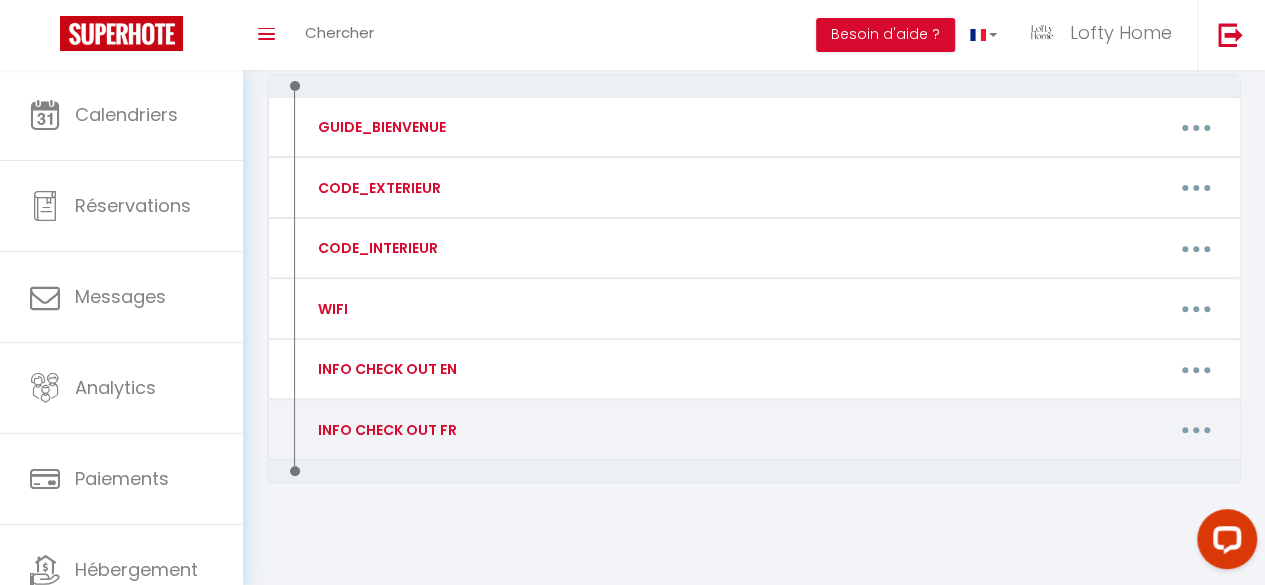 click at bounding box center (1196, 430) 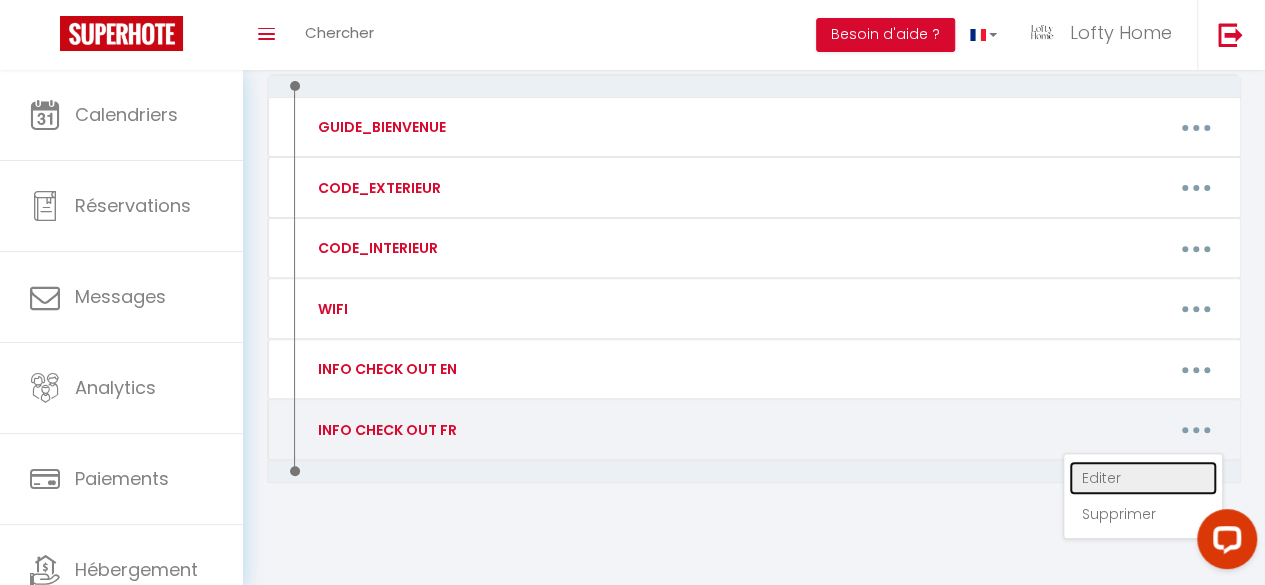 click on "Editer" at bounding box center (1143, 478) 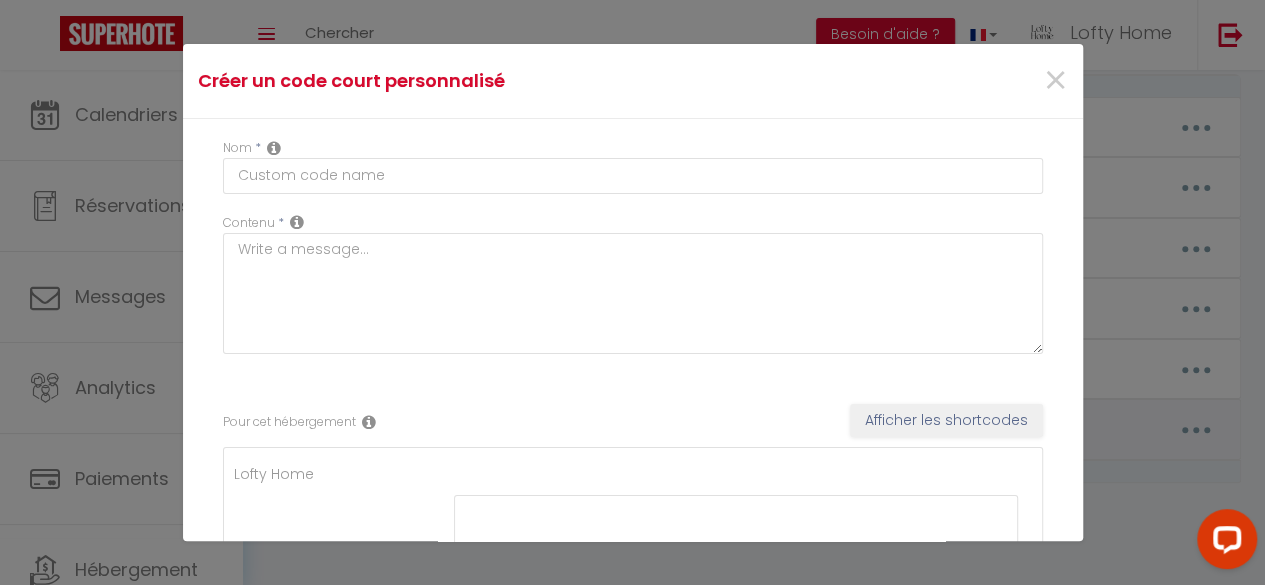 type on "INFO CHECK OUT FR" 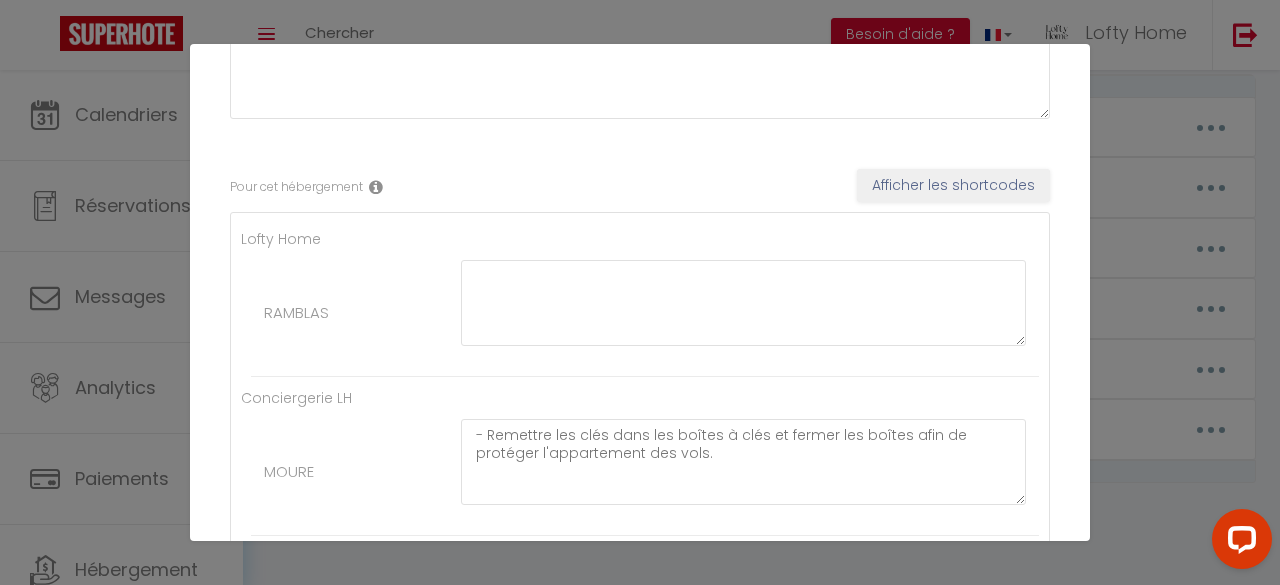scroll, scrollTop: 236, scrollLeft: 0, axis: vertical 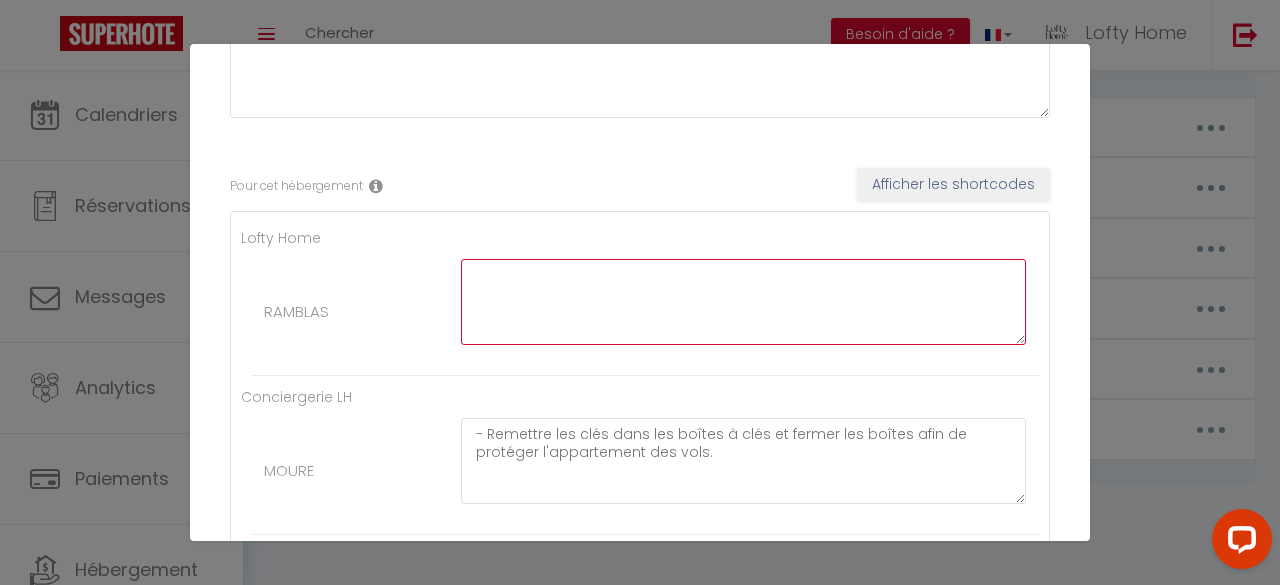 click at bounding box center [743, 302] 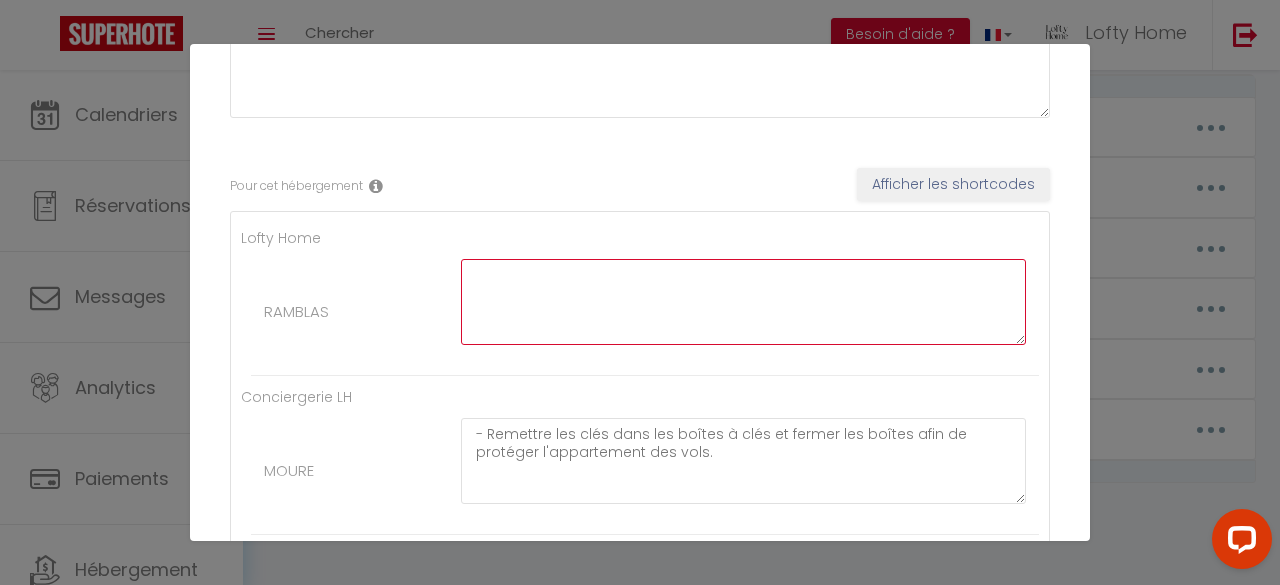 paste on "- Remettre les clés dans la boîte aux lettres 38-Apt 316." 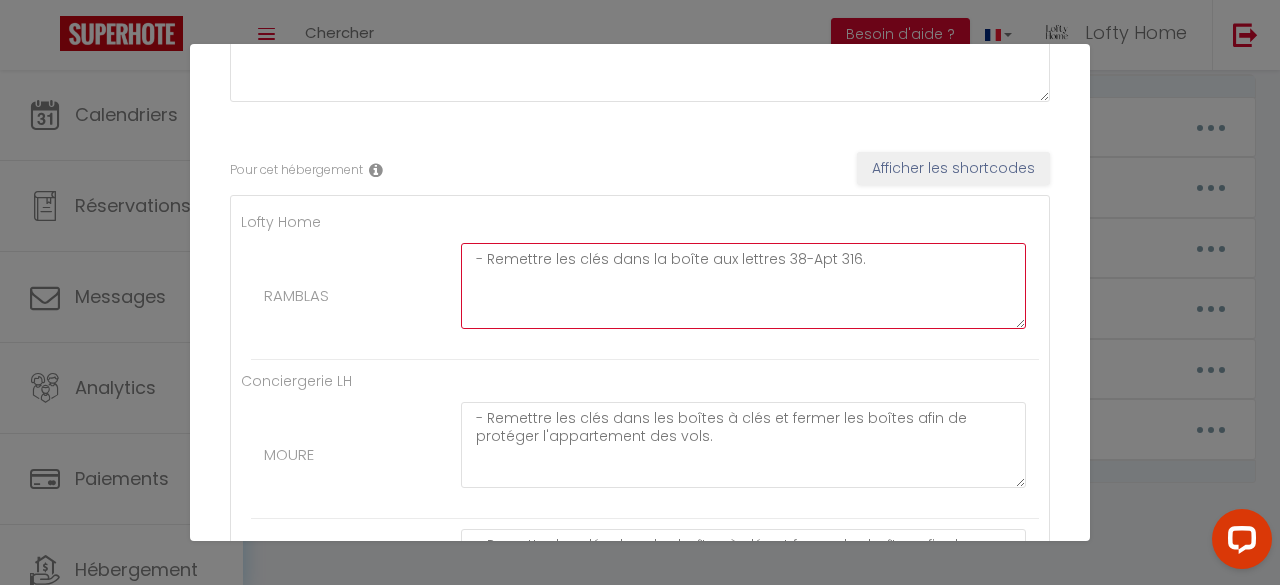 scroll, scrollTop: 253, scrollLeft: 0, axis: vertical 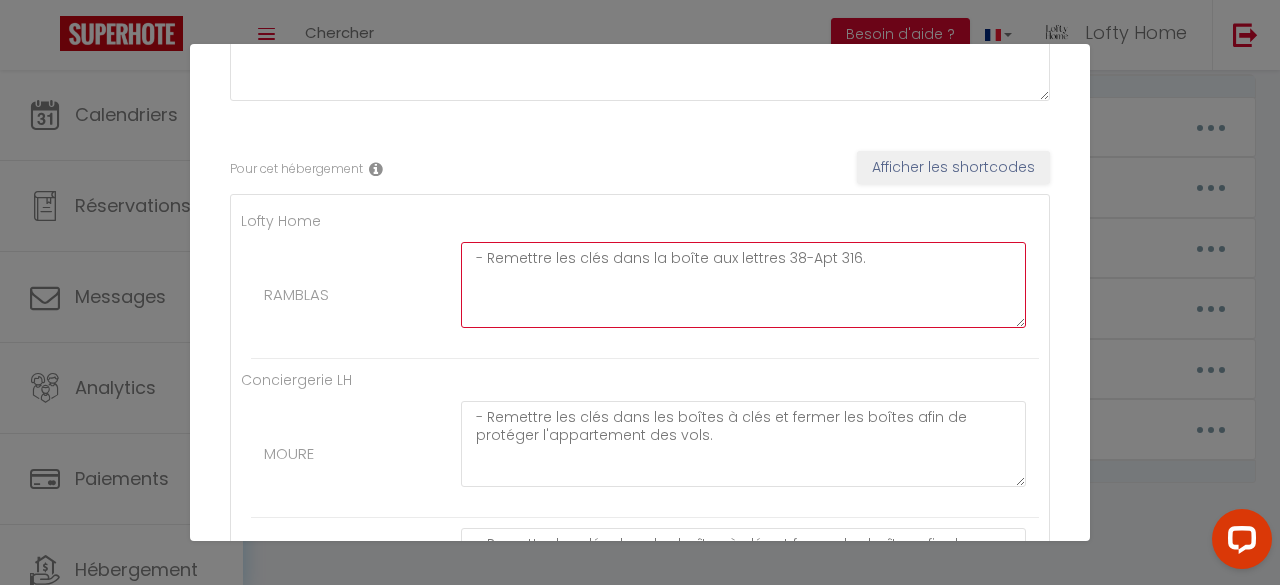 click on "- Remettre les clés dans la boîte aux lettres 38-Apt 316." at bounding box center (743, 285) 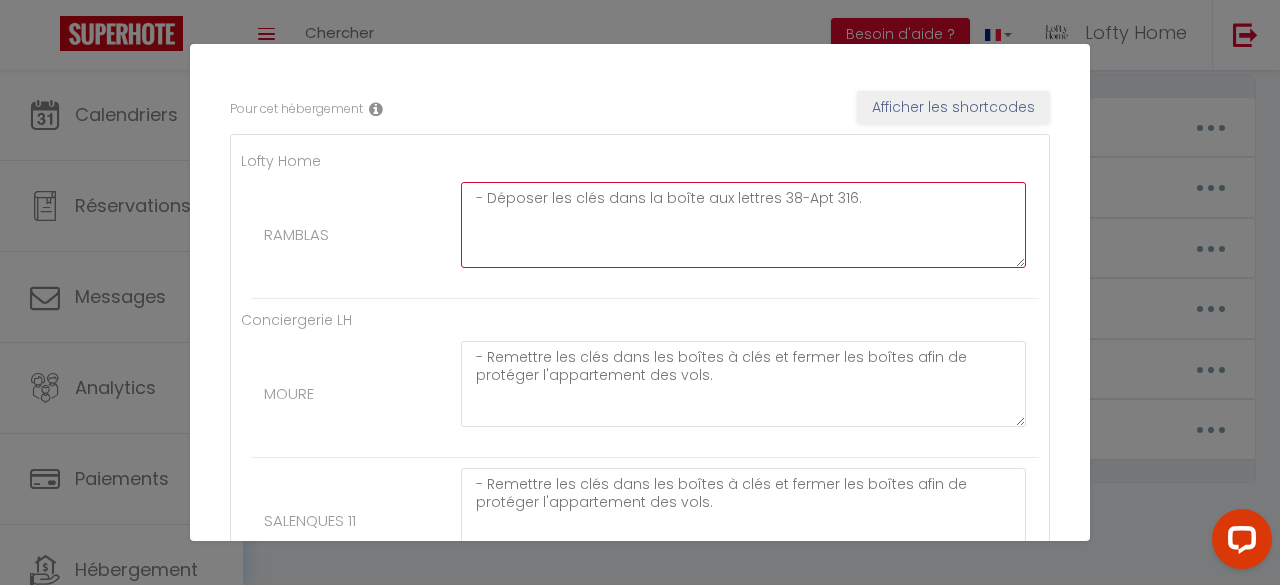 scroll, scrollTop: 502, scrollLeft: 0, axis: vertical 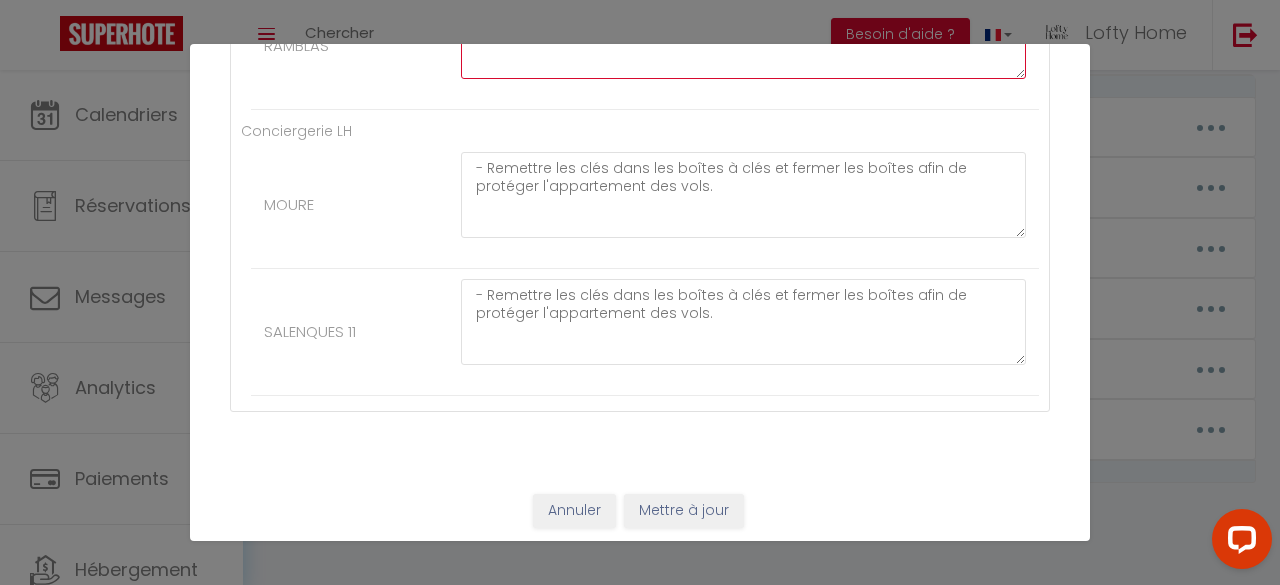 type on "- Déposer les clés dans la boîte aux lettres 38-Apt 316." 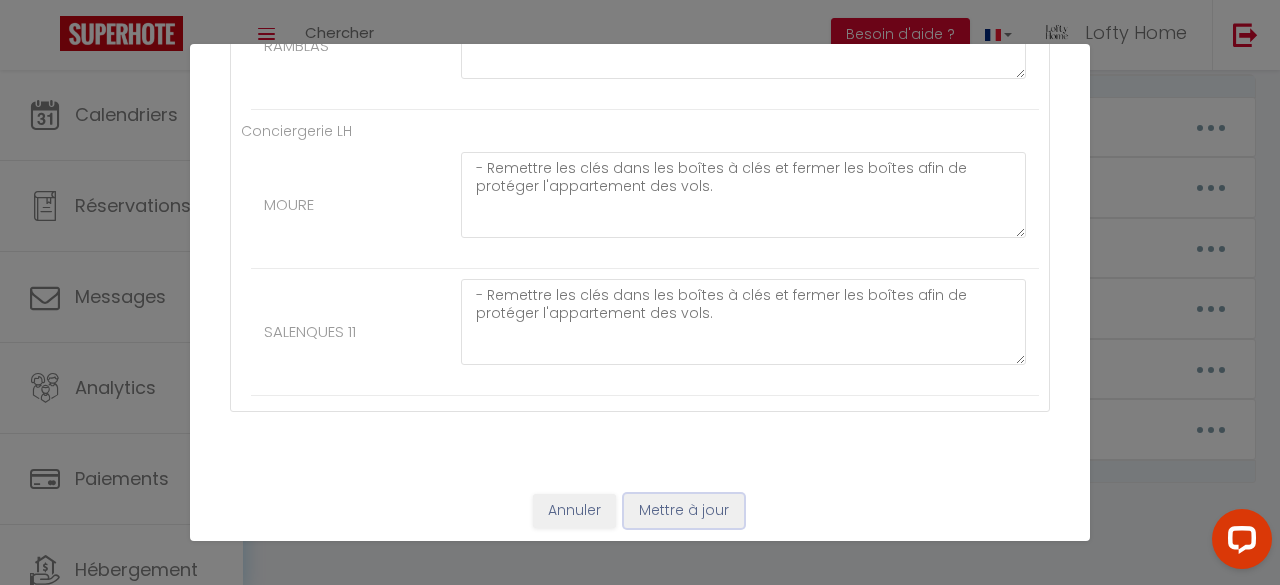click on "Mettre à jour" at bounding box center [684, 511] 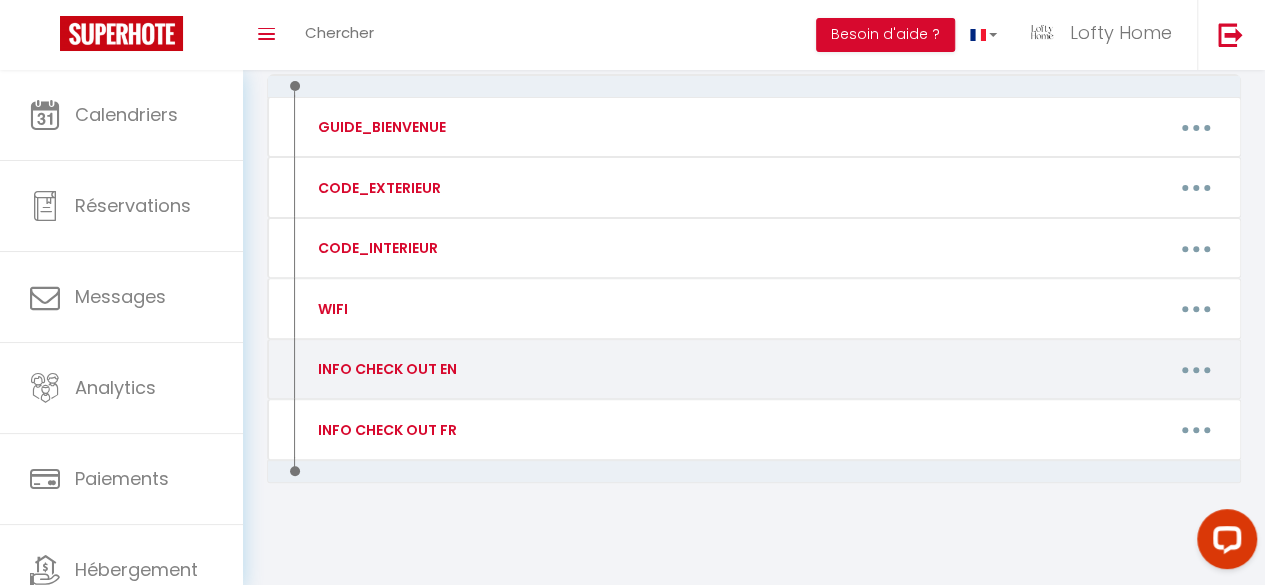 click at bounding box center [1196, 369] 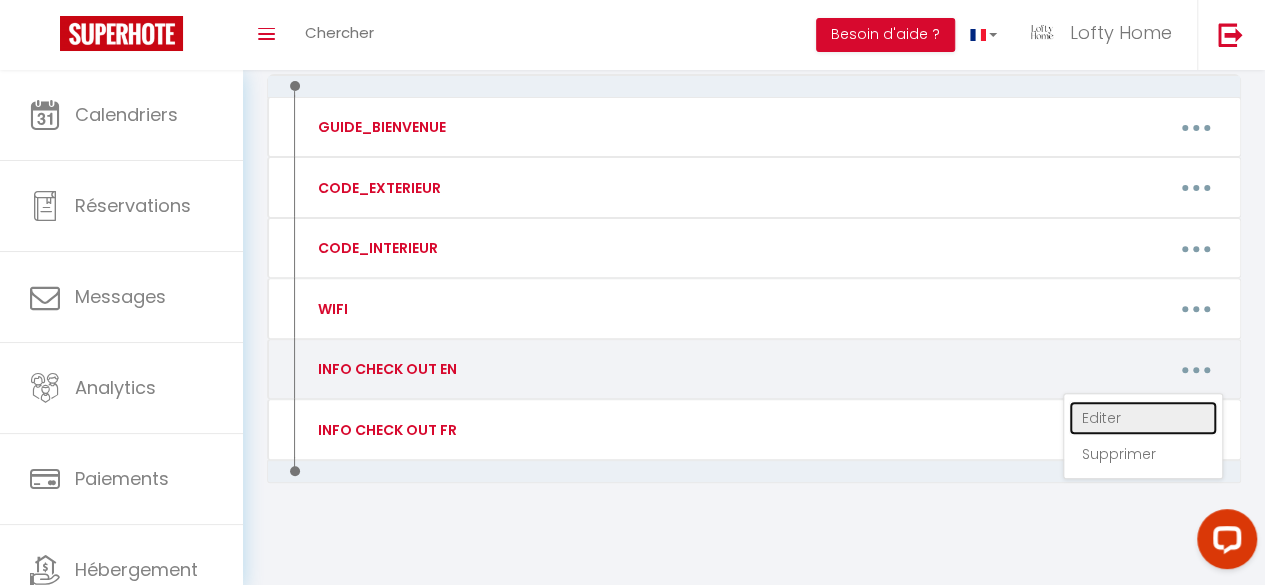 click on "Editer" at bounding box center [1143, 418] 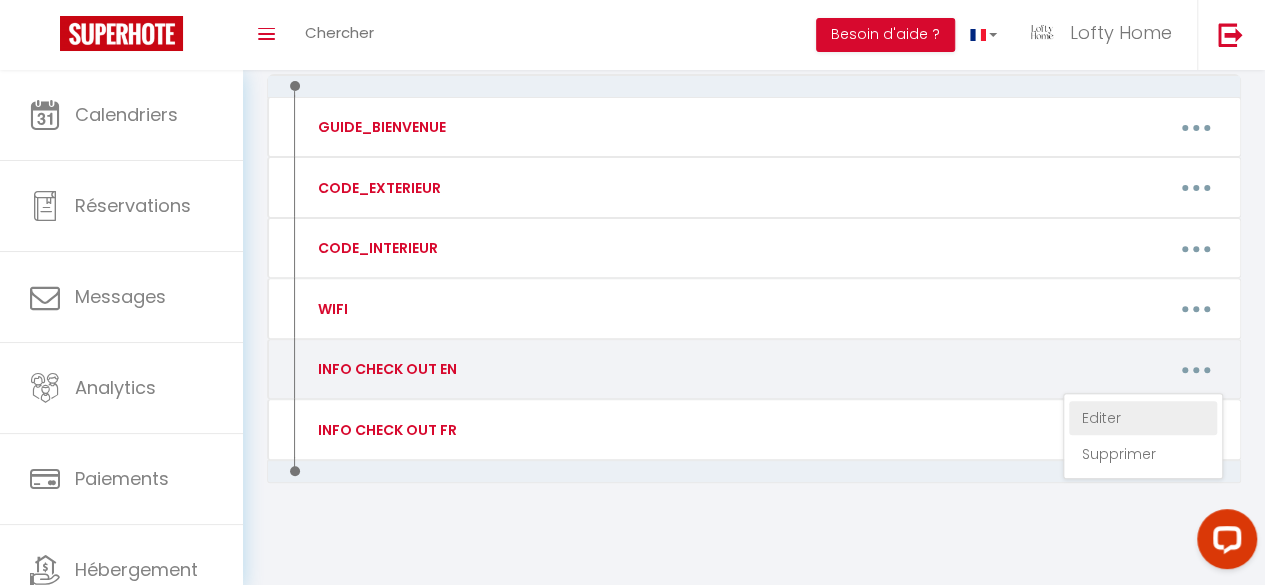 type on "INFO CHECK OUT EN" 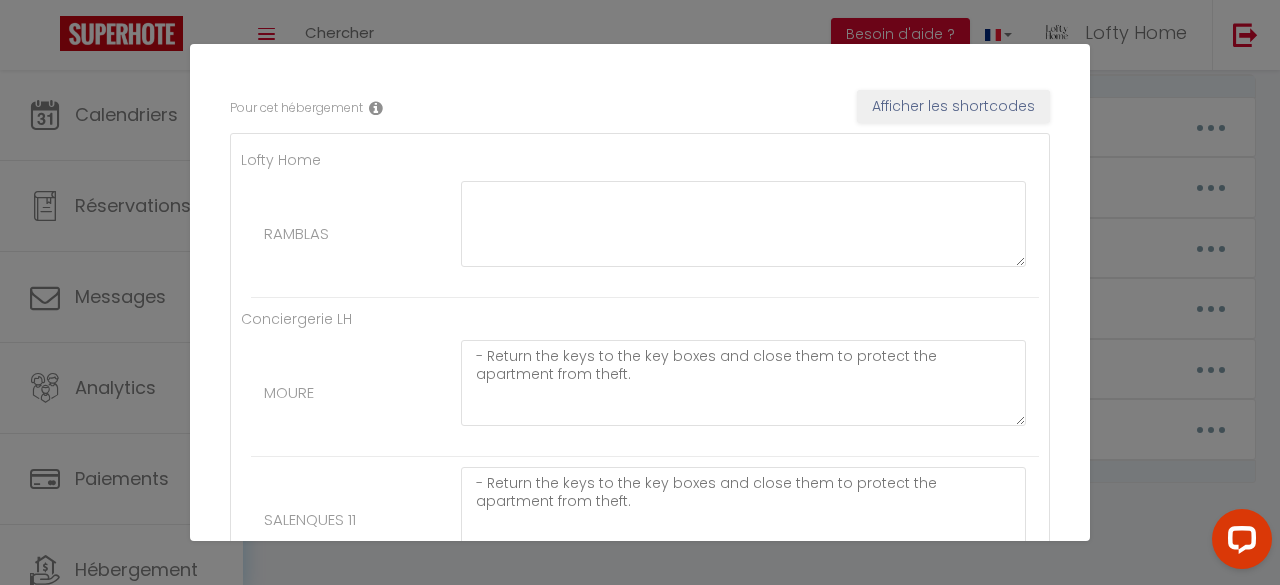 scroll, scrollTop: 304, scrollLeft: 0, axis: vertical 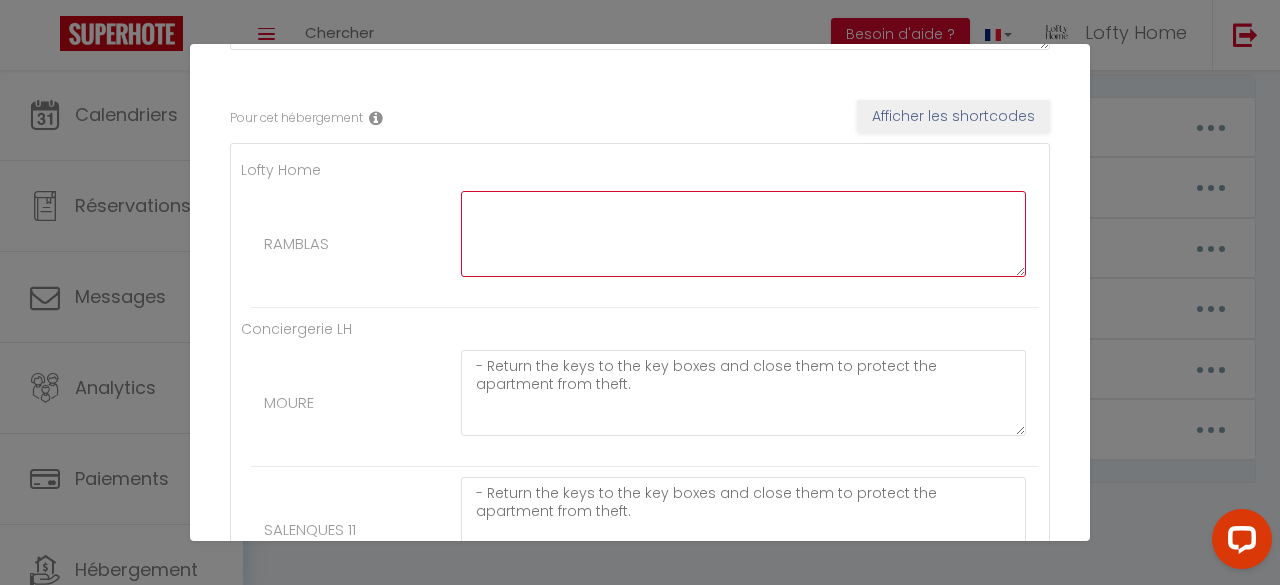 click at bounding box center (743, 234) 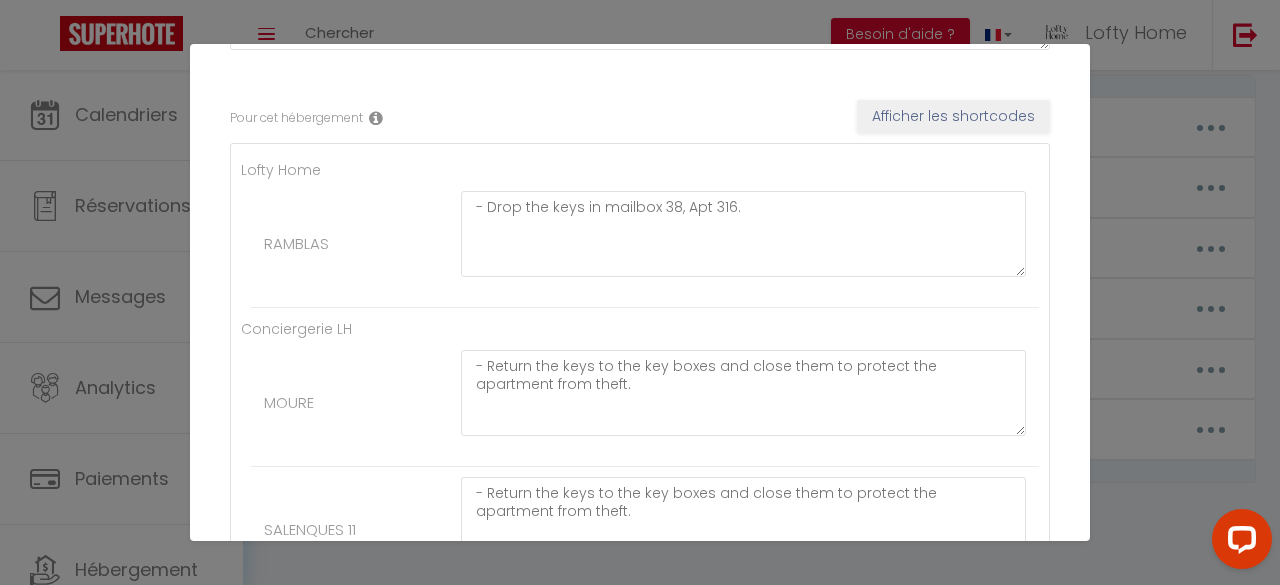 click on "Lofty Home   RAMBLAS     - Drop the keys in mailbox 38, Apt 316. Conciergerie LH   MOURE     - Return the keys to the key boxes and close them to protect the apartment from theft. SALENQUES 11     - Return the keys to the key boxes and close them to protect the apartment from theft." at bounding box center [640, 376] 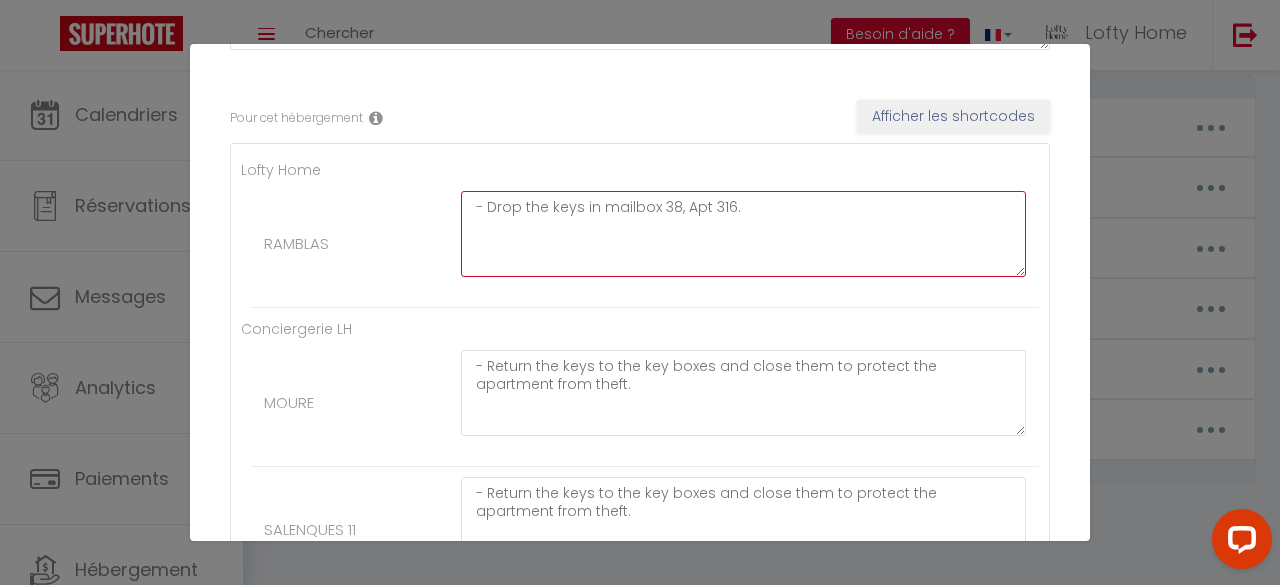 click on "- Drop the keys in mailbox 38, Apt 316." at bounding box center [743, 234] 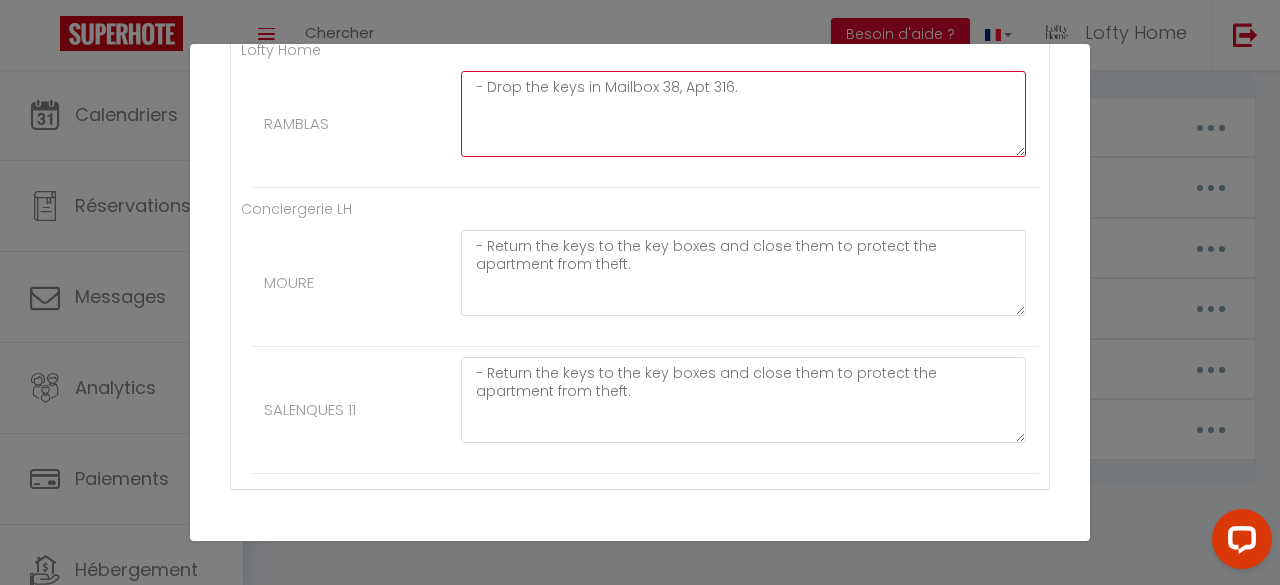 scroll, scrollTop: 380, scrollLeft: 0, axis: vertical 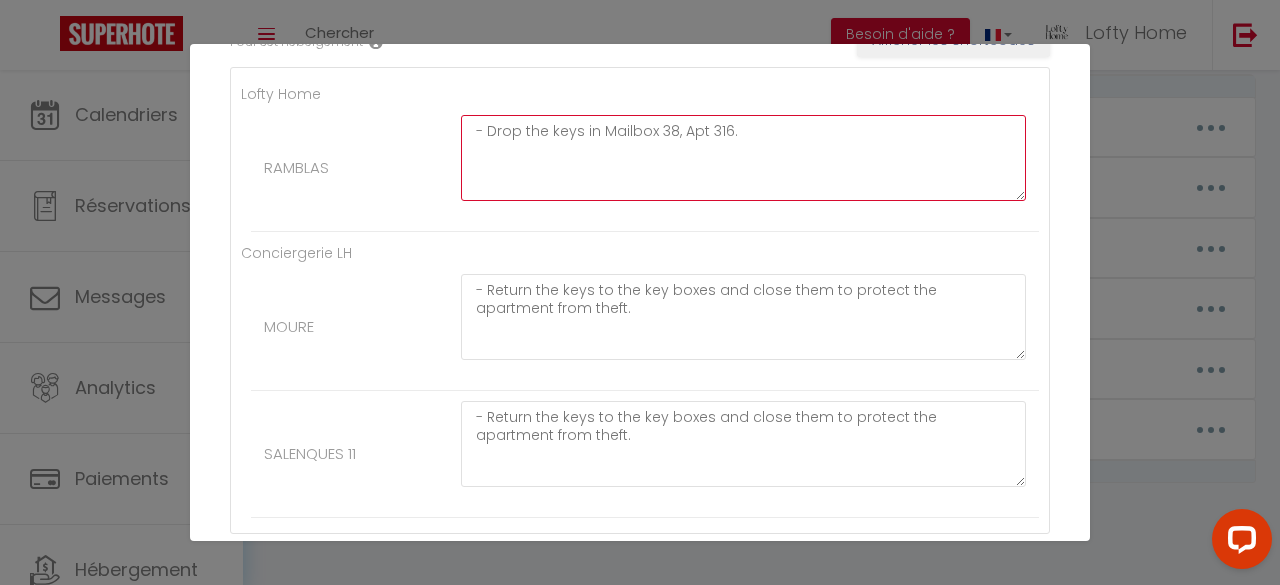 click on "- Drop the keys in Mailbox 38, Apt 316." at bounding box center [743, 158] 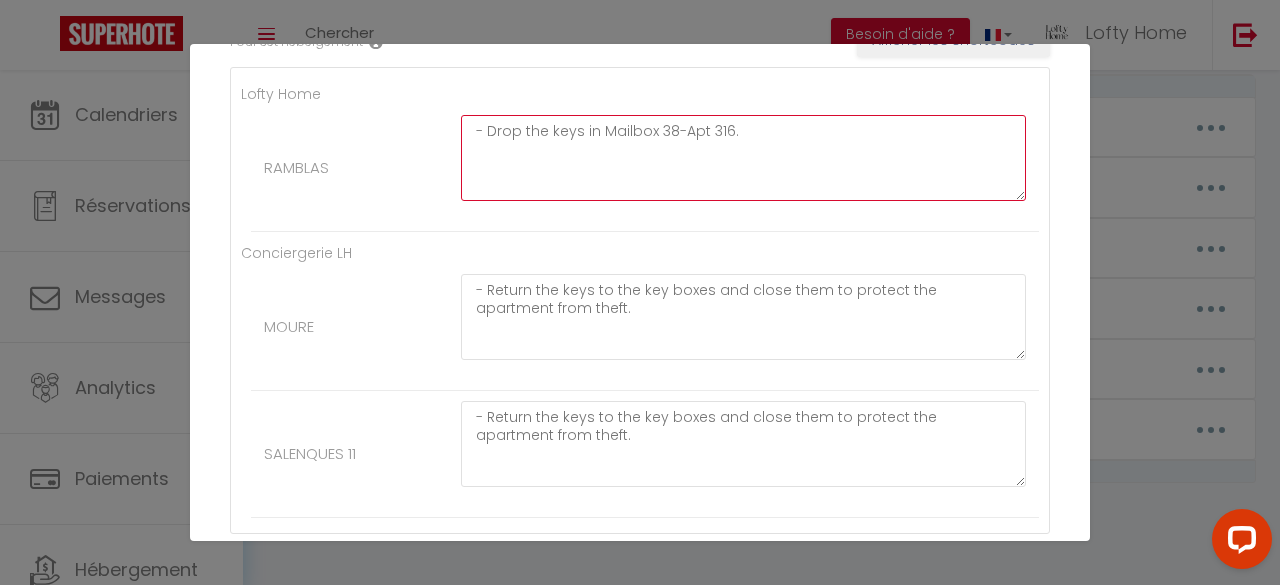 click on "- Drop the keys in Mailbox 38-Apt 316." at bounding box center (743, 158) 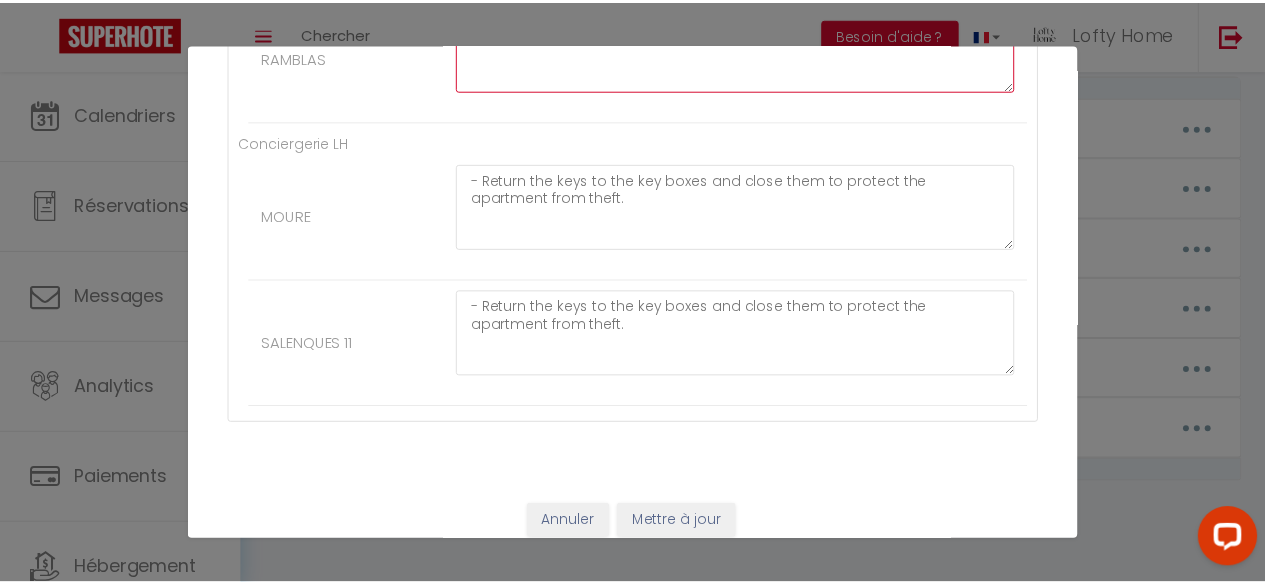 scroll, scrollTop: 502, scrollLeft: 0, axis: vertical 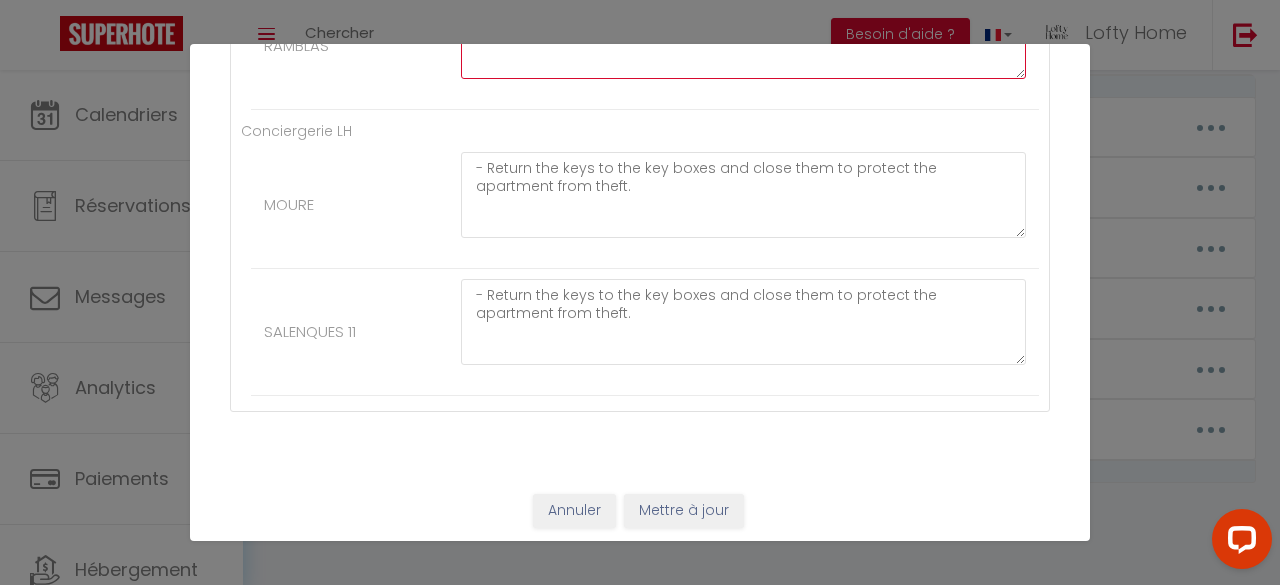 type on "- Drop the keys in Mailbox 38-Apt-316." 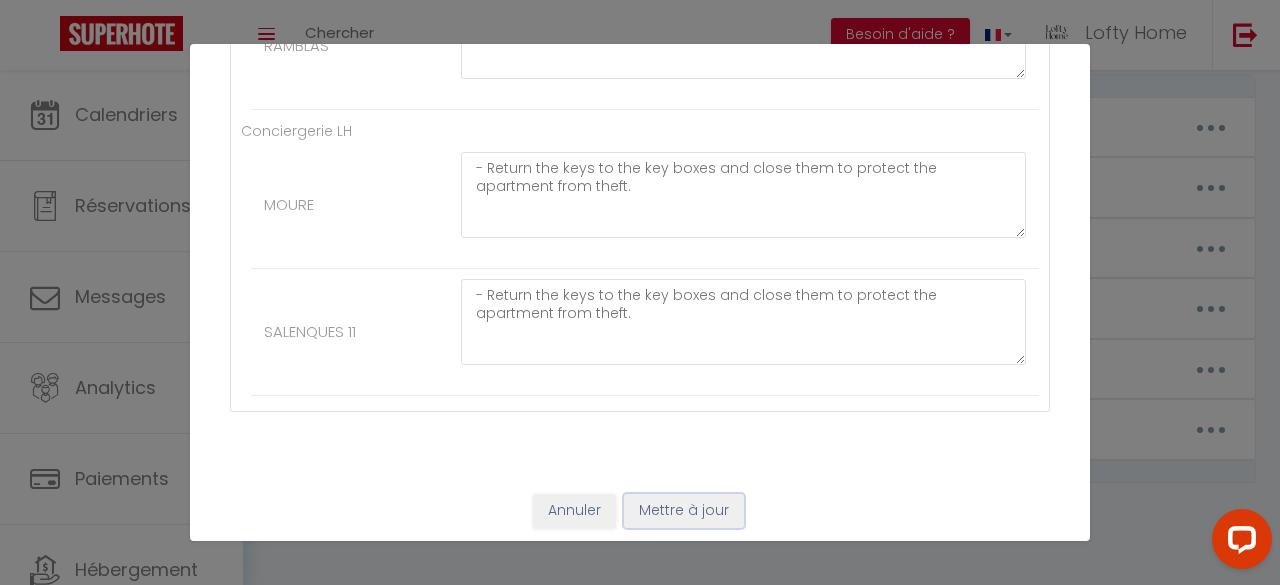 click on "Mettre à jour" at bounding box center [684, 511] 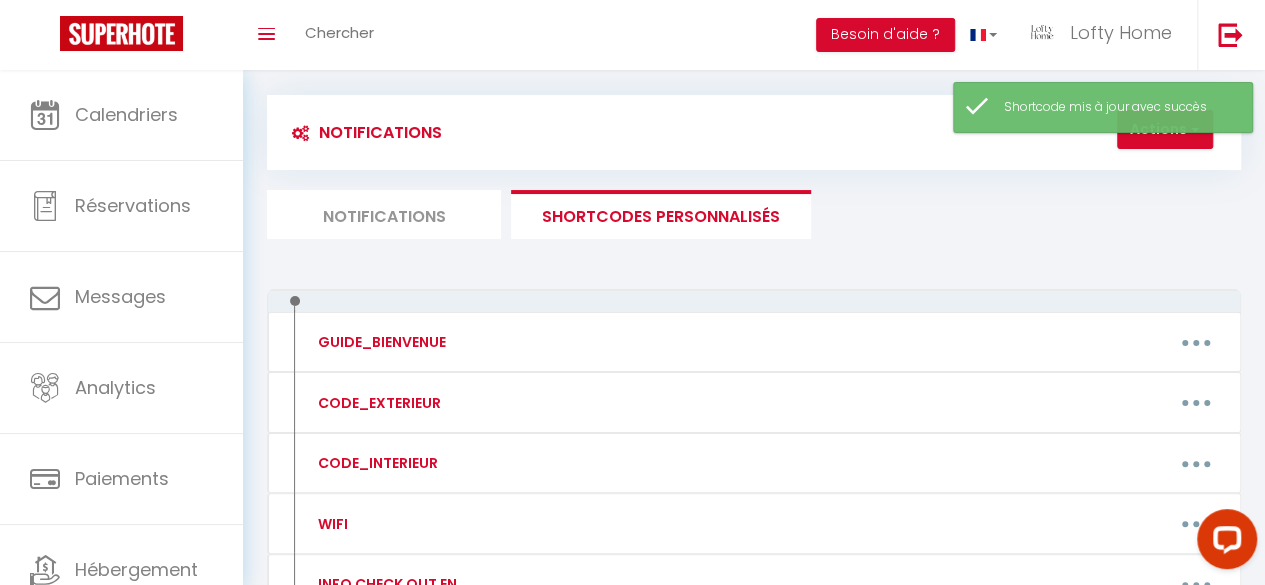 scroll, scrollTop: 0, scrollLeft: 0, axis: both 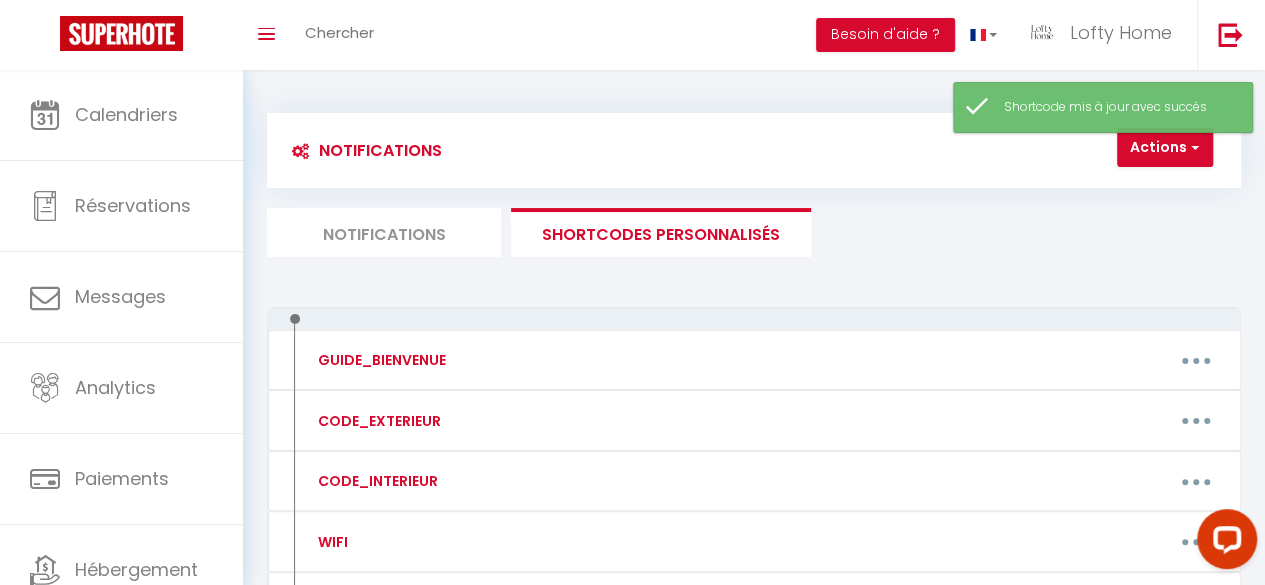 click on "Notifications" at bounding box center [384, 232] 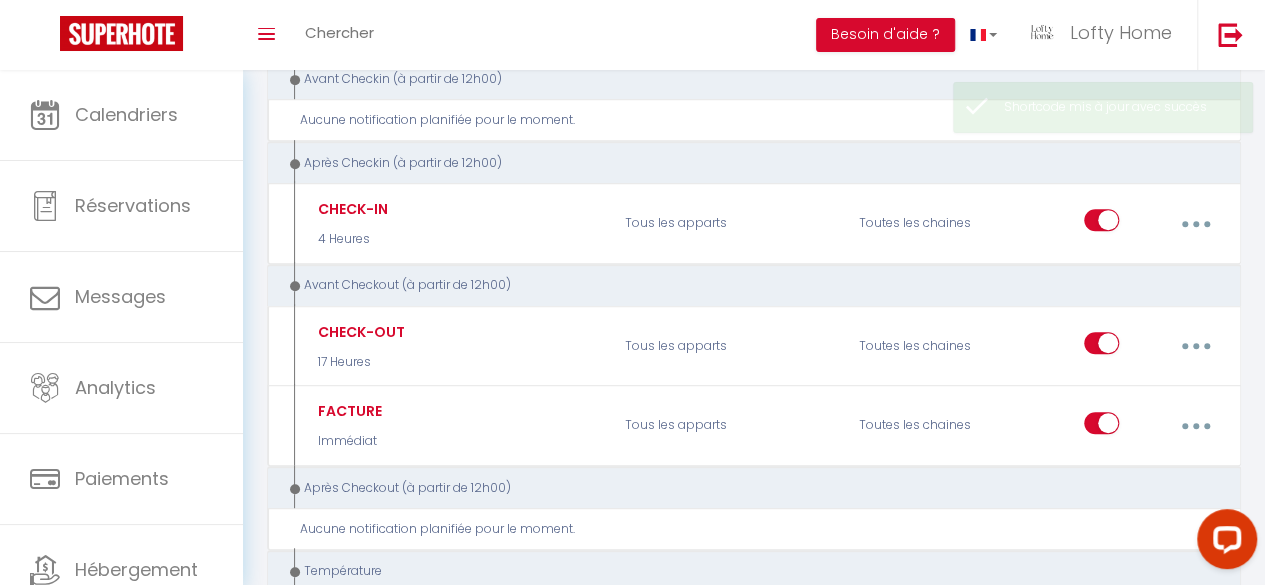 scroll, scrollTop: 453, scrollLeft: 0, axis: vertical 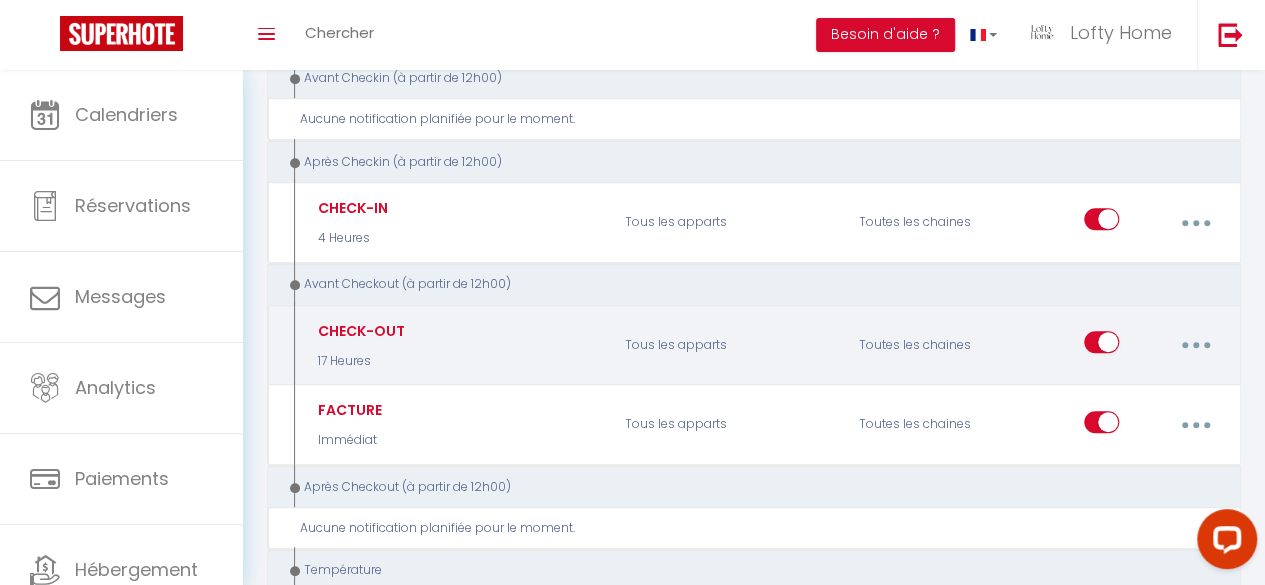 click at bounding box center (1195, 345) 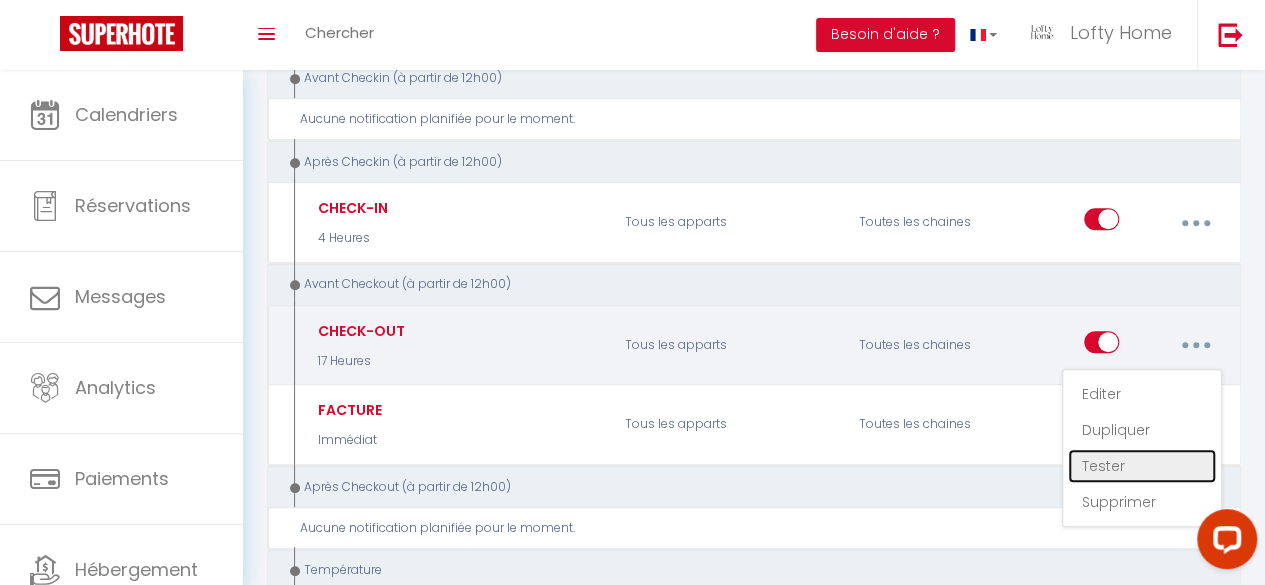 click on "Tester" at bounding box center (1142, 466) 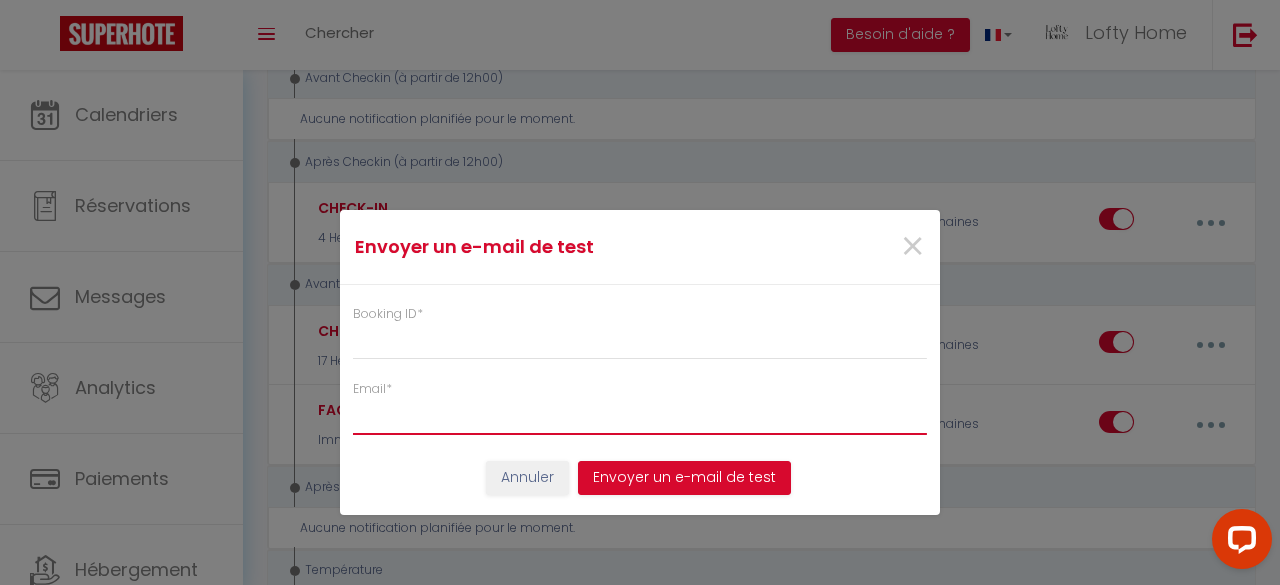 click on "Email
*" at bounding box center [640, 417] 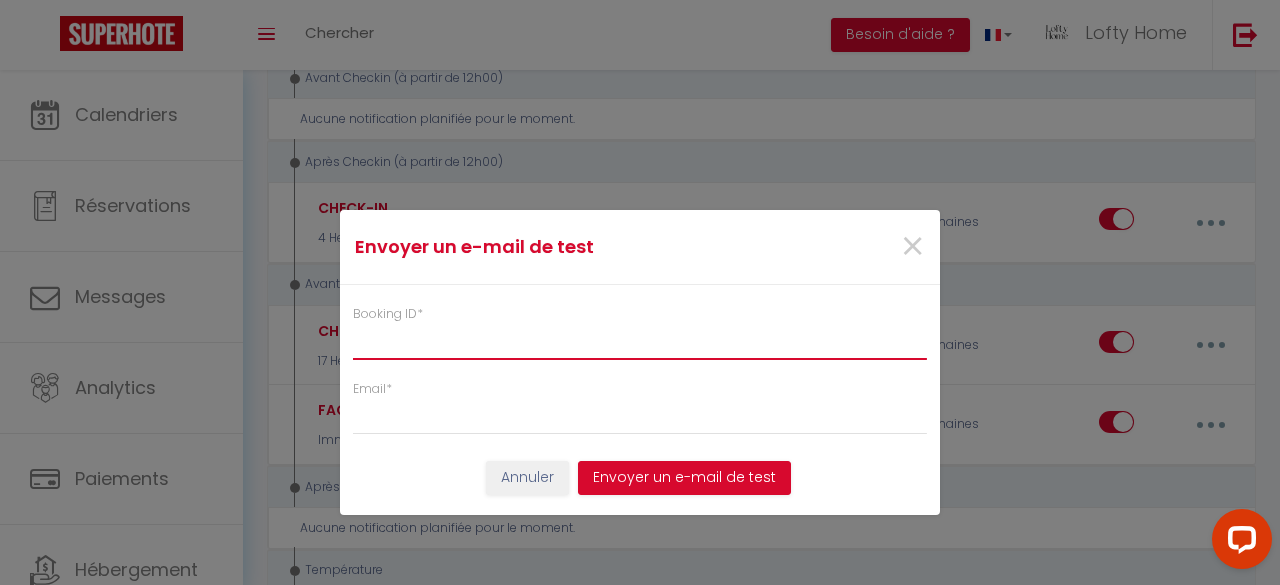 click on "Booking ID
*" at bounding box center (640, 342) 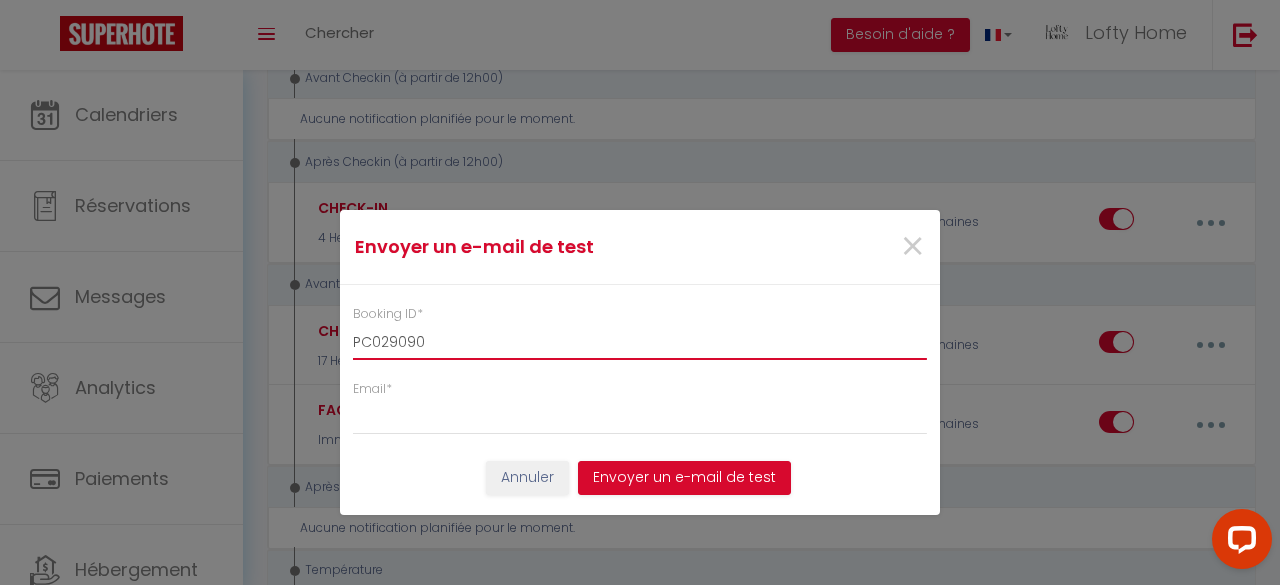 type on "PC029090" 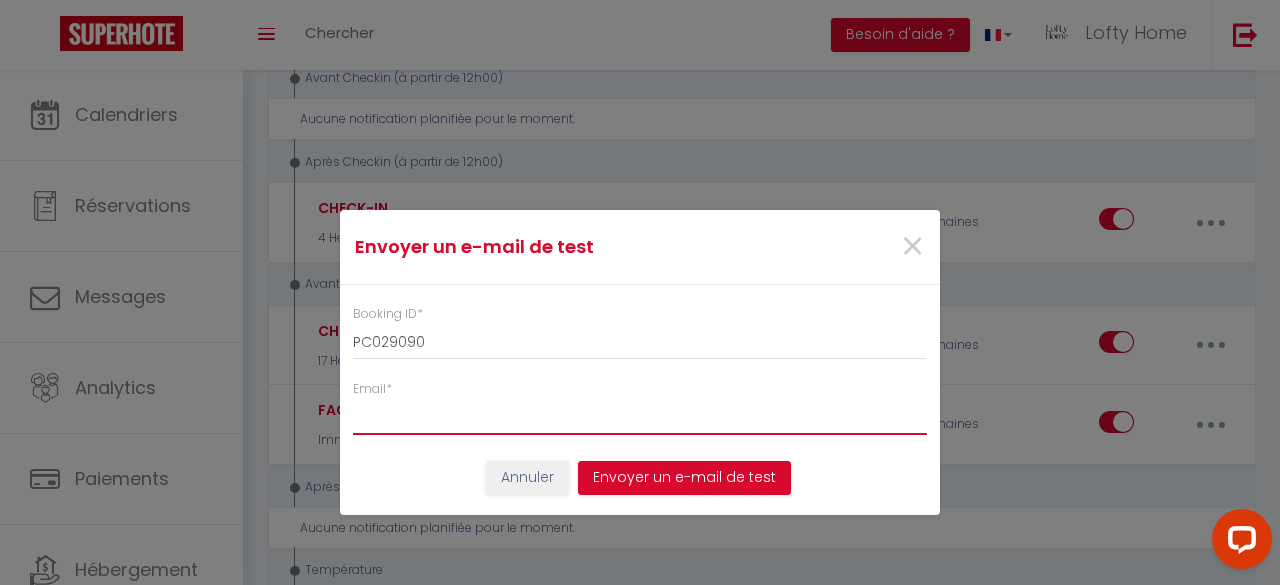 click on "Email
*" at bounding box center (640, 417) 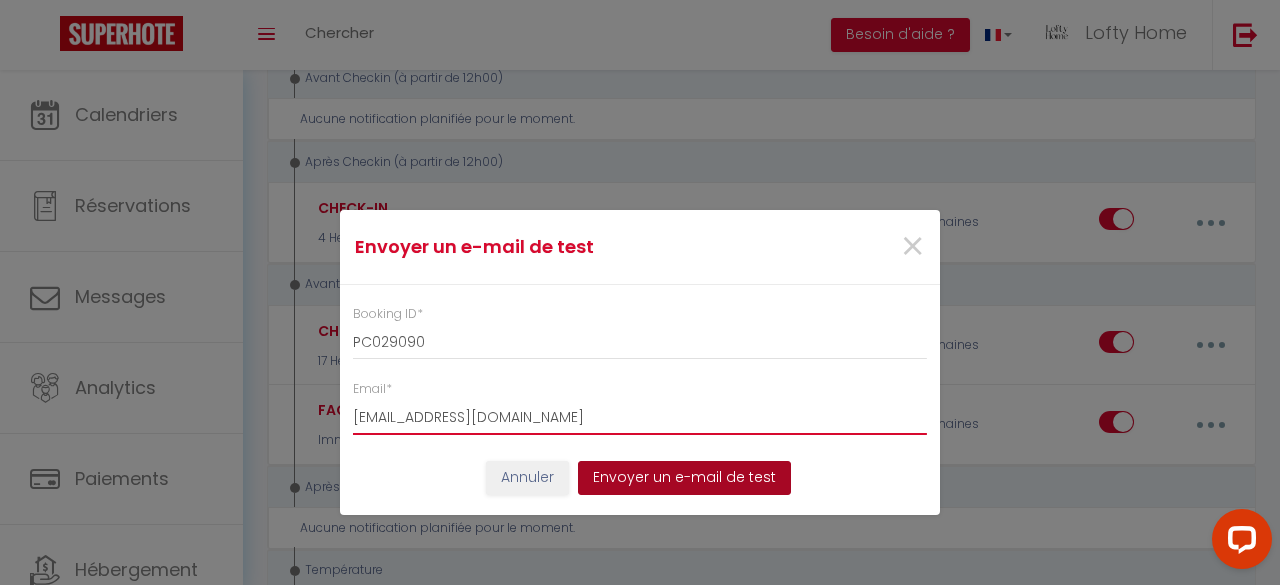 type on "[EMAIL_ADDRESS][DOMAIN_NAME]" 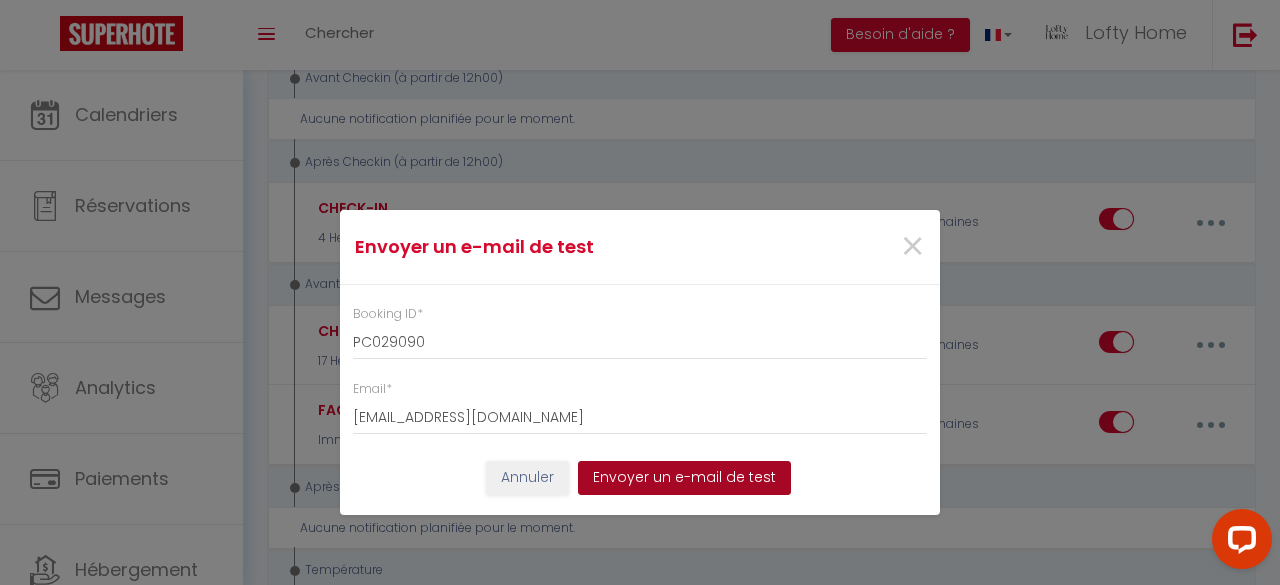 click on "Envoyer un e-mail de test" at bounding box center [684, 478] 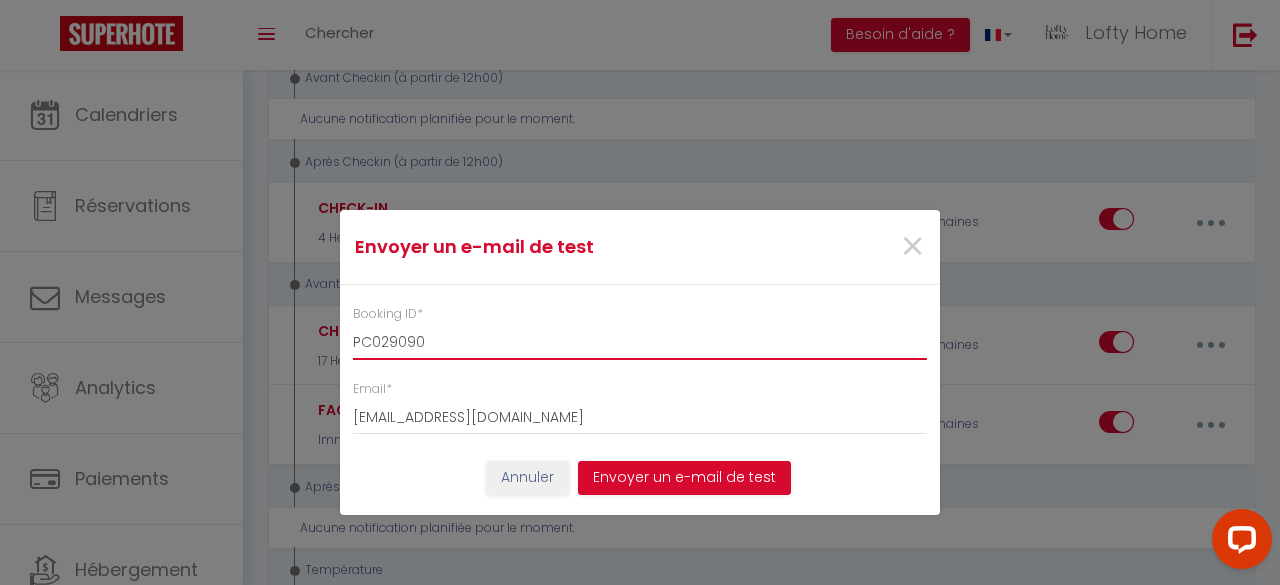 drag, startPoint x: 521, startPoint y: 339, endPoint x: 348, endPoint y: 335, distance: 173.04623 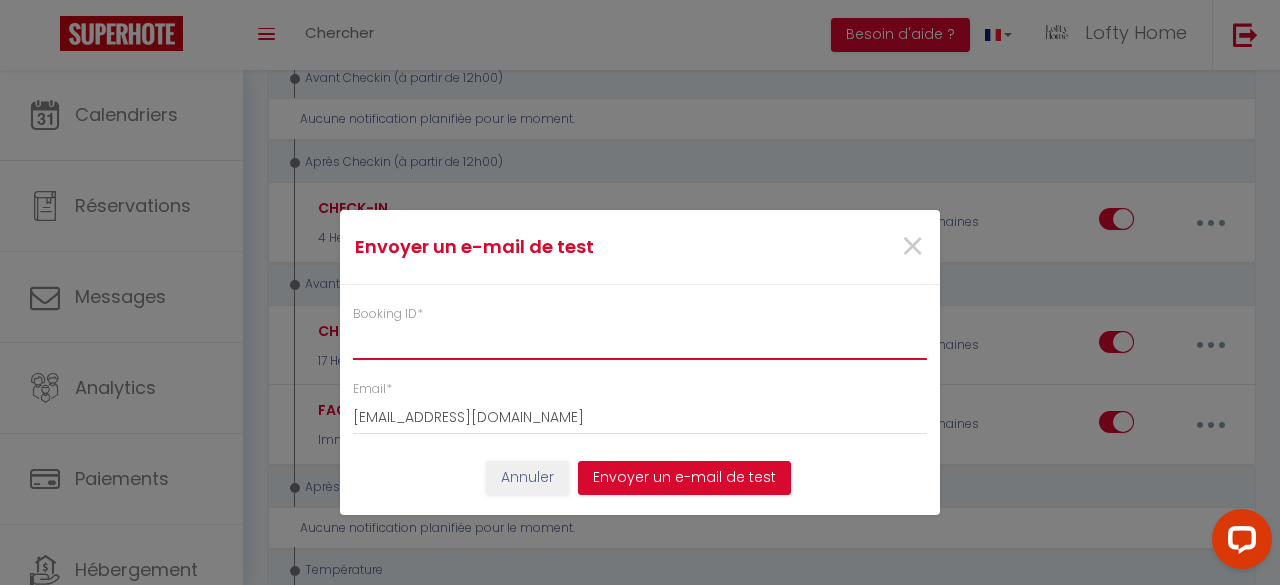 click on "Booking ID
*" at bounding box center (640, 342) 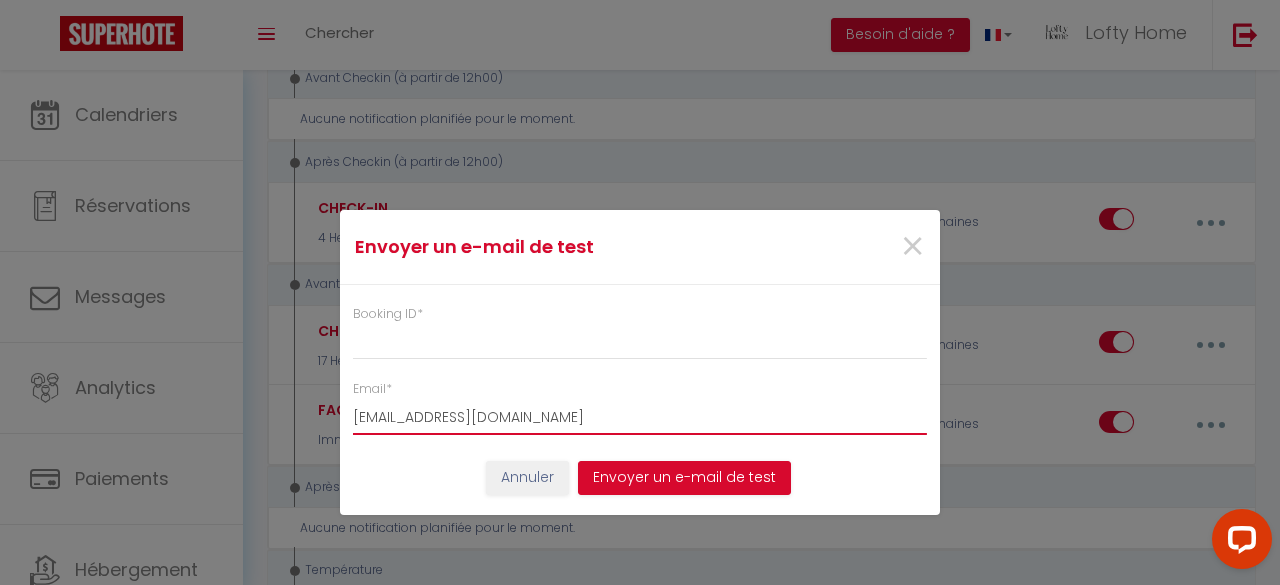 drag, startPoint x: 574, startPoint y: 404, endPoint x: 314, endPoint y: 392, distance: 260.27676 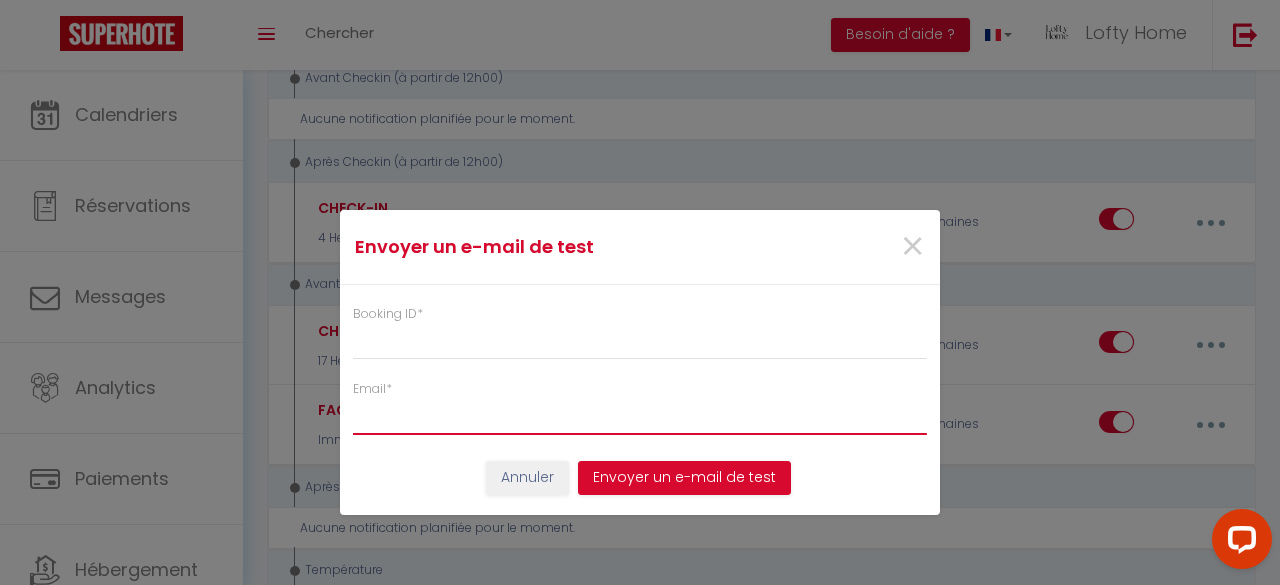 type 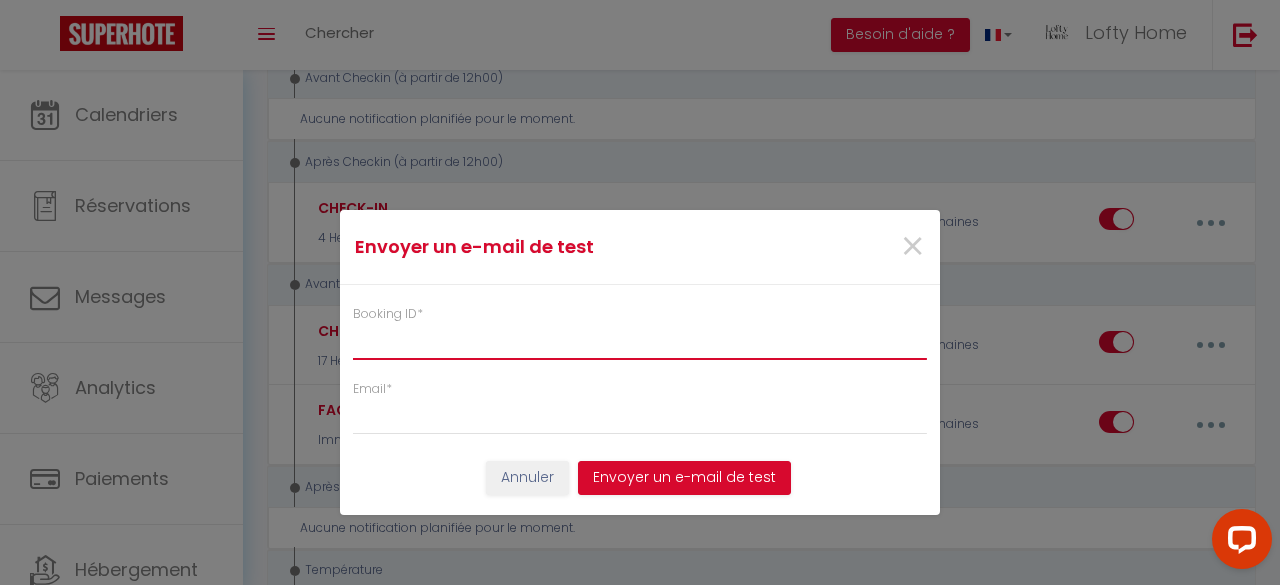 click on "Booking ID
*" at bounding box center (640, 342) 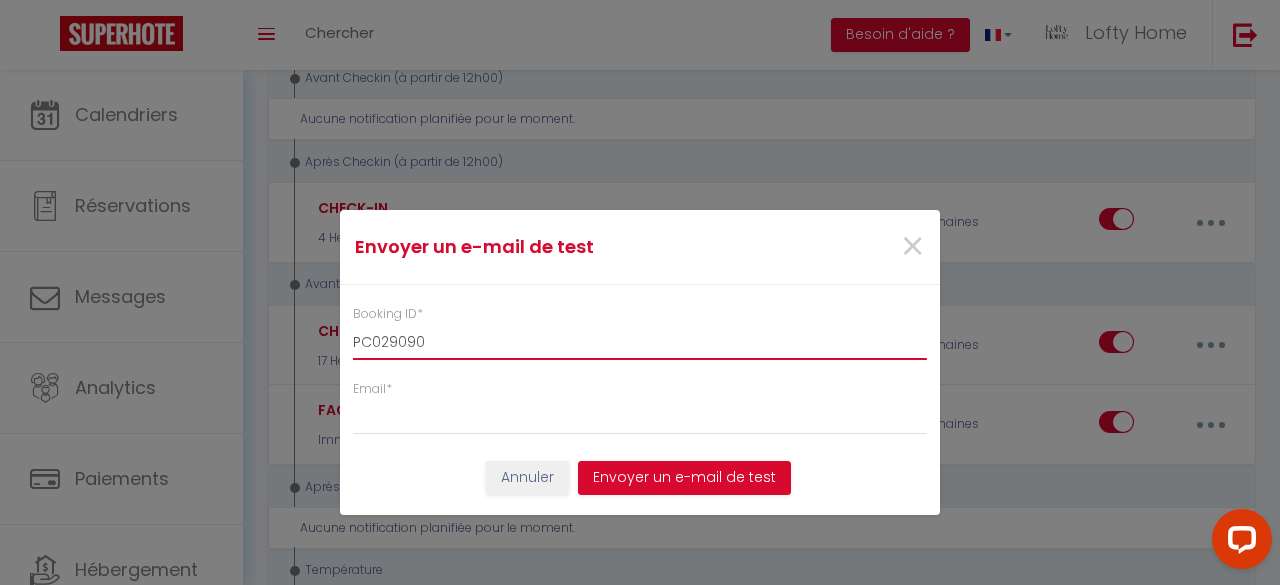 type on "PC029090" 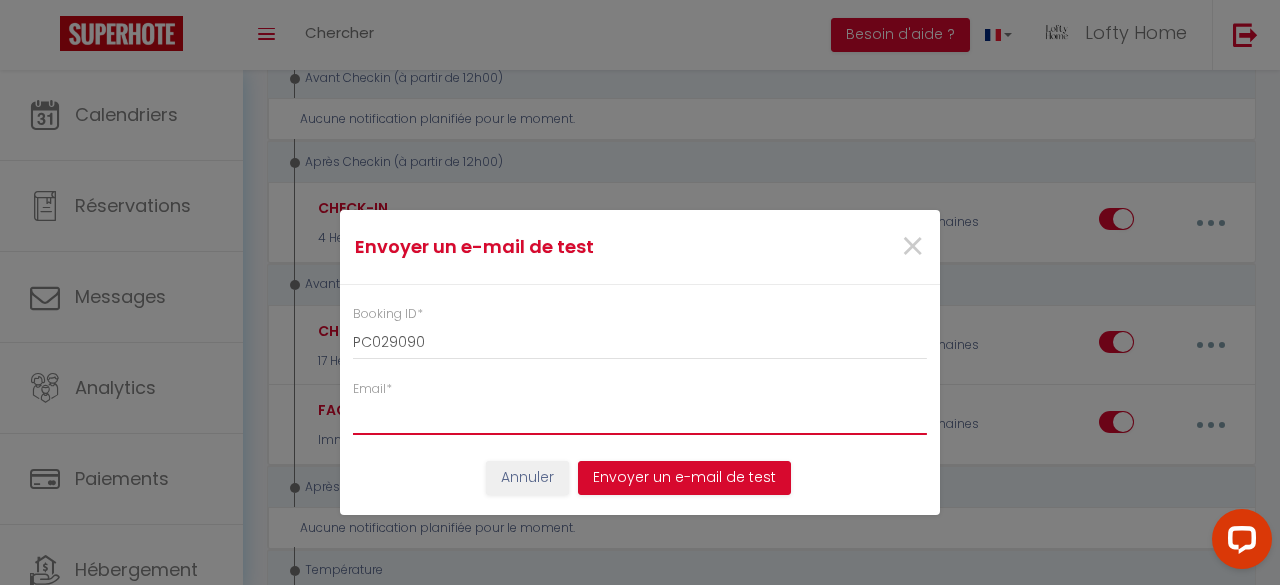 click on "Email
*" at bounding box center [640, 417] 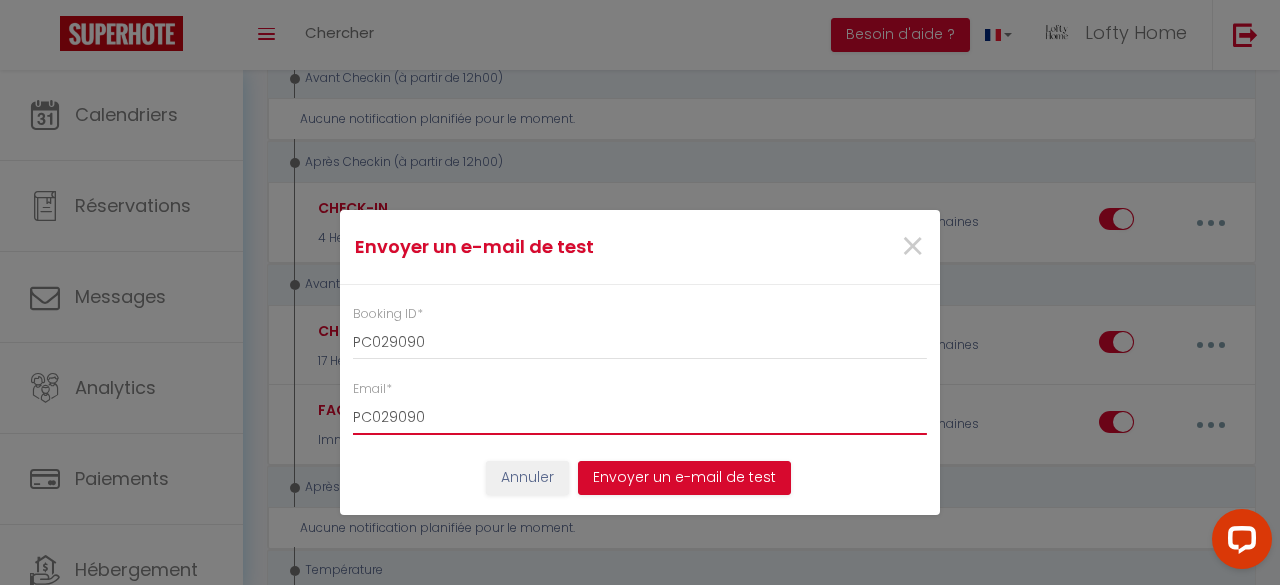 drag, startPoint x: 542, startPoint y: 414, endPoint x: 294, endPoint y: 399, distance: 248.45322 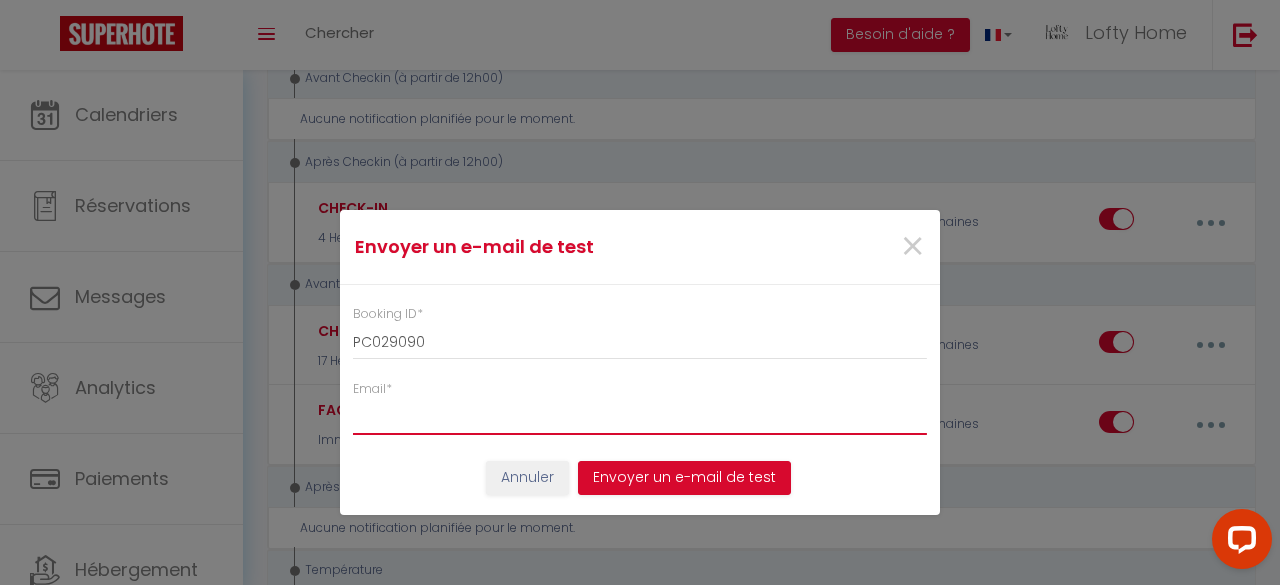 click on "Email
*" at bounding box center (640, 417) 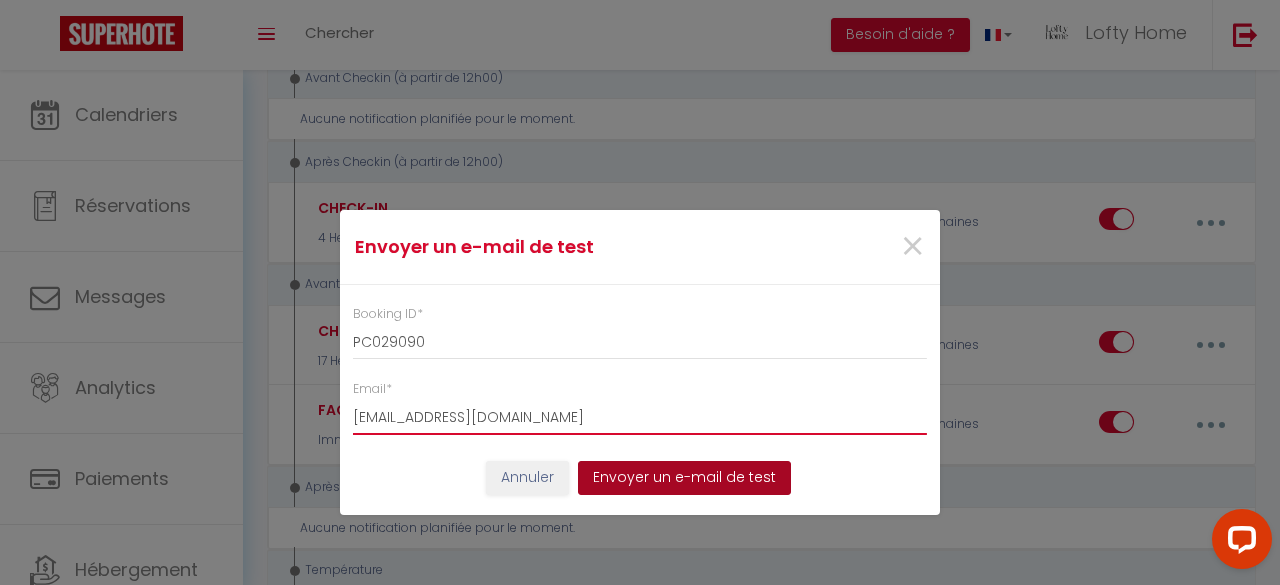 type on "loftyhome.concierge@gmail.com" 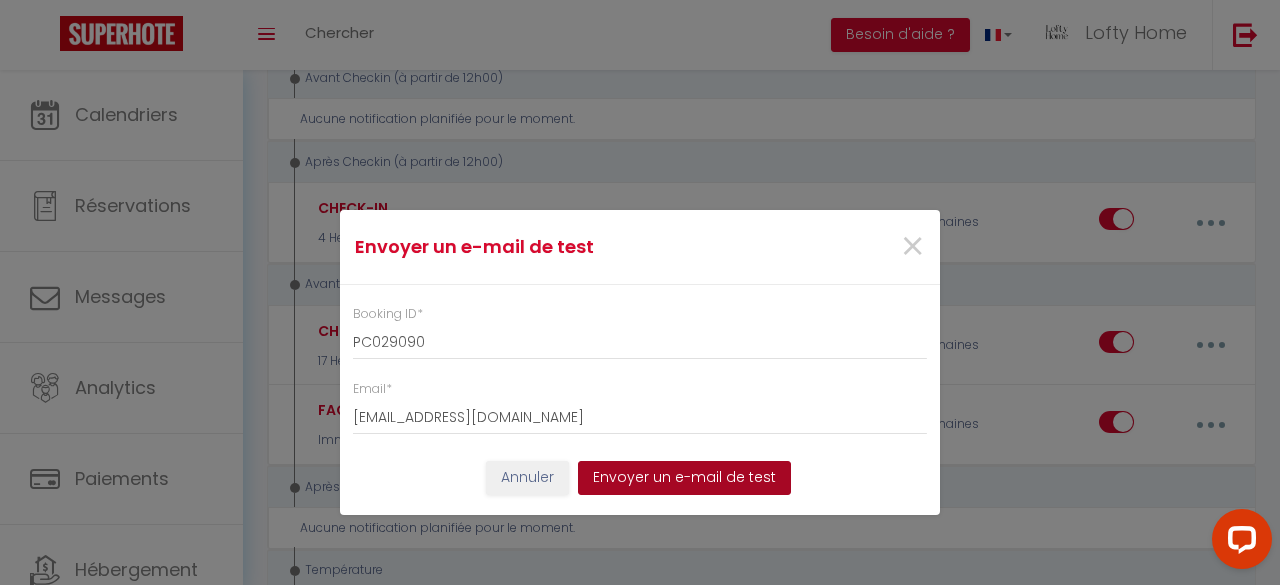 click on "Envoyer un e-mail de test" at bounding box center (684, 478) 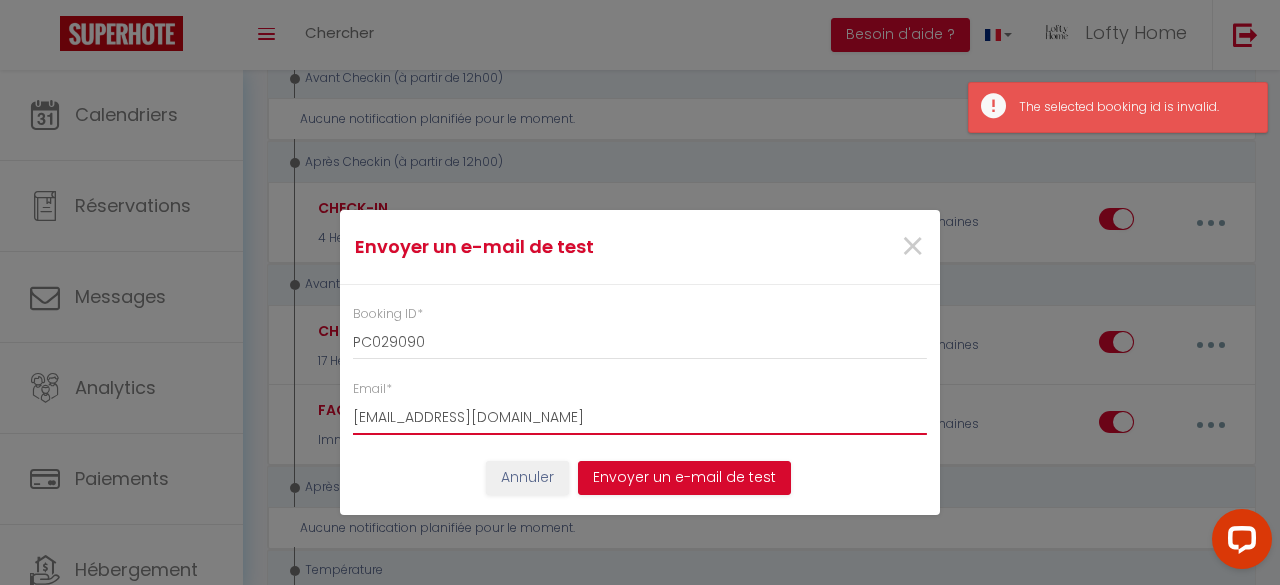 drag, startPoint x: 689, startPoint y: 477, endPoint x: 625, endPoint y: 410, distance: 92.65527 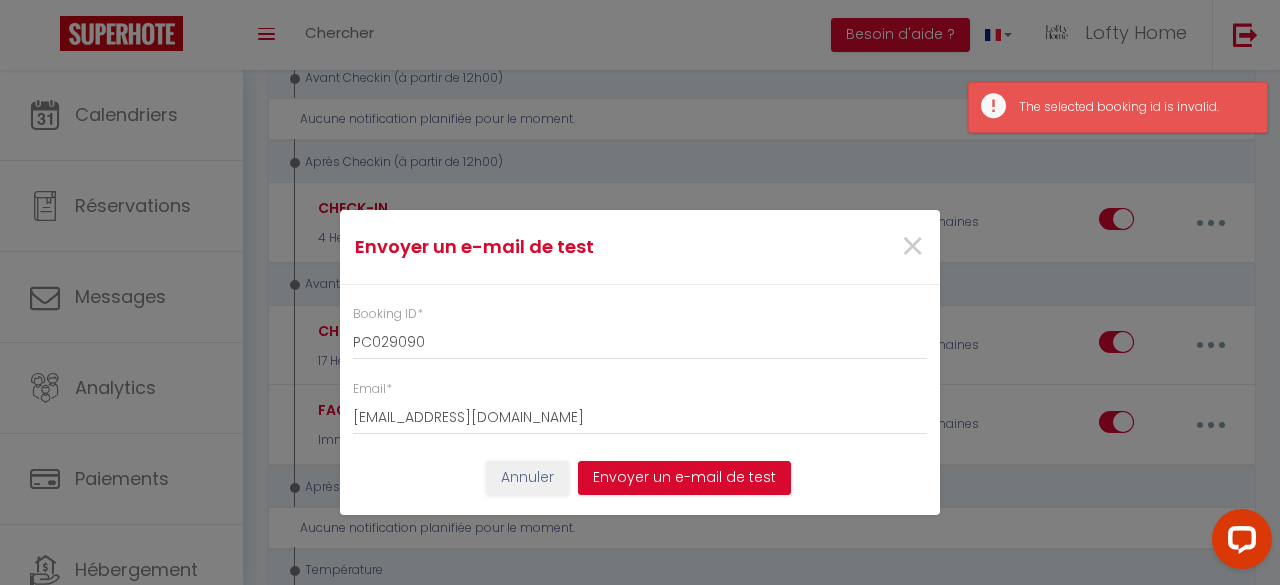 click on "×" at bounding box center [838, 247] 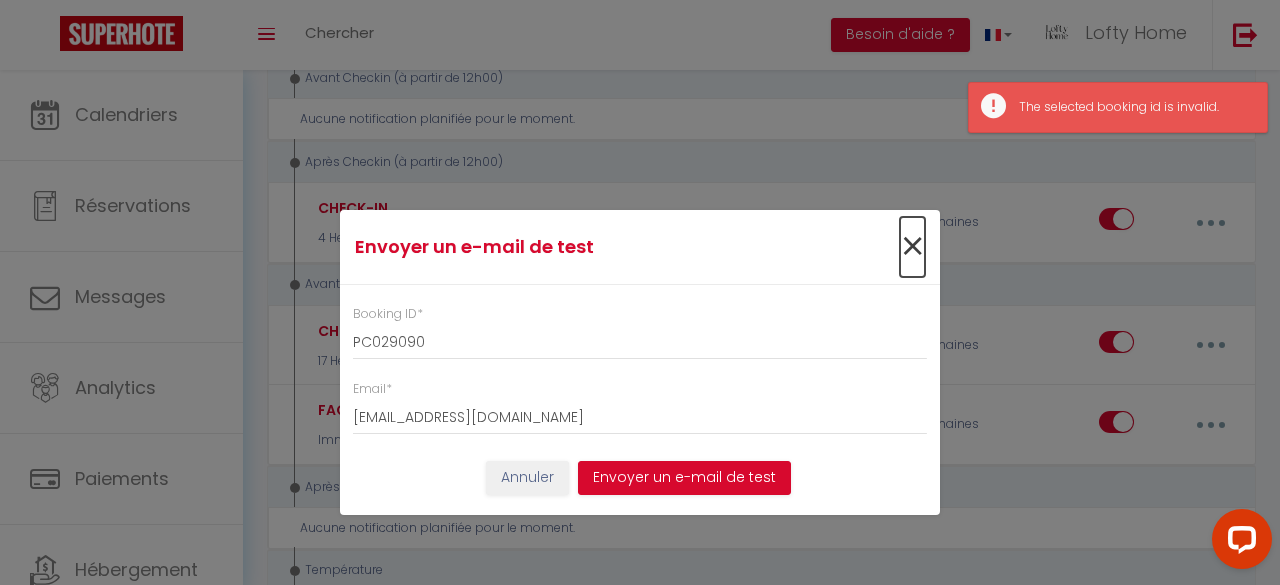 click on "×" at bounding box center (912, 247) 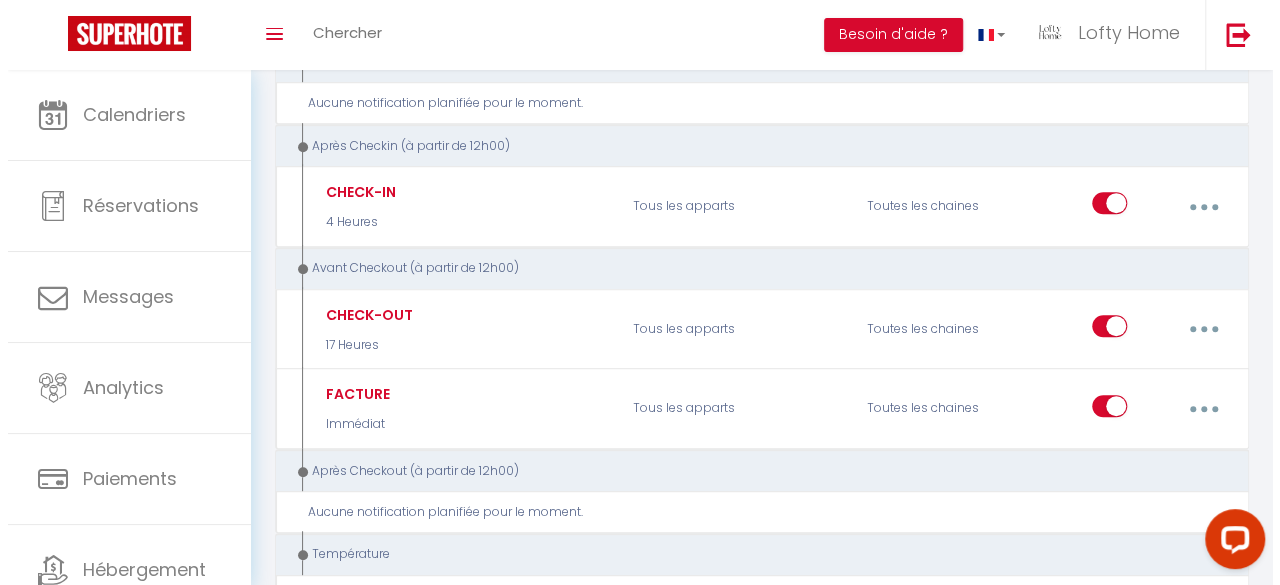 scroll, scrollTop: 470, scrollLeft: 0, axis: vertical 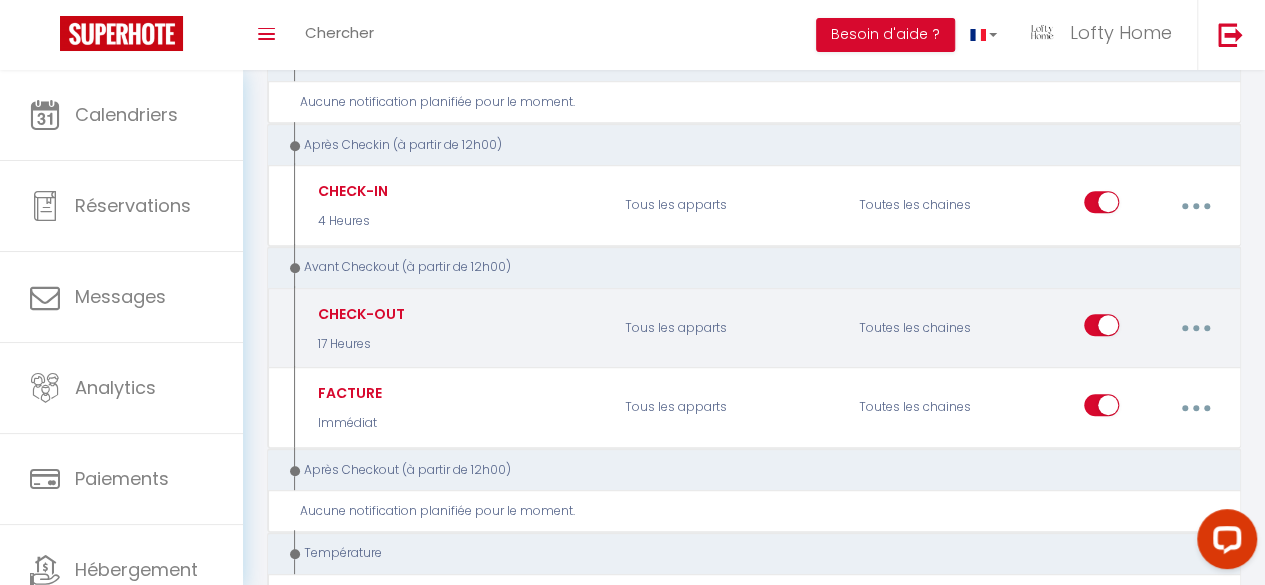 click at bounding box center (1195, 328) 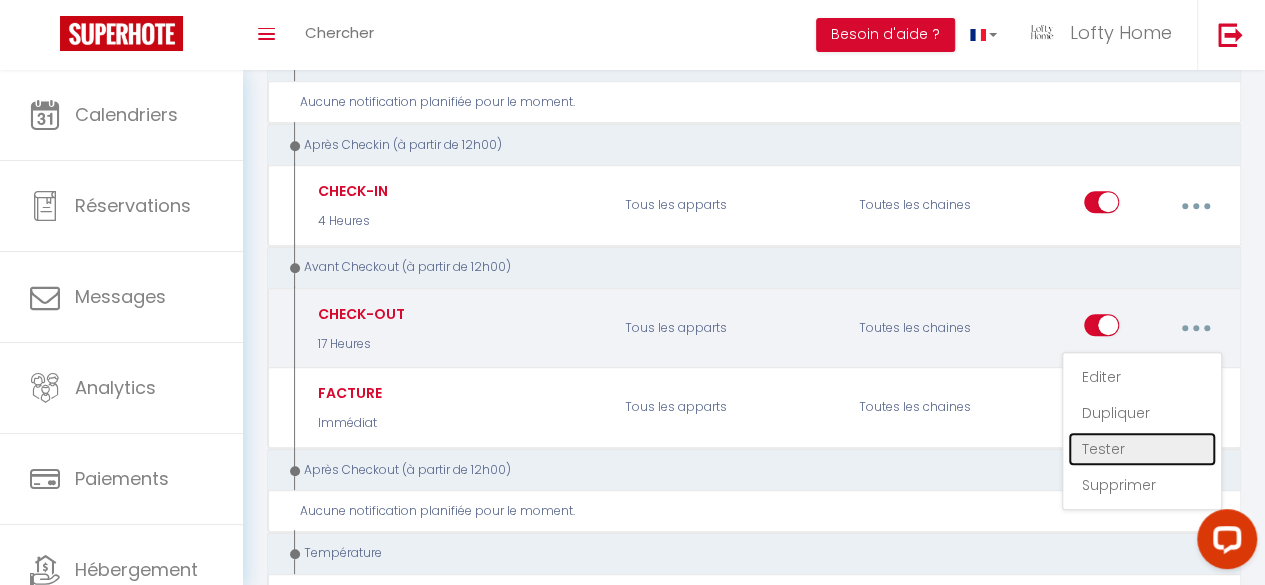 click on "Tester" at bounding box center [1142, 449] 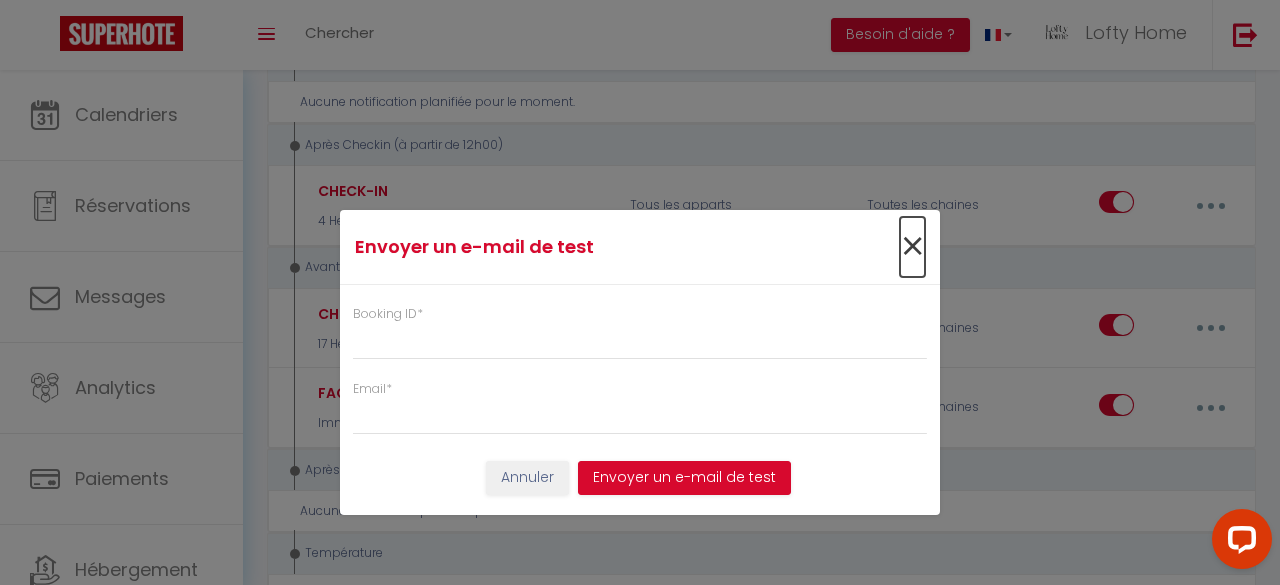 click on "×" at bounding box center (912, 247) 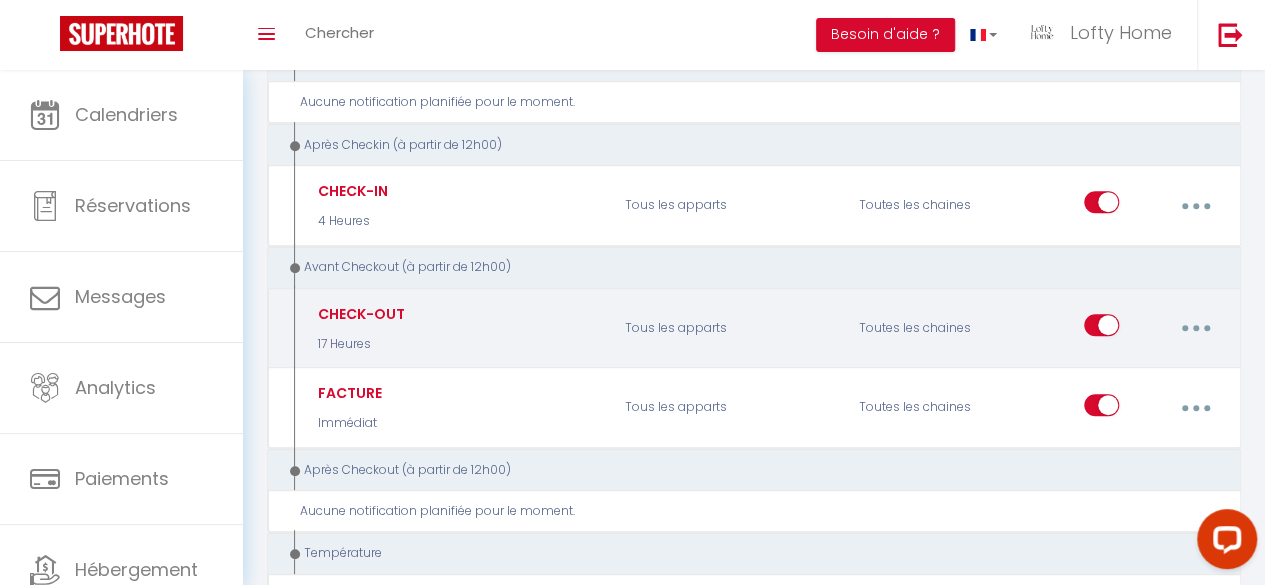 click at bounding box center (1195, 328) 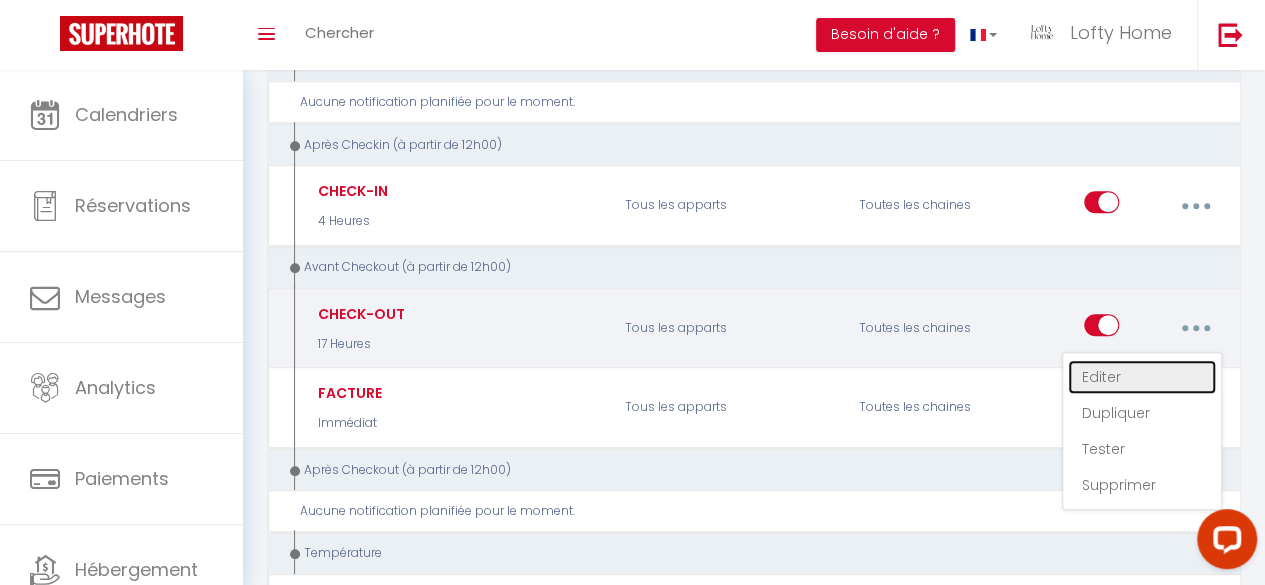 click on "Editer" at bounding box center (1142, 377) 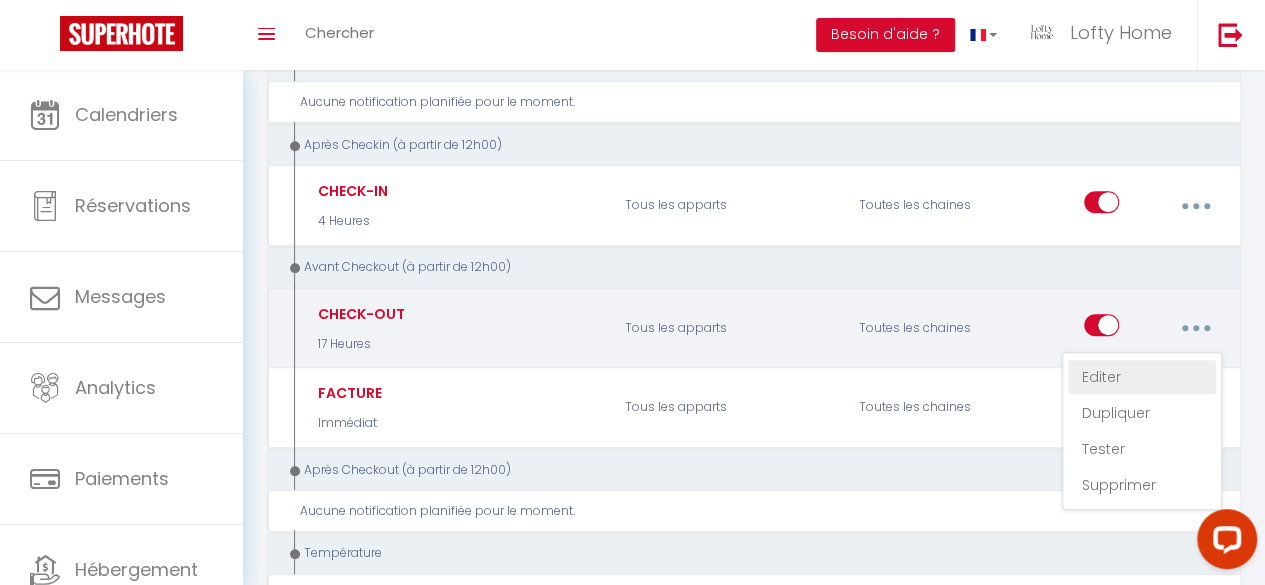 type on "CHECK-OUT" 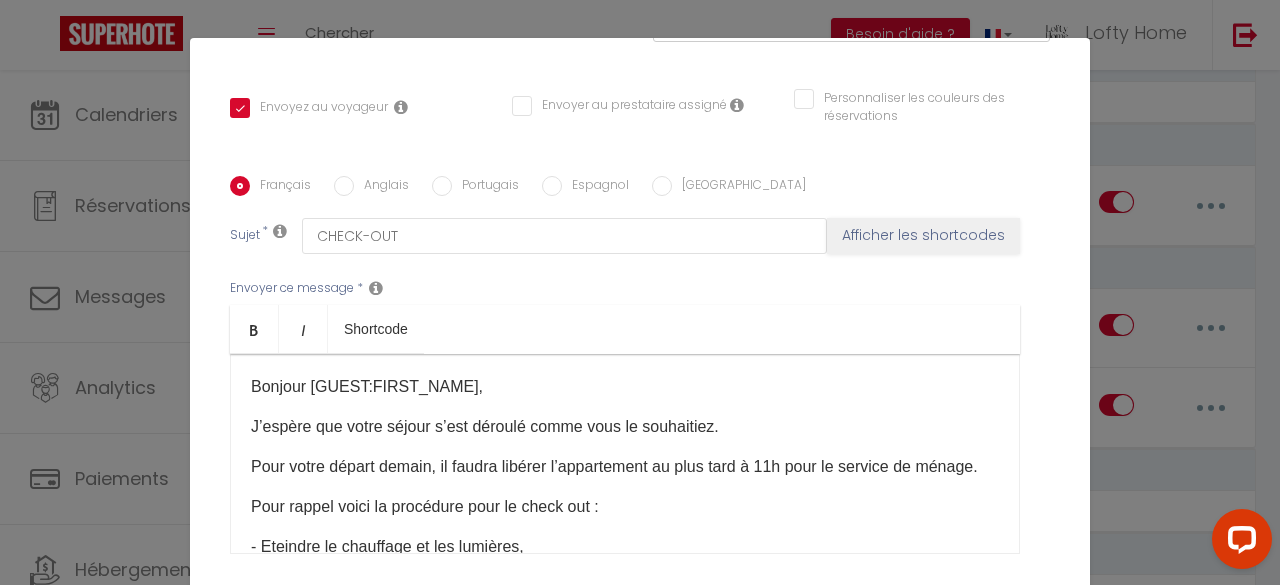 scroll, scrollTop: 476, scrollLeft: 0, axis: vertical 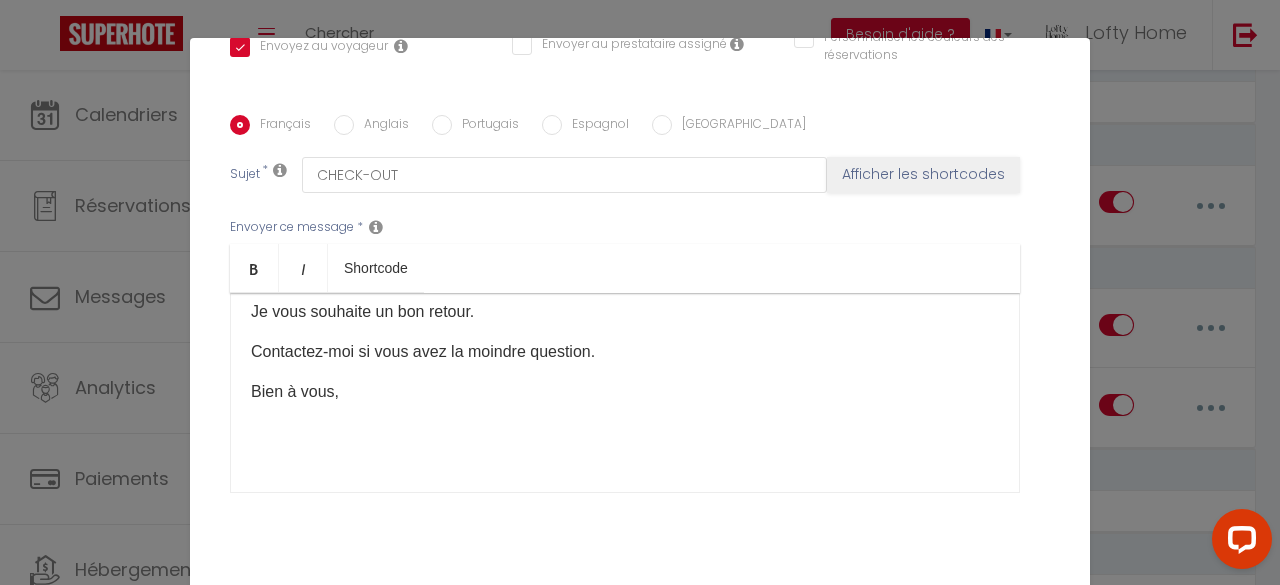 click on "Modifier la notification   ×   Titre   *     CHECK-OUT   Pour cet hébergement
Sélectionner les hébergements
Tous les apparts
Lofty Home
RAMBLAS
Conciergerie LH
MOURE
SALENQUES 11
Lorsque cet événement se produit   *      Après la réservation   Avant Checkin (à partir de 12h00)   Après Checkin (à partir de 12h00)   Avant Checkout (à partir de 12h00)   Après Checkout (à partir de 12h00)   Température   Co2   [MEDICAL_DATA] sonore   Après visualisation lien paiement   Après Paiement Lien KO   Après Caution Lien KO   Paiement OK" at bounding box center (640, 292) 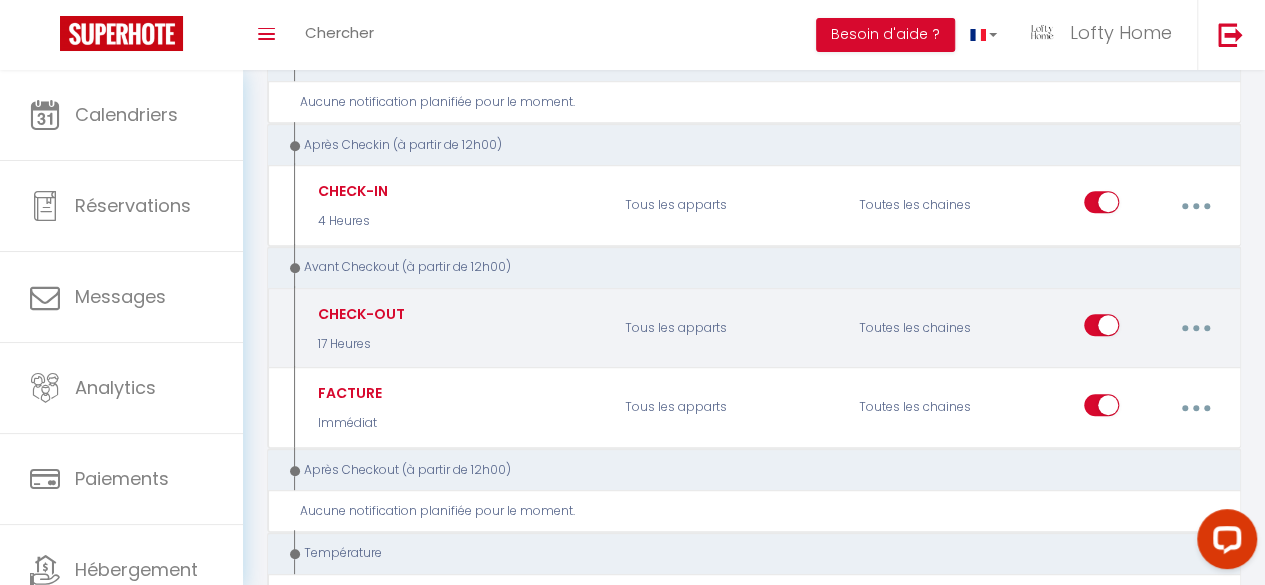 click at bounding box center (1195, 328) 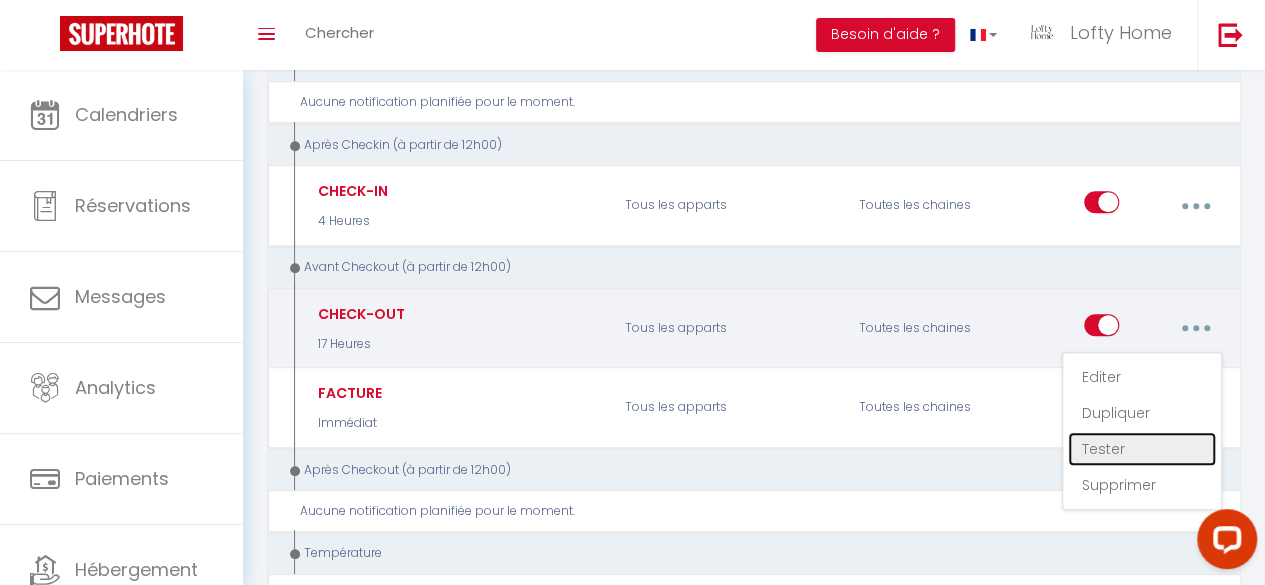 click on "Tester" at bounding box center [1142, 449] 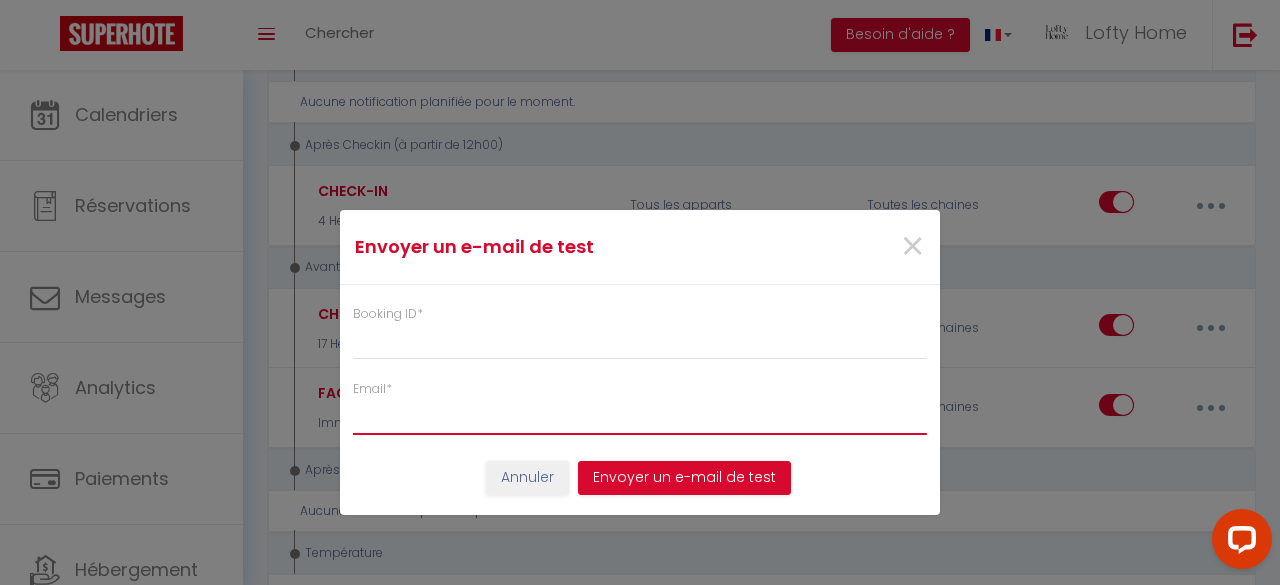 click on "Email
*" at bounding box center [640, 417] 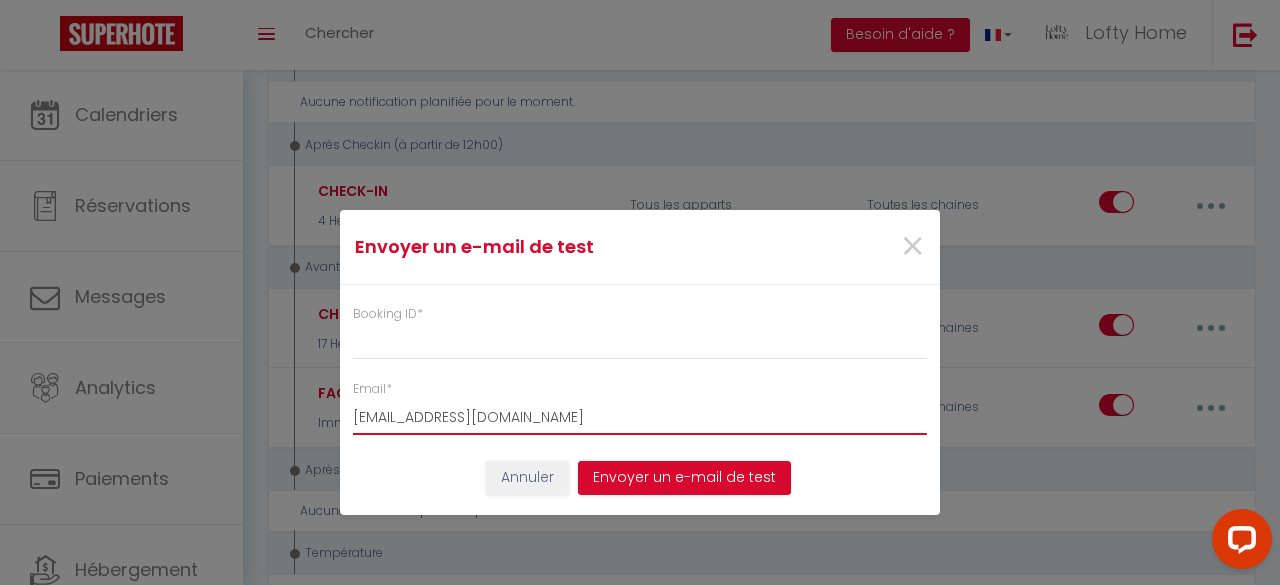 type on "loftyhome.concierge@gmail.com" 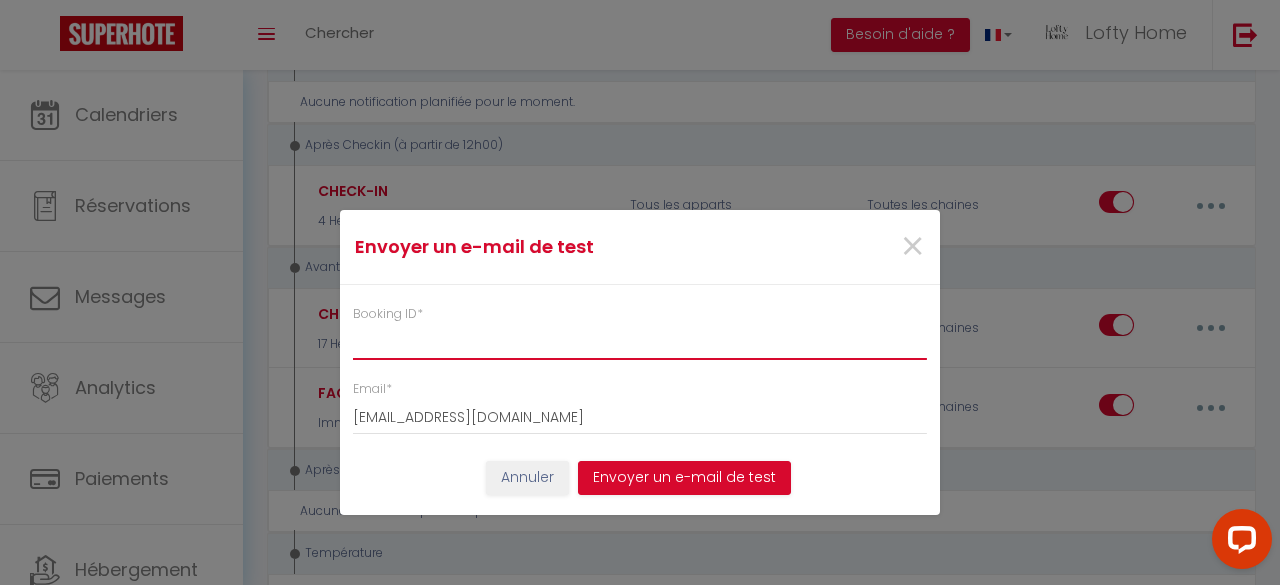 click on "Booking ID
*" at bounding box center (640, 342) 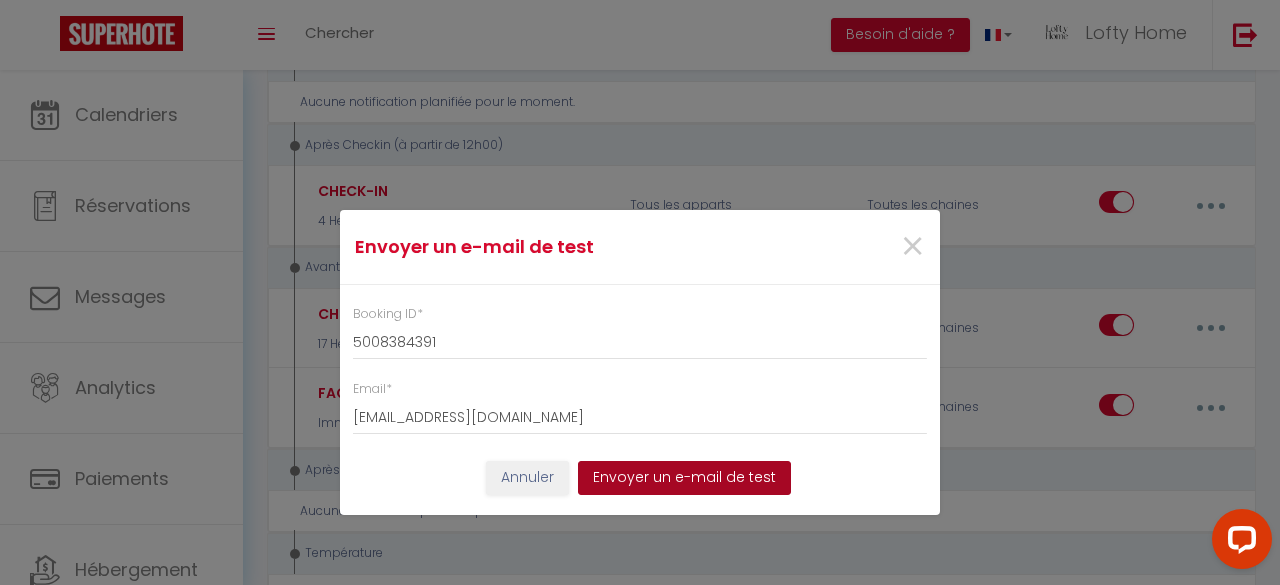 click on "Envoyer un e-mail de test" at bounding box center (684, 478) 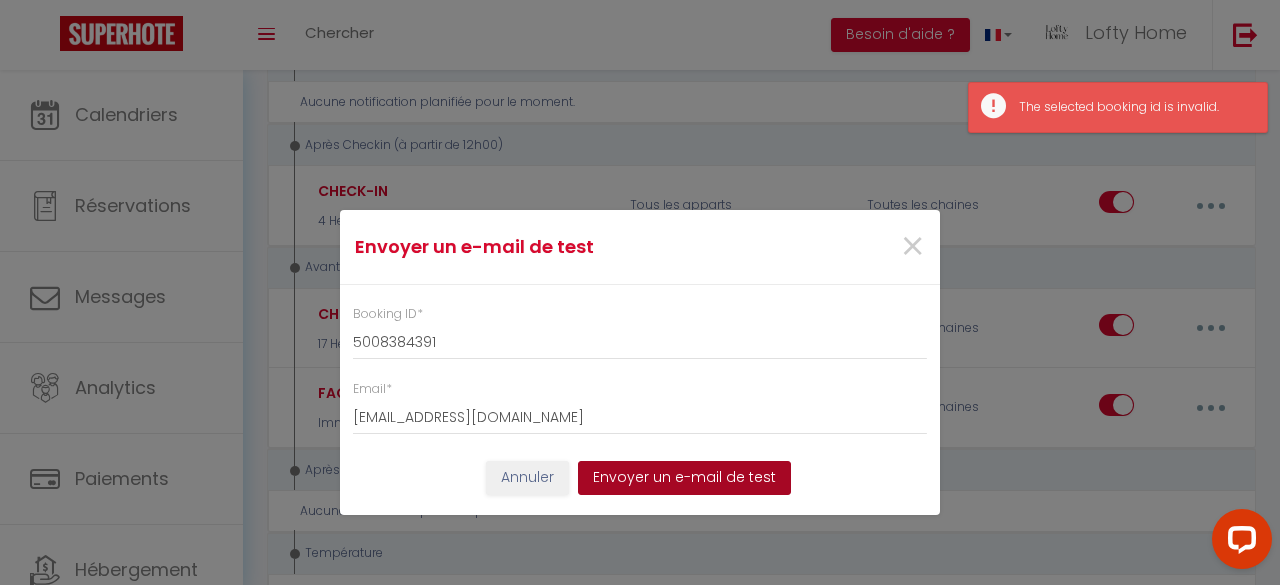 drag, startPoint x: 656, startPoint y: 475, endPoint x: 630, endPoint y: 476, distance: 26.019224 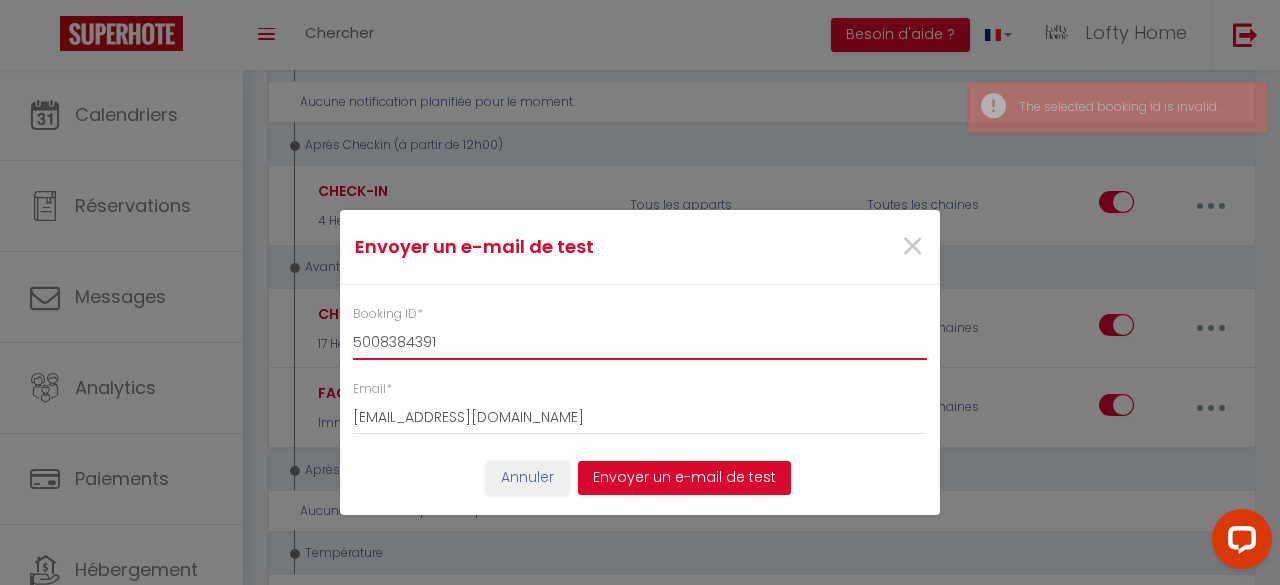 drag, startPoint x: 505, startPoint y: 343, endPoint x: 356, endPoint y: 341, distance: 149.01343 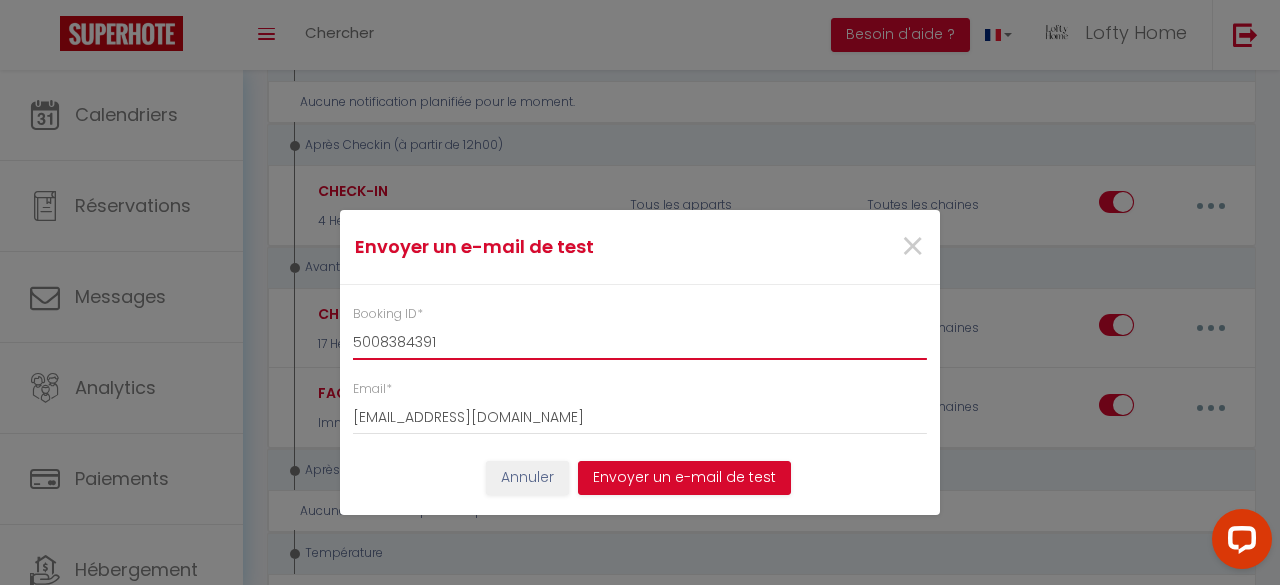 drag, startPoint x: 356, startPoint y: 341, endPoint x: 774, endPoint y: 353, distance: 418.1722 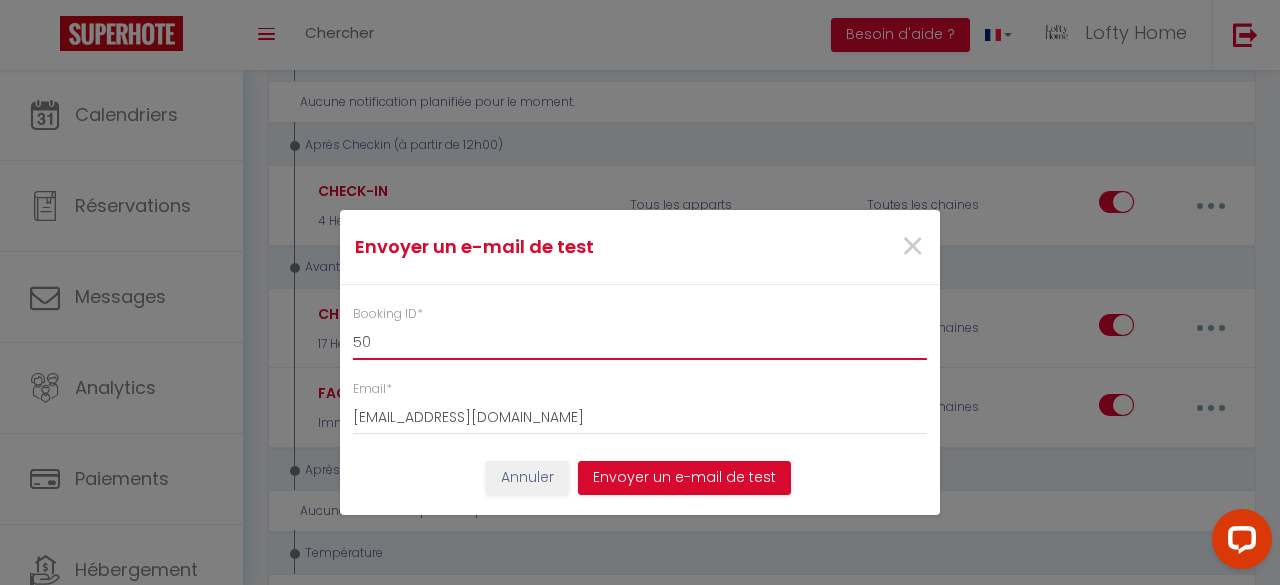 type on "5" 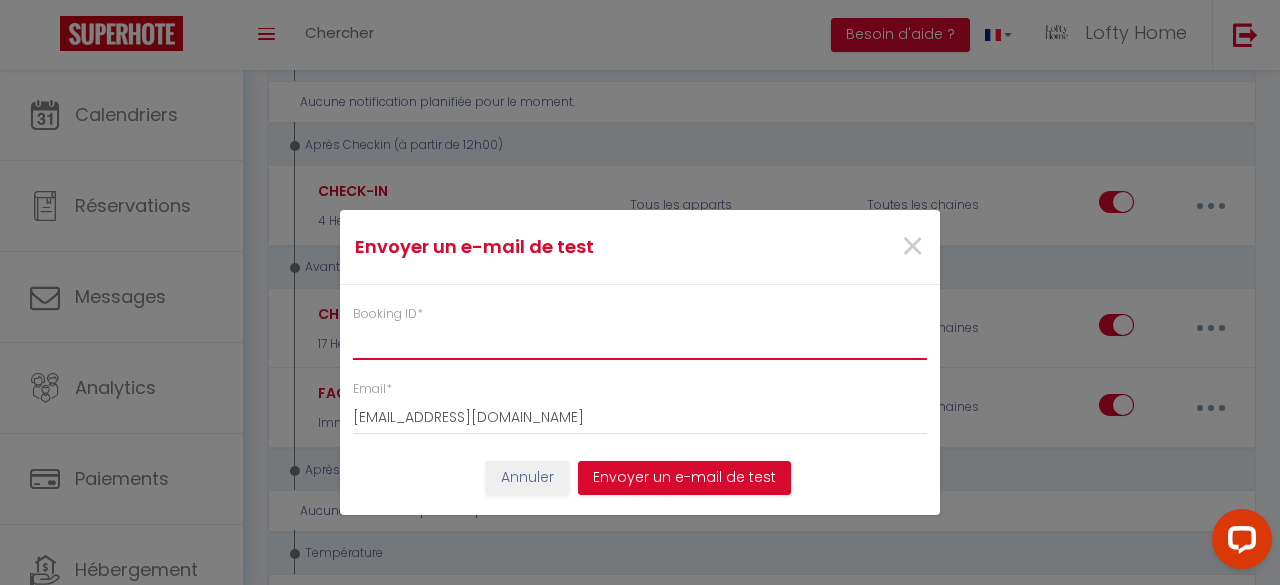 paste on "PC029090" 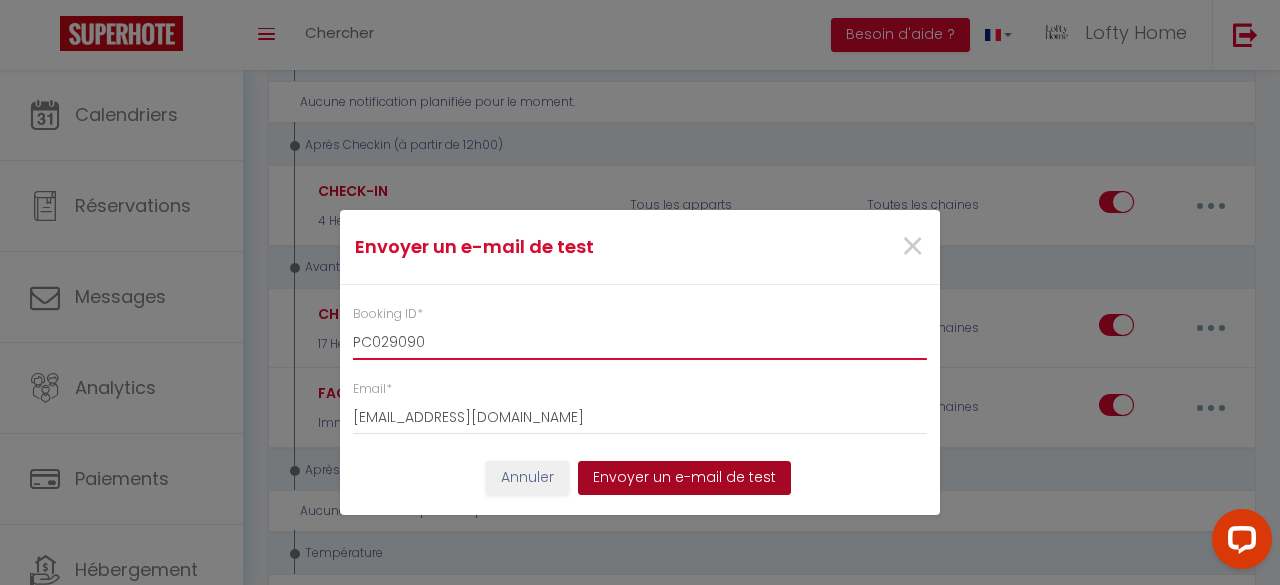 type on "PC029090" 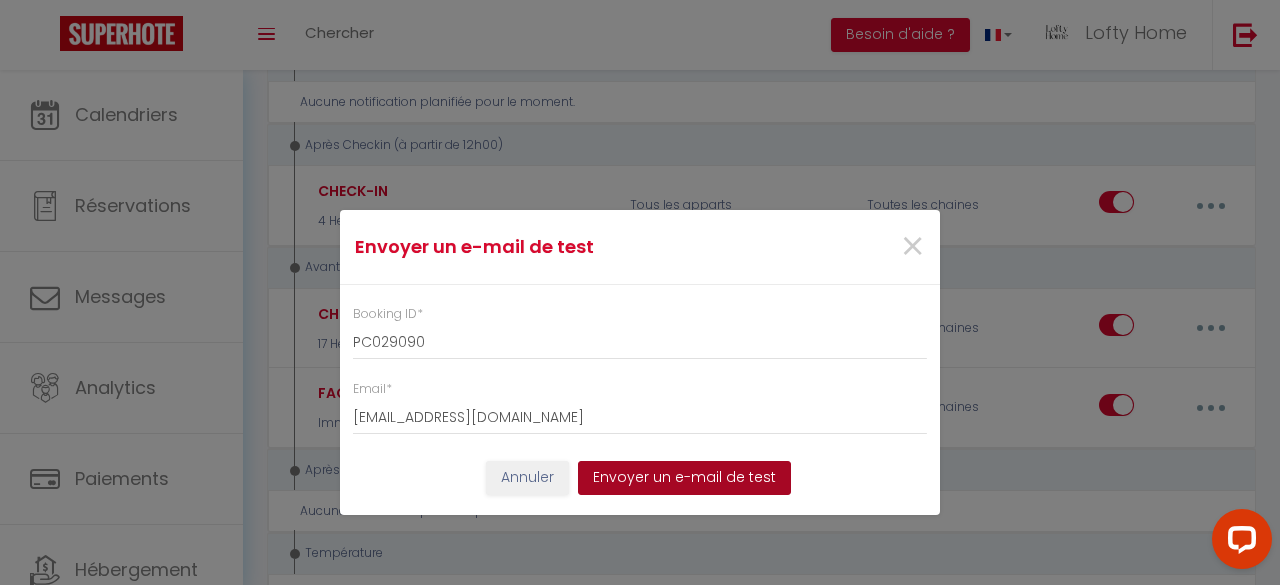 click on "Envoyer un e-mail de test" at bounding box center [684, 478] 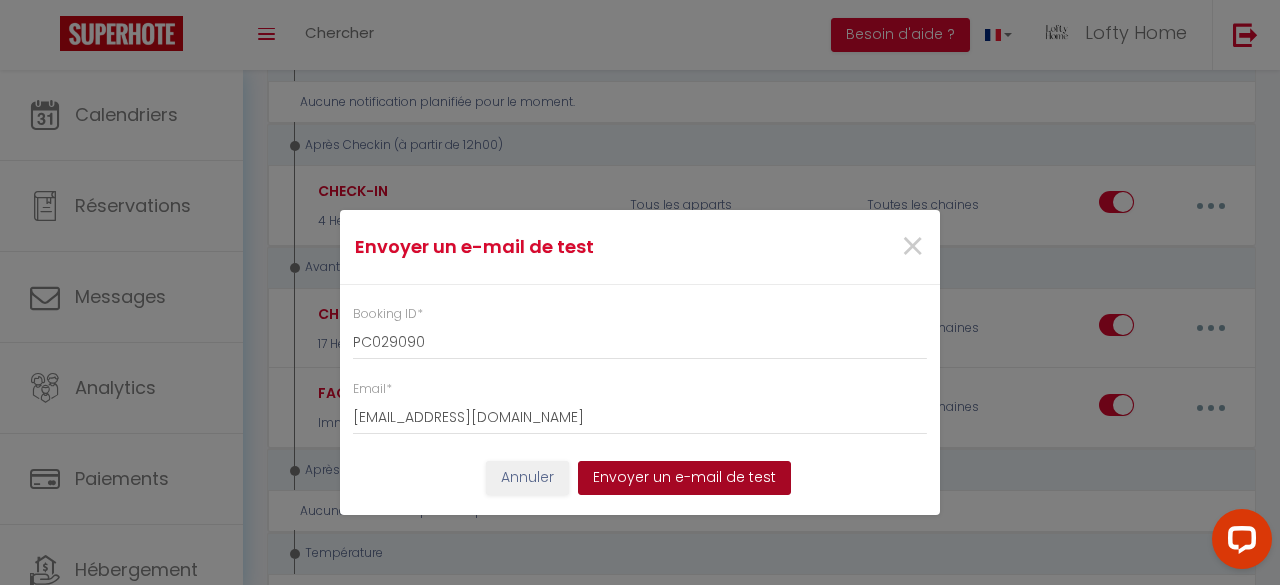 click on "Envoyer un e-mail de test" at bounding box center [684, 478] 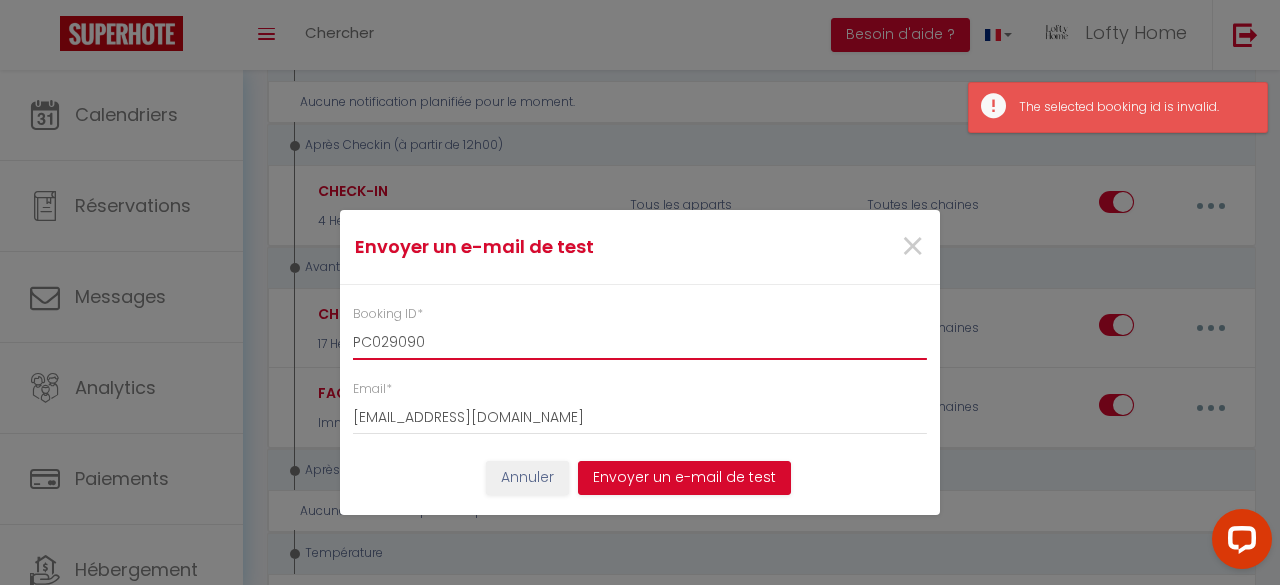 drag, startPoint x: 638, startPoint y: 331, endPoint x: 295, endPoint y: 338, distance: 343.0714 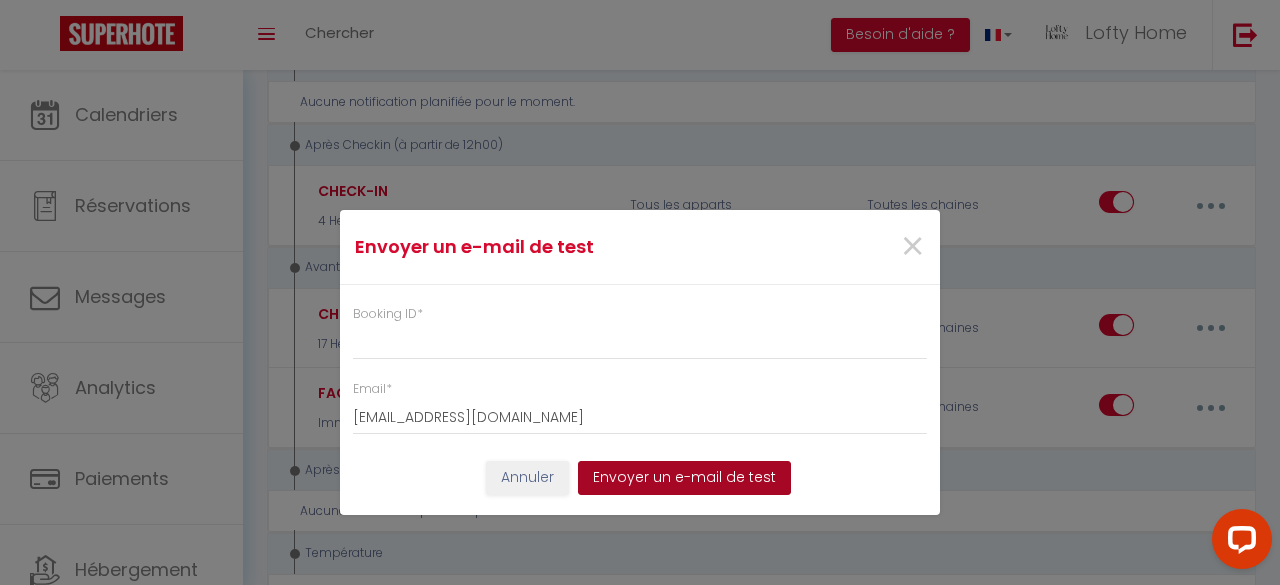click on "Envoyer un e-mail de test" at bounding box center (684, 478) 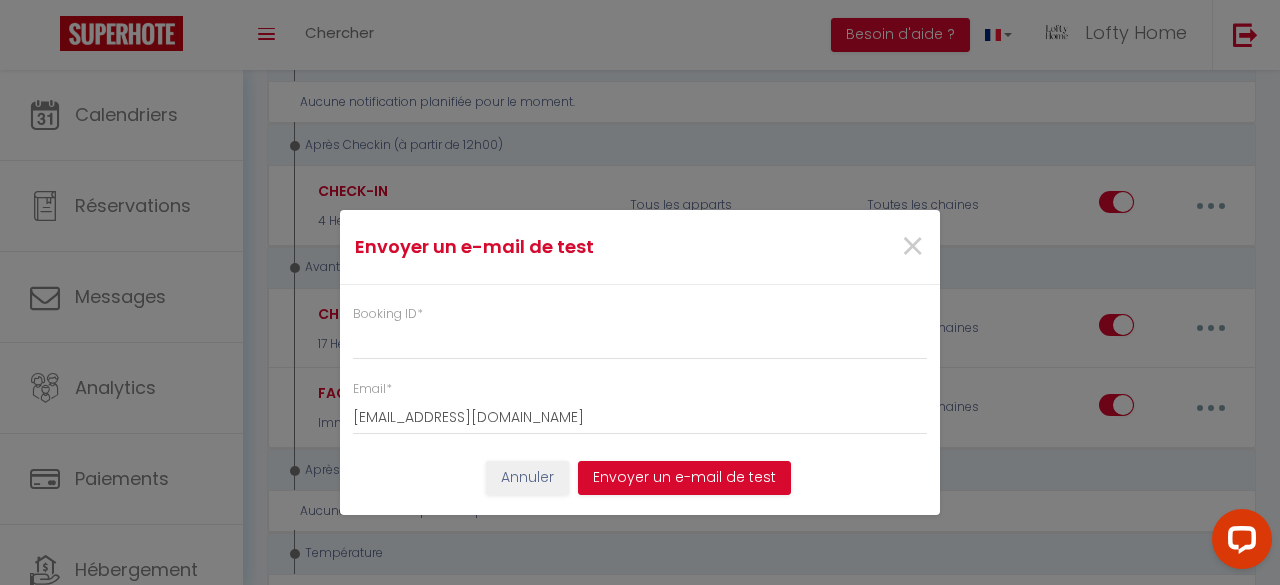 click on "Booking ID
*
Email
*   loftyhome.concierge@gmail.com" at bounding box center [640, 360] 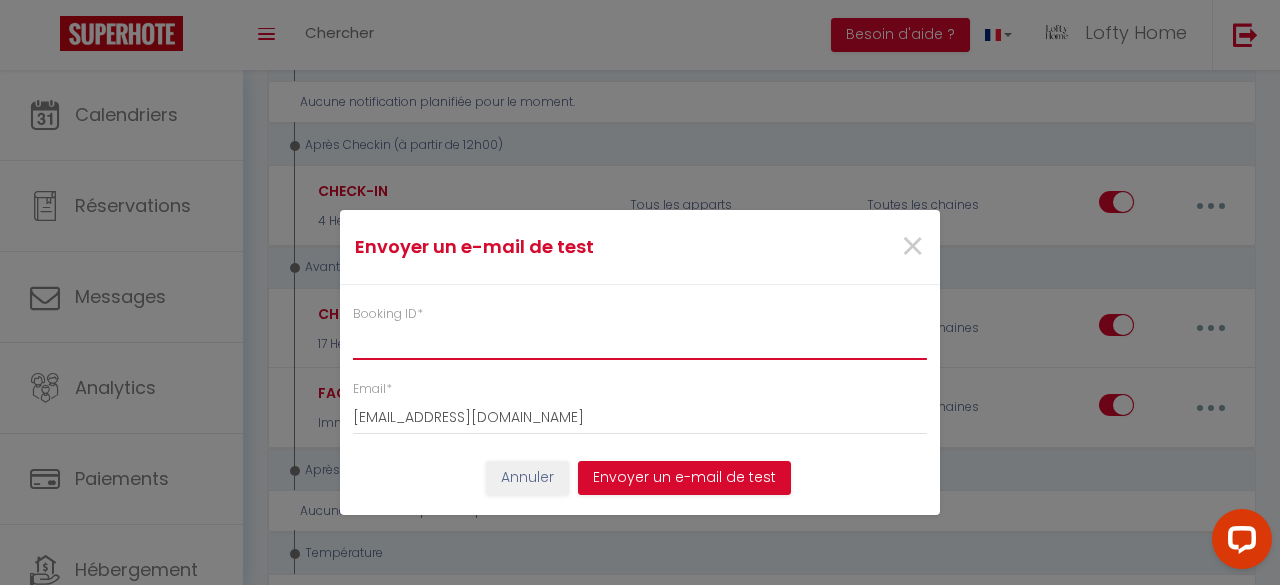 click on "Booking ID
*" at bounding box center (640, 342) 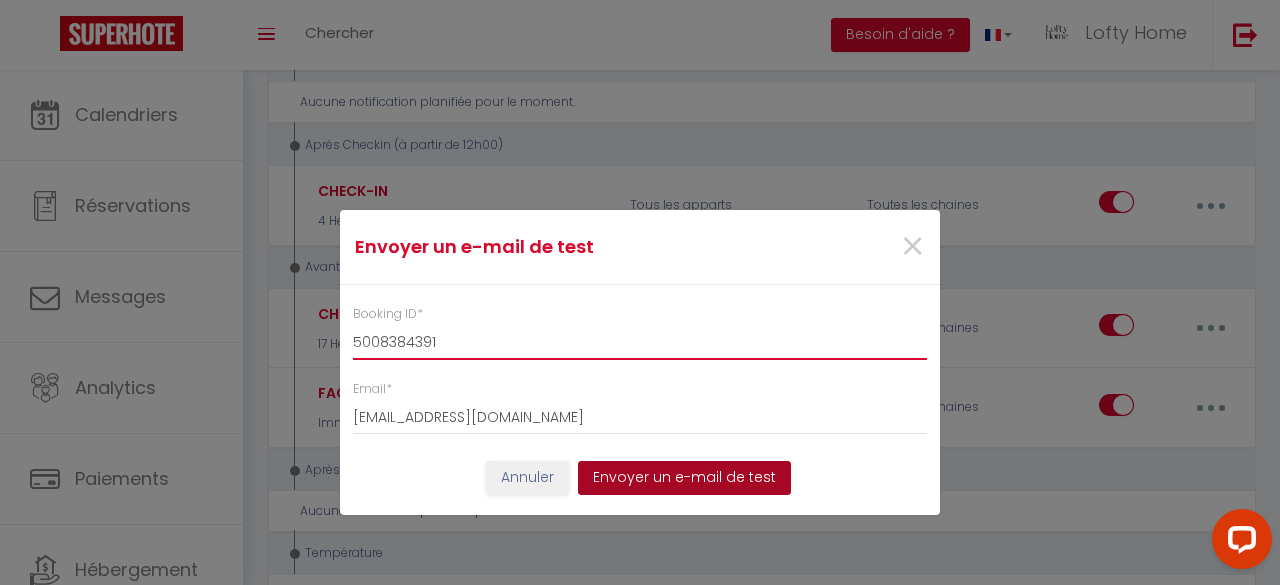 type on "5008384391" 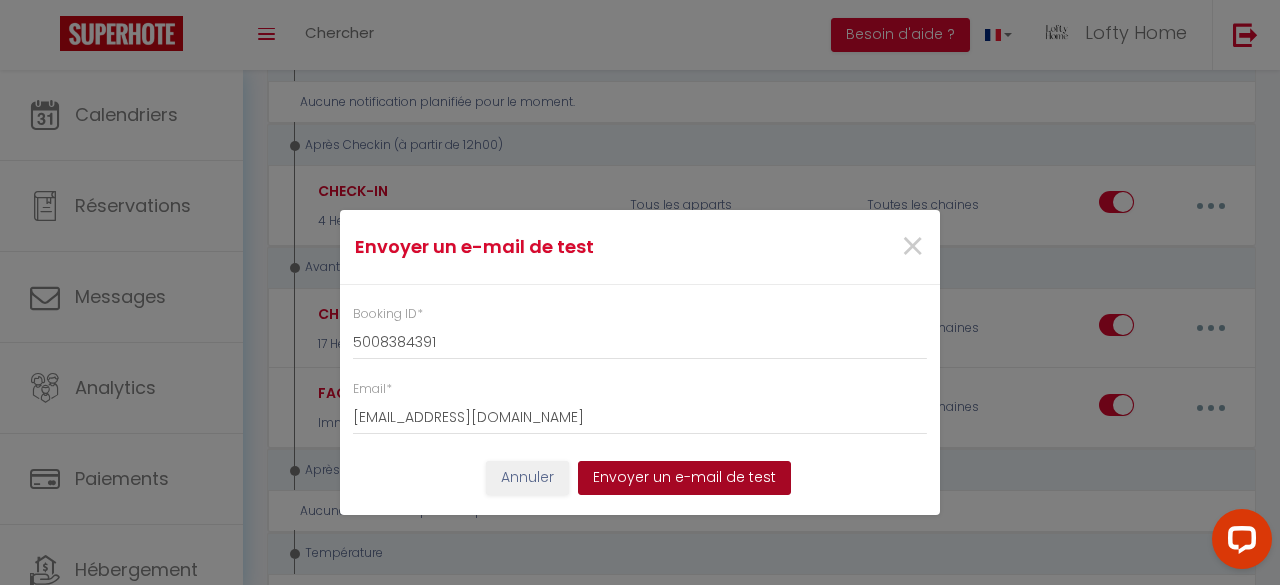 click on "Envoyer un e-mail de test" at bounding box center (684, 478) 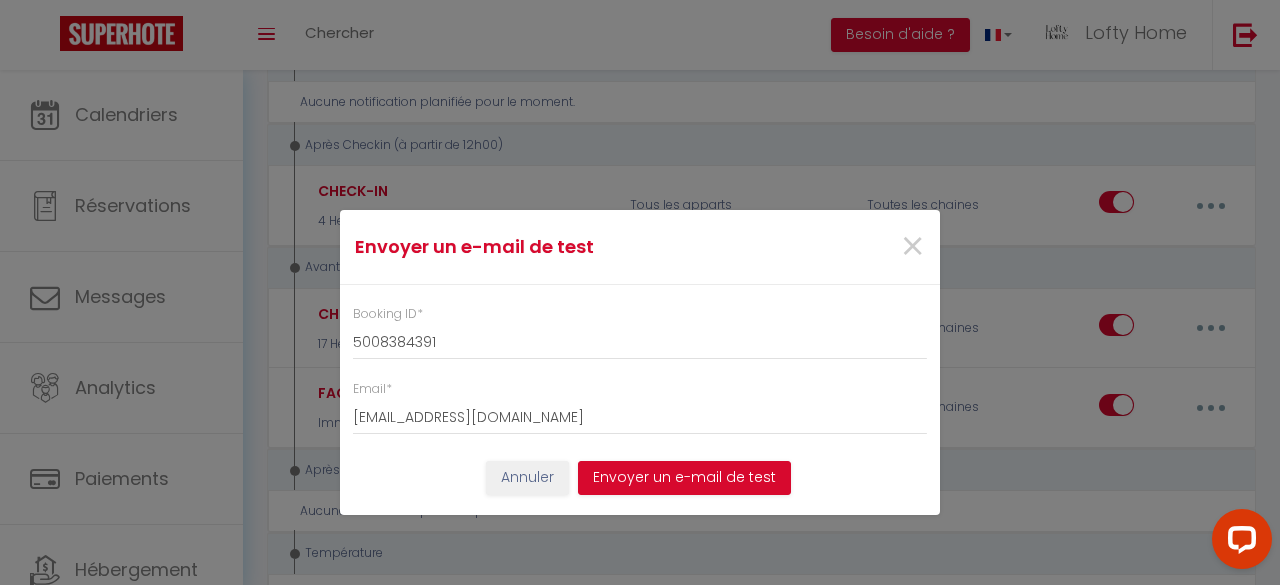 drag, startPoint x: 642, startPoint y: 475, endPoint x: 1053, endPoint y: 114, distance: 547.03015 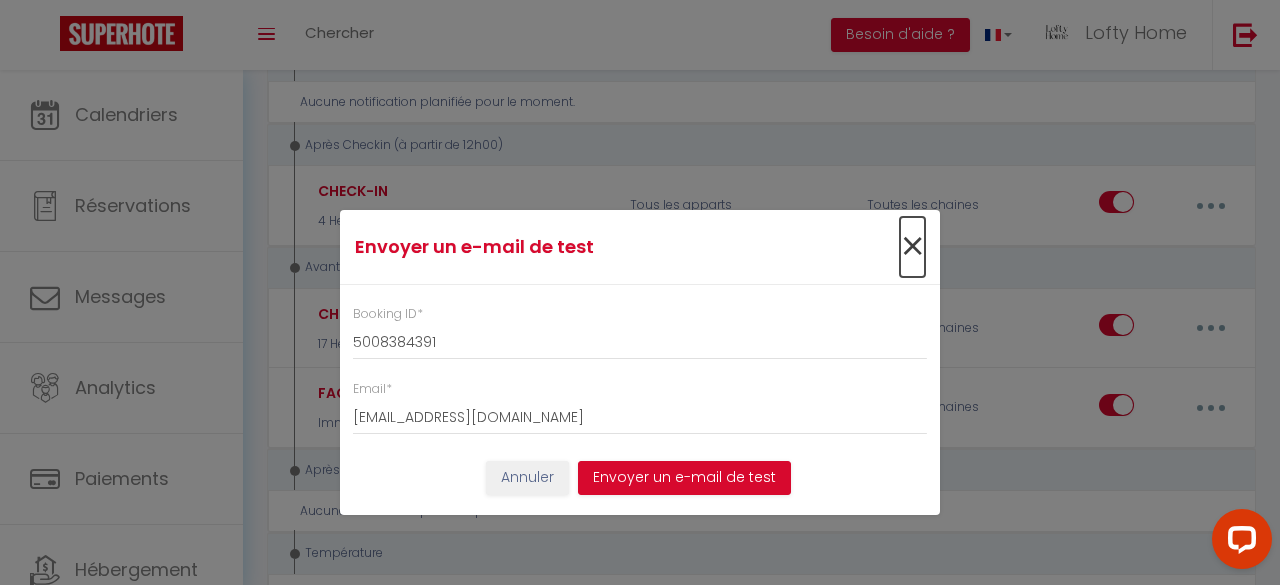 click on "×" at bounding box center [912, 247] 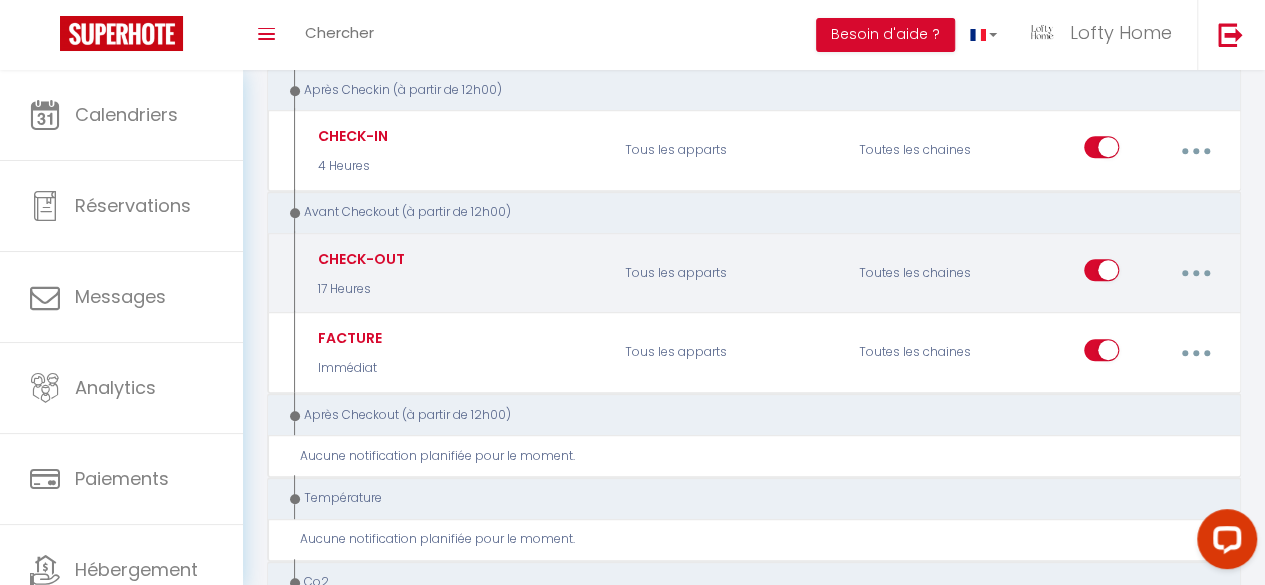 scroll, scrollTop: 526, scrollLeft: 0, axis: vertical 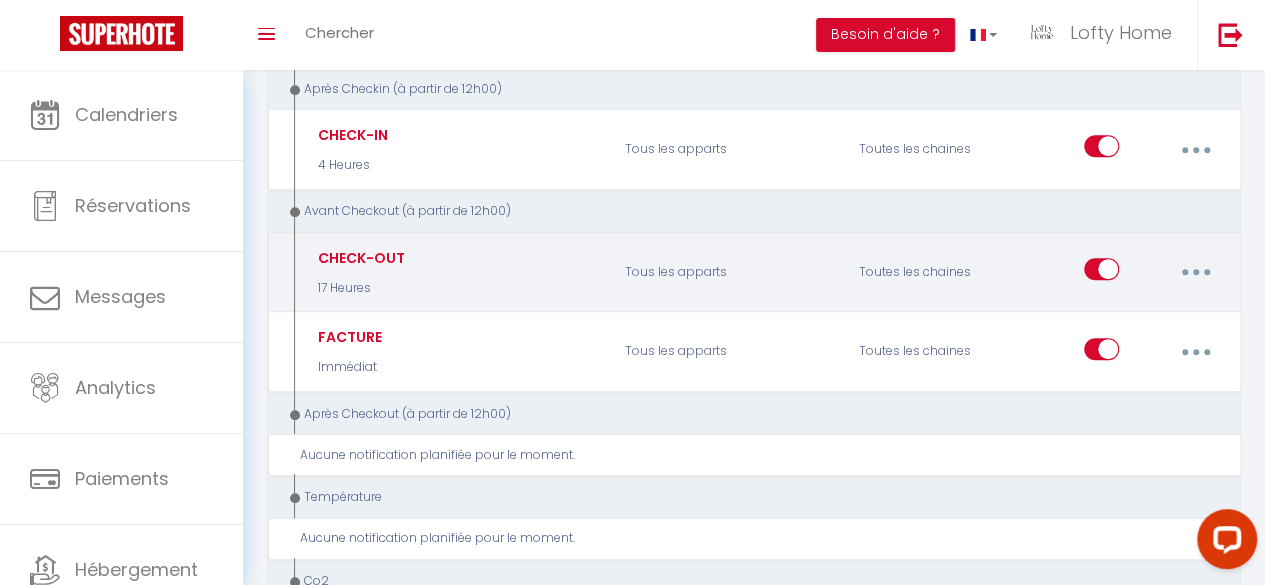 click at bounding box center (1195, 272) 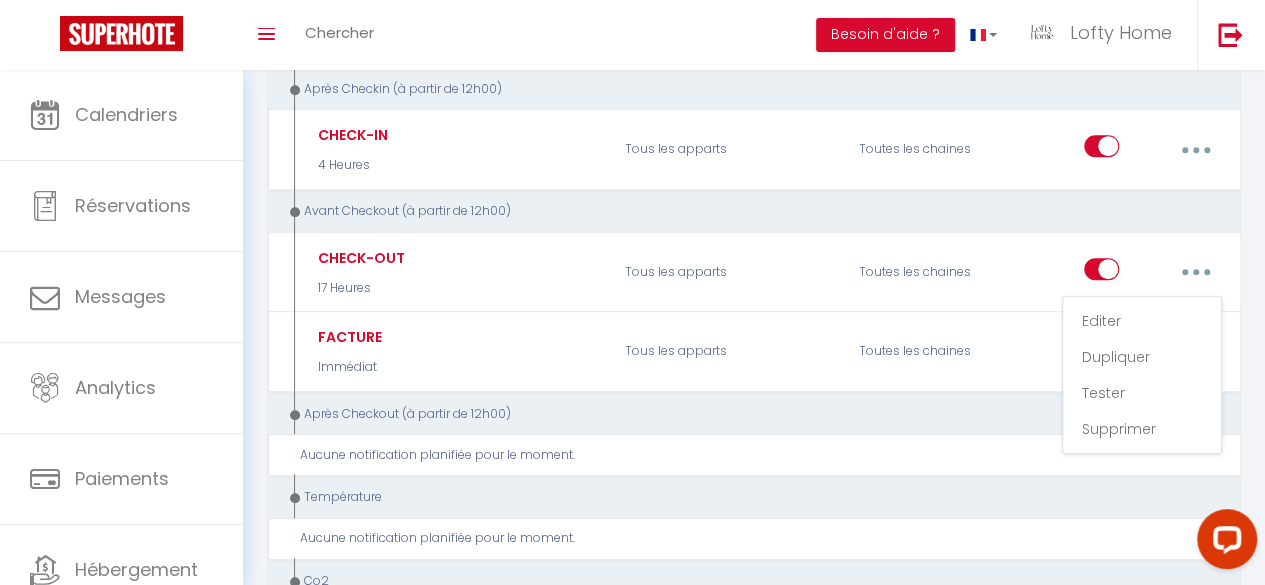 click on "Après Checkout (à partir de 12h00)" at bounding box center [745, 414] 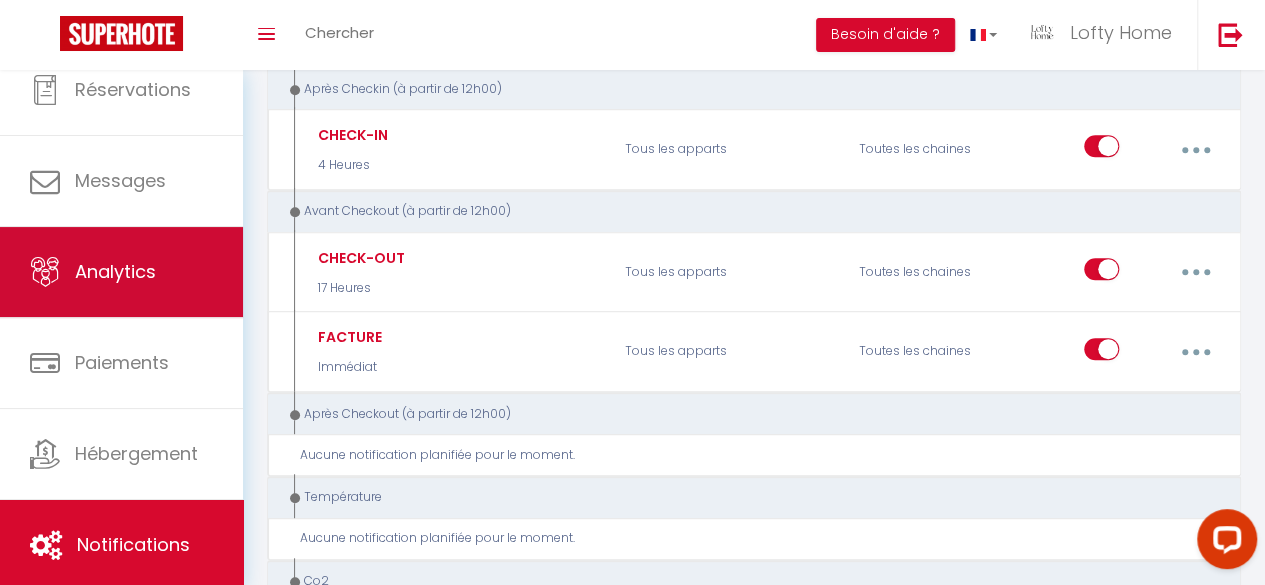 scroll, scrollTop: 474, scrollLeft: 0, axis: vertical 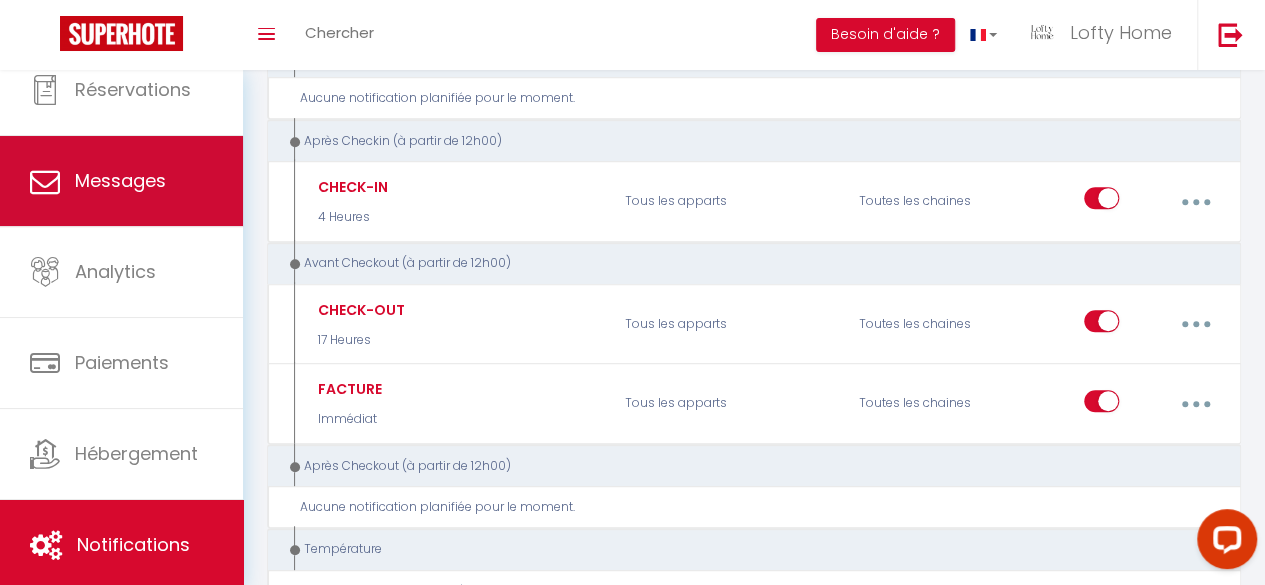 click on "Messages" at bounding box center (121, 181) 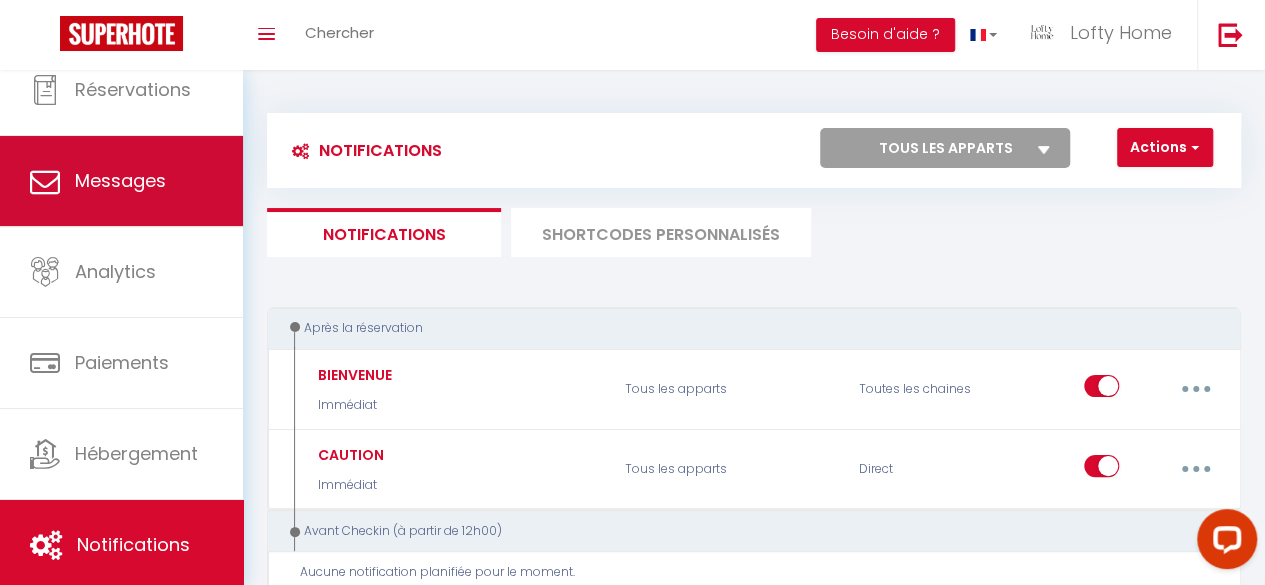 select on "message" 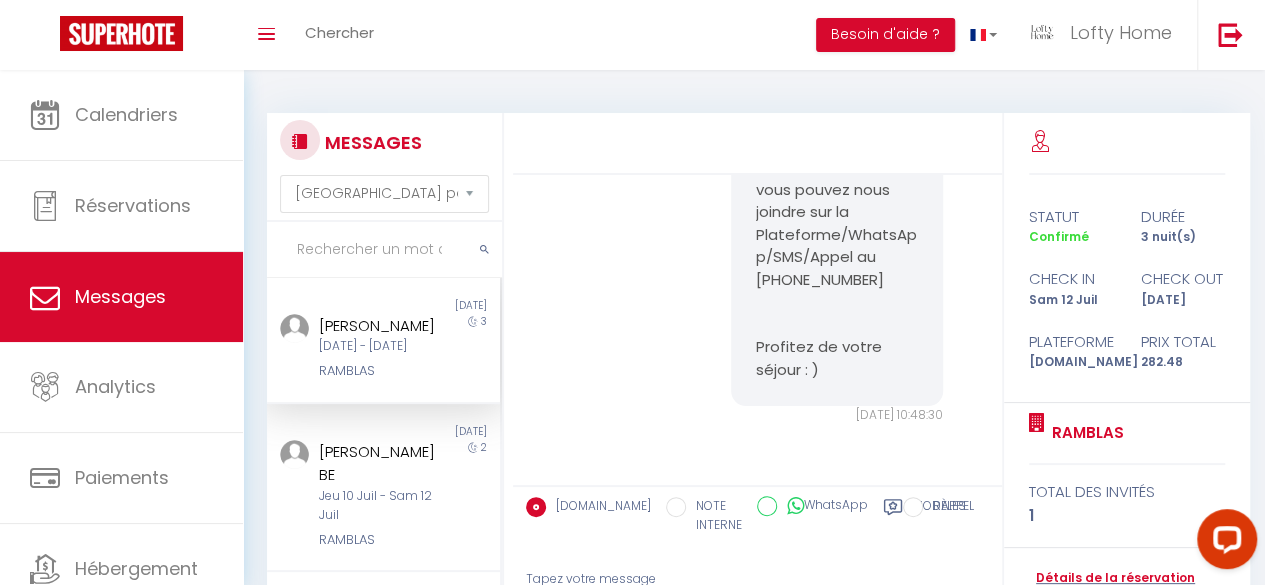 scroll, scrollTop: 8625, scrollLeft: 0, axis: vertical 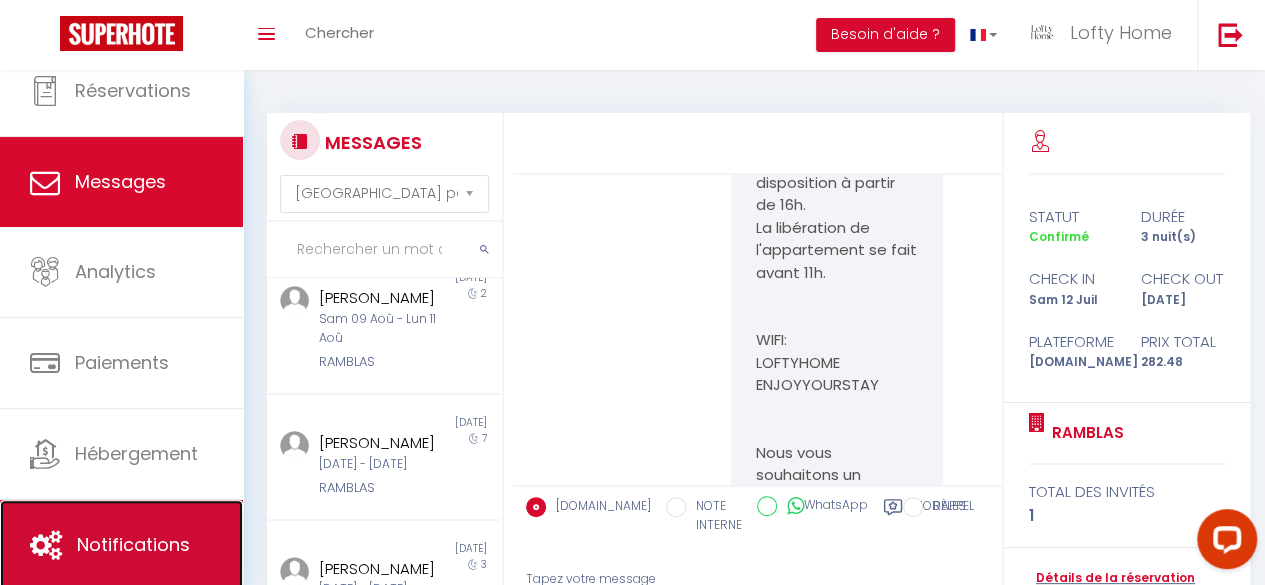 click on "Notifications" at bounding box center (133, 544) 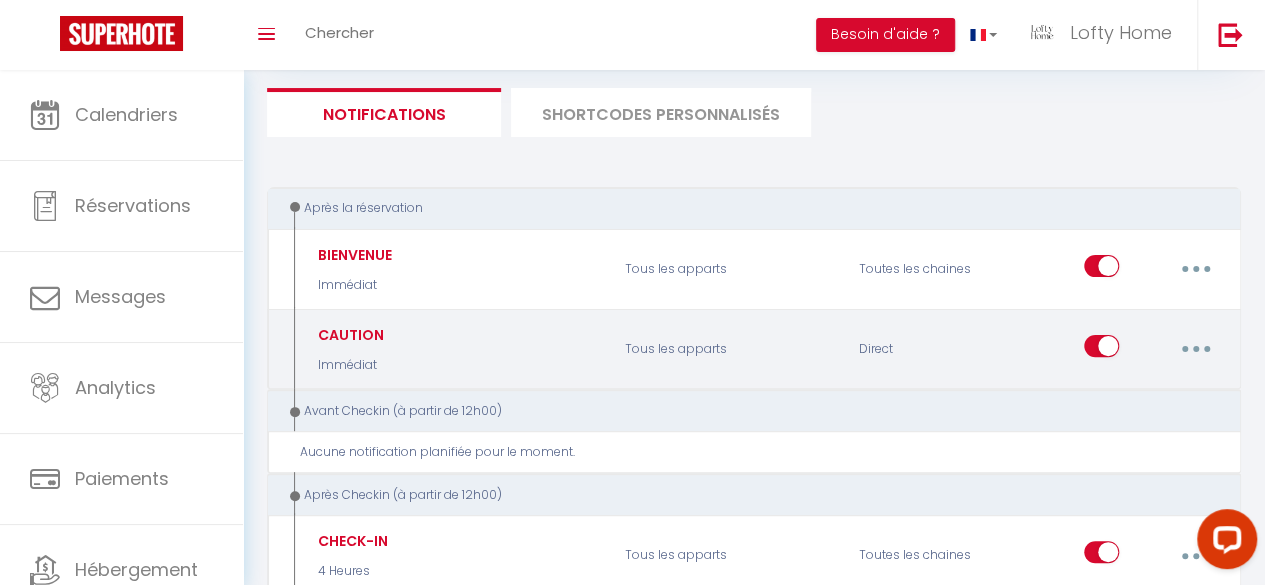 scroll, scrollTop: 109, scrollLeft: 0, axis: vertical 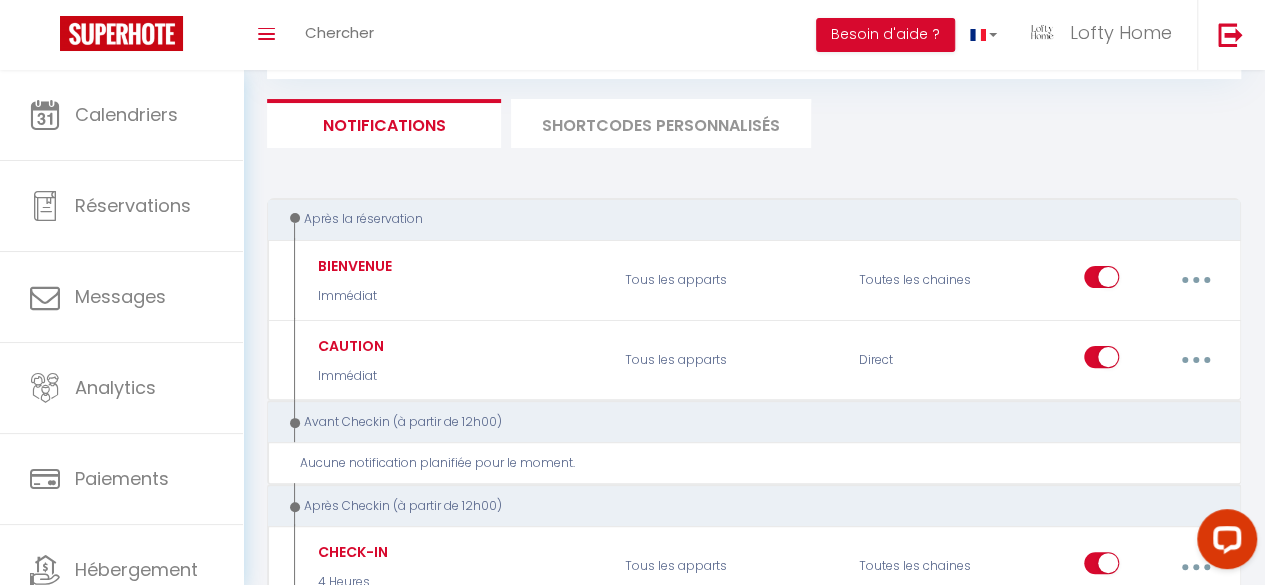 click on "Notifications
Actions
Nouvelle Notification    Exporter    Importer    Tous les apparts    MOURE RAMBLAS SALENQUES 11
Actions
Nouveau shortcode personnalisé    Notifications   SHORTCODES PERSONNALISÉS
Après la réservation
BIENVENUE    Immédiat     Tous les apparts   Toutes les chaines     Editer   Dupliquer   Tester   Supprimer         CAUTION    Immédiat     Tous les apparts   Direct
Editer   Dupliquer   Tester   Supprimer
Avant Checkin (à partir de 12h00)
Aucune notification planifiée pour le moment.
Après Checkin (à partir de 12h00)
CHECK-IN    4 Heures     Tous les apparts   Toutes les chaines     Editer   Dupliquer   Tester" at bounding box center (754, 1285) 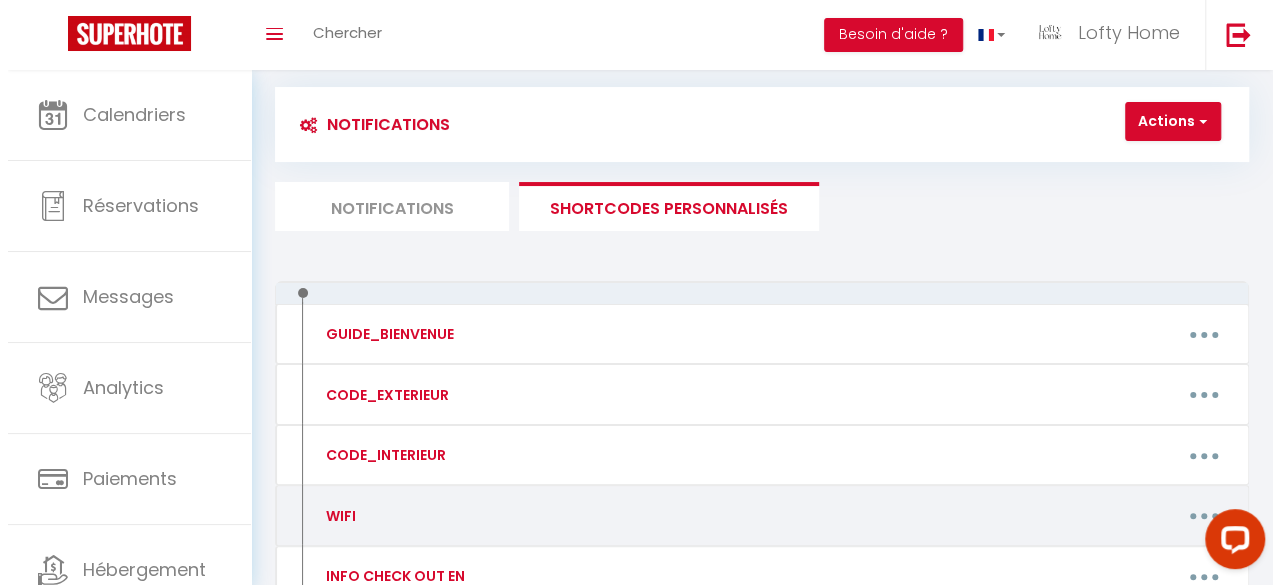 scroll, scrollTop: 23, scrollLeft: 0, axis: vertical 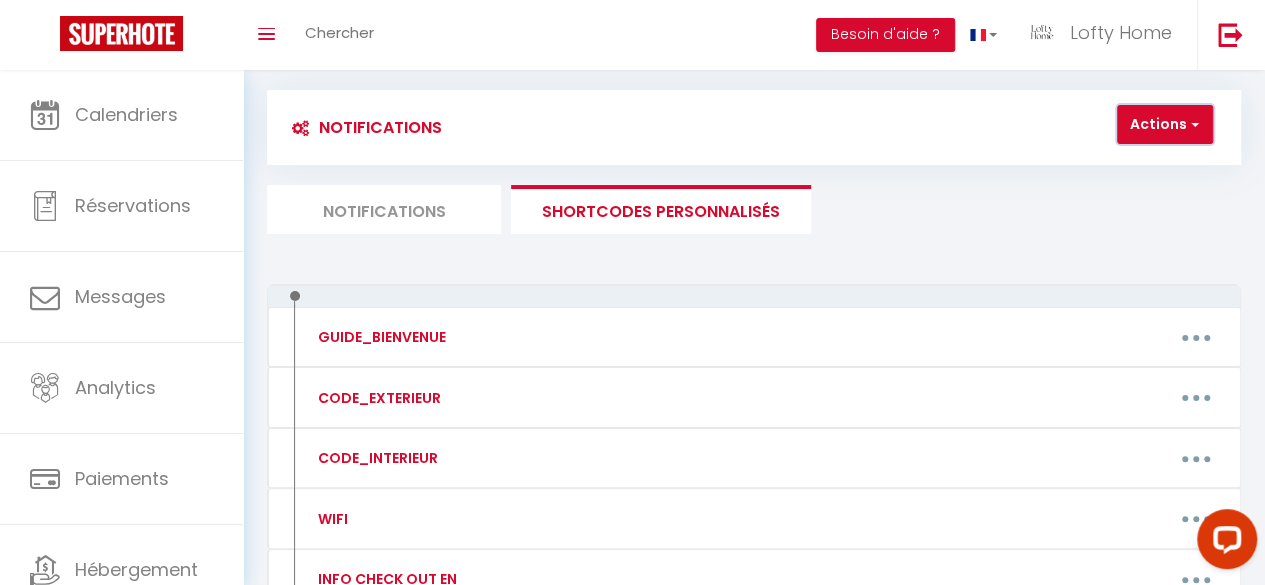click on "Actions" at bounding box center [1165, 125] 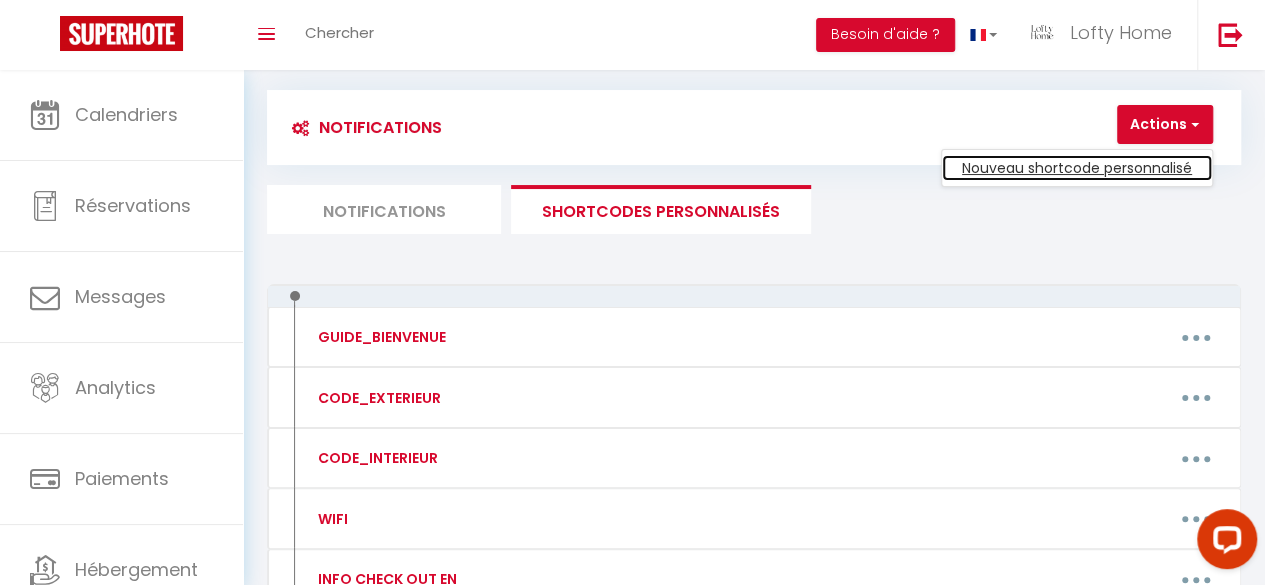 click on "Nouveau shortcode personnalisé" at bounding box center [1077, 168] 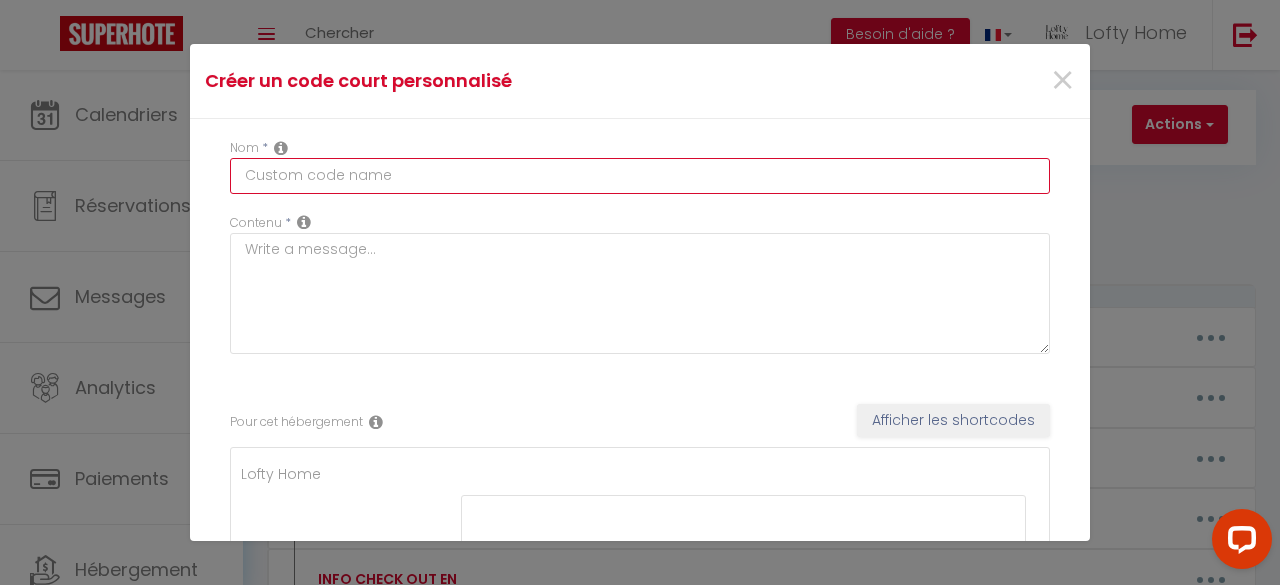 click at bounding box center (640, 176) 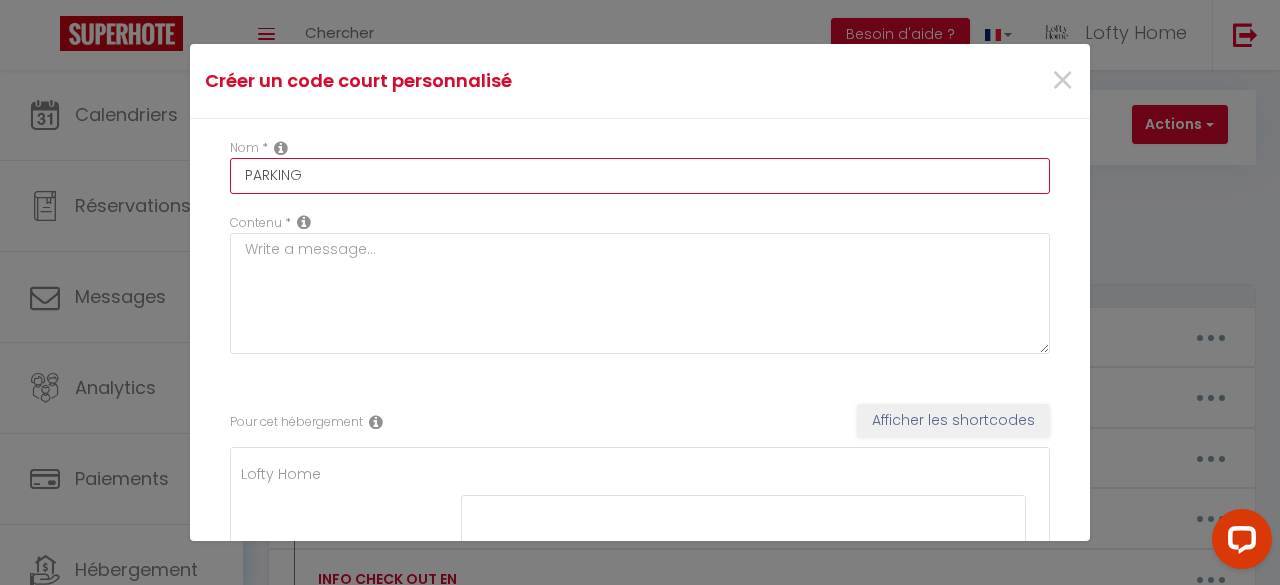 type on "PARKING" 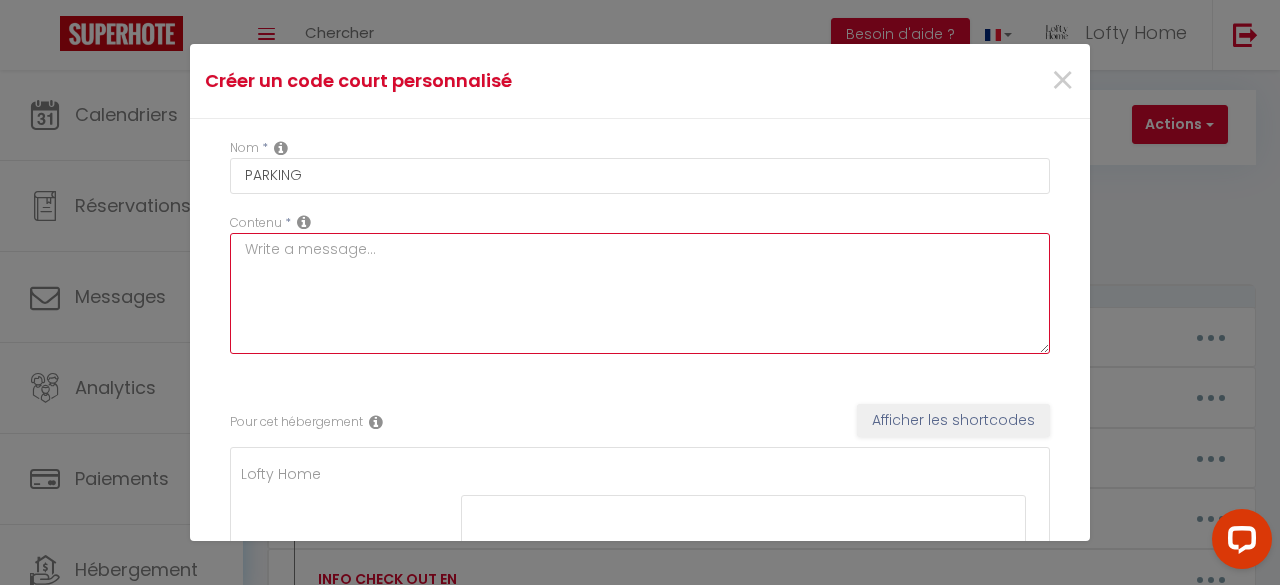 drag, startPoint x: 482, startPoint y: 260, endPoint x: 353, endPoint y: 267, distance: 129.18979 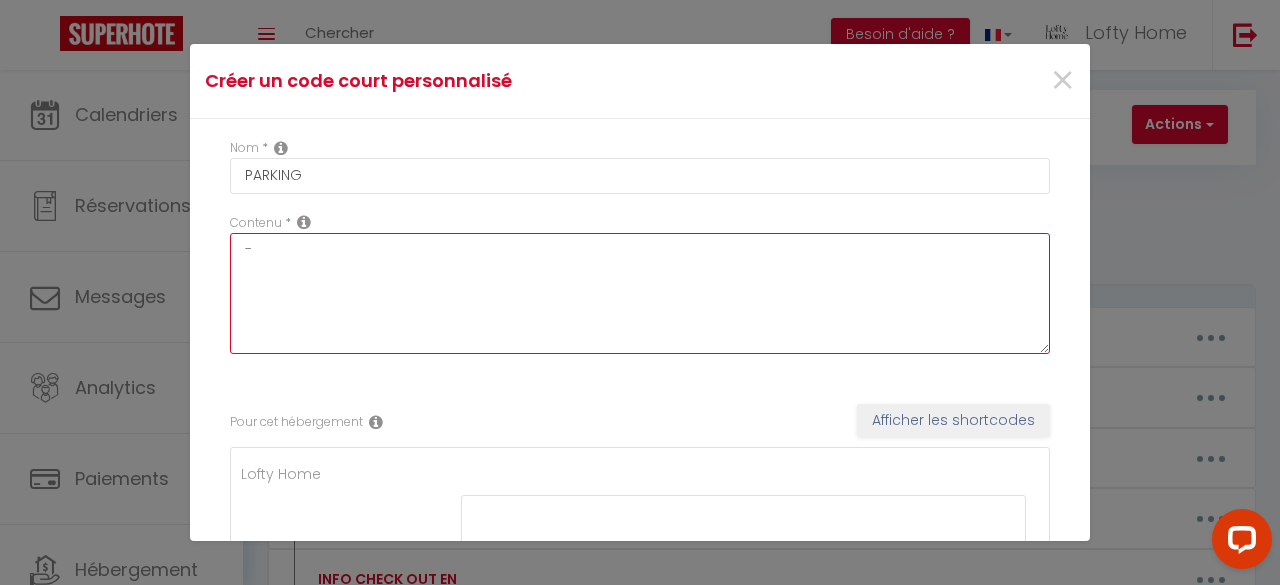 type on "-" 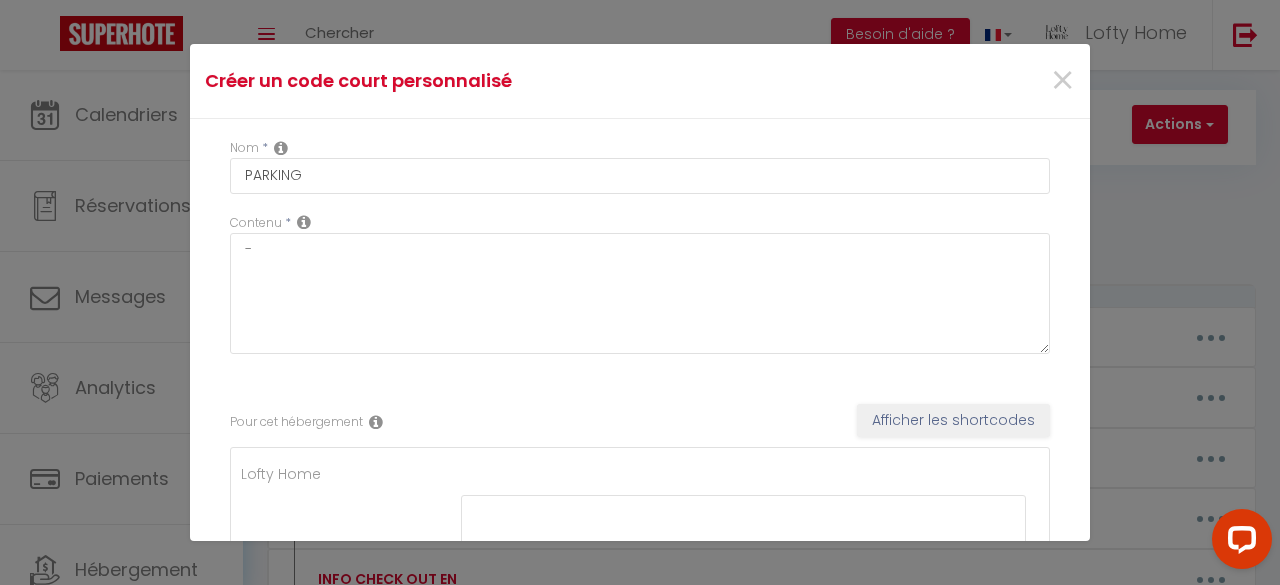 click on "Pour cet hébergement     Afficher les shortcodes   Lofty Home   RAMBLAS     Conciergerie LH   MOURE     SALENQUES 11" at bounding box center [640, 659] 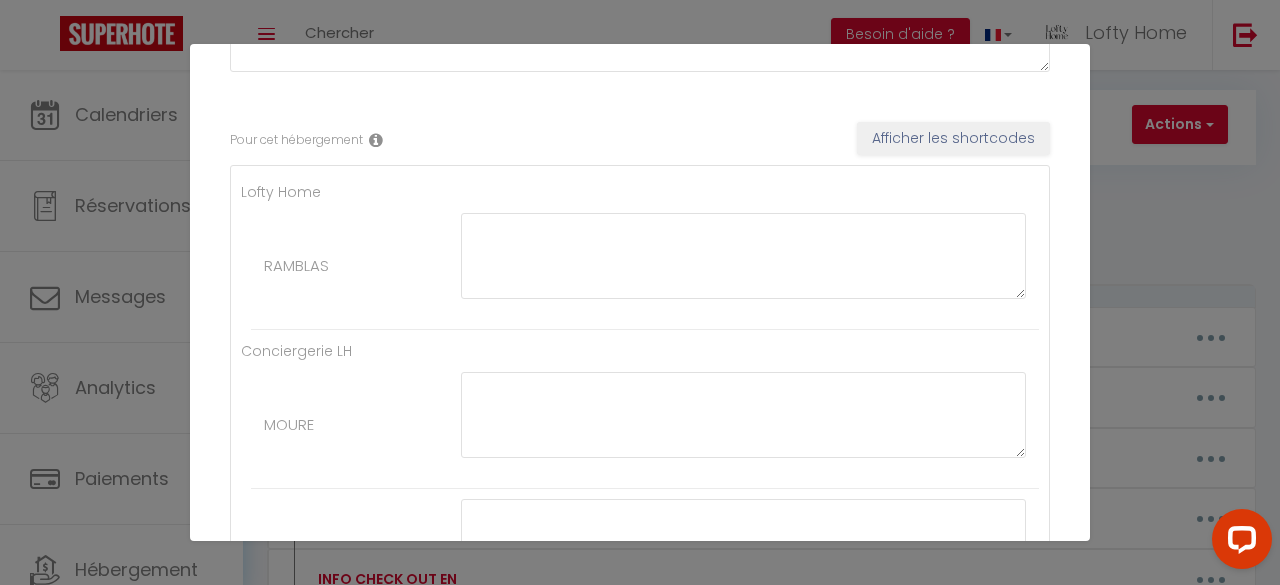 scroll, scrollTop: 317, scrollLeft: 0, axis: vertical 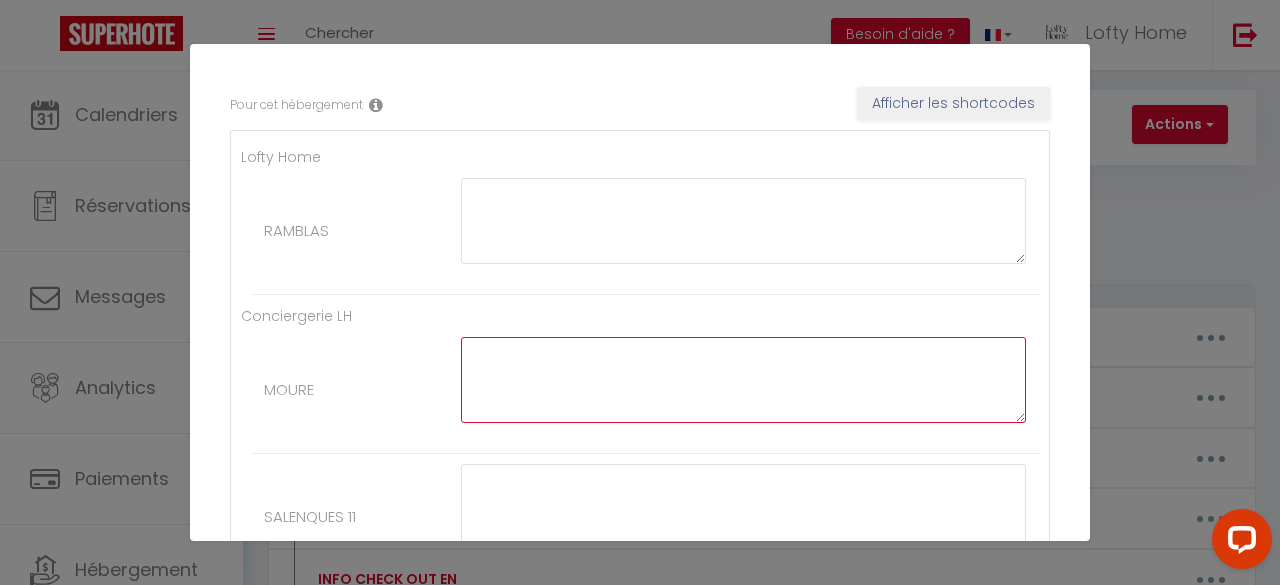 click at bounding box center [743, 221] 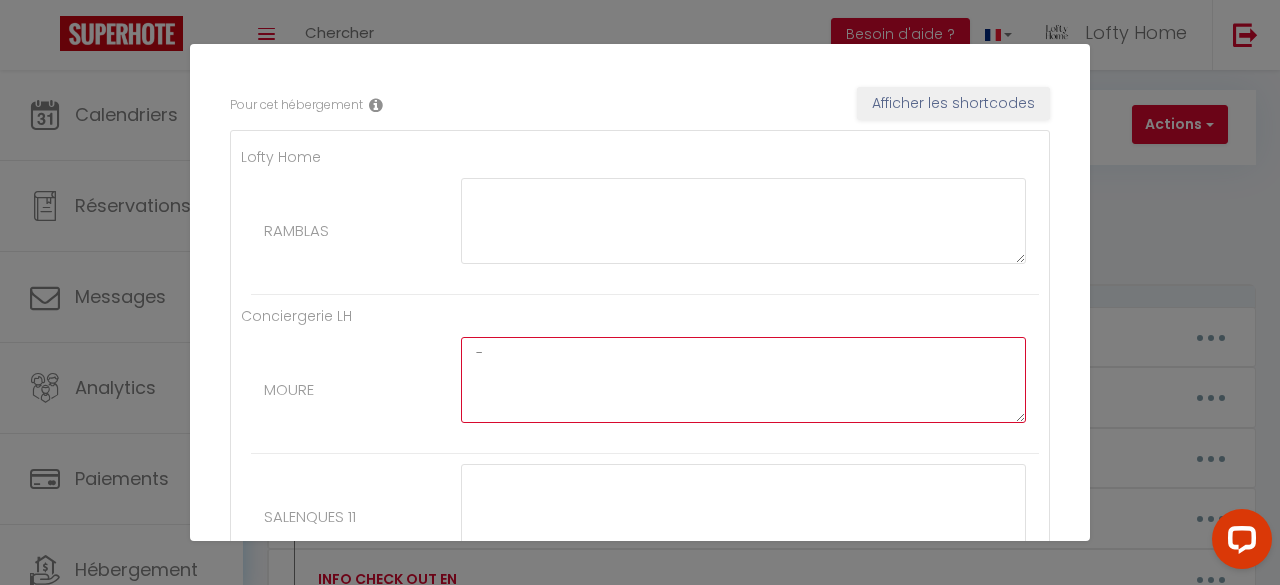 click on "-" at bounding box center (743, 221) 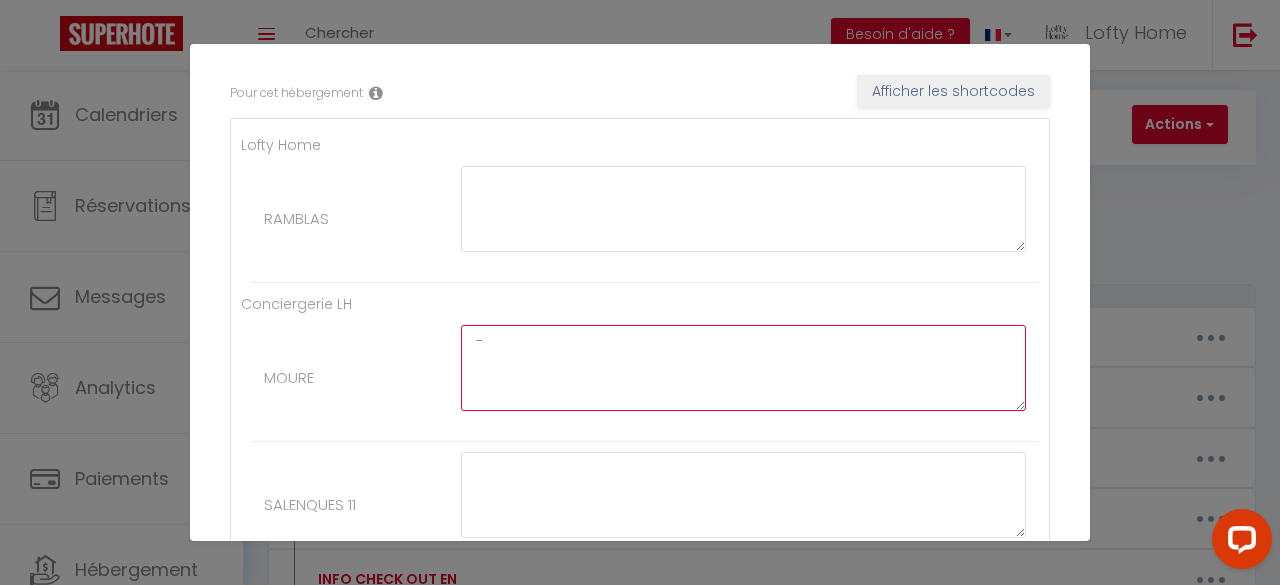 type on "-" 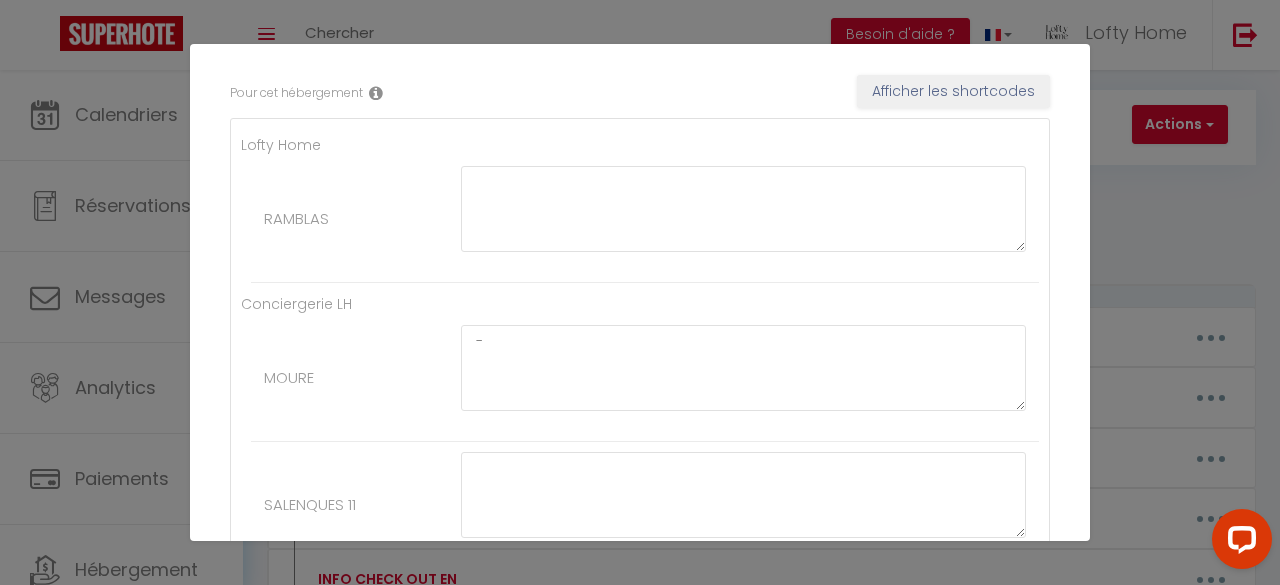 click at bounding box center [415, 219] 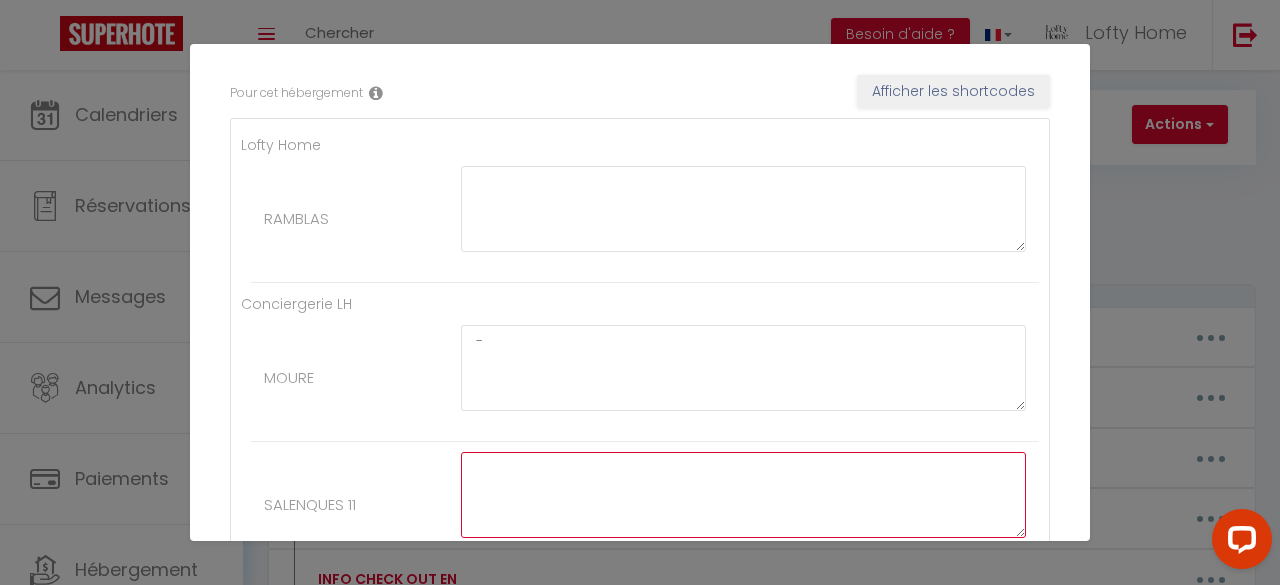 click at bounding box center (743, 495) 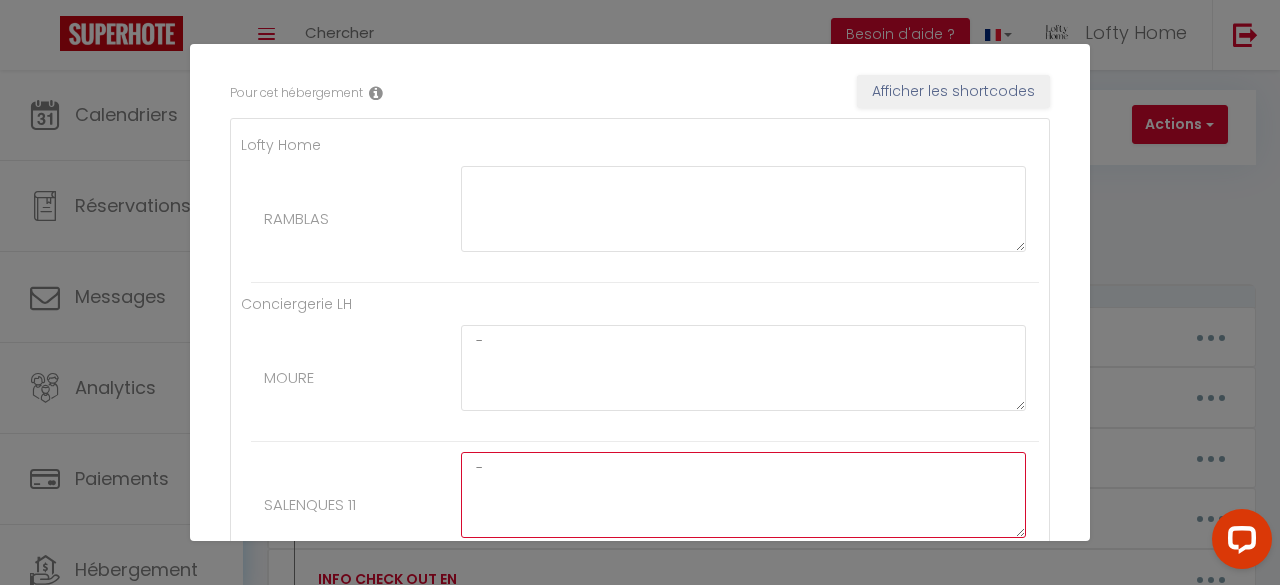 type on "-" 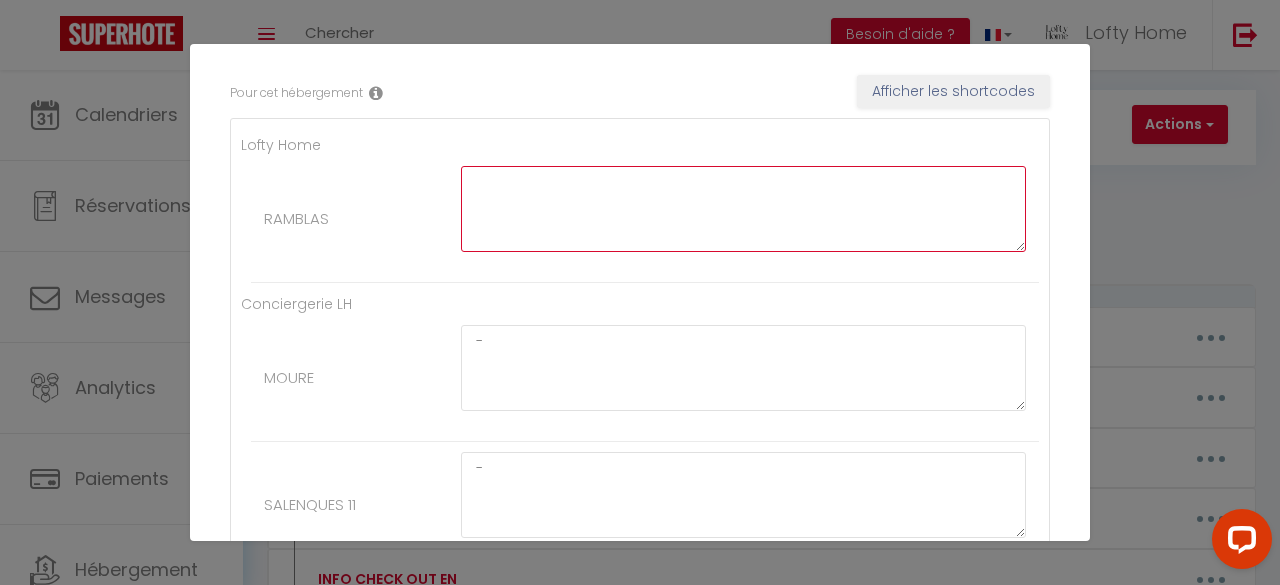 click at bounding box center (743, 209) 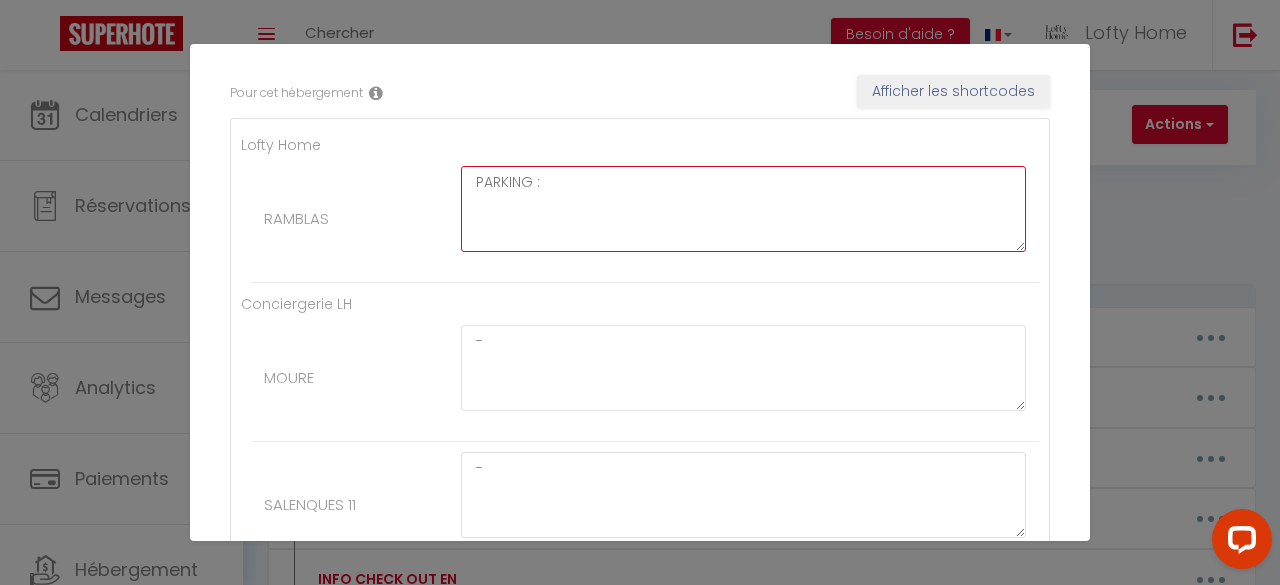 paste on "https://www.canva.com/design/DAGUHXCZgbM/-4vM2eNXOXa5Nh5TT1r7VQ/watch?utm_content=DAGUHXCZgbM&utm_campaign=designshare&utm_medium=link2&utm_source=uniquelinks&utlId=h9ab4d353e1" 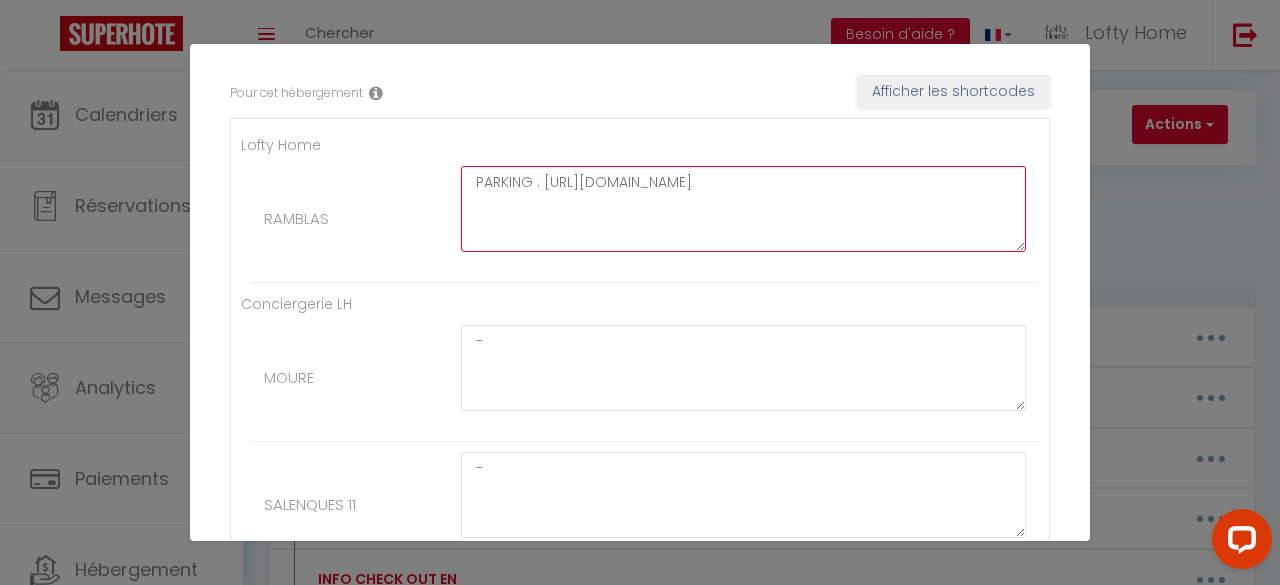 scroll, scrollTop: 11, scrollLeft: 0, axis: vertical 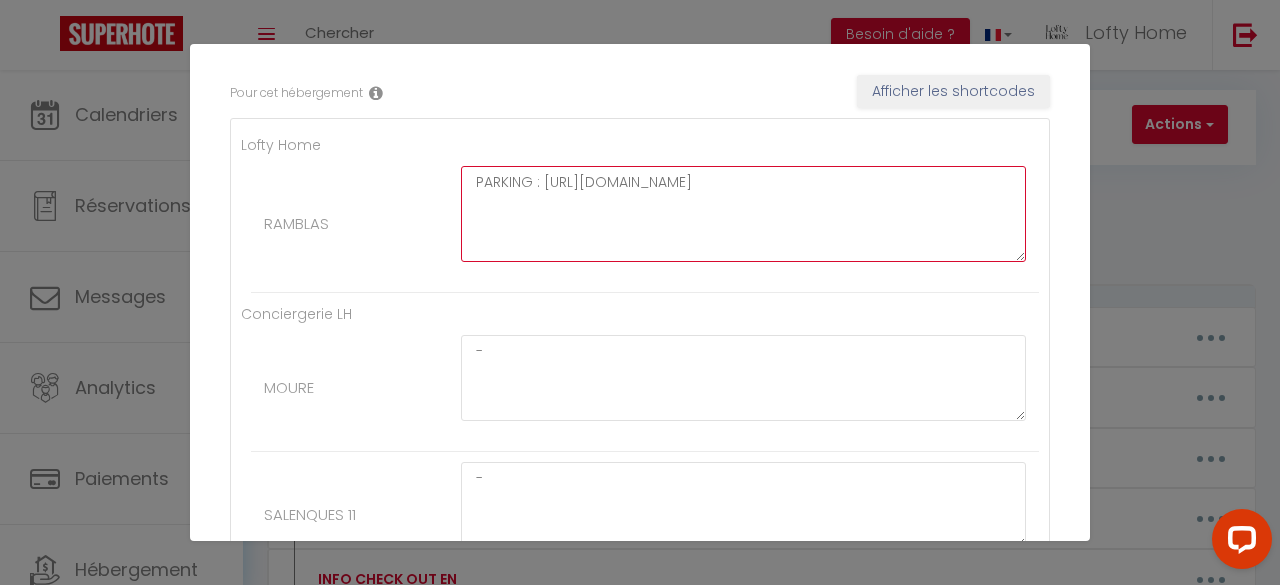 drag, startPoint x: 1005, startPoint y: 245, endPoint x: 1007, endPoint y: 260, distance: 15.132746 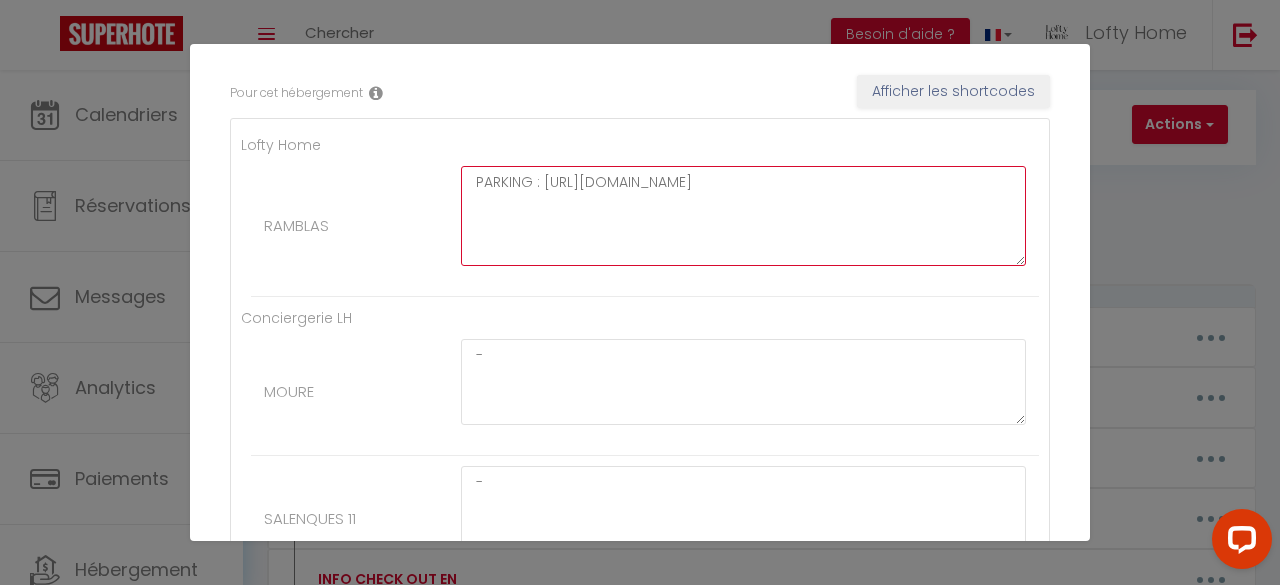 click on "PARKING : https://www.canva.com/design/DAGUHXCZgbM/-4vM2eNXOXa5Nh5TT1r7VQ/watch?utm_content=DAGUHXCZgbM&utm_campaign=designshare&utm_medium=link2&utm_source=uniquelinks&utlId=h9ab4d353e1" at bounding box center (743, 216) 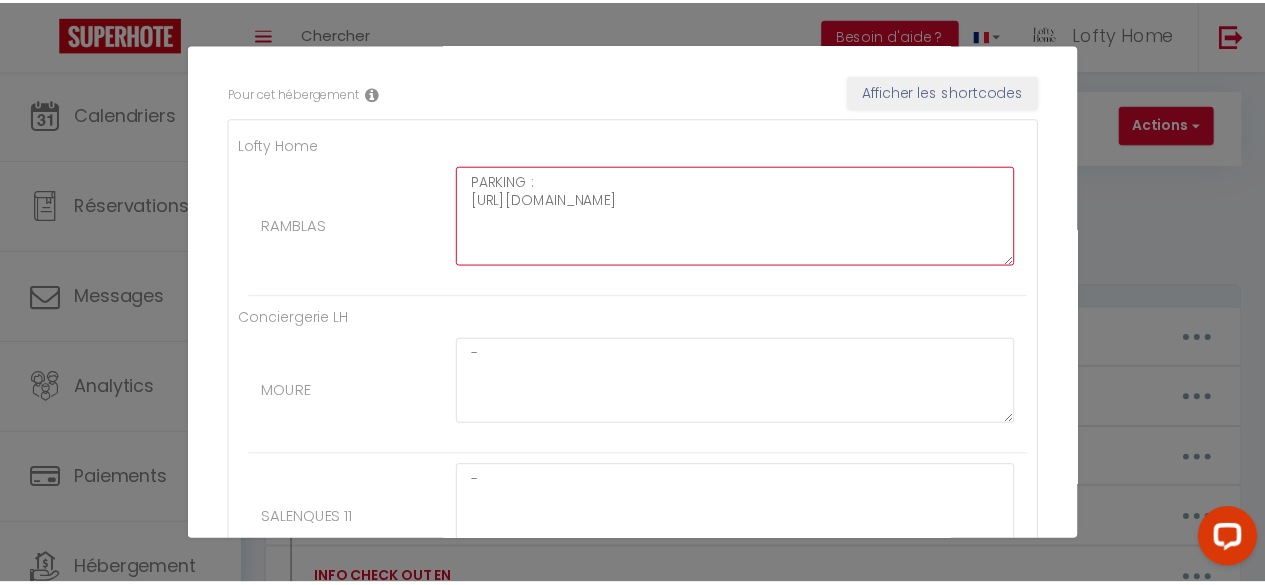 scroll, scrollTop: 517, scrollLeft: 0, axis: vertical 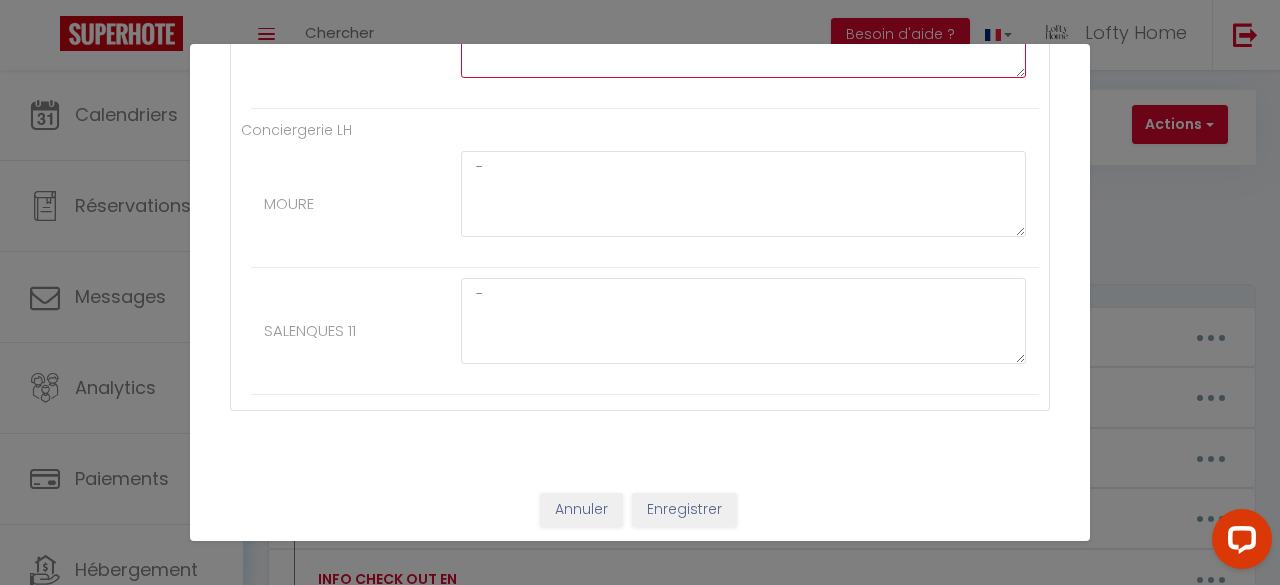 type on "PARKING :
https://www.canva.com/design/DAGUHXCZgbM/-4vM2eNXOXa5Nh5TT1r7VQ/watch?utm_content=DAGUHXCZgbM&utm_campaign=designshare&utm_medium=link2&utm_source=uniquelinks&utlId=h9ab4d353e1" 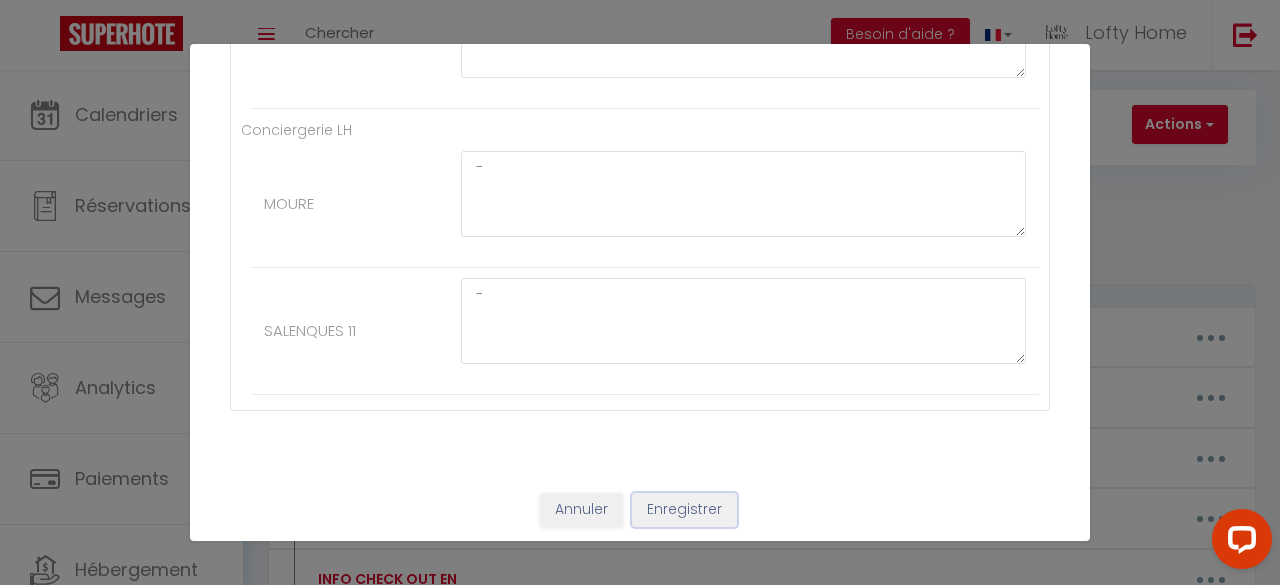 click on "Enregistrer" at bounding box center (684, 510) 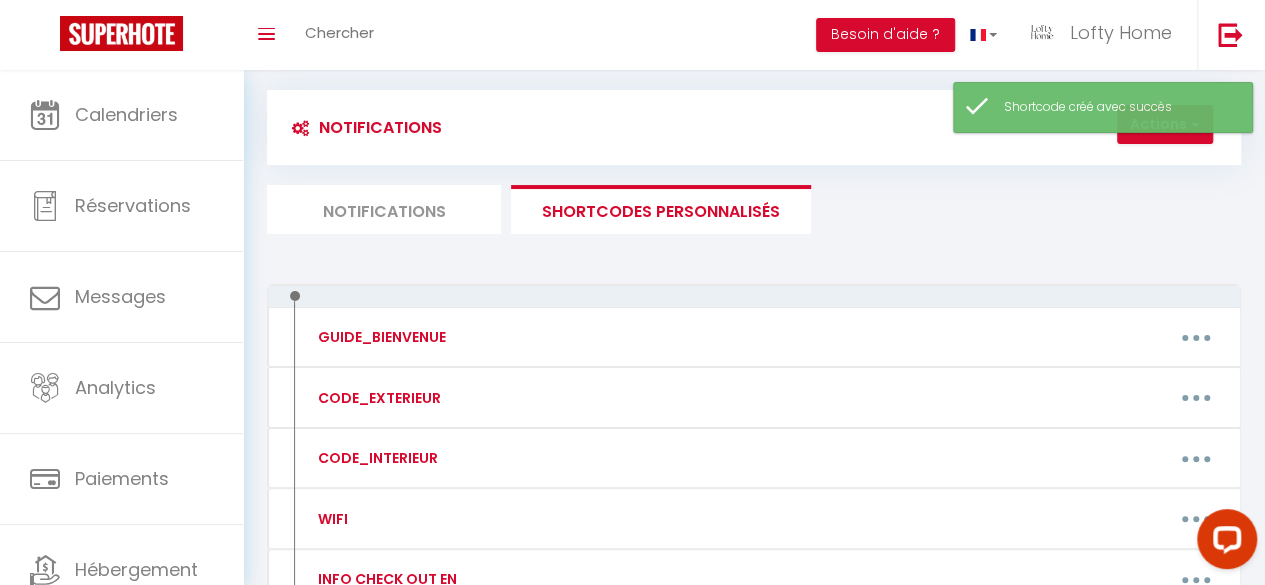 click on "Notifications" at bounding box center [384, 209] 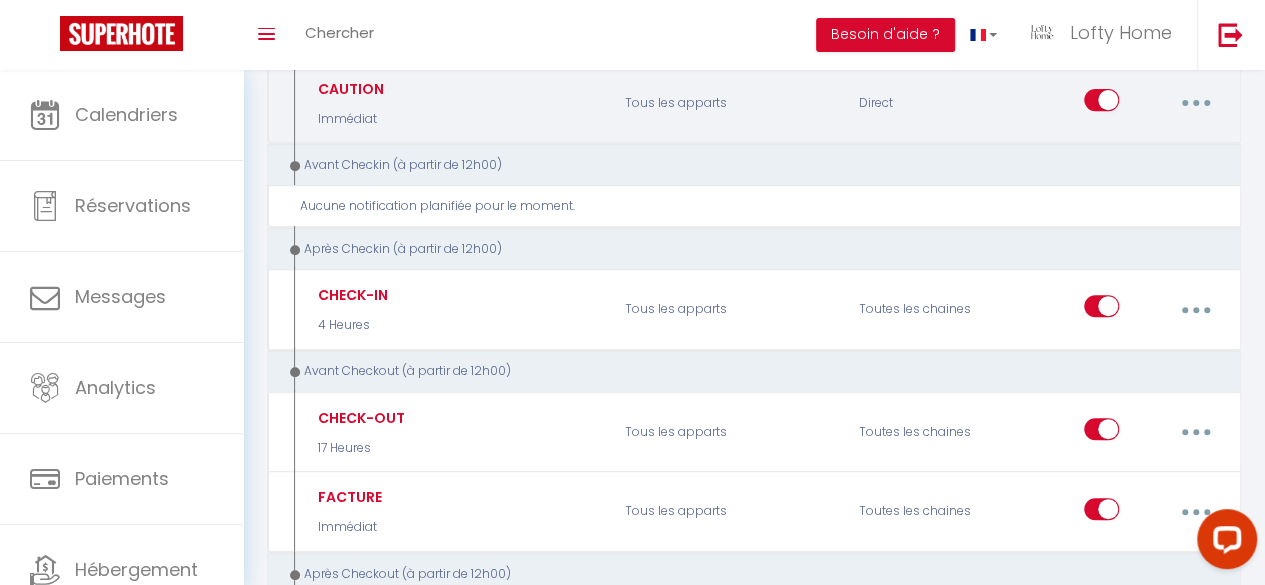 scroll, scrollTop: 367, scrollLeft: 0, axis: vertical 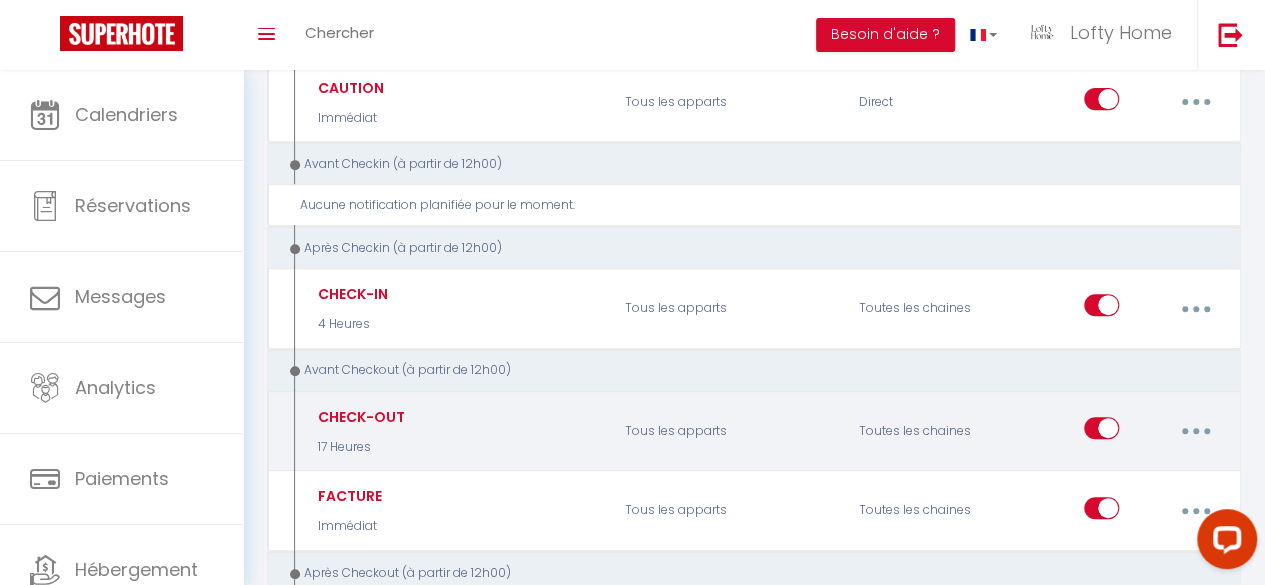 click at bounding box center [1195, 431] 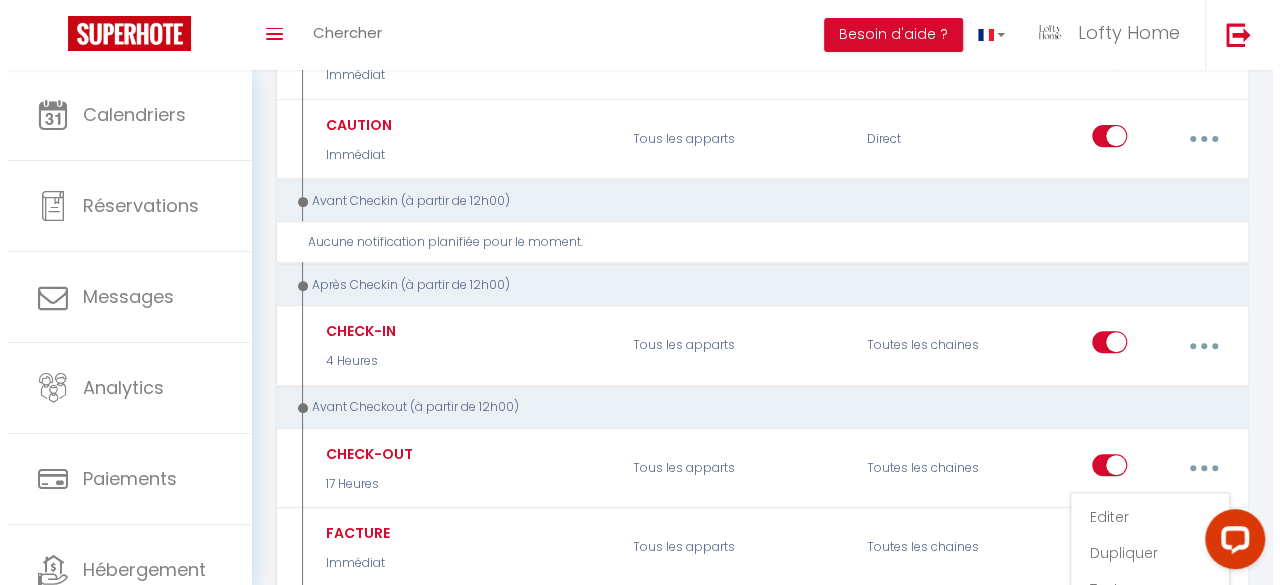 scroll, scrollTop: 329, scrollLeft: 0, axis: vertical 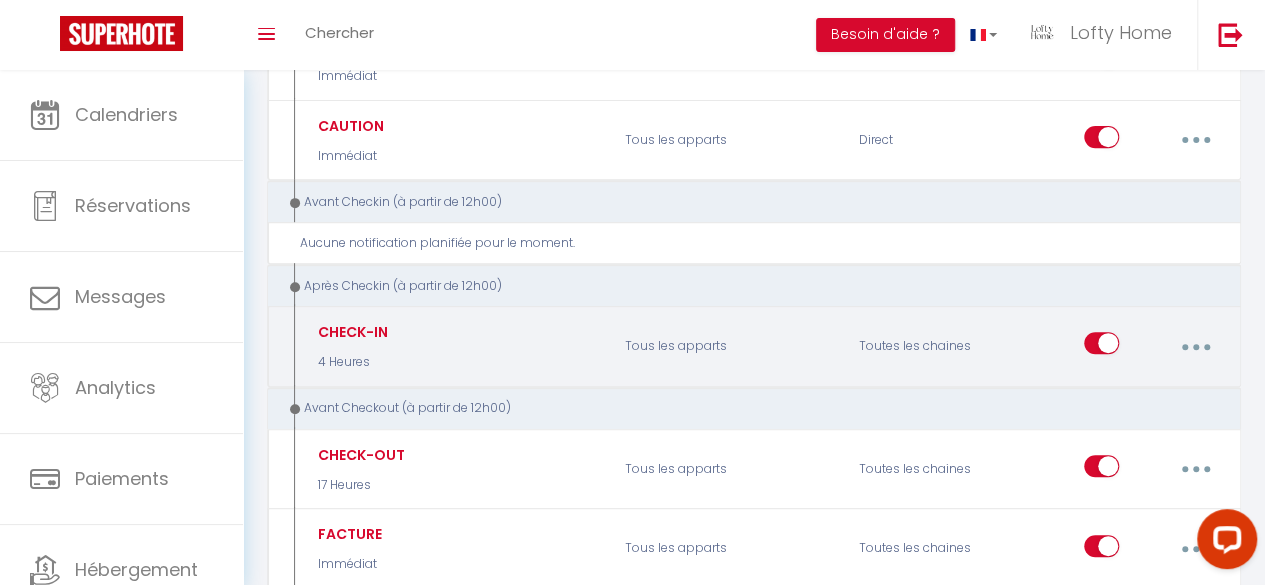 click at bounding box center [1195, 346] 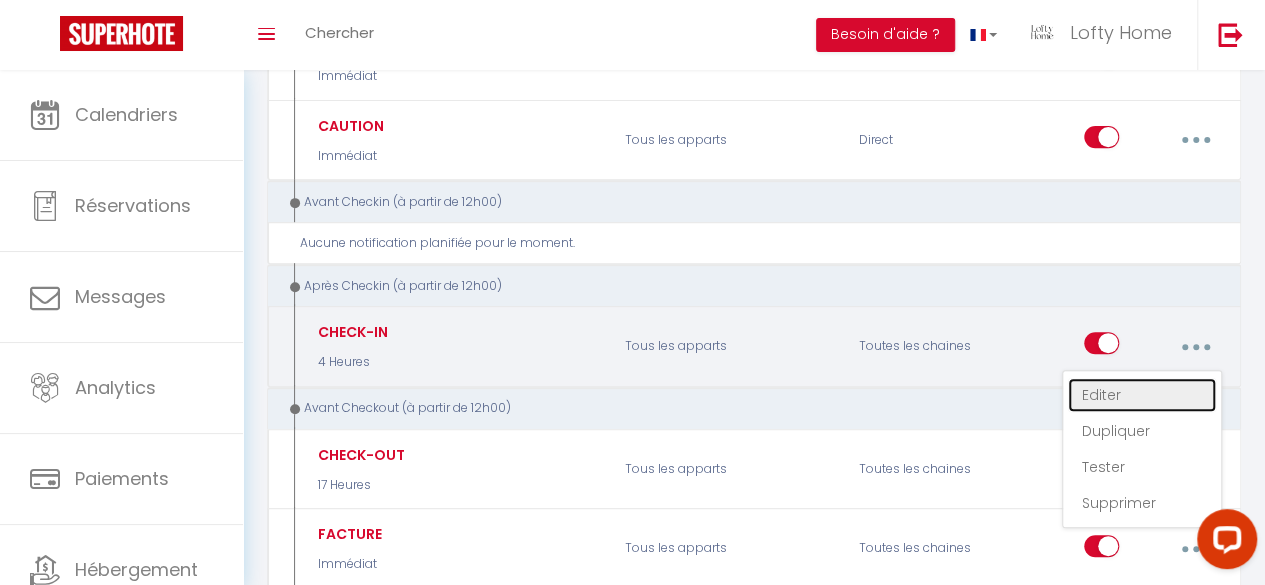 click on "Editer" at bounding box center [1142, 395] 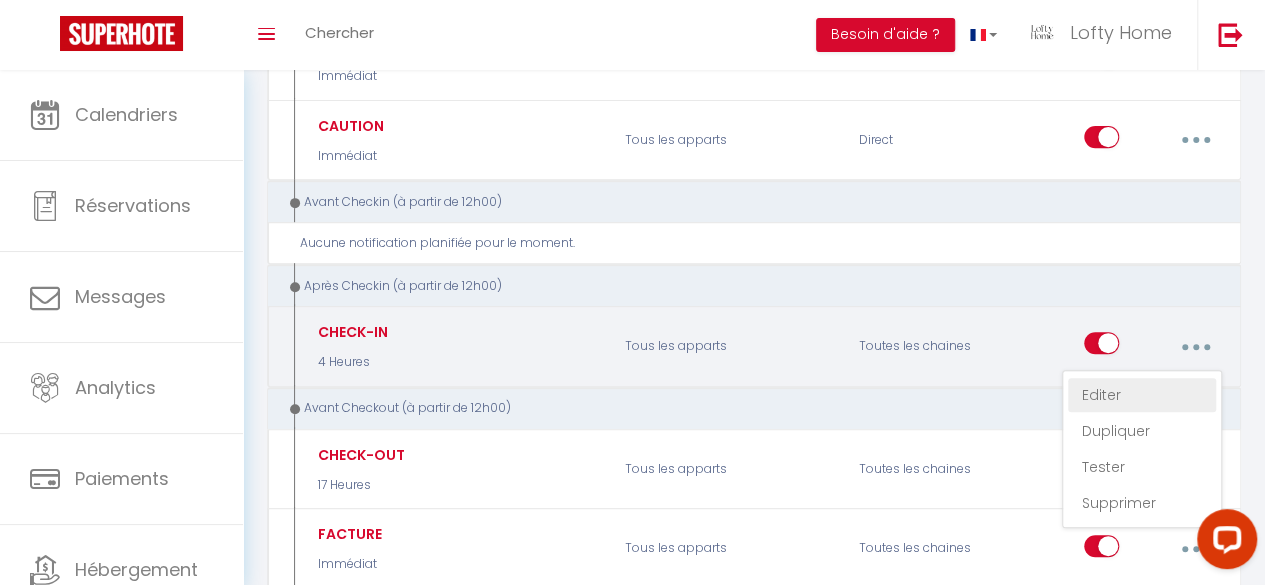 type on "CHECK-IN" 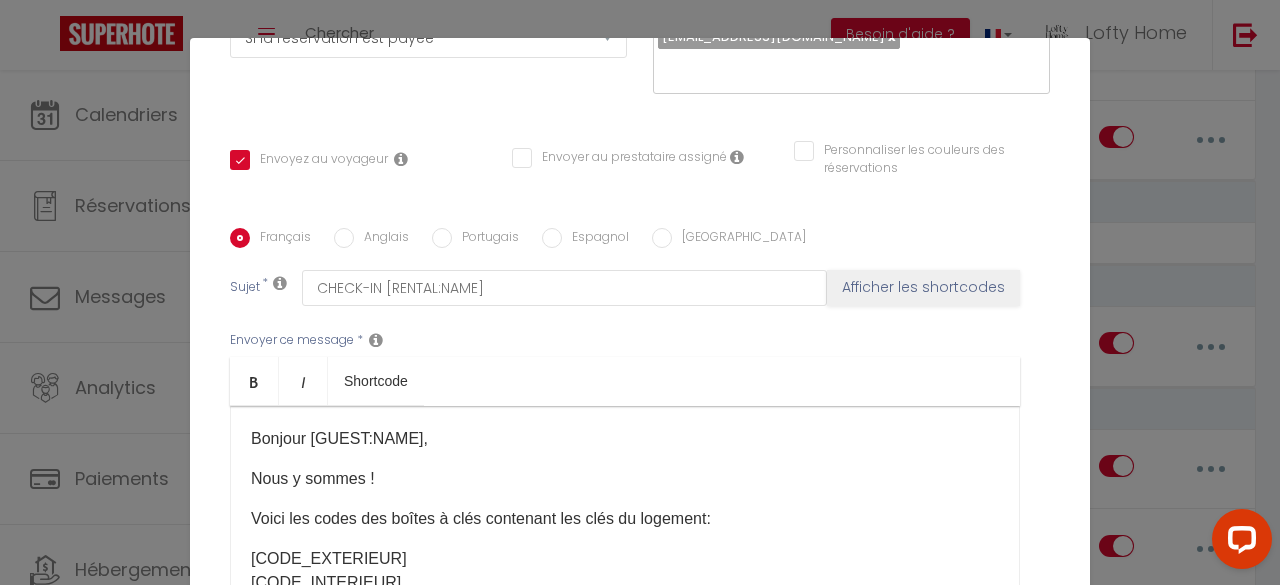 scroll, scrollTop: 476, scrollLeft: 0, axis: vertical 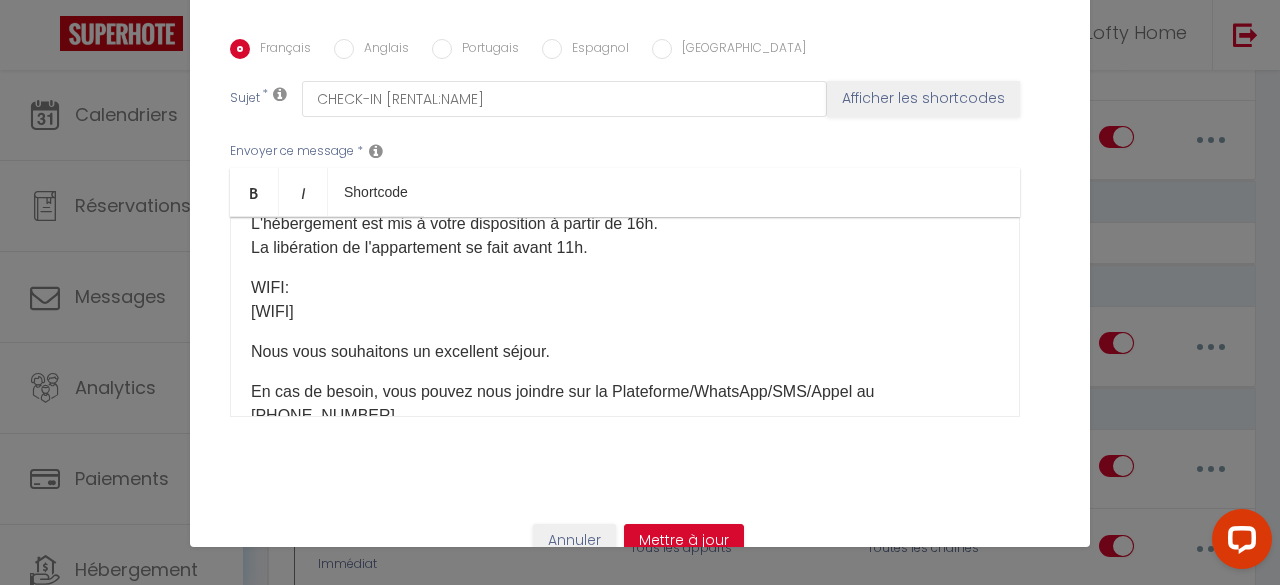 click on "L'hébergement est mis à votre disposition à partir de 16h.  La libération de l'appartement se fait avant 11h." at bounding box center (625, 236) 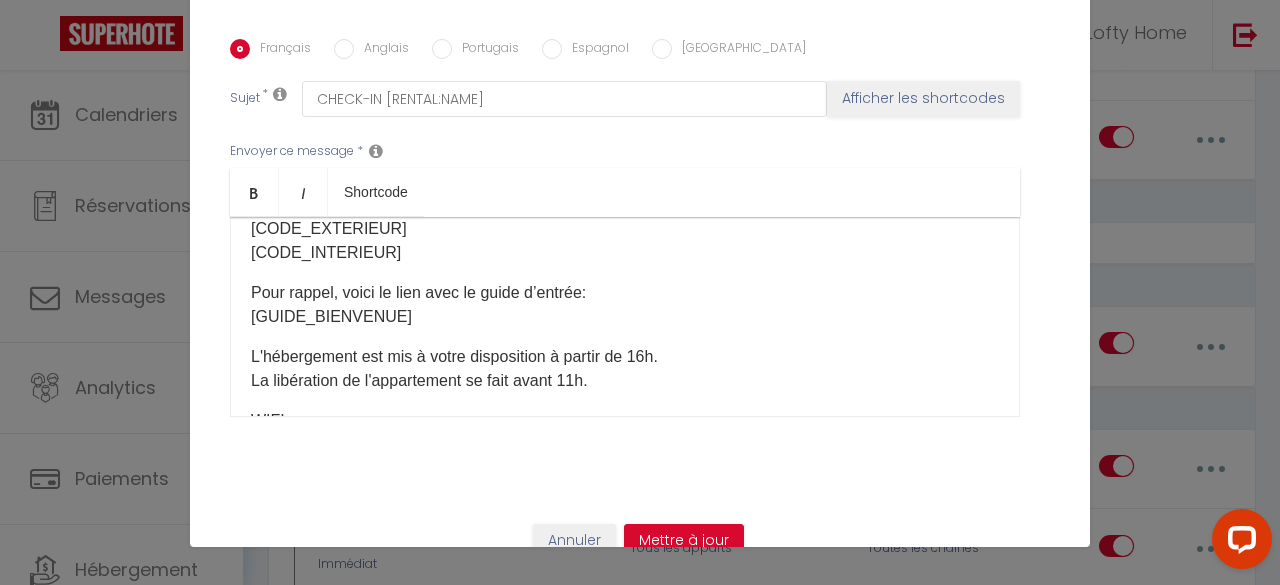 scroll, scrollTop: 140, scrollLeft: 0, axis: vertical 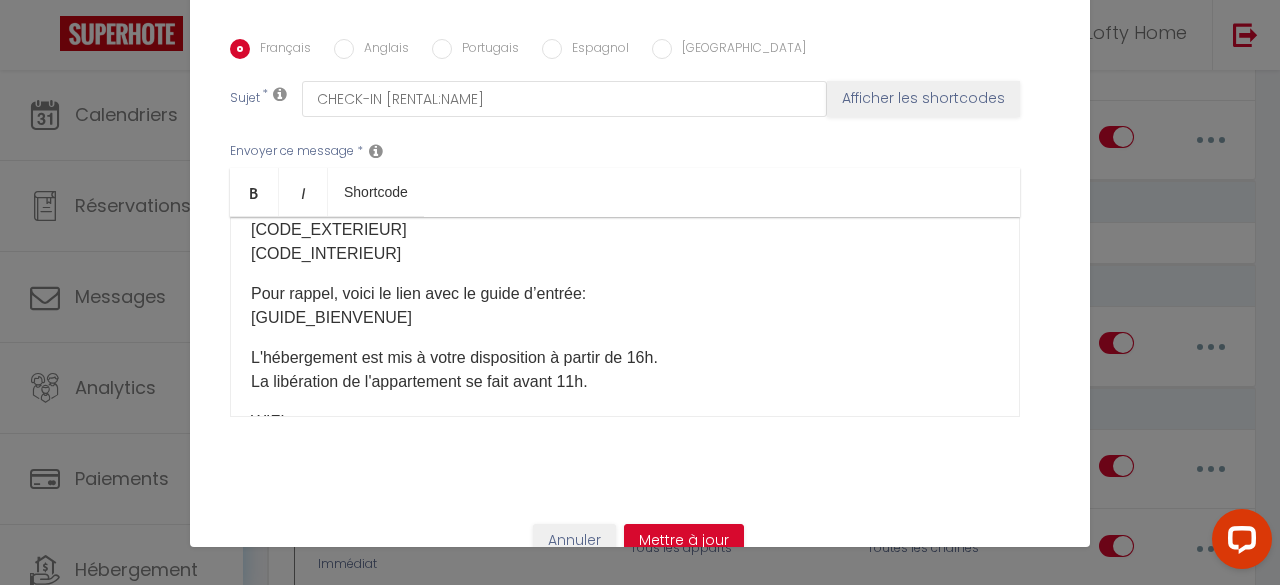 click on "Pour rappel, voici le lien avec le guide d’entrée:  [GUIDE_BIENVENUE]​" at bounding box center [625, 306] 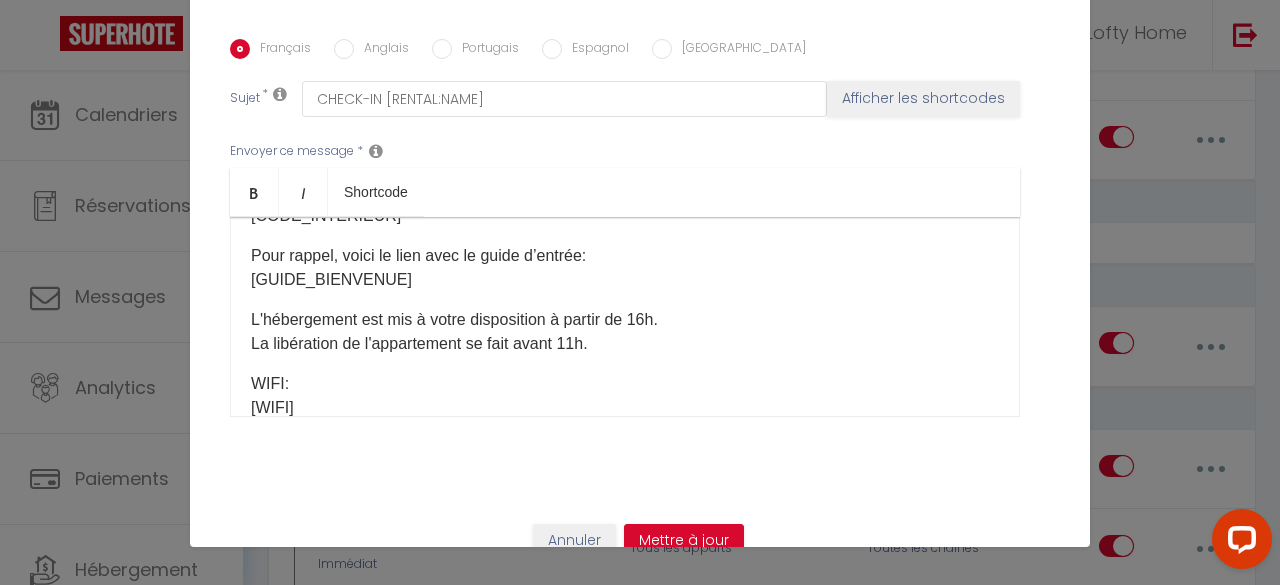 scroll, scrollTop: 179, scrollLeft: 0, axis: vertical 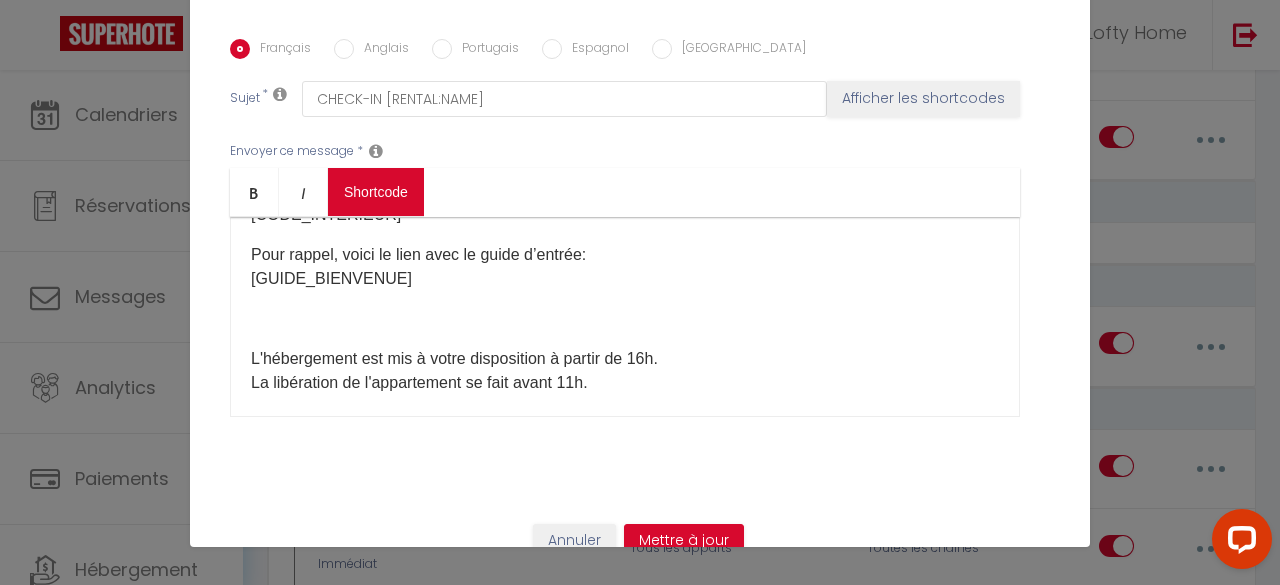 click on "Coaching SuperHote ce soir à 18h00, pour participer:  [URL][DOMAIN_NAME][SECURITY_DATA]   ×     Toggle navigation       Toggle Search     Toggle menubar     Chercher   BUTTON
Besoin d'aide ?
Lofty Home   Paramètres        Équipe     Résultat de la recherche   Aucun résultat     Calendriers     Réservations     Messages     Analytics      Paiements     Hébergement     Notifications                 Résultat de la recherche   Id   Appart   Voyageur    Checkin   Checkout   Nuits   Pers.   Plateforme   Statut     Résultat de la recherche   Aucun résultat          Notifications
Actions
Nouvelle Notification    Exporter    Importer    Tous les apparts    MOURE RAMBLAS SALENQUES 11
Actions
Nouveau shortcode personnalisé    Notifications   SHORTCODES PERSONNALISÉS             BIENVENUE" at bounding box center (640, 1056) 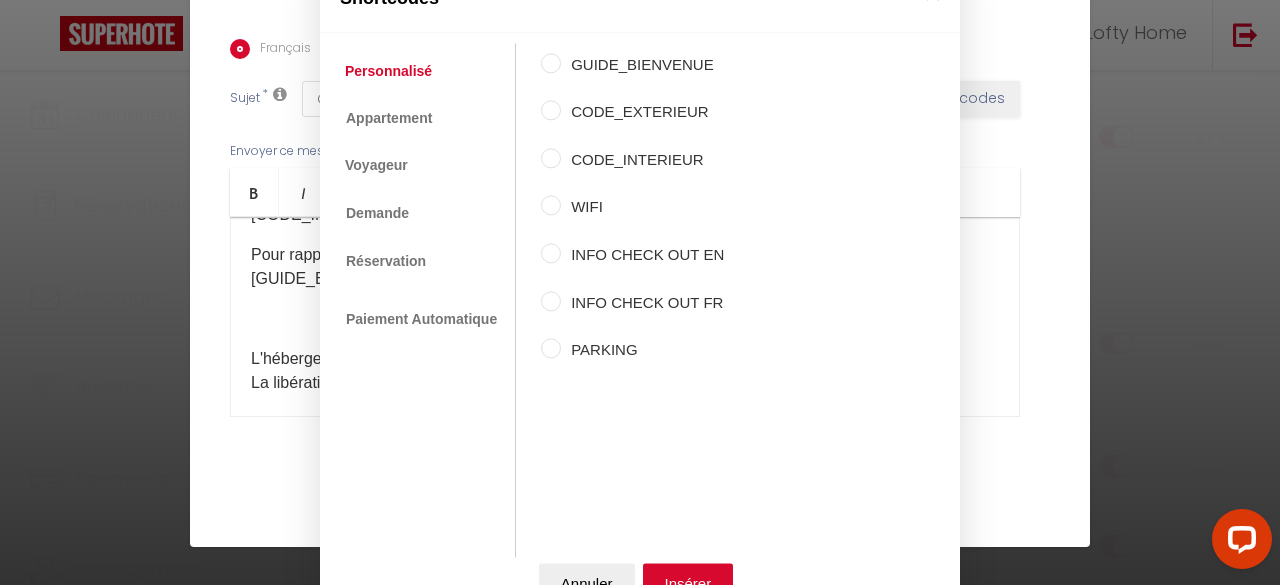 click on "PARKING" at bounding box center (642, 351) 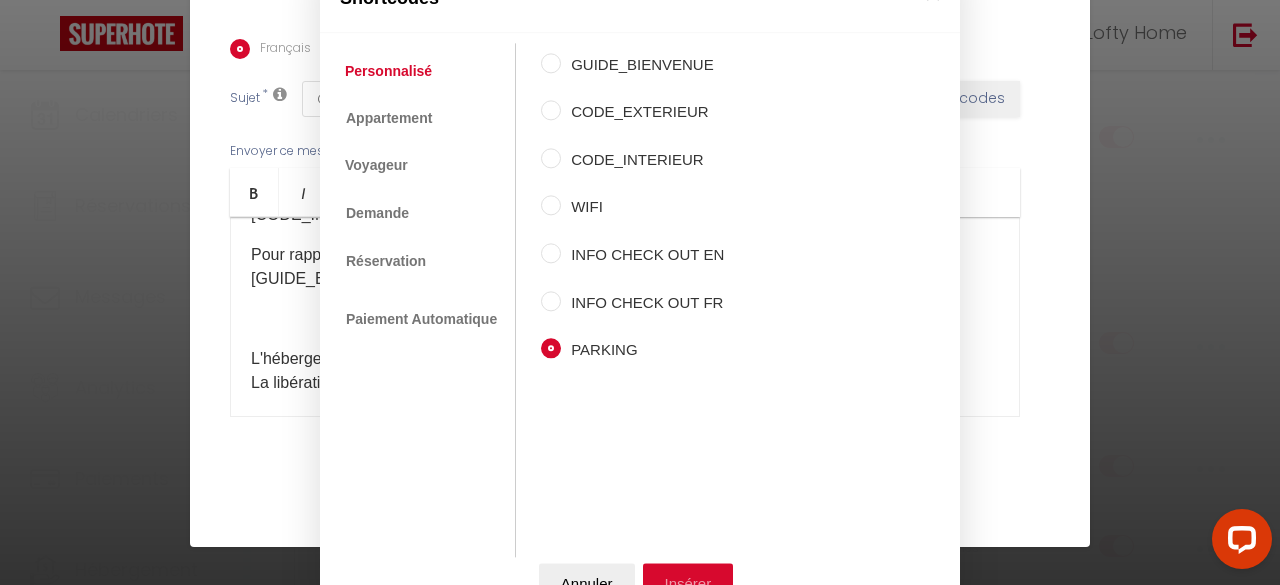 click on "Insérer" at bounding box center (688, 583) 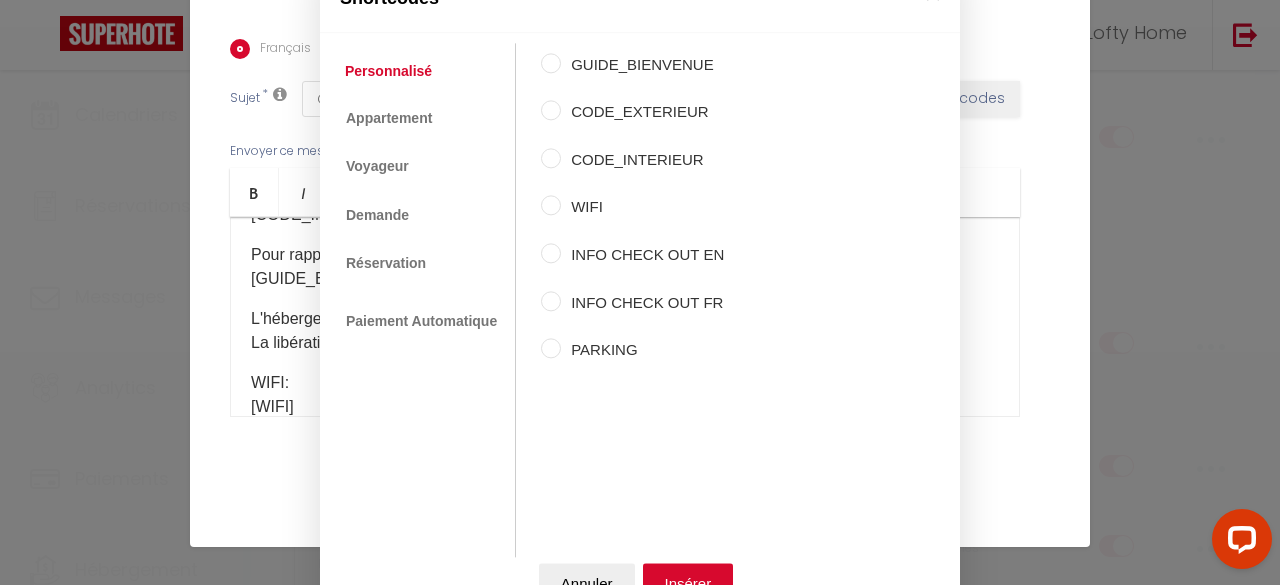 click on "Coaching SuperHote ce soir à 18h00, pour participer:  [URL][DOMAIN_NAME][SECURITY_DATA]   ×     Toggle navigation       Toggle Search     Toggle menubar     Chercher   BUTTON
Besoin d'aide ?
Lofty Home   Paramètres        Équipe     Résultat de la recherche   Aucun résultat     Calendriers     Réservations     Messages     Analytics      Paiements     Hébergement     Notifications                 Résultat de la recherche   Id   Appart   Voyageur    Checkin   Checkout   Nuits   Pers.   Plateforme   Statut     Résultat de la recherche   Aucun résultat          Notifications
Actions
Nouvelle Notification    Exporter    Importer    Tous les apparts    MOURE RAMBLAS SALENQUES 11
Actions
Nouveau shortcode personnalisé    Notifications   SHORTCODES PERSONNALISÉS             BIENVENUE" at bounding box center (640, 1056) 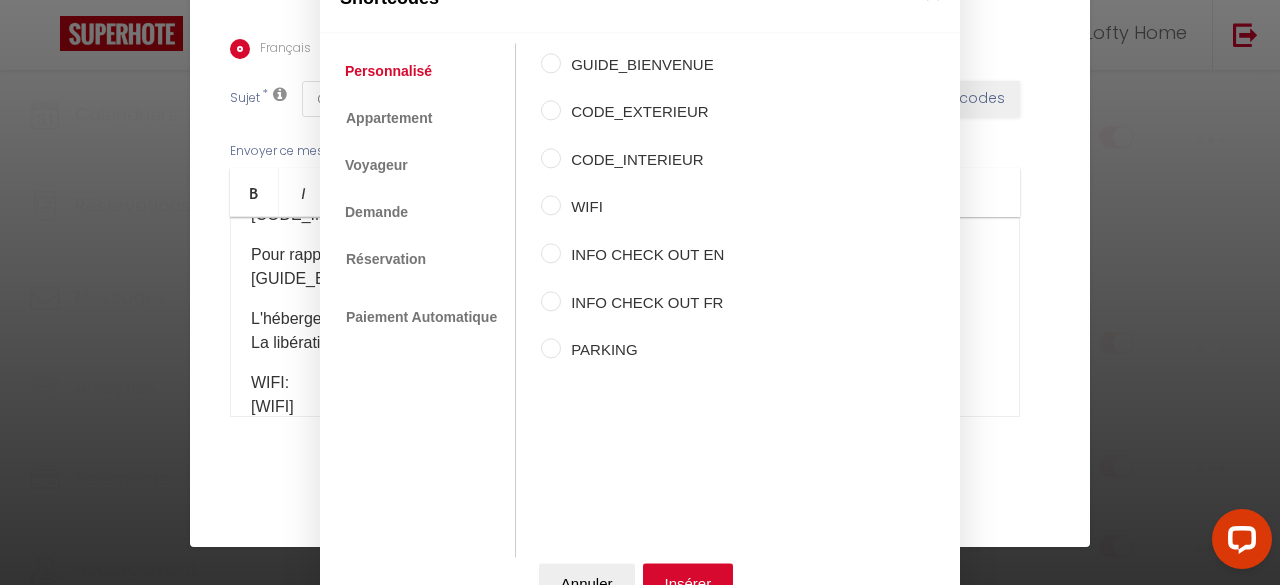 click on "Shortcodes
Personnalisé
Appartement
Voyageur
Demande
Réservation
Lien De Paiement
Paiement Automatique
GUIDE_BIENVENUE CODE_EXTERIEUR CODE_INTERIEUR WIFI INFO CHECK OUT EN INFO CHECK OUT FR PARKING
Nom du voyageur Prénom du voyageur Nom du famille du voyageur Email du voyageur Téléphone du voyageur Ville du voyageur Pays du voyageur Adresse du voyageur
Formulaire Bienvenue Formulaire Checkin Nom de l'appart Prénom de l'hôte de location Nom de famille de l'hôte de location Email de l'appart Téléphone de l'appart Adresse de l'appart Code postal Ville de l'appart Pays de l'appart Heure d'arrivée de la location ×" at bounding box center [640, 292] 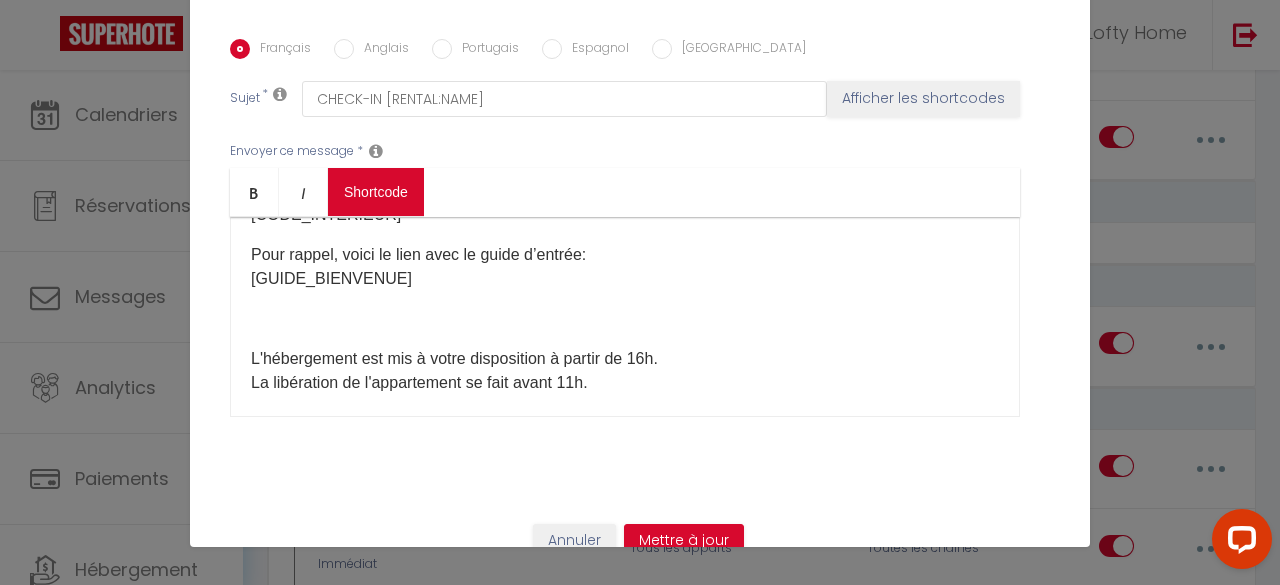 click on "Coaching SuperHote ce soir à 18h00, pour participer:  [URL][DOMAIN_NAME][SECURITY_DATA]   ×     Toggle navigation       Toggle Search     Toggle menubar     Chercher   BUTTON
Besoin d'aide ?
Lofty Home   Paramètres        Équipe     Résultat de la recherche   Aucun résultat     Calendriers     Réservations     Messages     Analytics      Paiements     Hébergement     Notifications                 Résultat de la recherche   Id   Appart   Voyageur    Checkin   Checkout   Nuits   Pers.   Plateforme   Statut     Résultat de la recherche   Aucun résultat          Notifications
Actions
Nouvelle Notification    Exporter    Importer    Tous les apparts    MOURE RAMBLAS SALENQUES 11
Actions
Nouveau shortcode personnalisé    Notifications   SHORTCODES PERSONNALISÉS             BIENVENUE" at bounding box center (640, 1056) 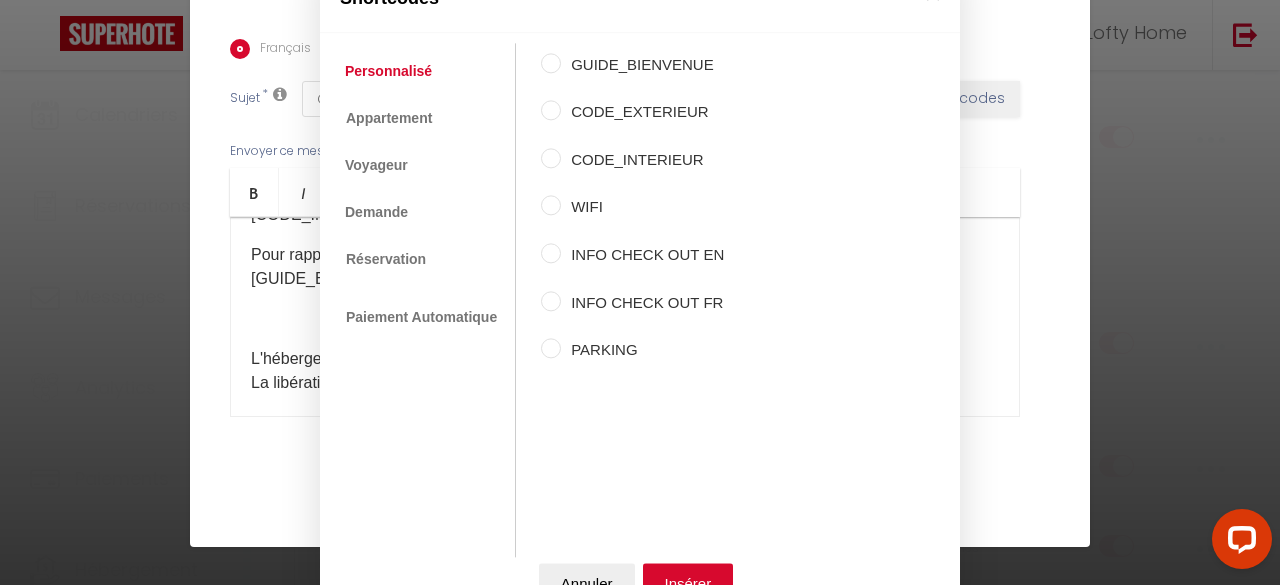 click on "PARKING" at bounding box center [551, 349] 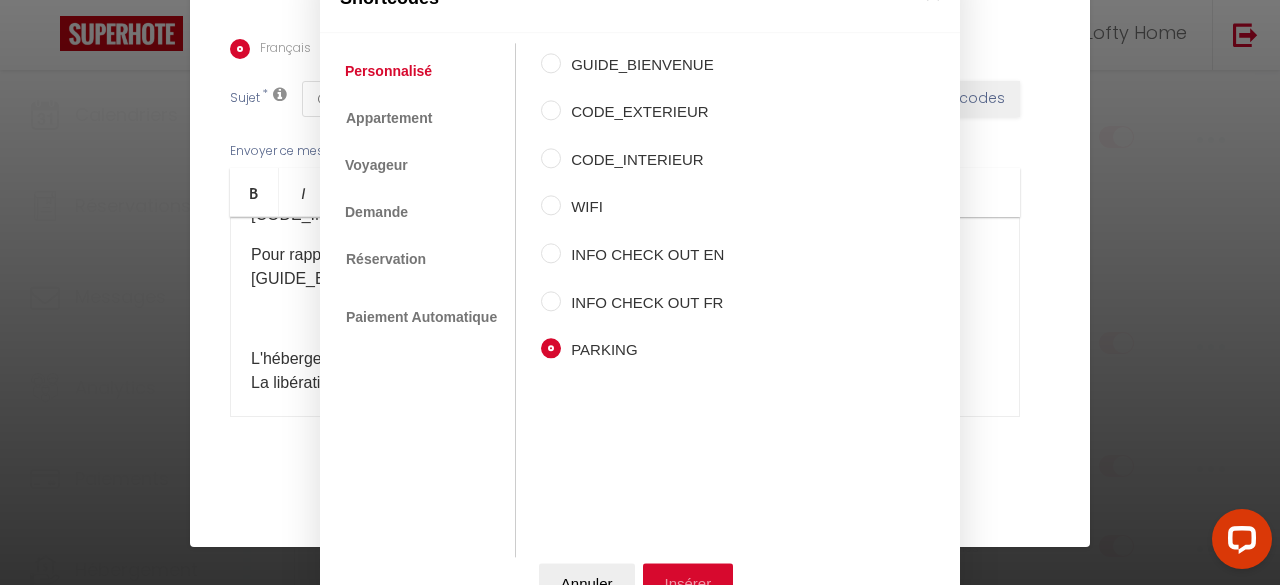 click on "Insérer" at bounding box center (688, 583) 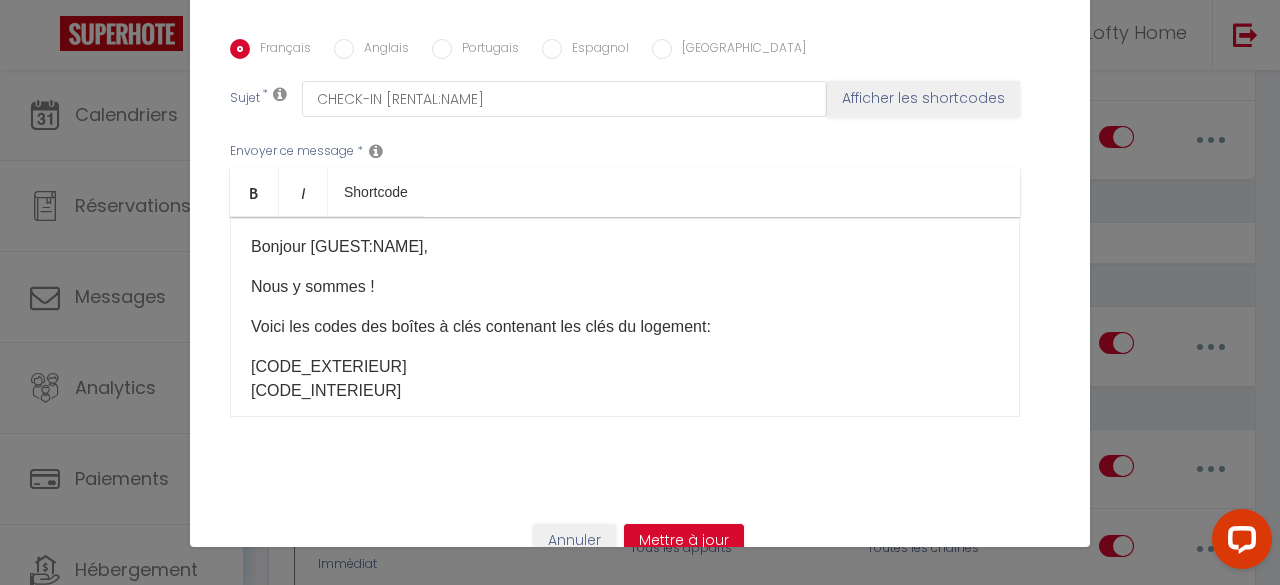 scroll, scrollTop: 0, scrollLeft: 0, axis: both 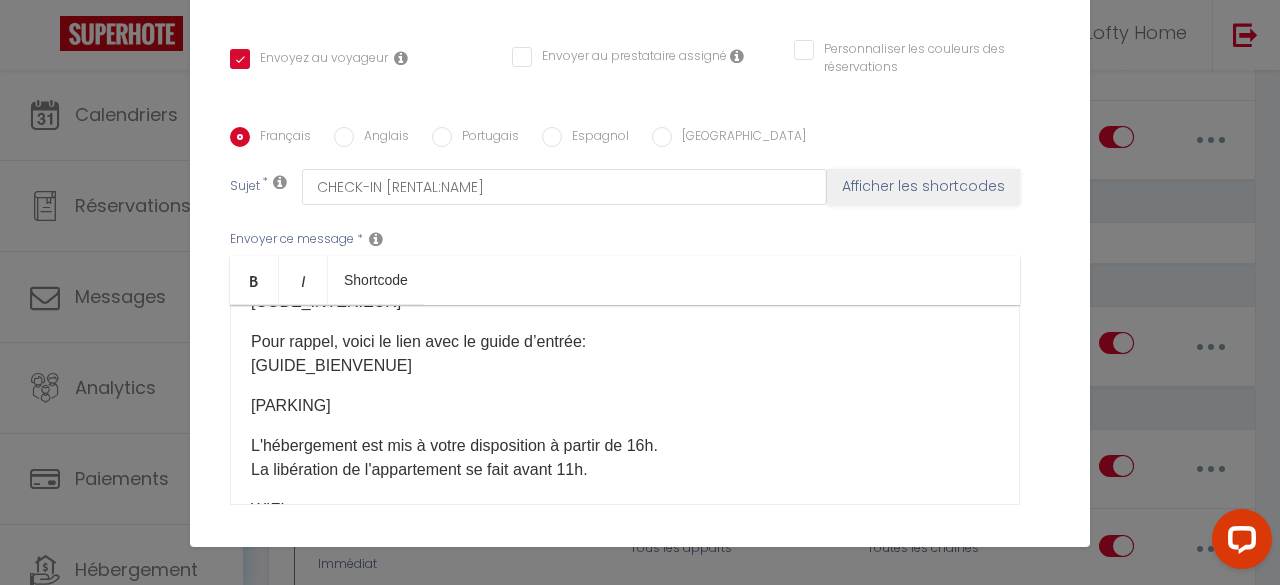 click on "Anglais" at bounding box center [344, 137] 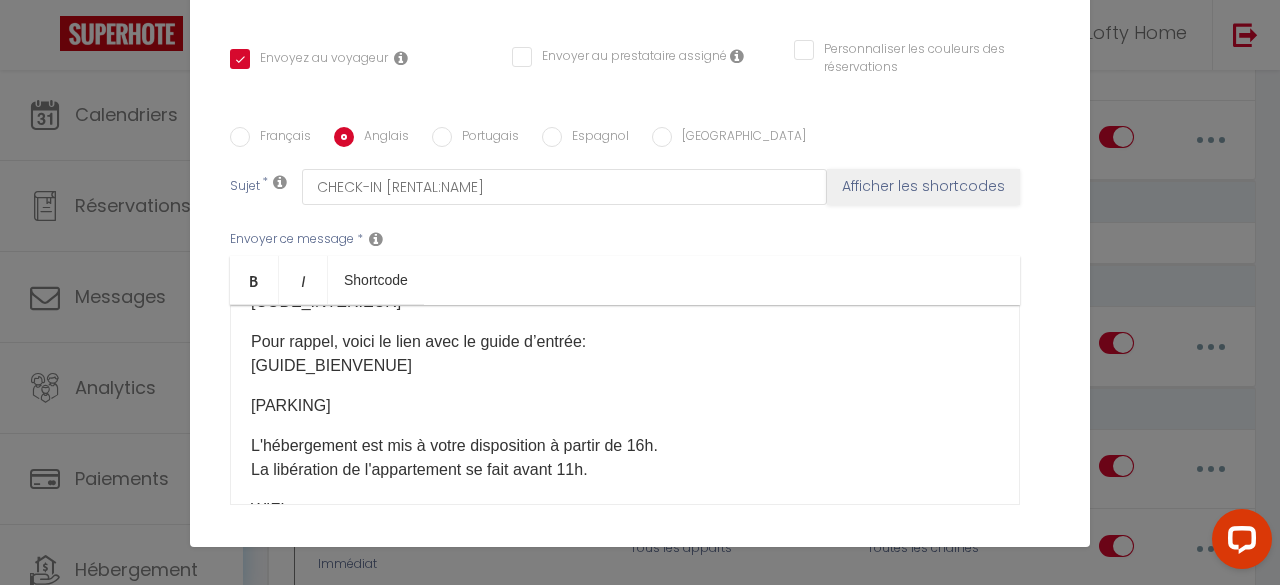 checkbox on "true" 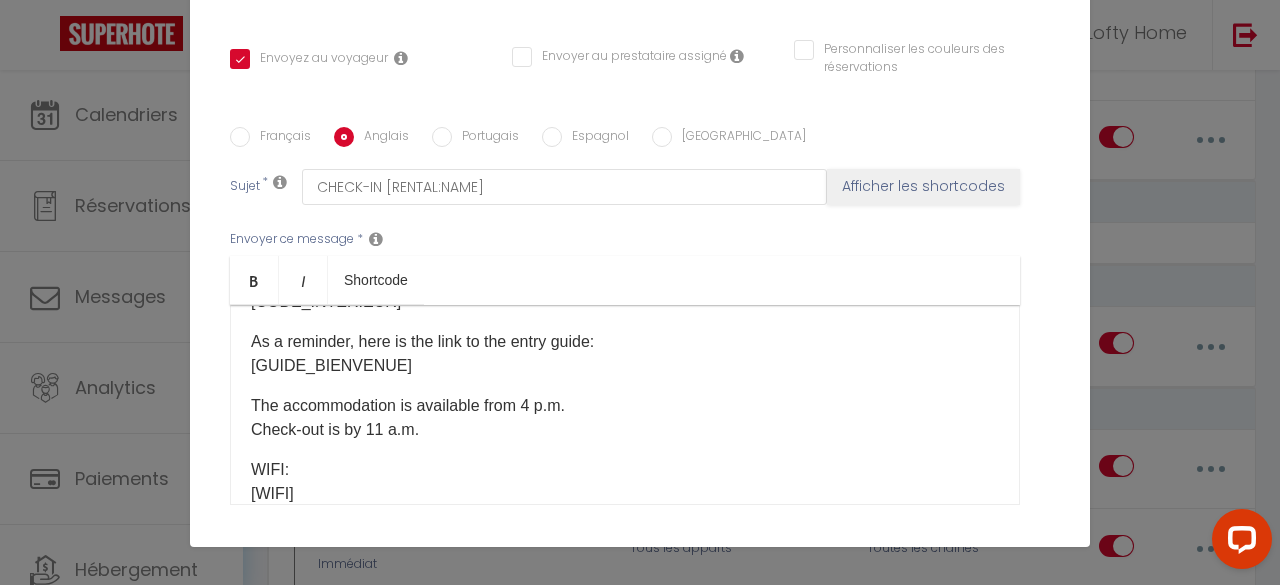 click on "As a reminder, here is the link to the entry guide: [GUIDE_BIENVENUE]​" at bounding box center [625, 354] 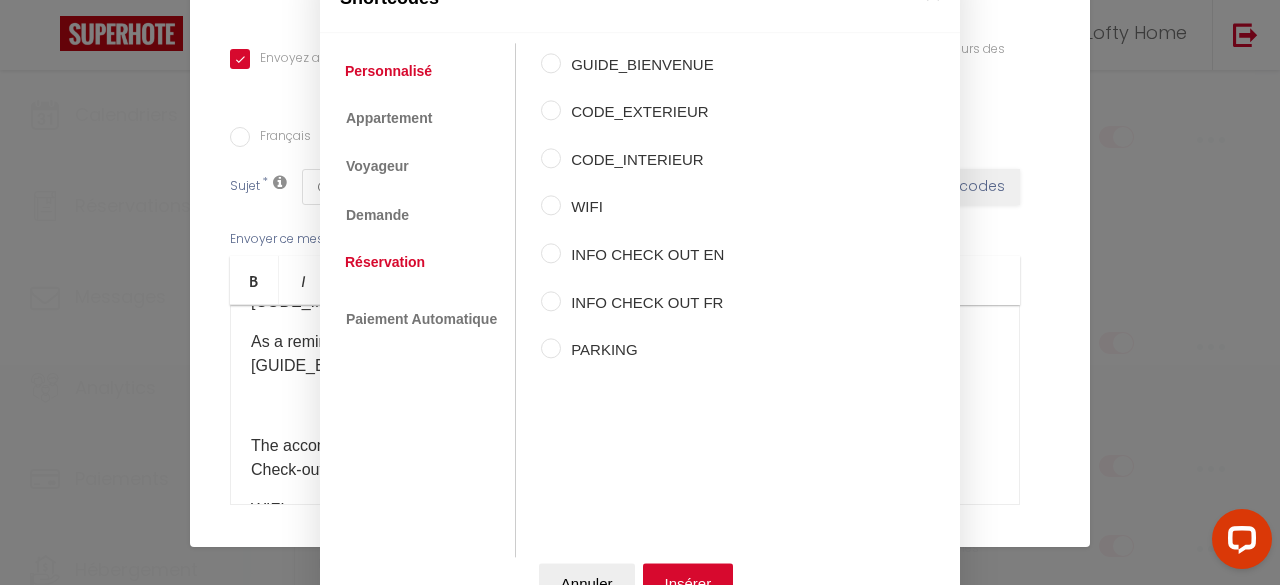 click on "Coaching SuperHote ce soir à 18h00, pour participer:  [URL][DOMAIN_NAME][SECURITY_DATA]   ×     Toggle navigation       Toggle Search     Toggle menubar     Chercher   BUTTON
Besoin d'aide ?
Lofty Home   Paramètres        Équipe     Résultat de la recherche   Aucun résultat     Calendriers     Réservations     Messages     Analytics      Paiements     Hébergement     Notifications                 Résultat de la recherche   Id   Appart   Voyageur    Checkin   Checkout   Nuits   Pers.   Plateforme   Statut     Résultat de la recherche   Aucun résultat          Notifications
Actions
Nouvelle Notification    Exporter    Importer    Tous les apparts    MOURE RAMBLAS SALENQUES 11
Actions
Nouveau shortcode personnalisé    Notifications   SHORTCODES PERSONNALISÉS             BIENVENUE" at bounding box center (640, 1056) 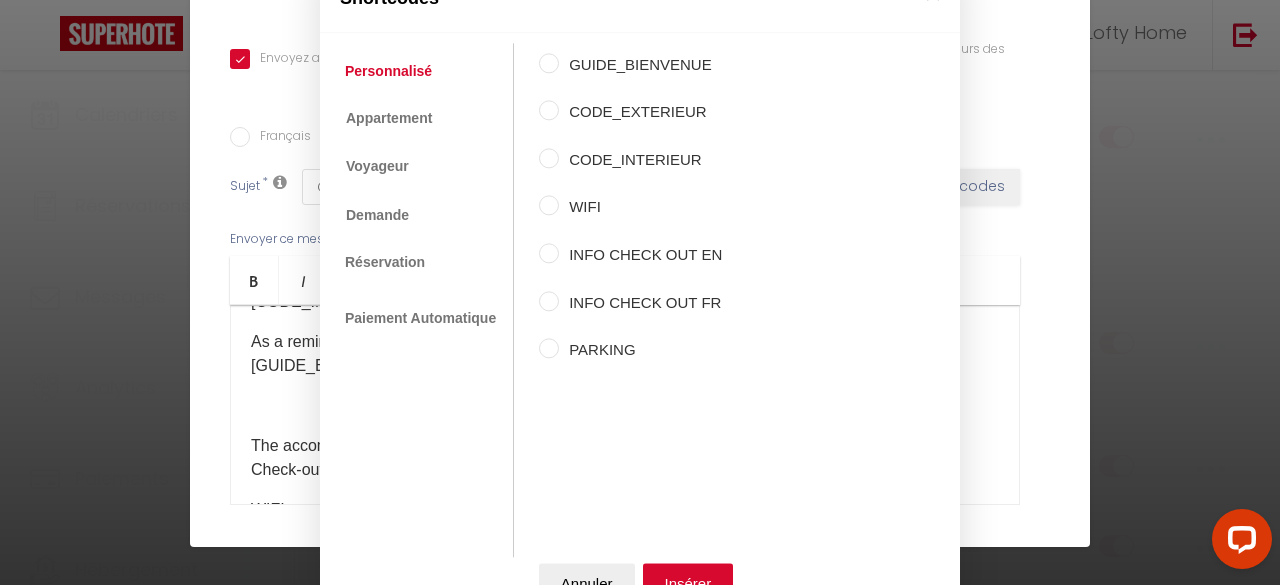 click on "PARKING" at bounding box center [549, 349] 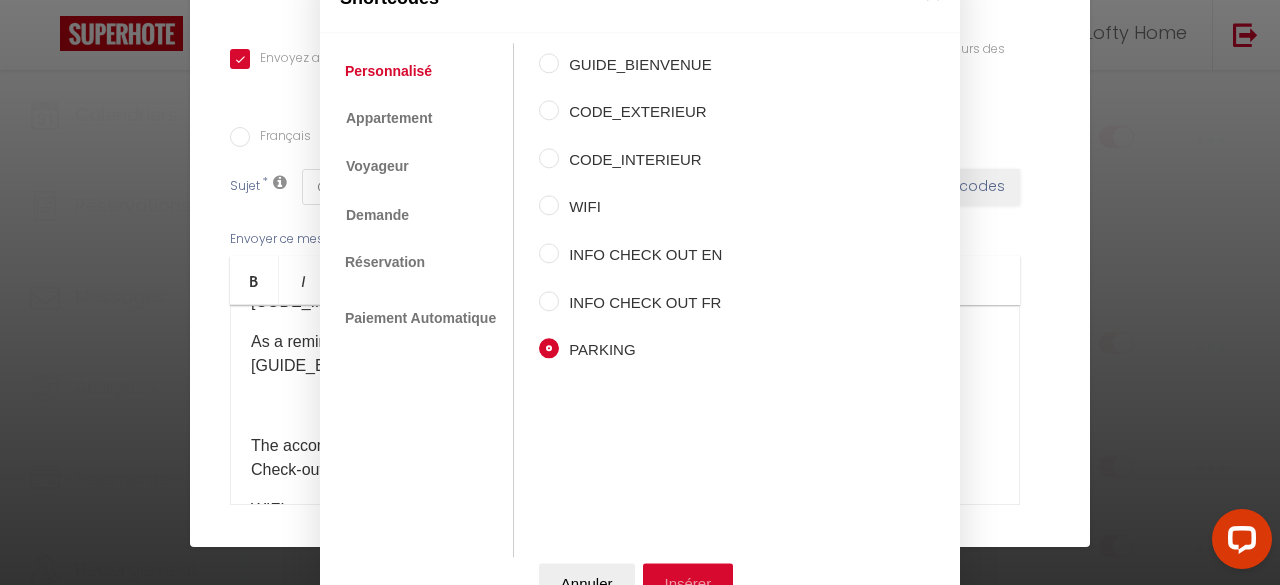 click on "Insérer" at bounding box center (688, 583) 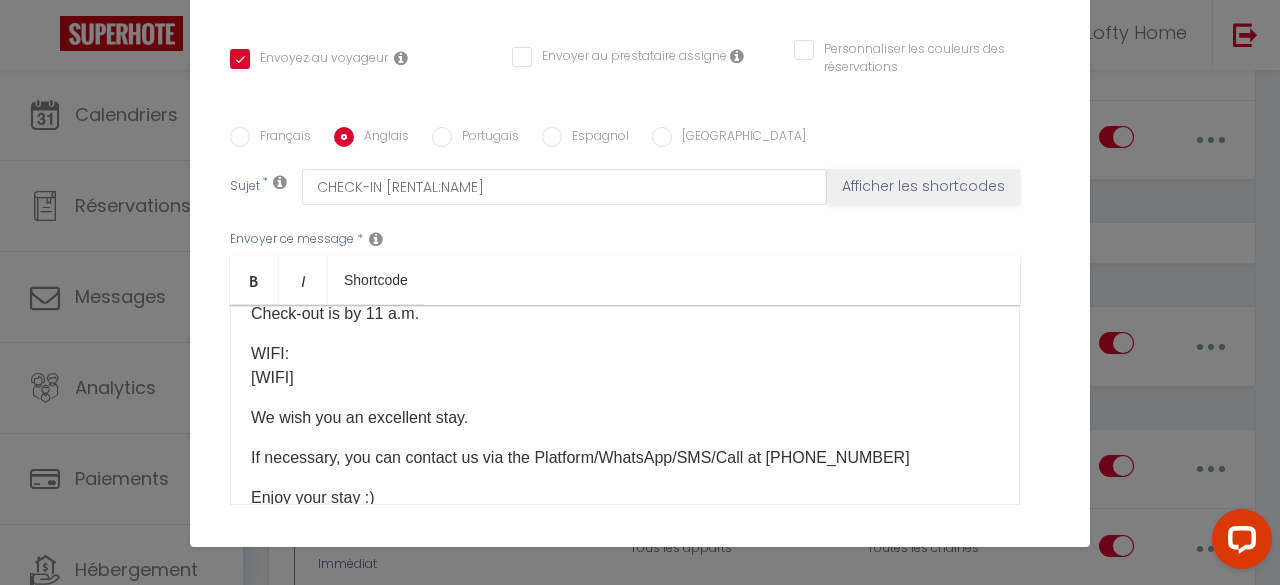 scroll, scrollTop: 381, scrollLeft: 0, axis: vertical 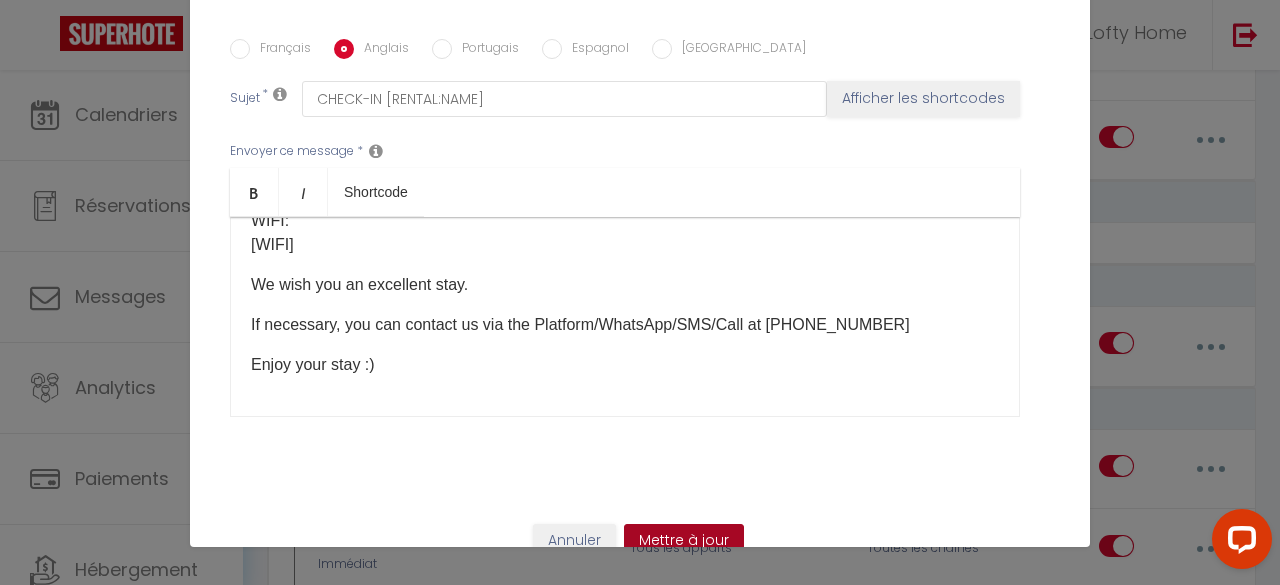 click on "Mettre à jour" at bounding box center (684, 541) 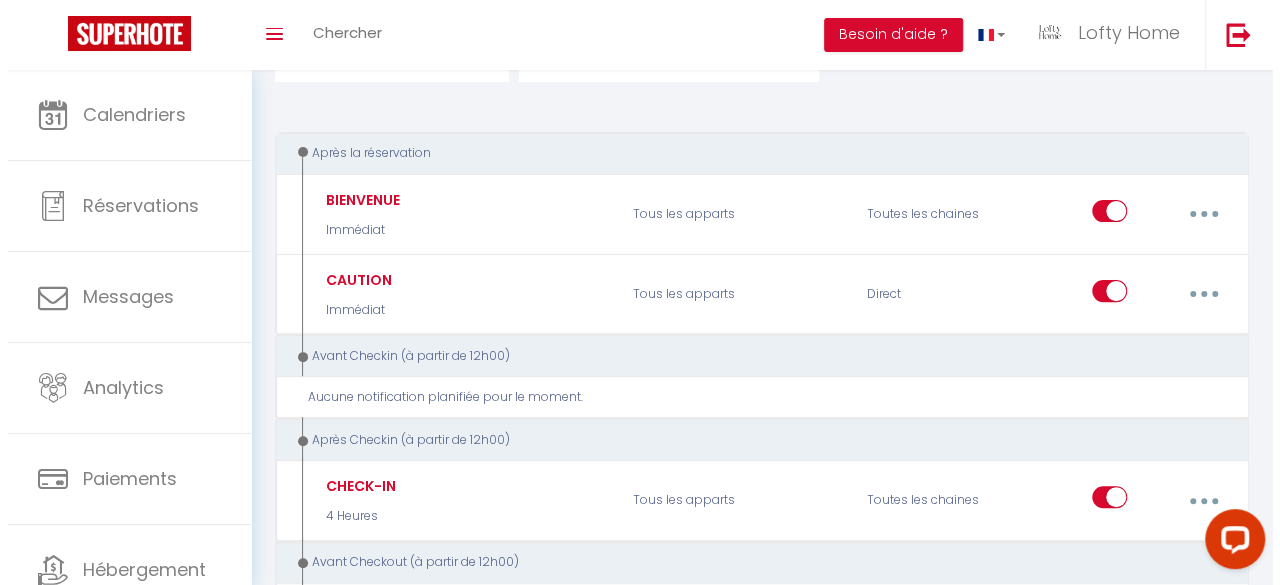 scroll, scrollTop: 174, scrollLeft: 0, axis: vertical 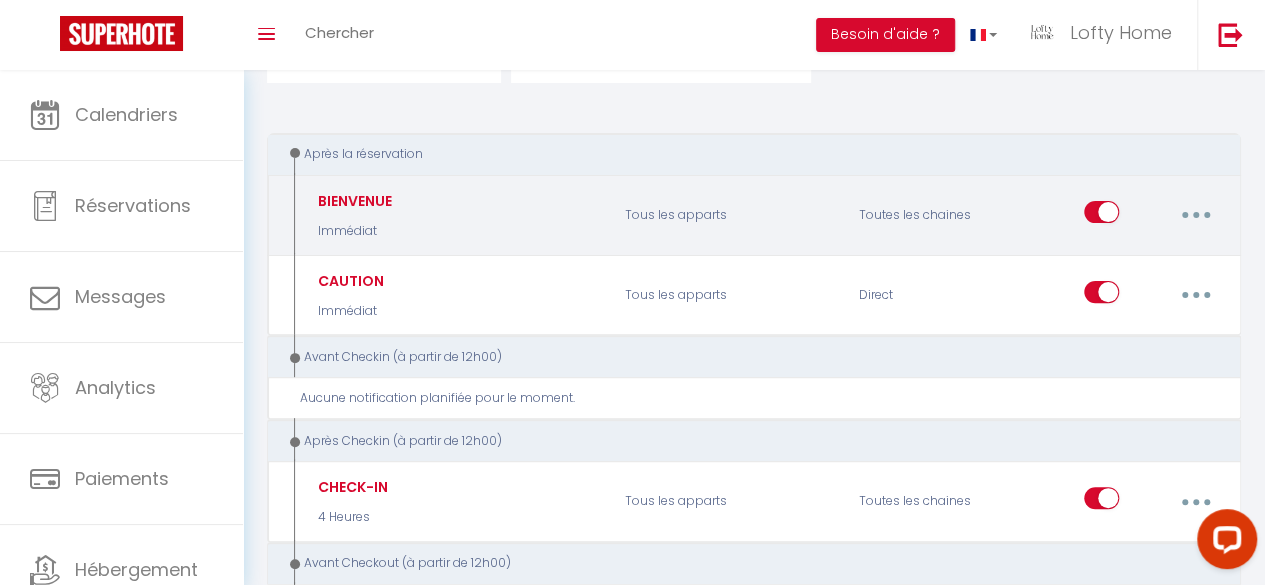 click at bounding box center (1195, 215) 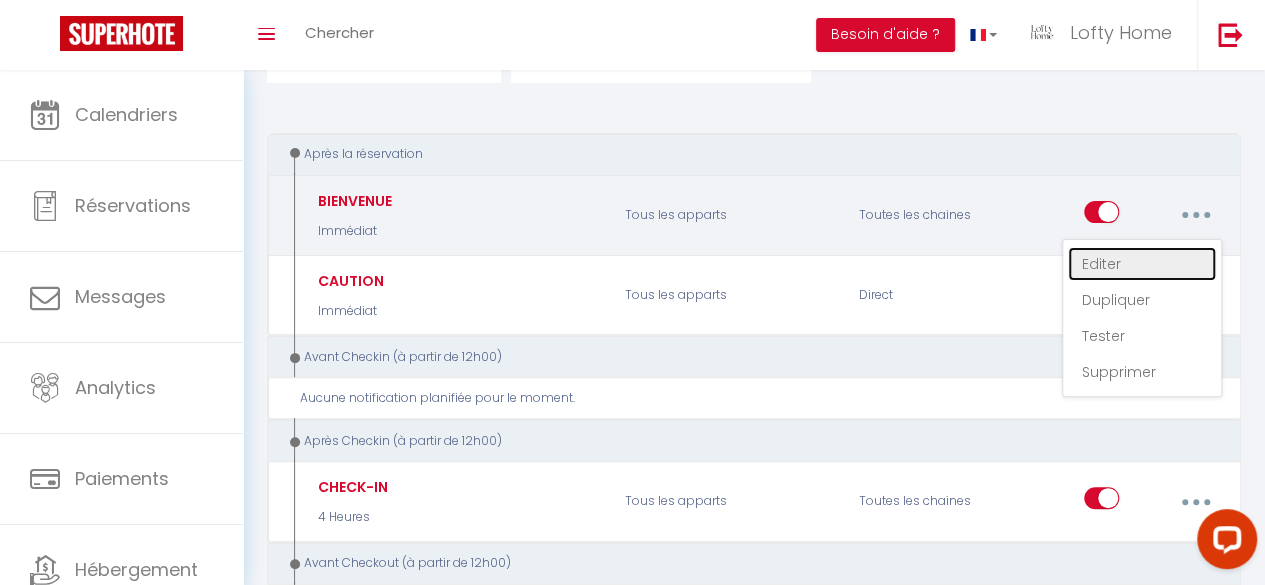 click on "Editer" at bounding box center (1142, 264) 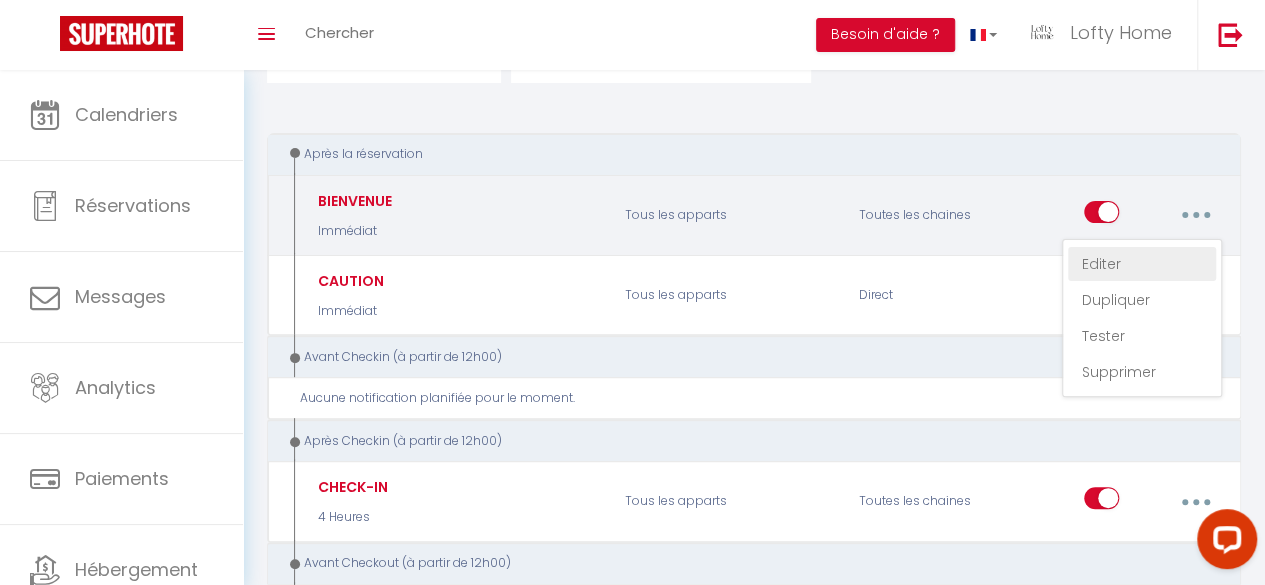 type on "BIENVENUE" 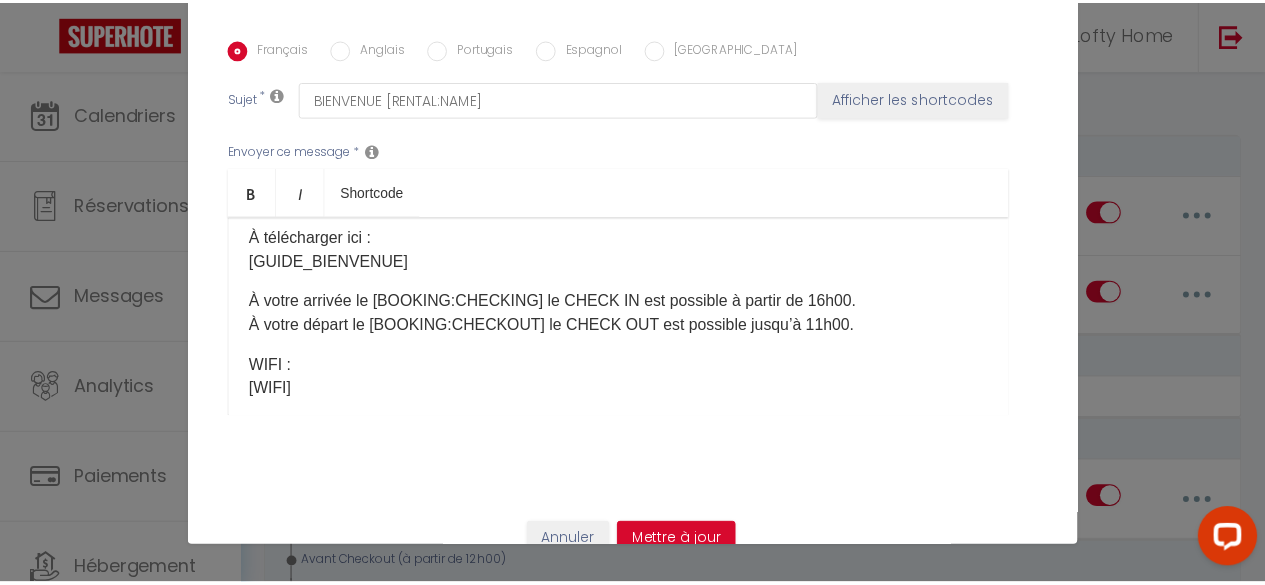 scroll, scrollTop: 402, scrollLeft: 0, axis: vertical 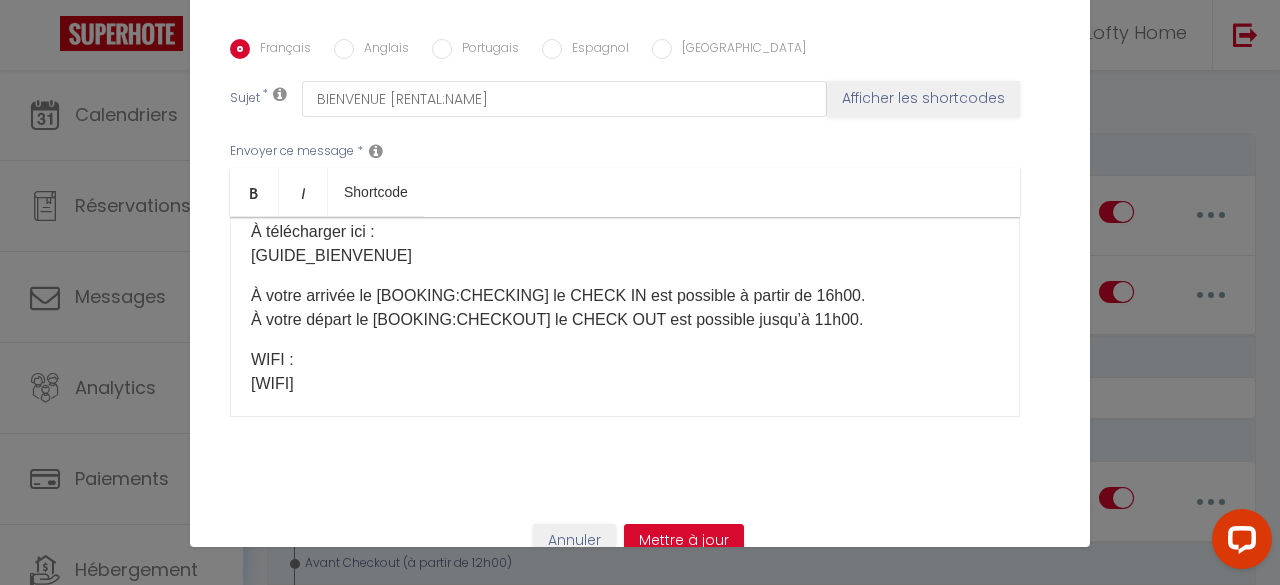 click on "À télécharger ici : [GUIDE_BIENVENUE]​" at bounding box center (625, 244) 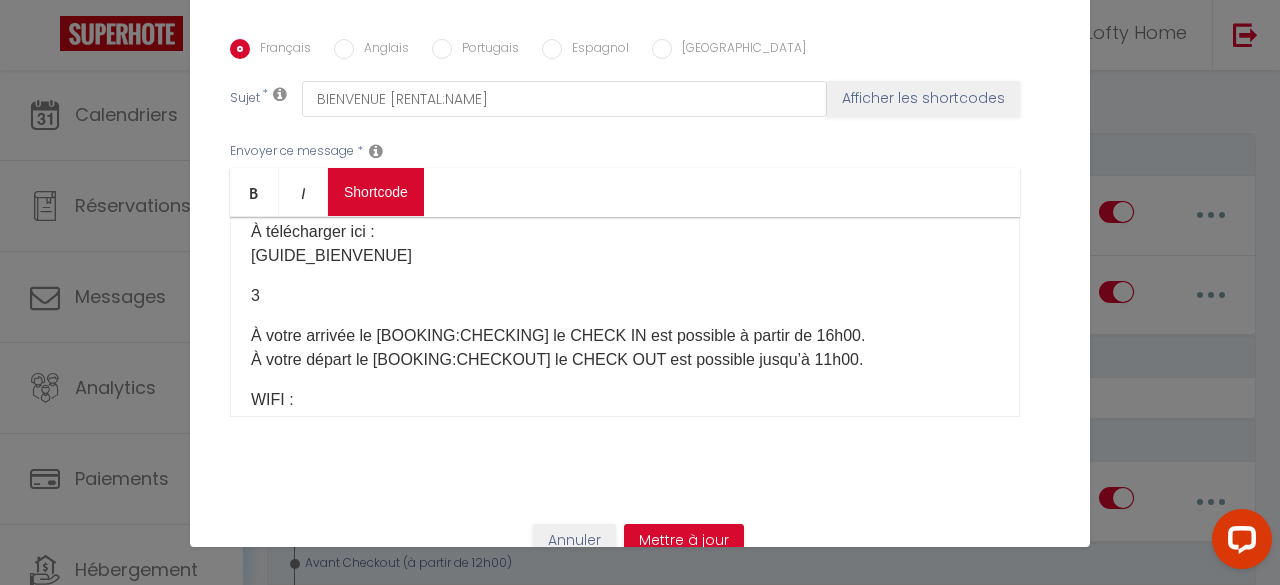 click on "Coaching SuperHote ce soir à 18h00, pour participer:  [URL][DOMAIN_NAME][SECURITY_DATA]   ×     Toggle navigation       Toggle Search     Toggle menubar     Chercher   BUTTON
Besoin d'aide ?
Lofty Home   Paramètres        Équipe     Résultat de la recherche   Aucun résultat     Calendriers     Réservations     Messages     Analytics      Paiements     Hébergement     Notifications                 Résultat de la recherche   Id   Appart   Voyageur    Checkin   Checkout   Nuits   Pers.   Plateforme   Statut     Résultat de la recherche   Aucun résultat          Notifications
Actions
Nouvelle Notification    Exporter    Importer    Tous les apparts    MOURE RAMBLAS SALENQUES 11
Actions
Nouveau shortcode personnalisé    Notifications   SHORTCODES PERSONNALISÉS             BIENVENUE" at bounding box center [640, 1211] 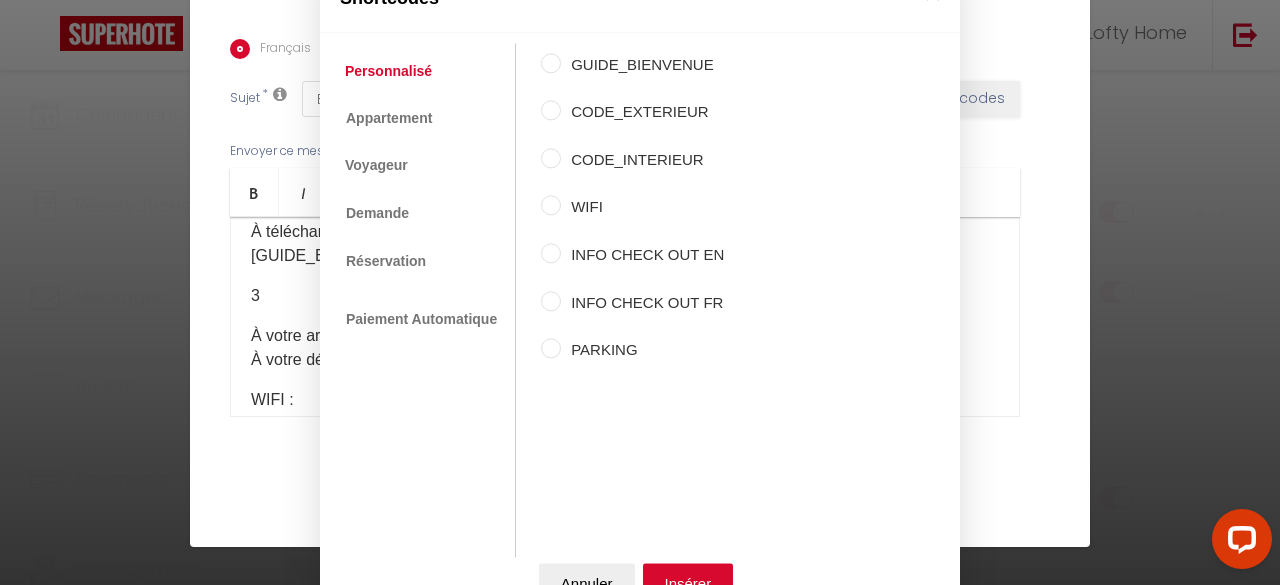 click on "PARKING" at bounding box center (642, 351) 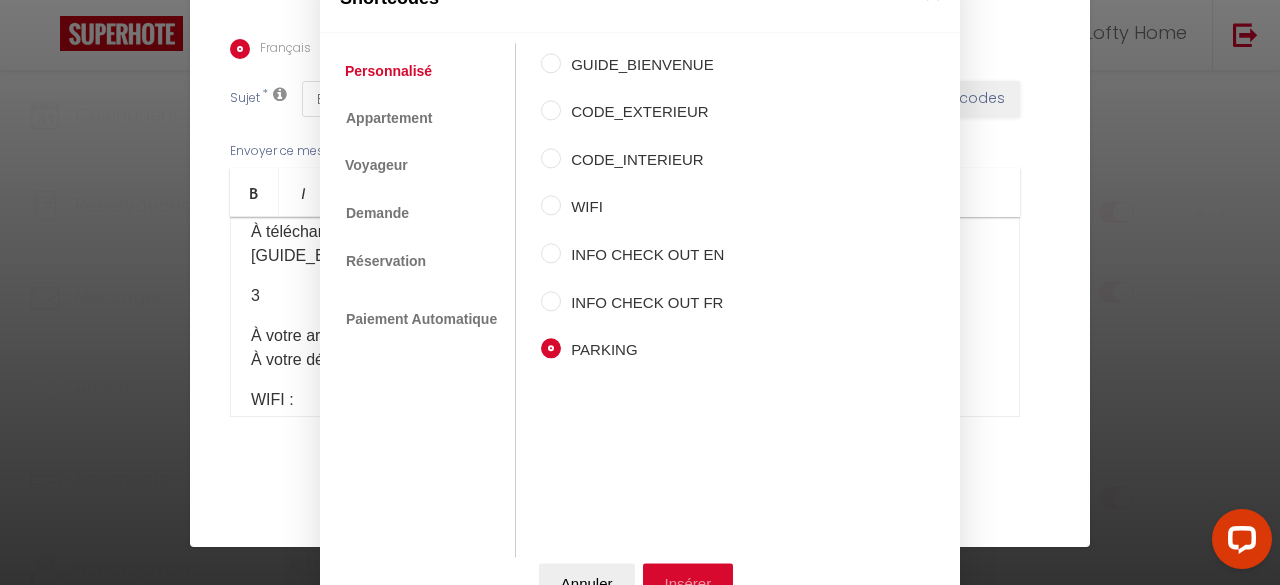 click on "Insérer" at bounding box center [688, 583] 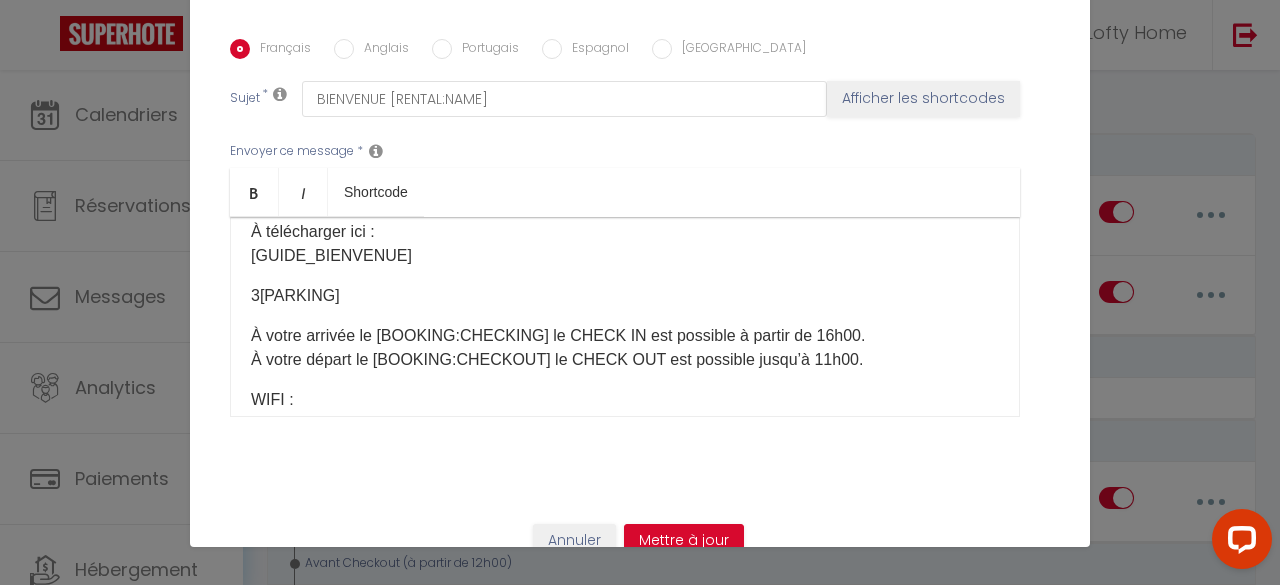 click on "3 [PARKING] ​" at bounding box center (625, 296) 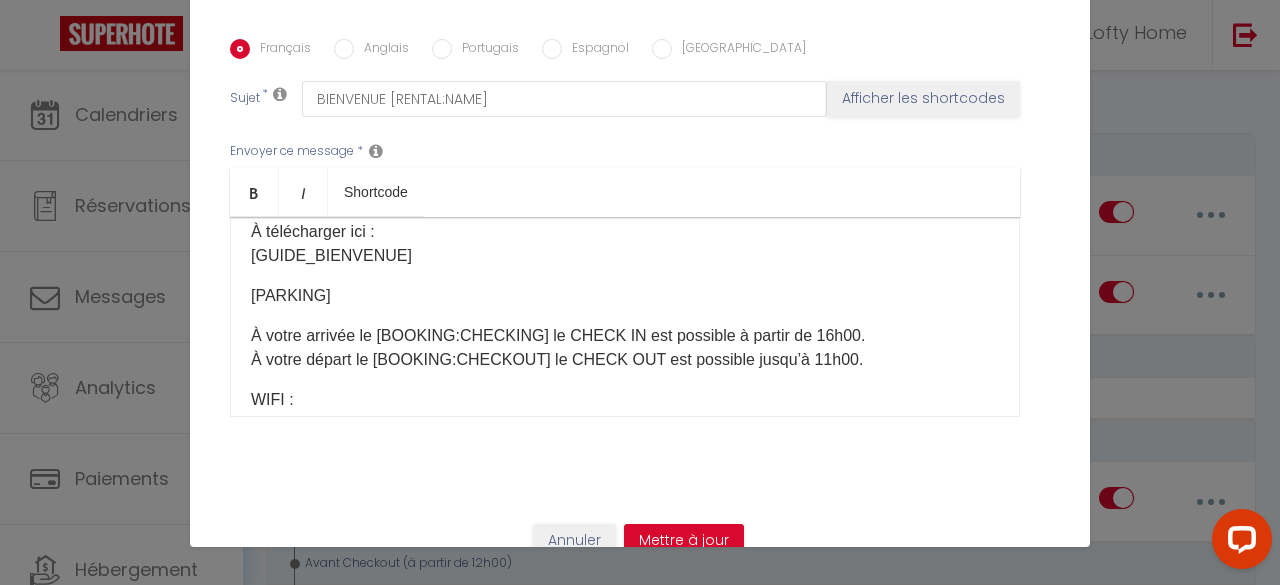 click on "Anglais" at bounding box center (344, 49) 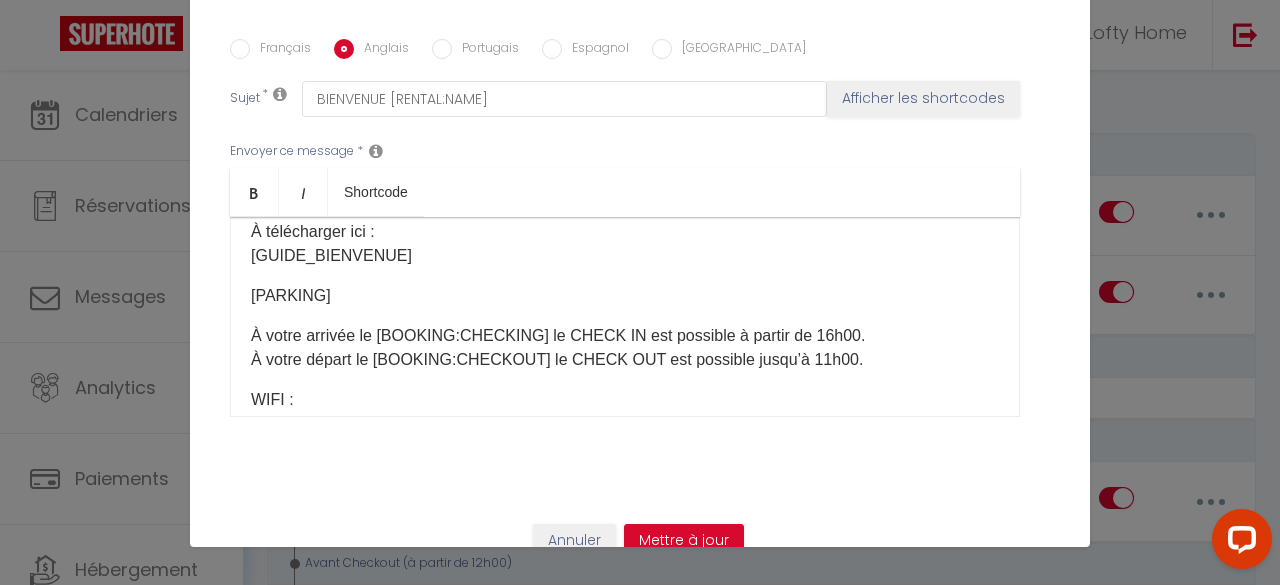 checkbox on "true" 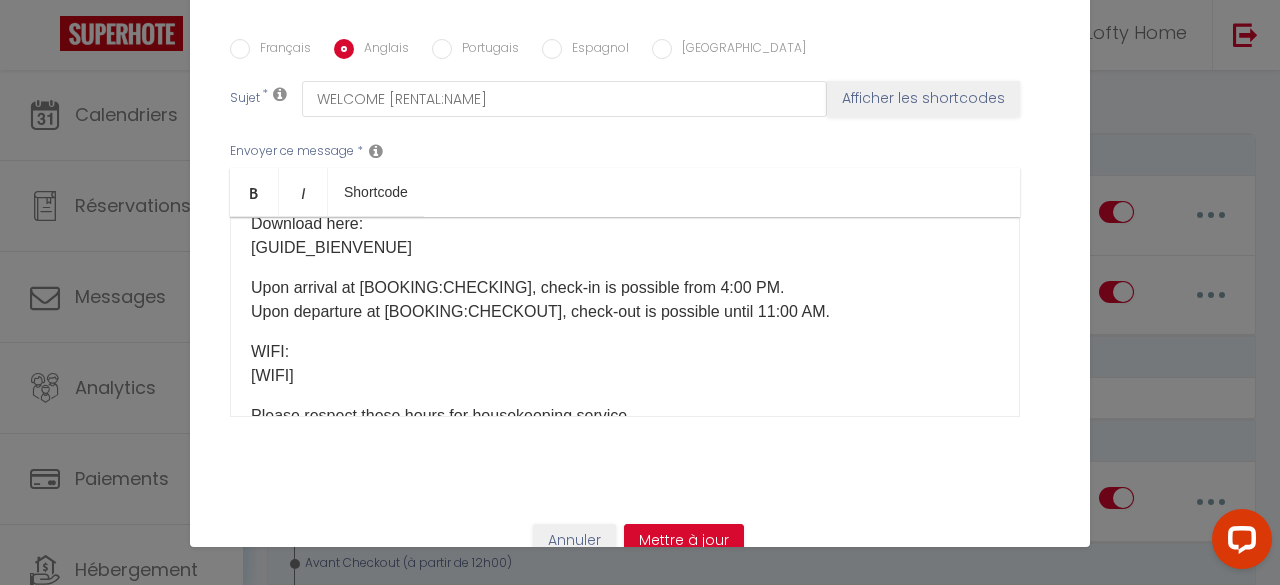 click on "Download here: [GUIDE_BIENVENUE]​" at bounding box center (625, 236) 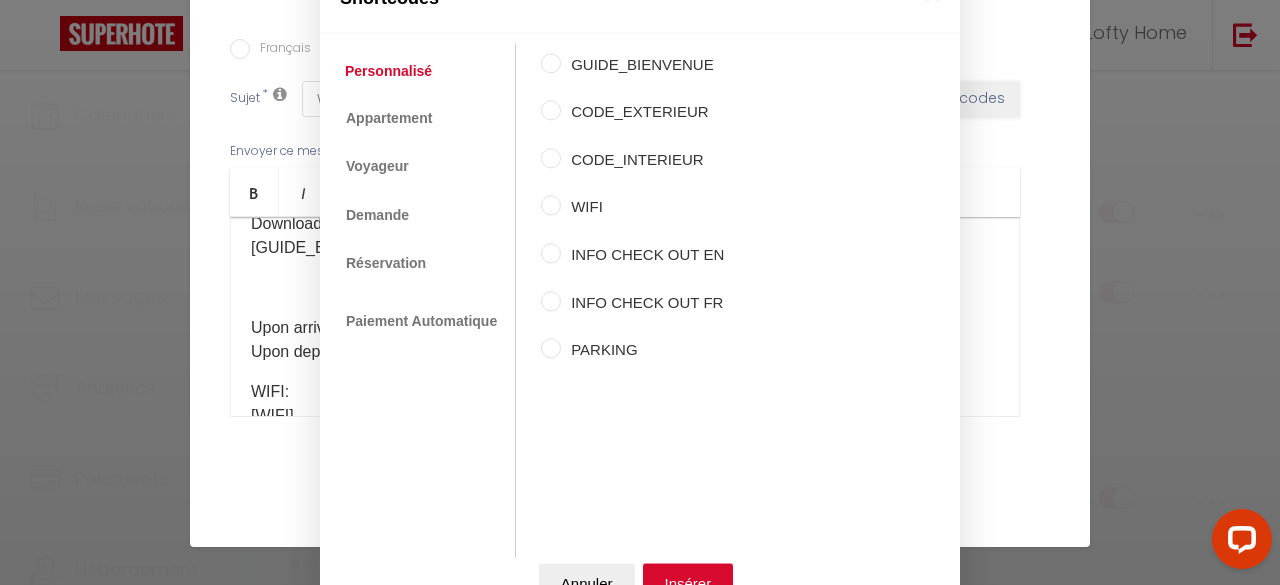 click on "Coaching SuperHote ce soir à 18h00, pour participer:  [URL][DOMAIN_NAME][SECURITY_DATA]   ×     Toggle navigation       Toggle Search     Toggle menubar     Chercher   BUTTON
Besoin d'aide ?
Lofty Home   Paramètres        Équipe     Résultat de la recherche   Aucun résultat     Calendriers     Réservations     Messages     Analytics      Paiements     Hébergement     Notifications                 Résultat de la recherche   Id   Appart   Voyageur    Checkin   Checkout   Nuits   Pers.   Plateforme   Statut     Résultat de la recherche   Aucun résultat          Notifications
Actions
Nouvelle Notification    Exporter    Importer    Tous les apparts    MOURE RAMBLAS SALENQUES 11
Actions
Nouveau shortcode personnalisé    Notifications   SHORTCODES PERSONNALISÉS             BIENVENUE" at bounding box center [640, 1211] 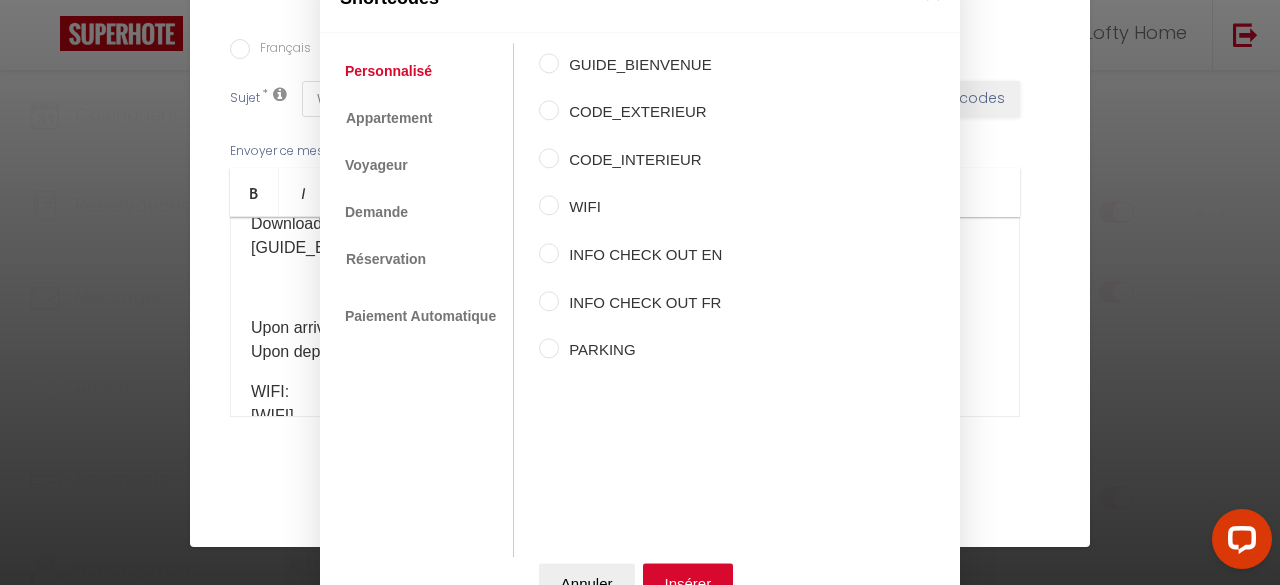 click on "PARKING" at bounding box center [549, 349] 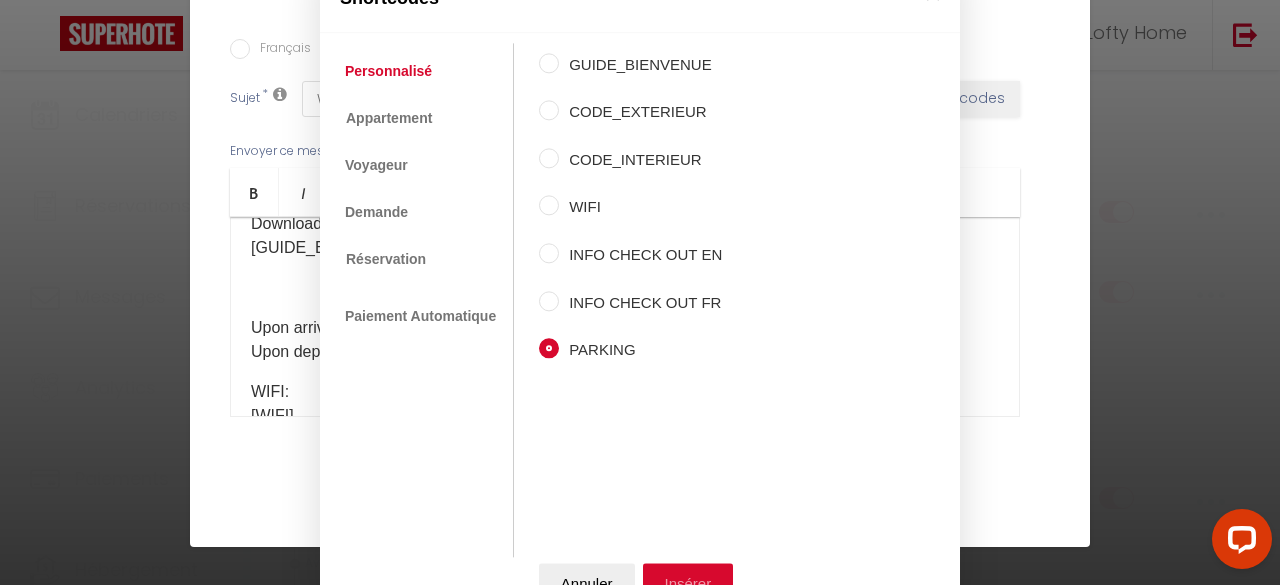 click on "Insérer" at bounding box center [688, 583] 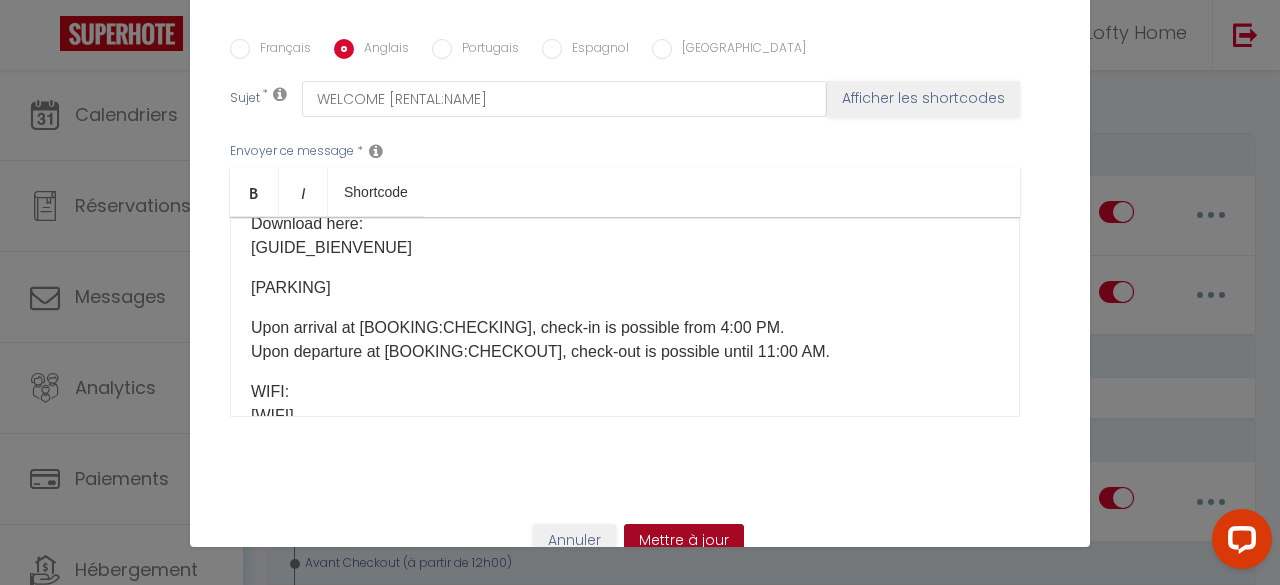 click on "Mettre à jour" at bounding box center (684, 541) 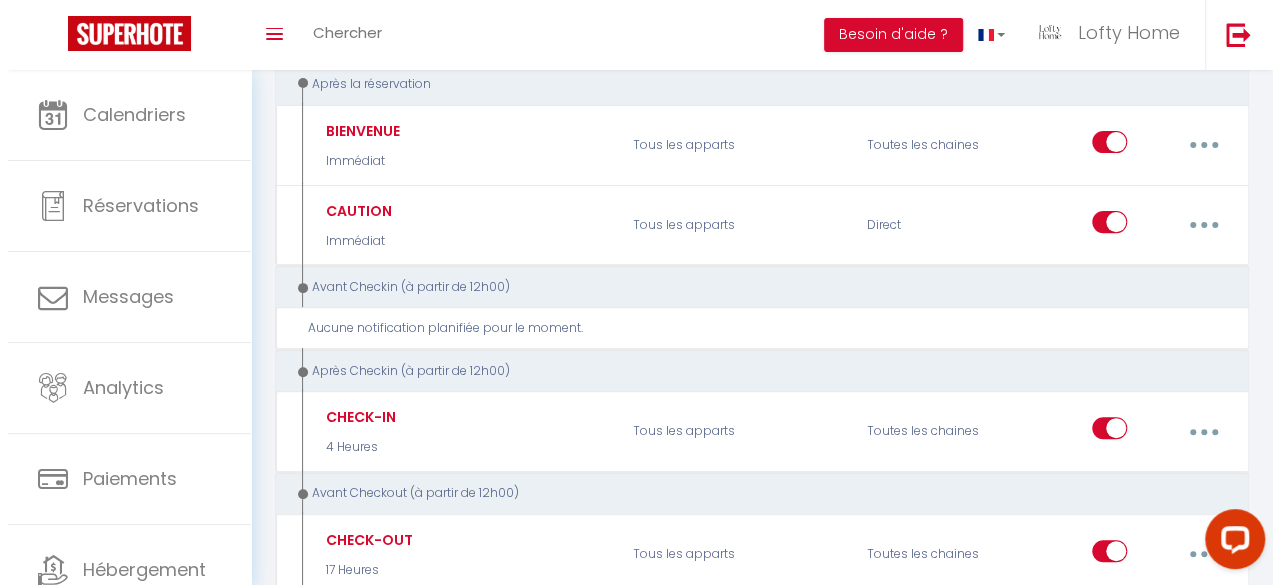 scroll, scrollTop: 240, scrollLeft: 0, axis: vertical 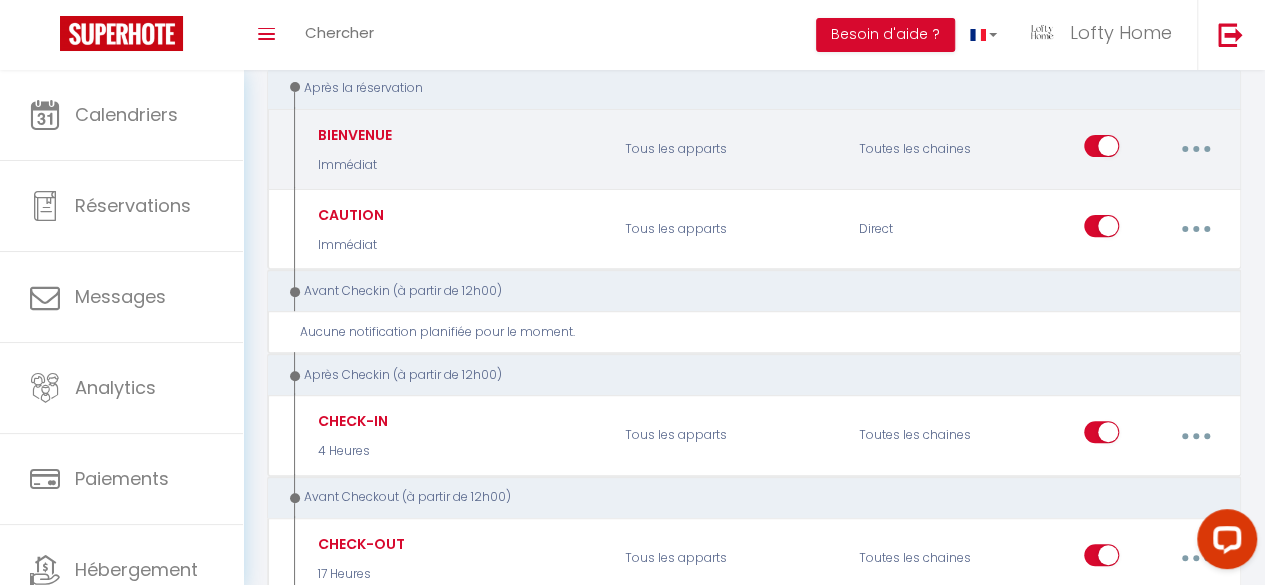 click at bounding box center (1195, 149) 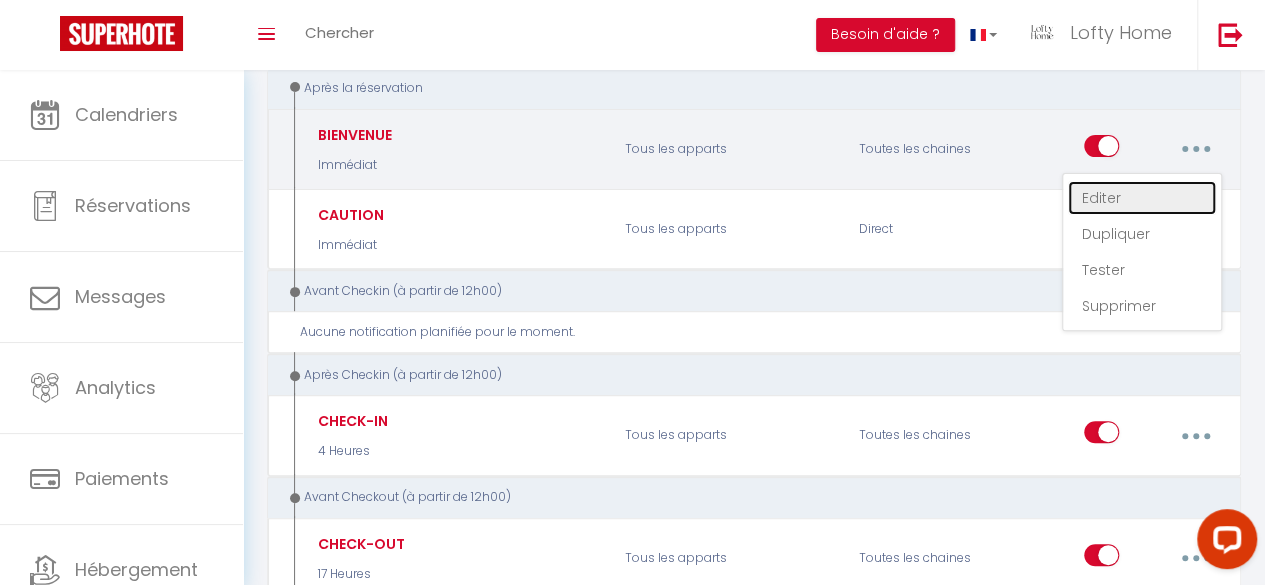 click on "Editer" at bounding box center (1142, 198) 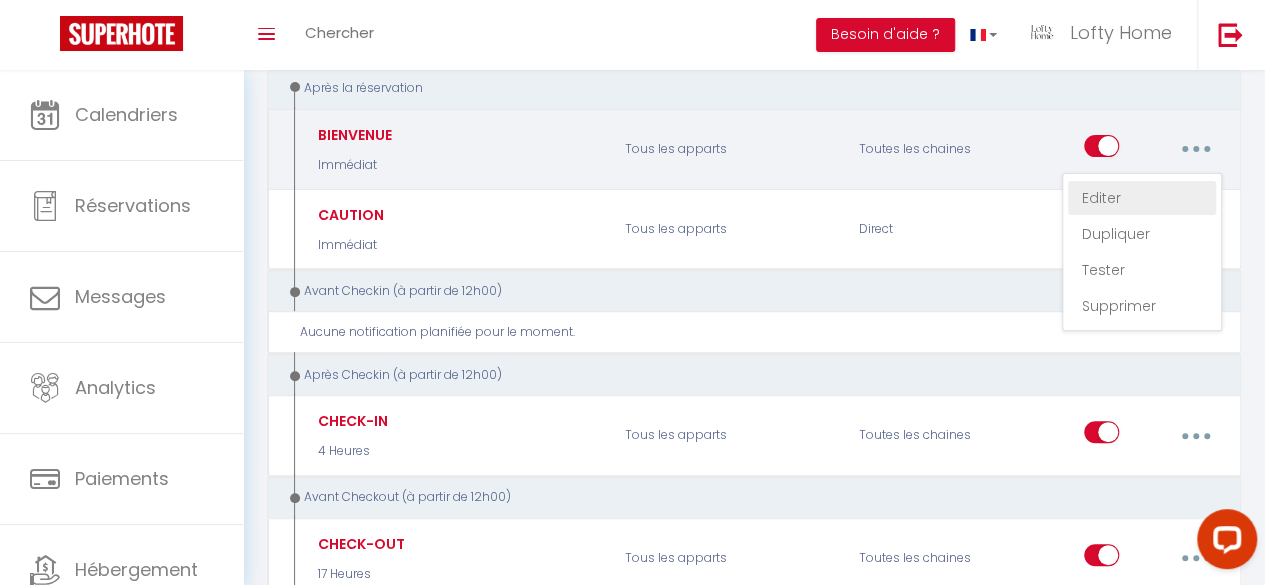 type on "BIENVENUE" 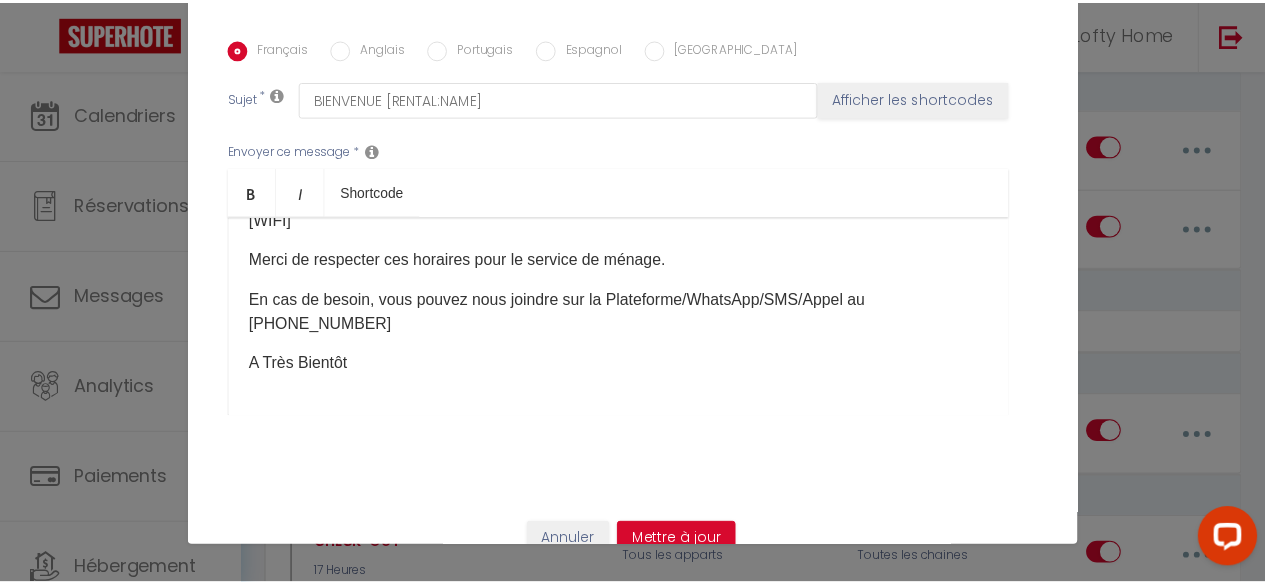 scroll, scrollTop: 629, scrollLeft: 0, axis: vertical 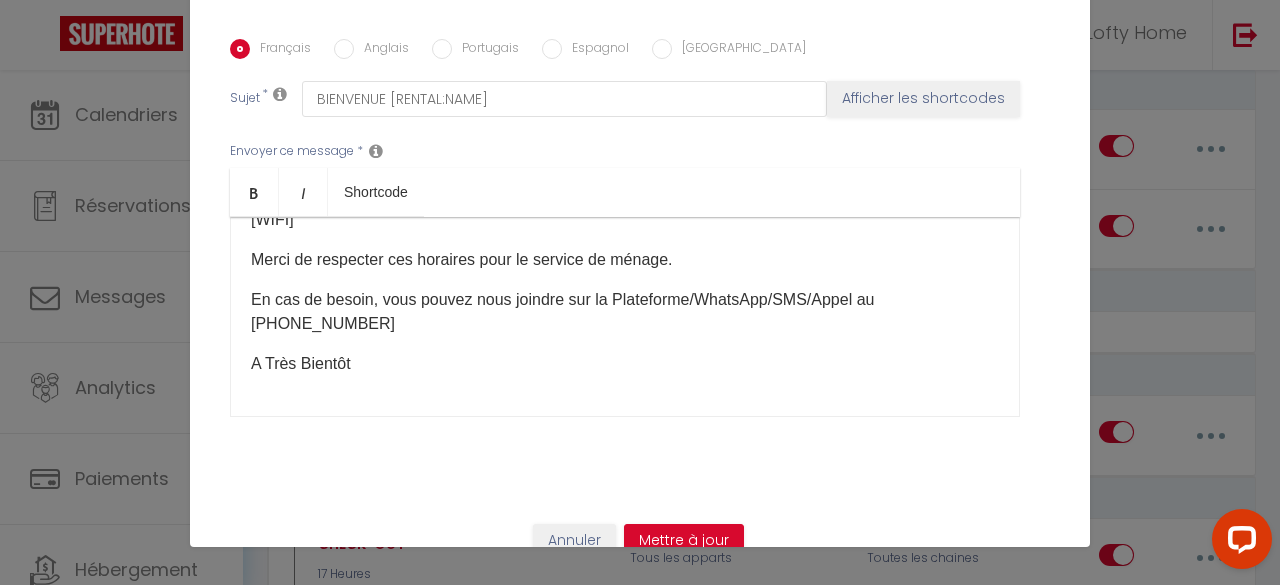 click on "Modifier la notification   ×   Titre   *     BIENVENUE   Pour cet hébergement
Sélectionner les hébergements
Tous les apparts
Lofty Home
RAMBLAS
Conciergerie LH
MOURE
SALENQUES 11
Lorsque cet événement se produit   *      Après la réservation   Avant Checkin (à partir de 12h00)   Après Checkin (à partir de 12h00)   Avant Checkout (à partir de 12h00)   Après Checkout (à partir de 12h00)   Température   Co2   Bruit sonore   Après visualisation lien paiement   Après Paiement Lien KO   Après Caution Lien KO   Paiement OK" at bounding box center [640, 292] 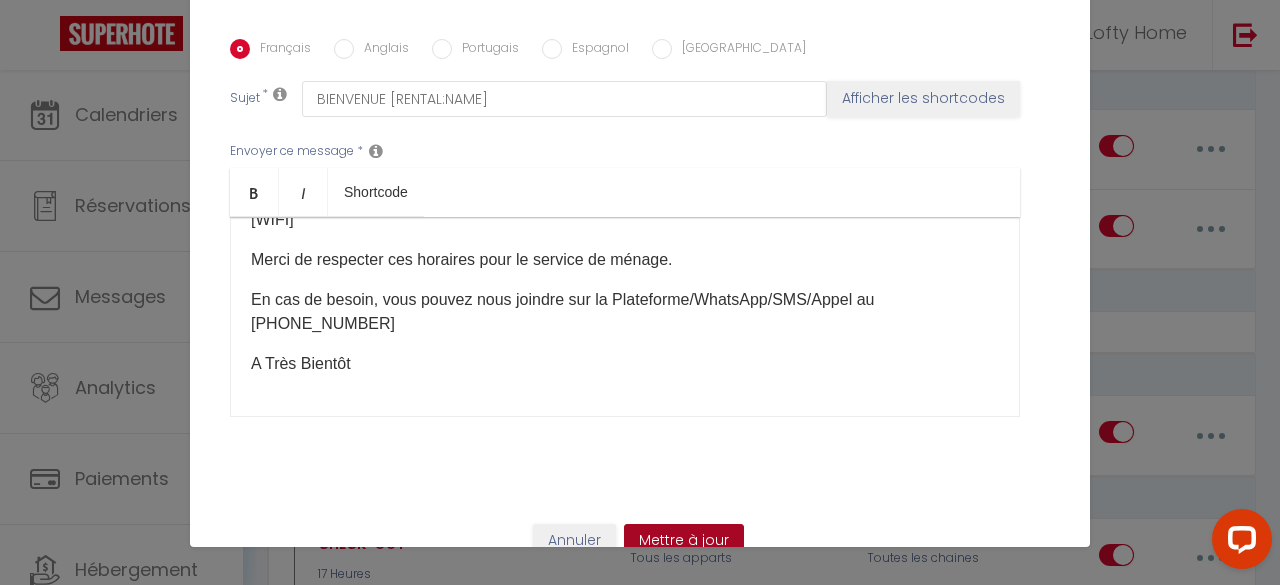 click on "Mettre à jour" at bounding box center [684, 541] 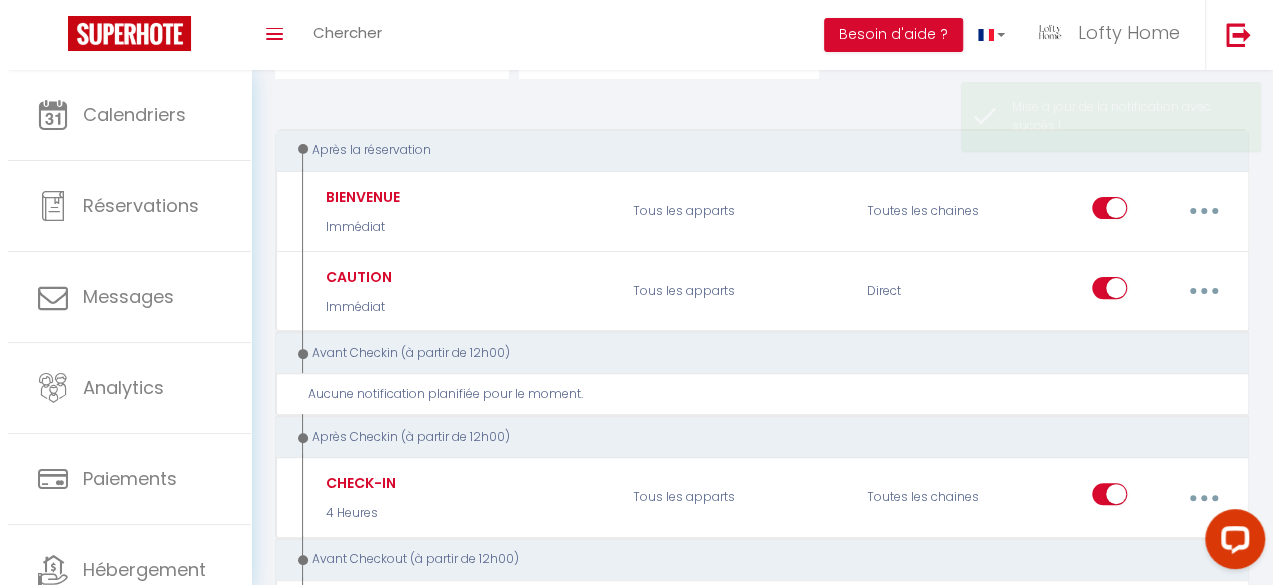 scroll, scrollTop: 145, scrollLeft: 0, axis: vertical 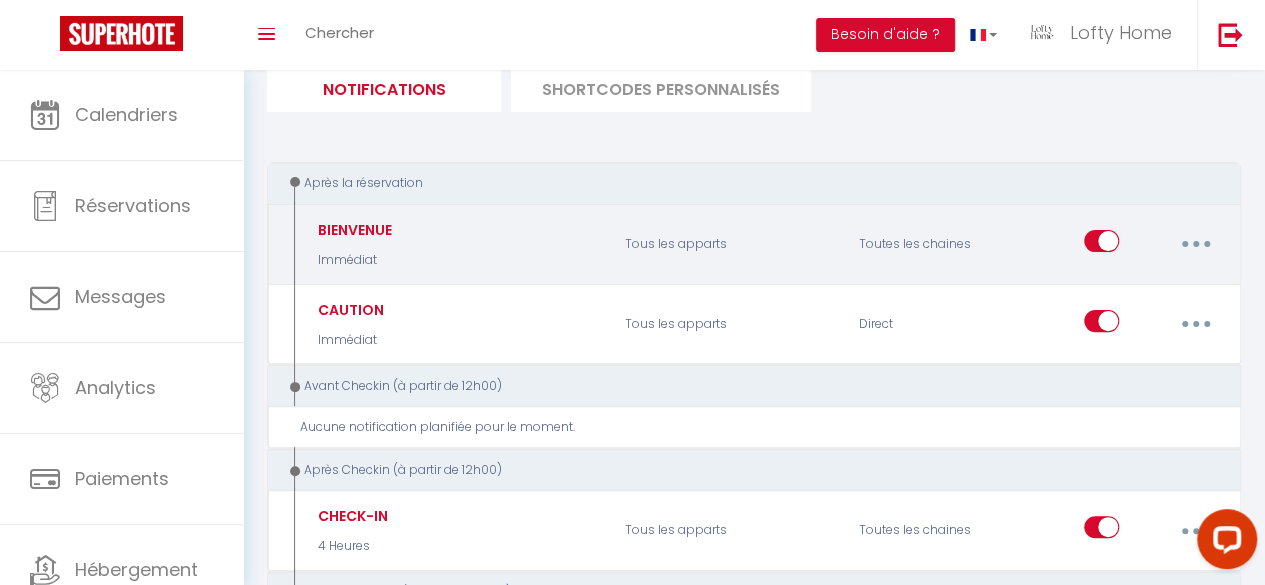 click at bounding box center [1195, 244] 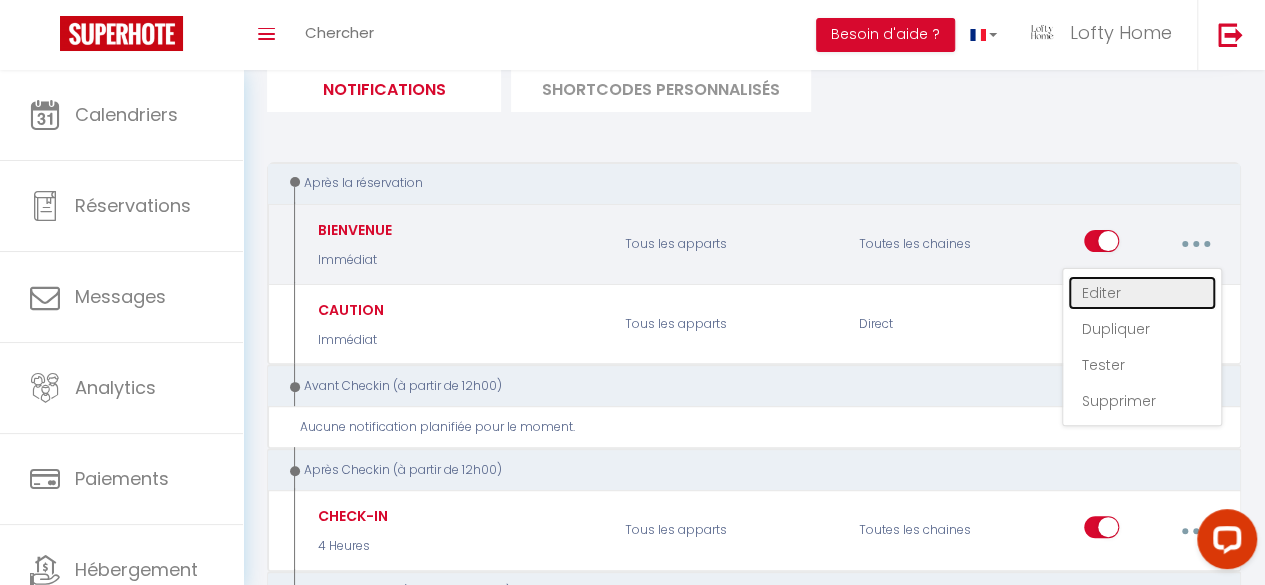 click on "Editer" at bounding box center (1142, 293) 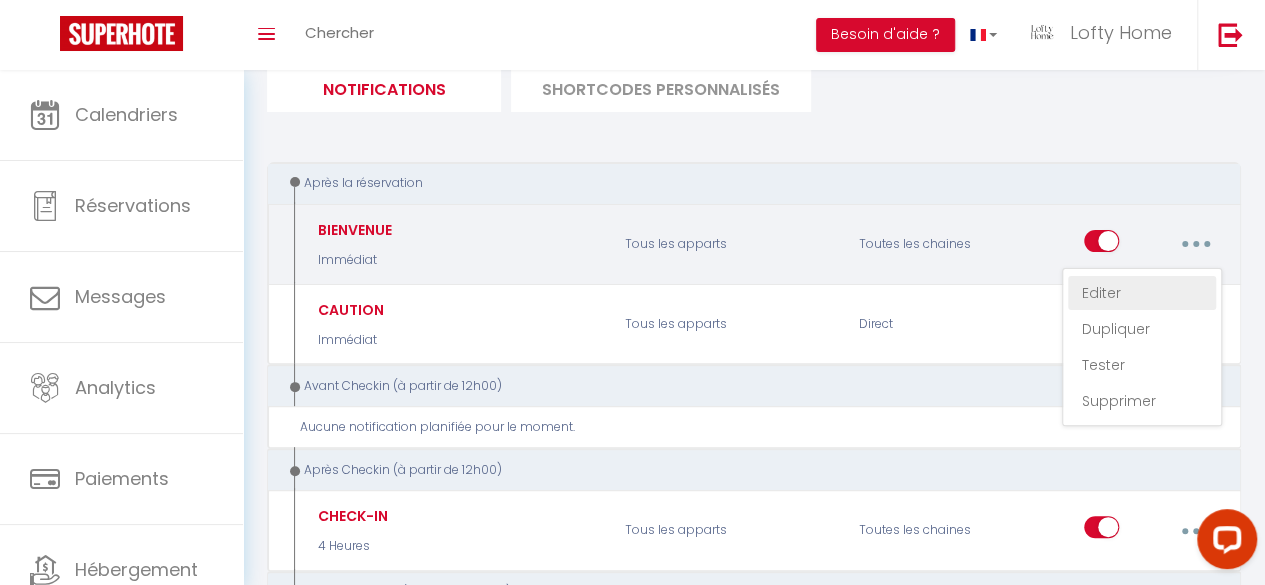 type on "BIENVENUE" 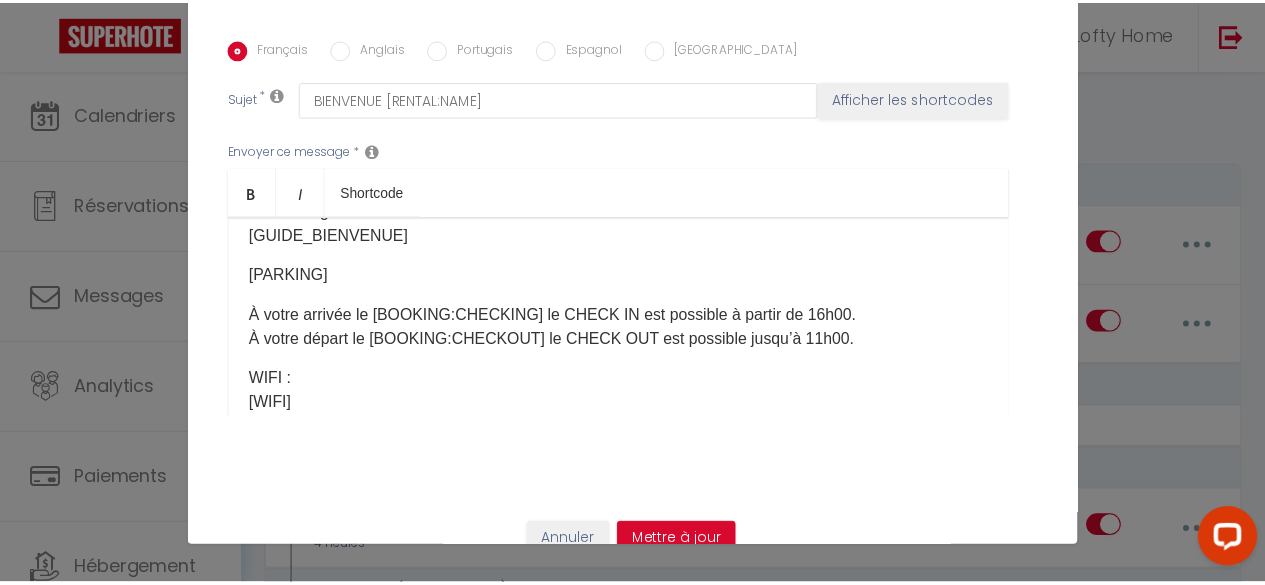 scroll, scrollTop: 420, scrollLeft: 0, axis: vertical 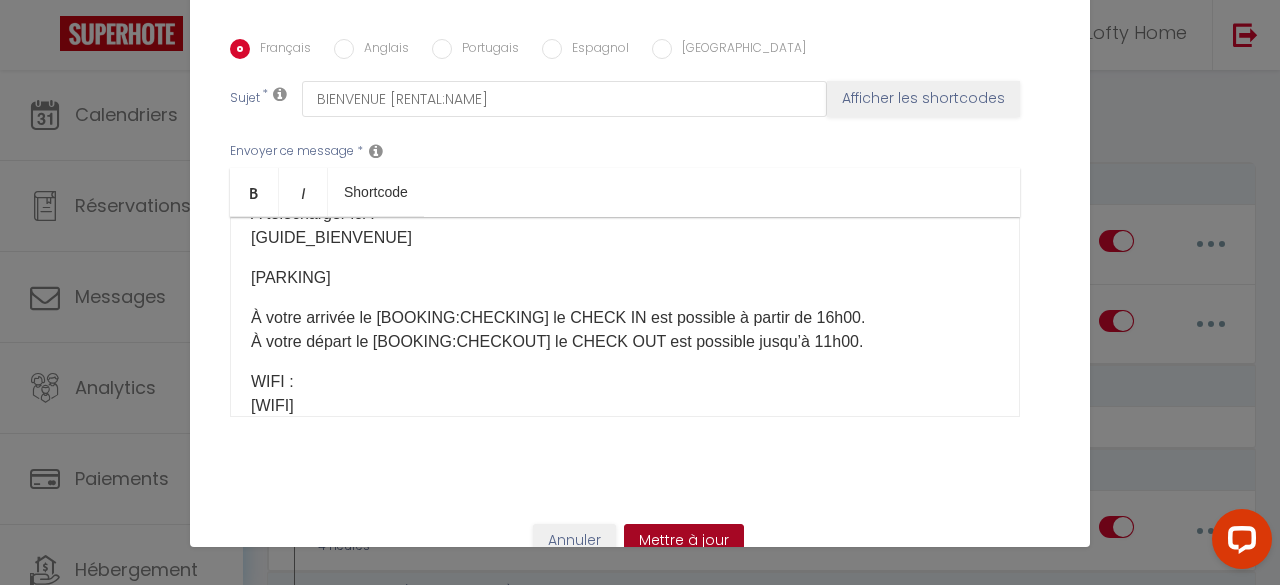 click on "Mettre à jour" at bounding box center (684, 541) 